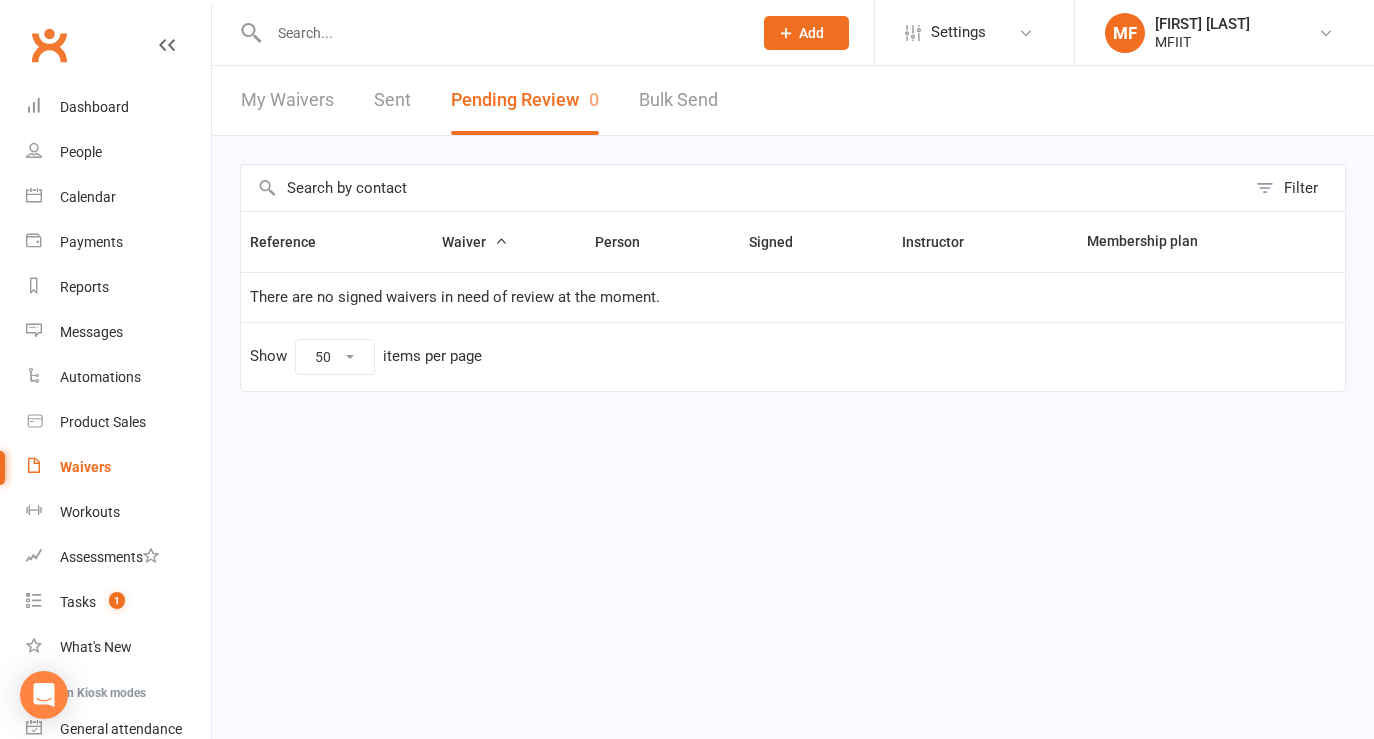 click on "Dashboard" at bounding box center (94, 107) 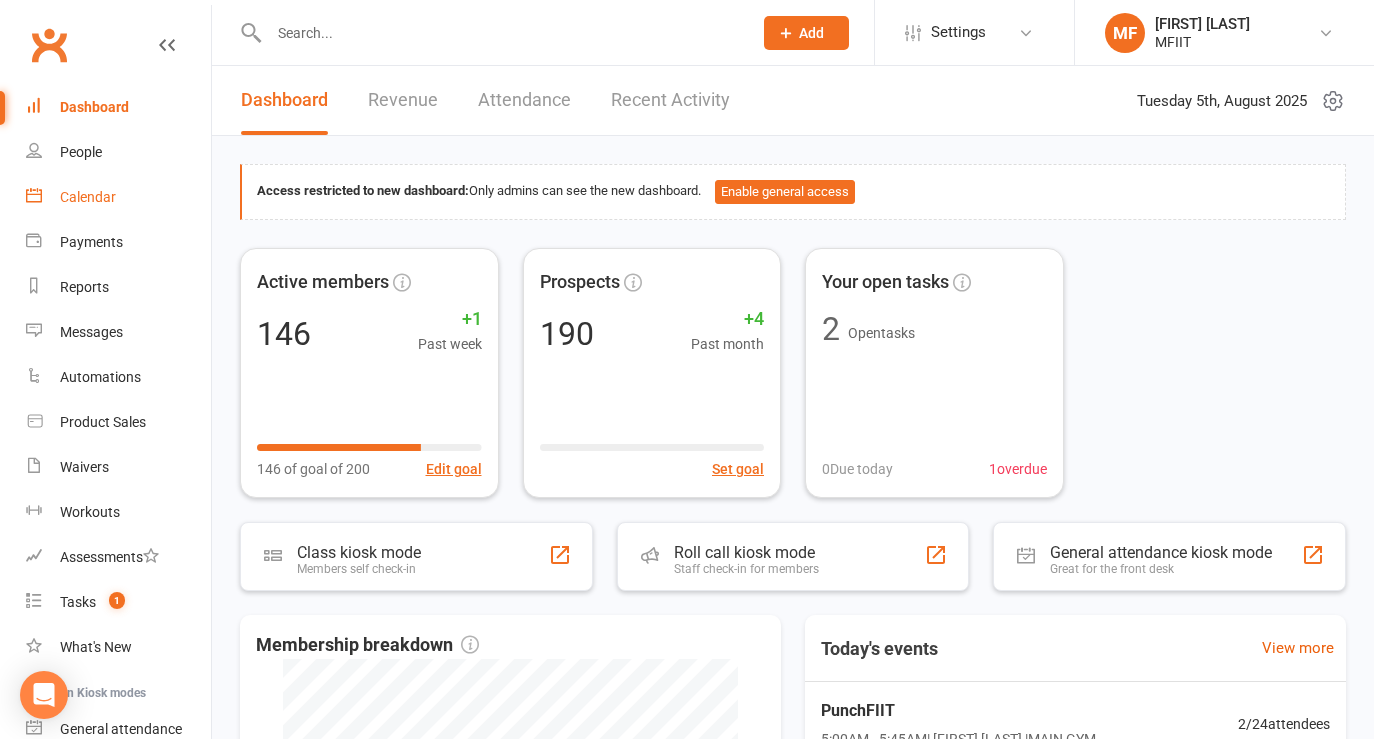 click on "Calendar" at bounding box center [88, 197] 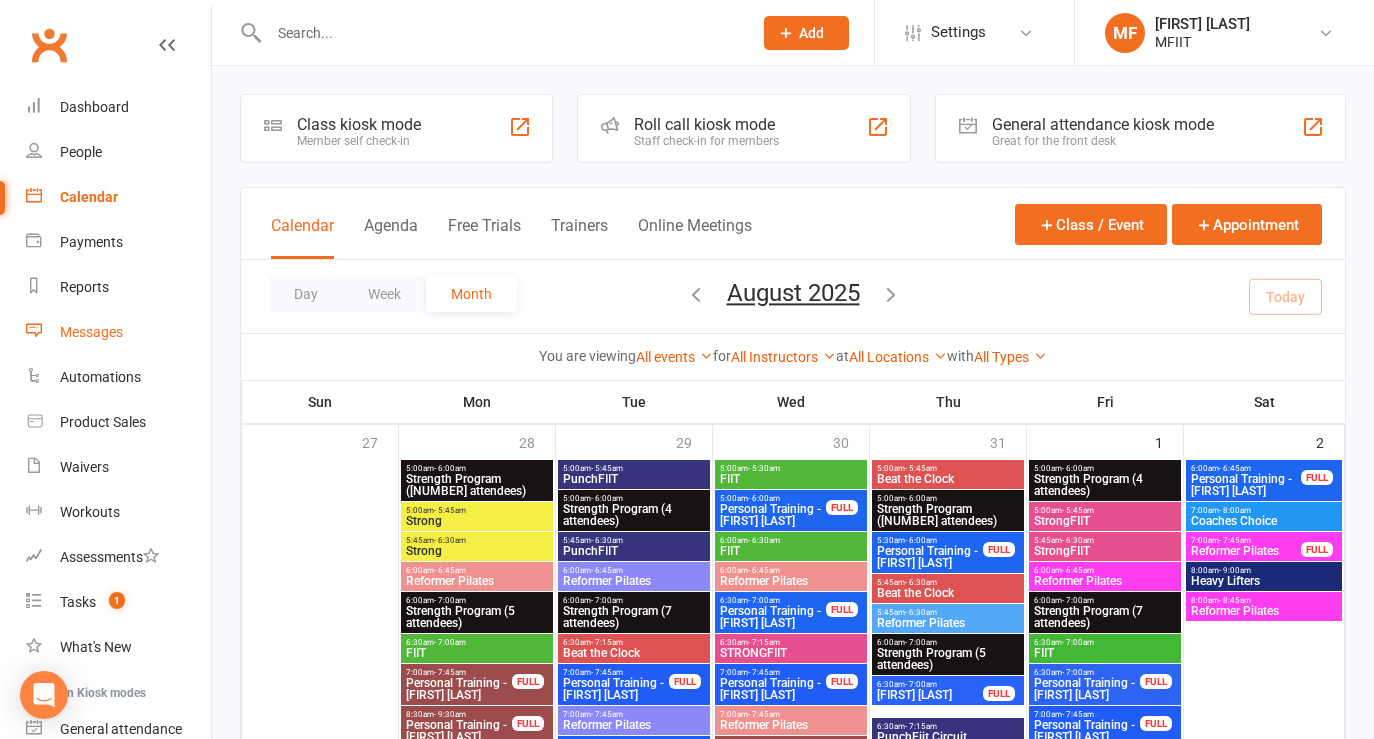click on "Messages" at bounding box center (91, 332) 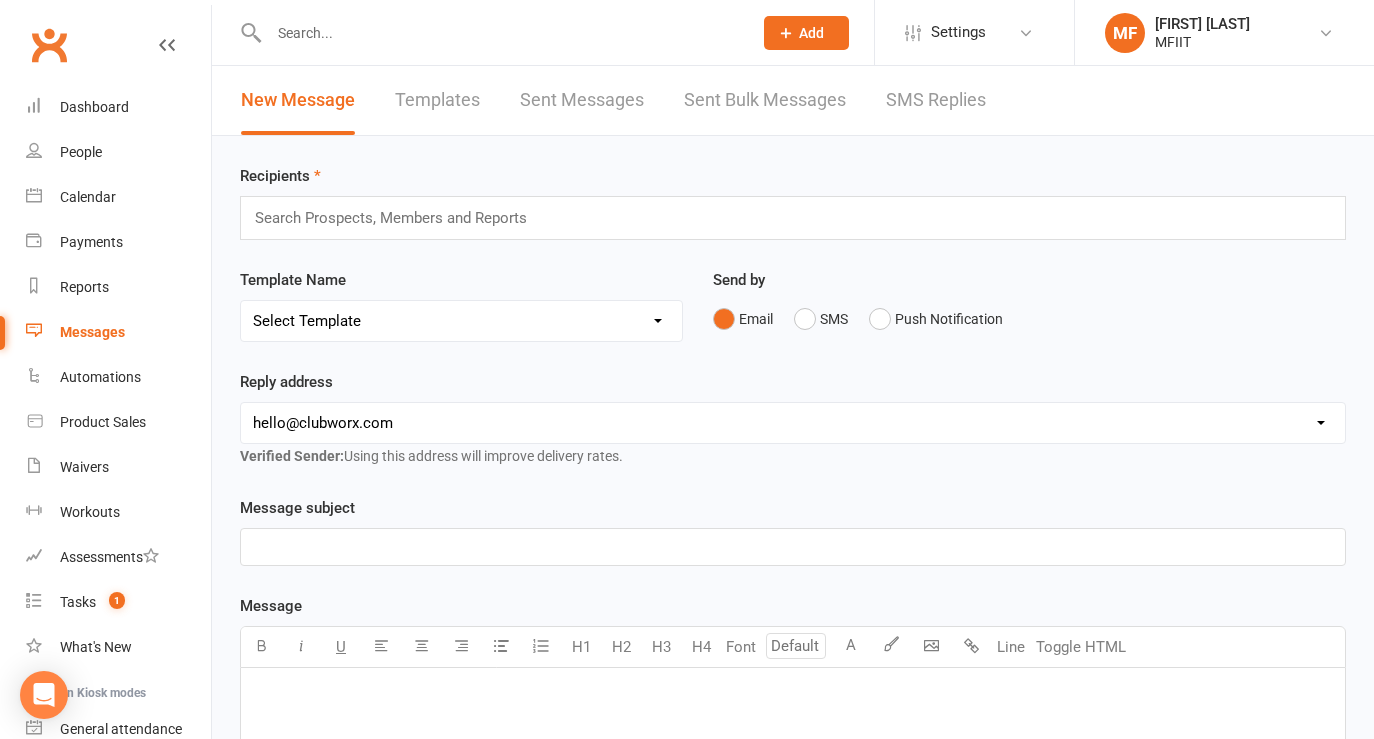 click at bounding box center (399, 218) 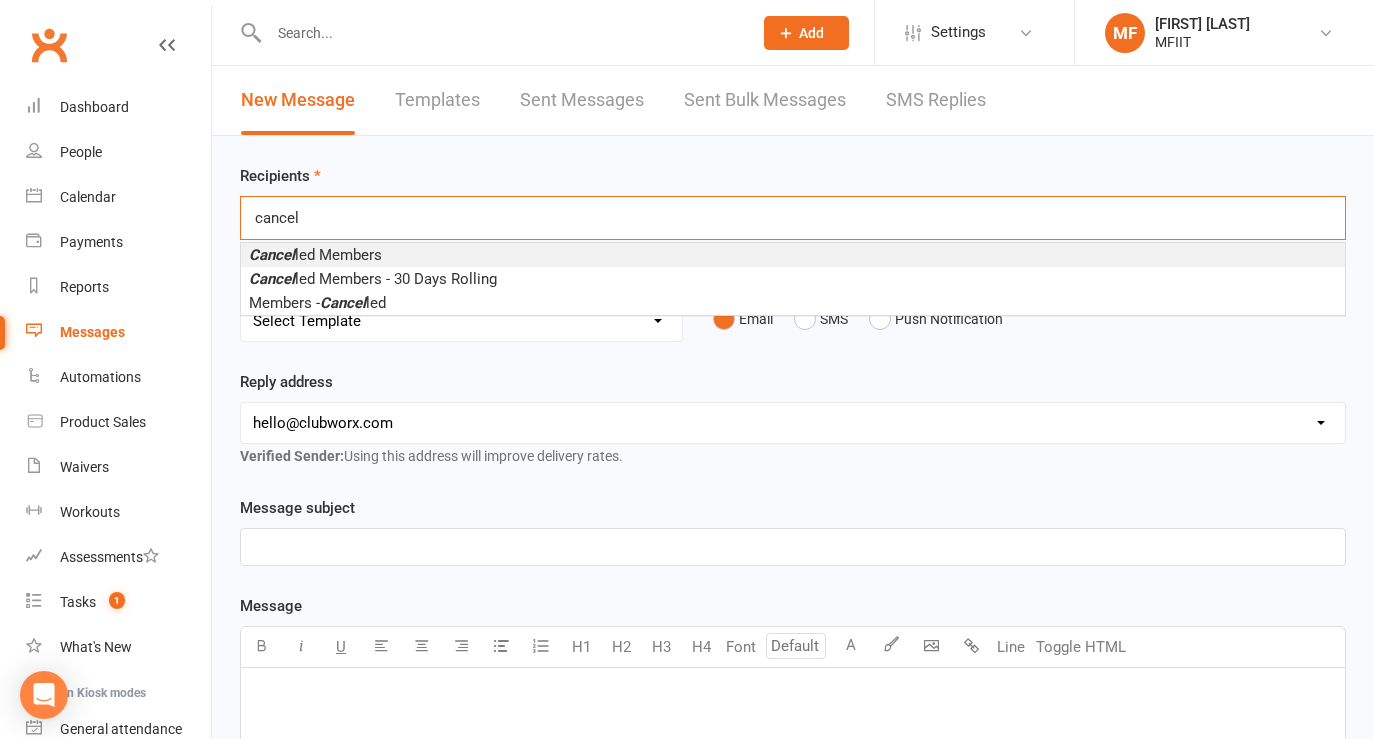 type on "cancel" 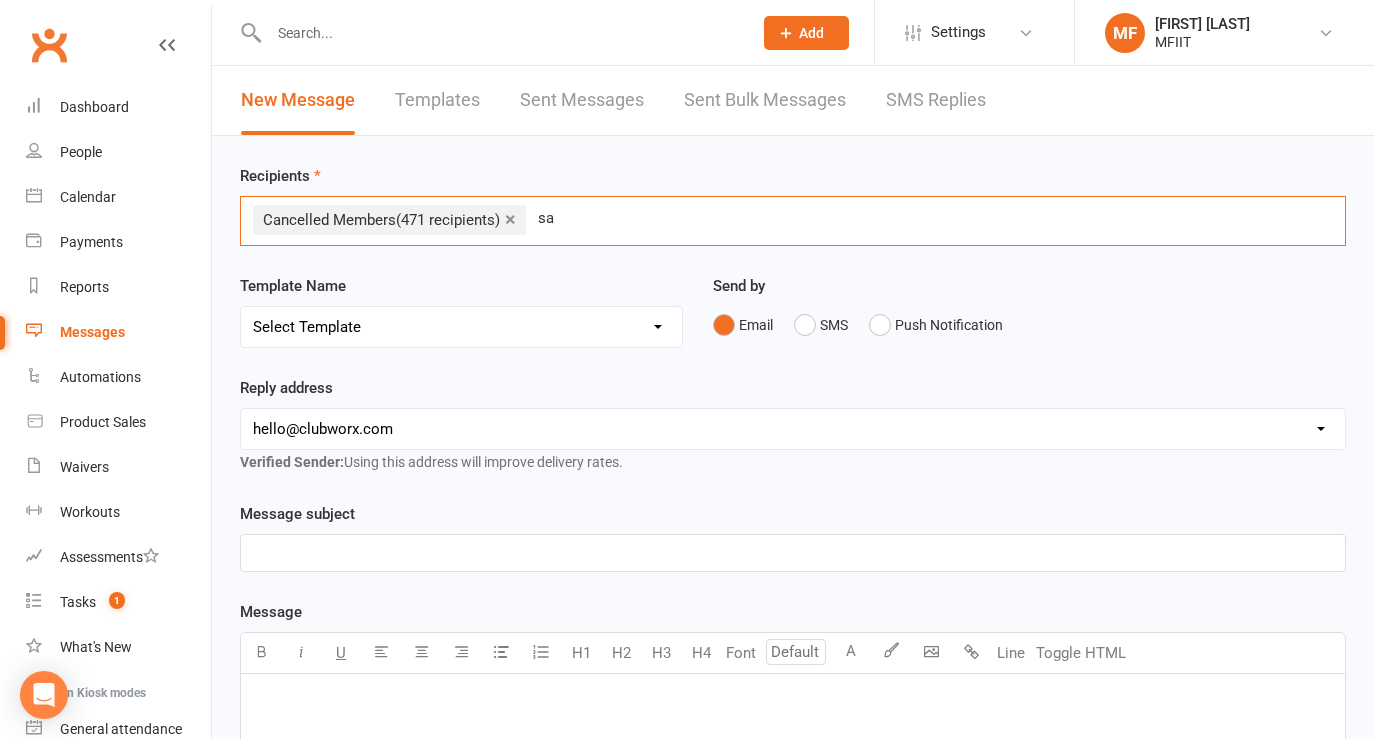 type on "s" 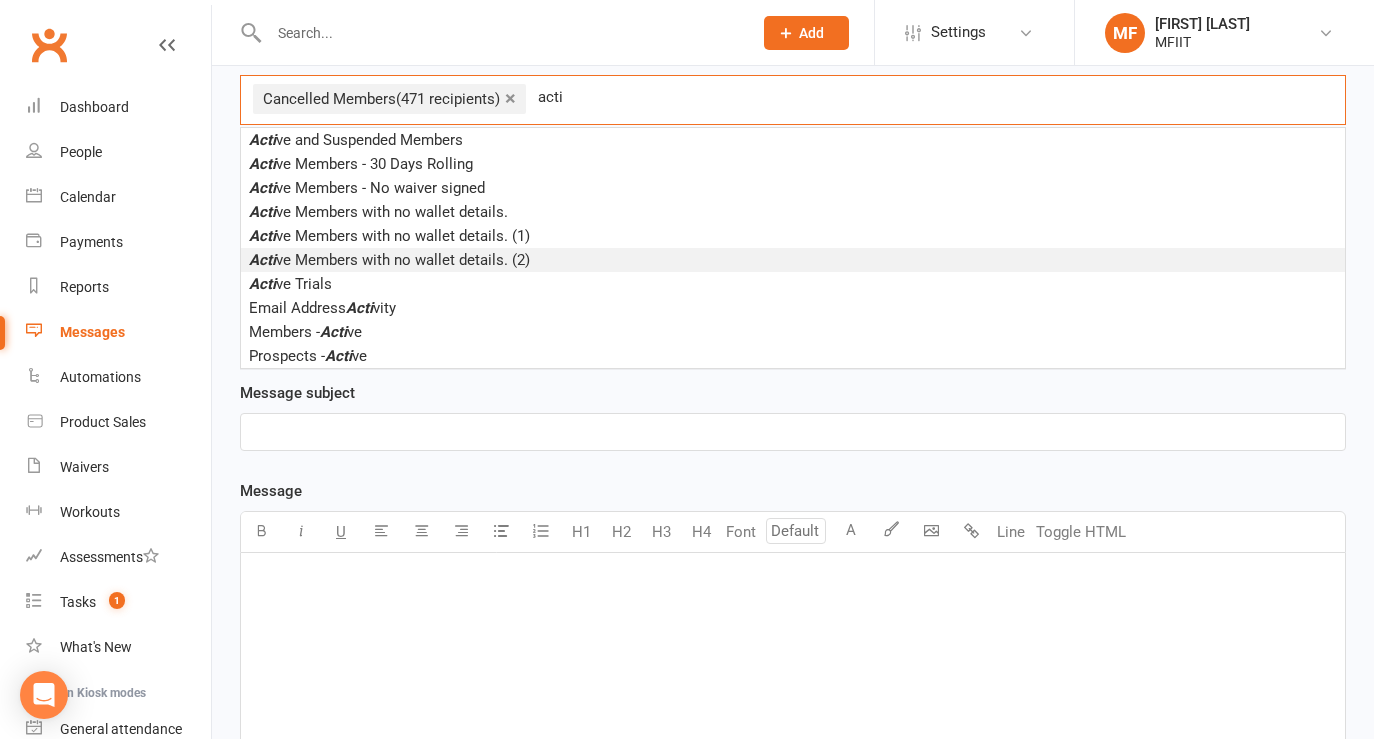 scroll, scrollTop: 124, scrollLeft: 0, axis: vertical 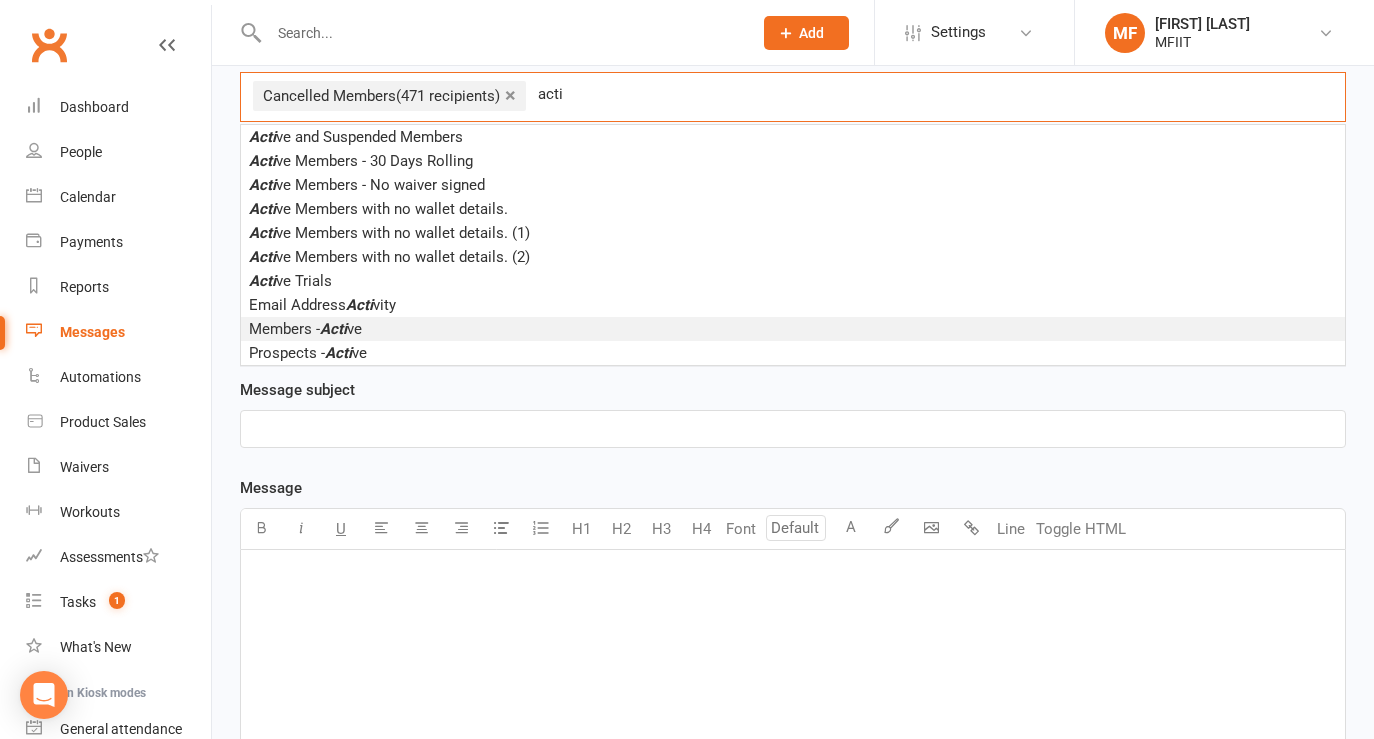 type on "acti" 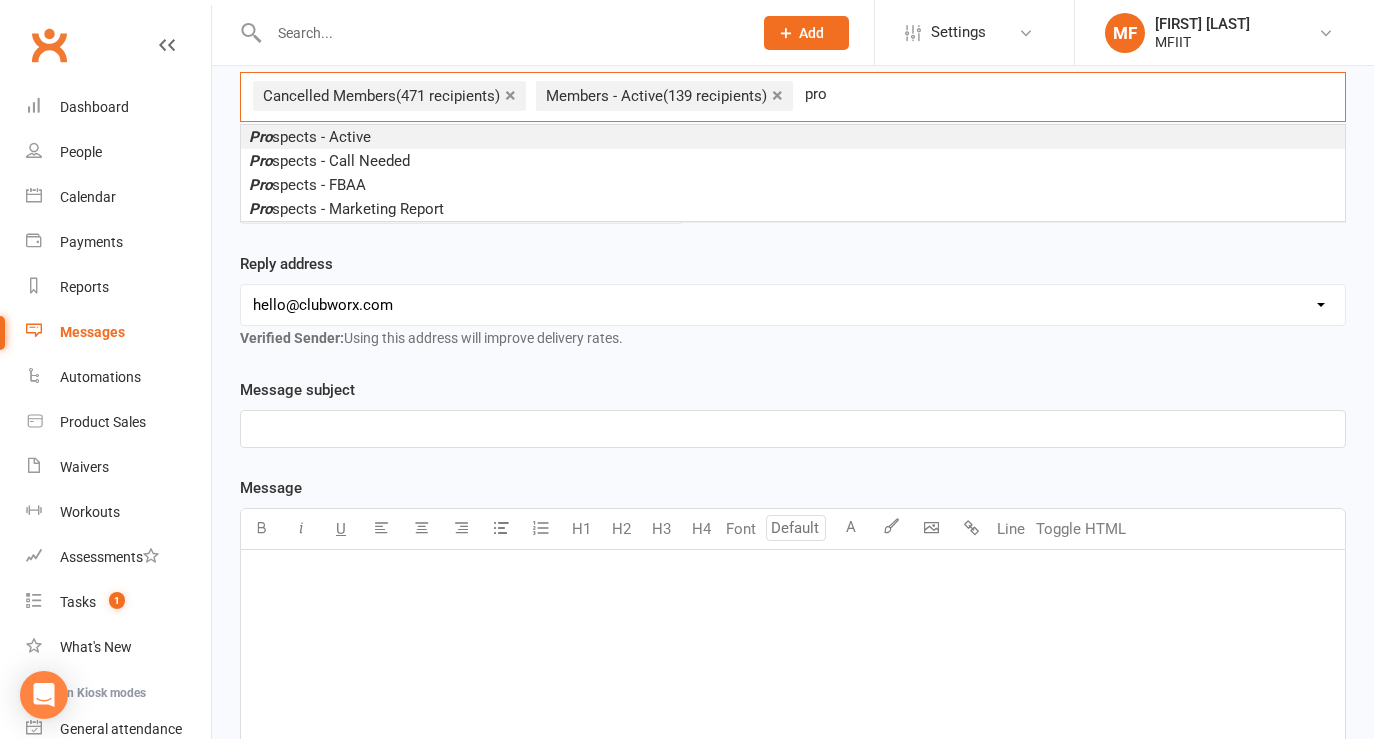 type on "pro" 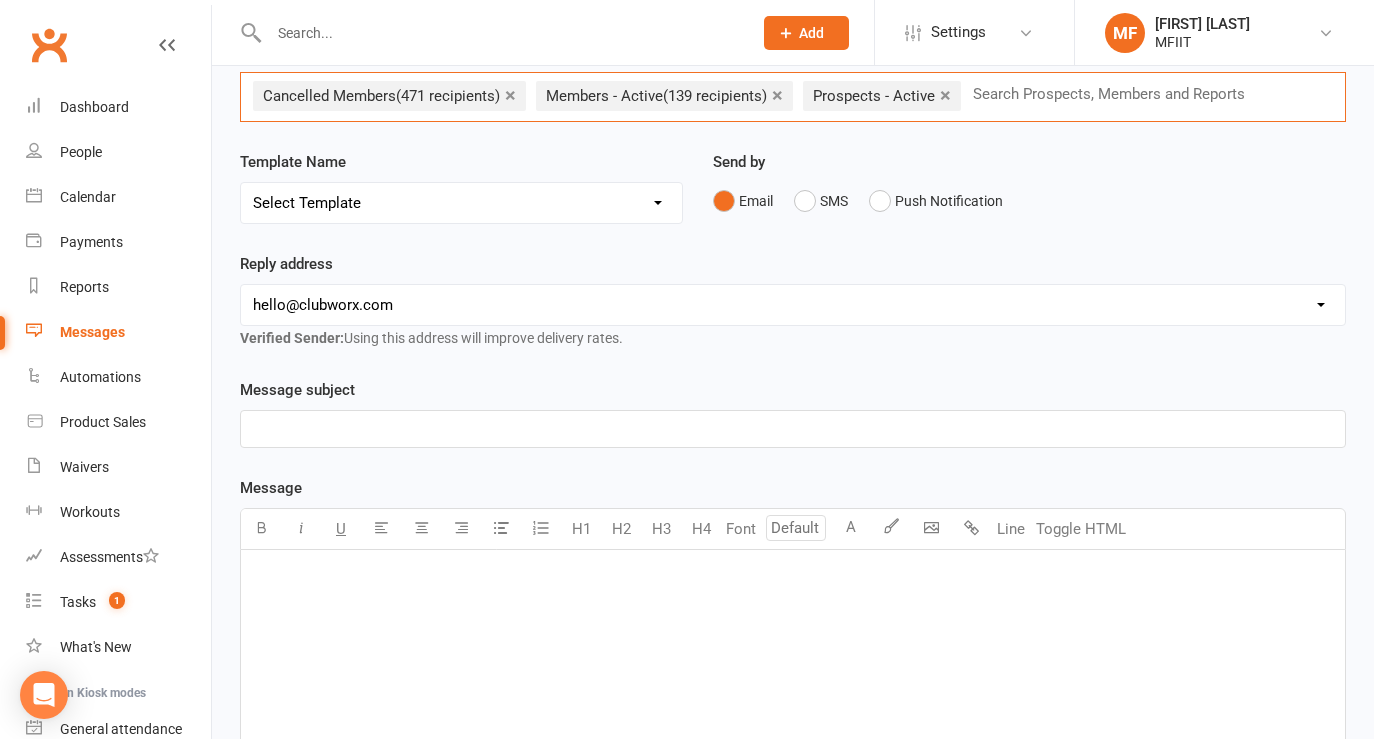 click on "Select Template" at bounding box center [461, 203] 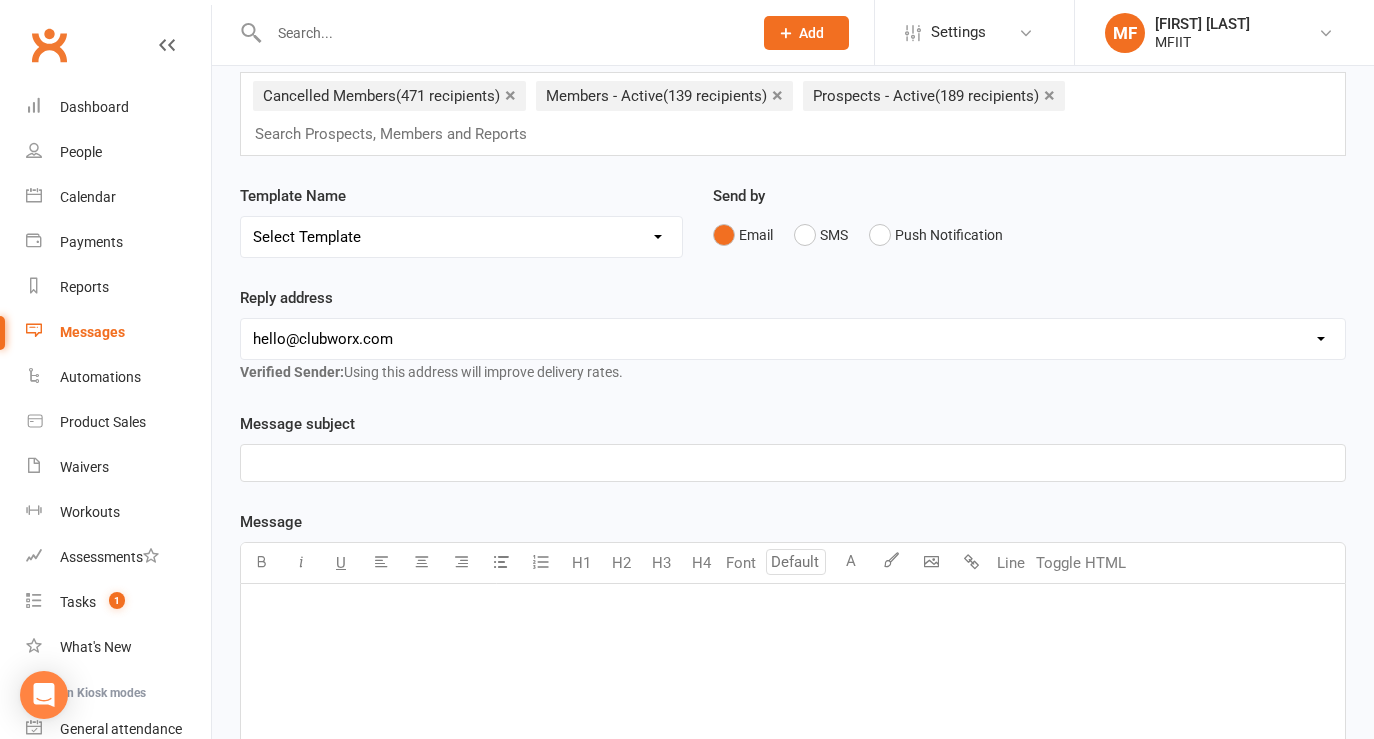 click on "hello@[EMAIL] [EMAIL] [EMAIL] [EMAIL]" at bounding box center (793, 339) 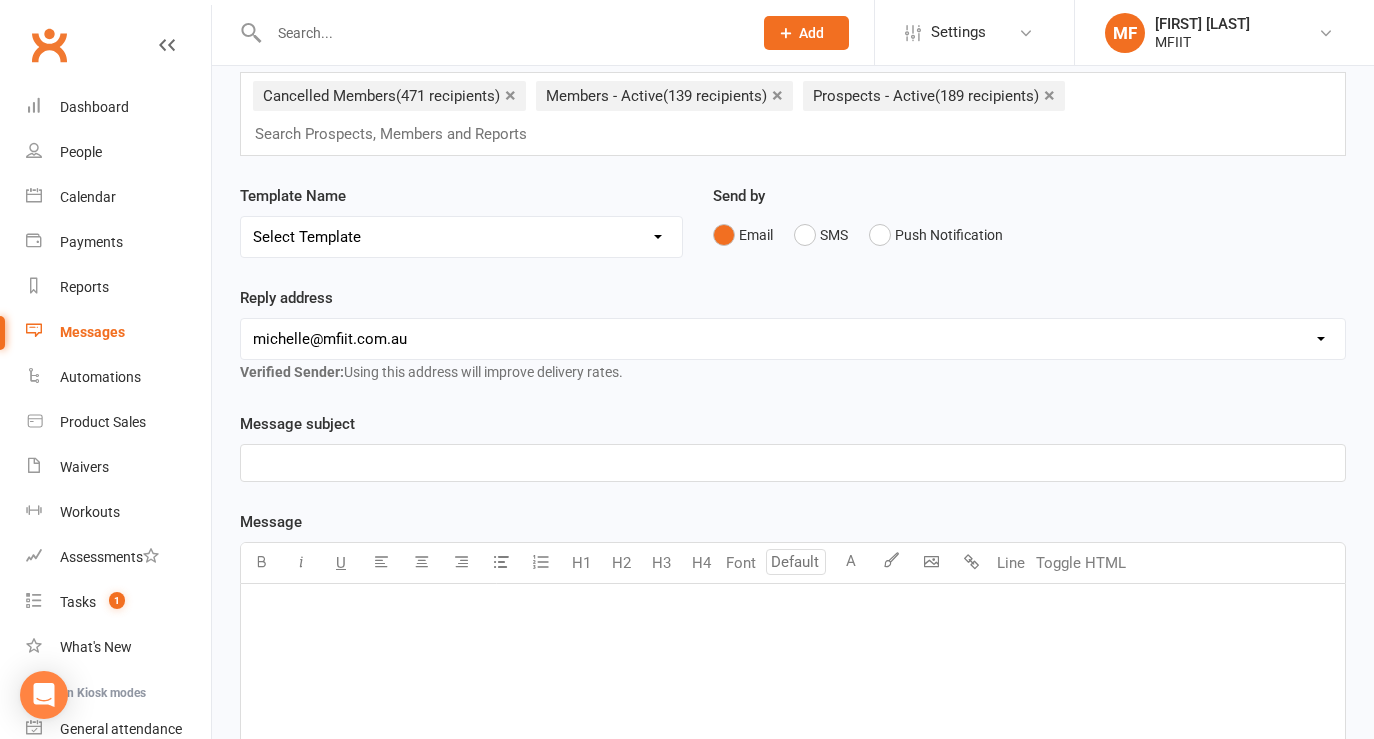click on "﻿" at bounding box center [793, 463] 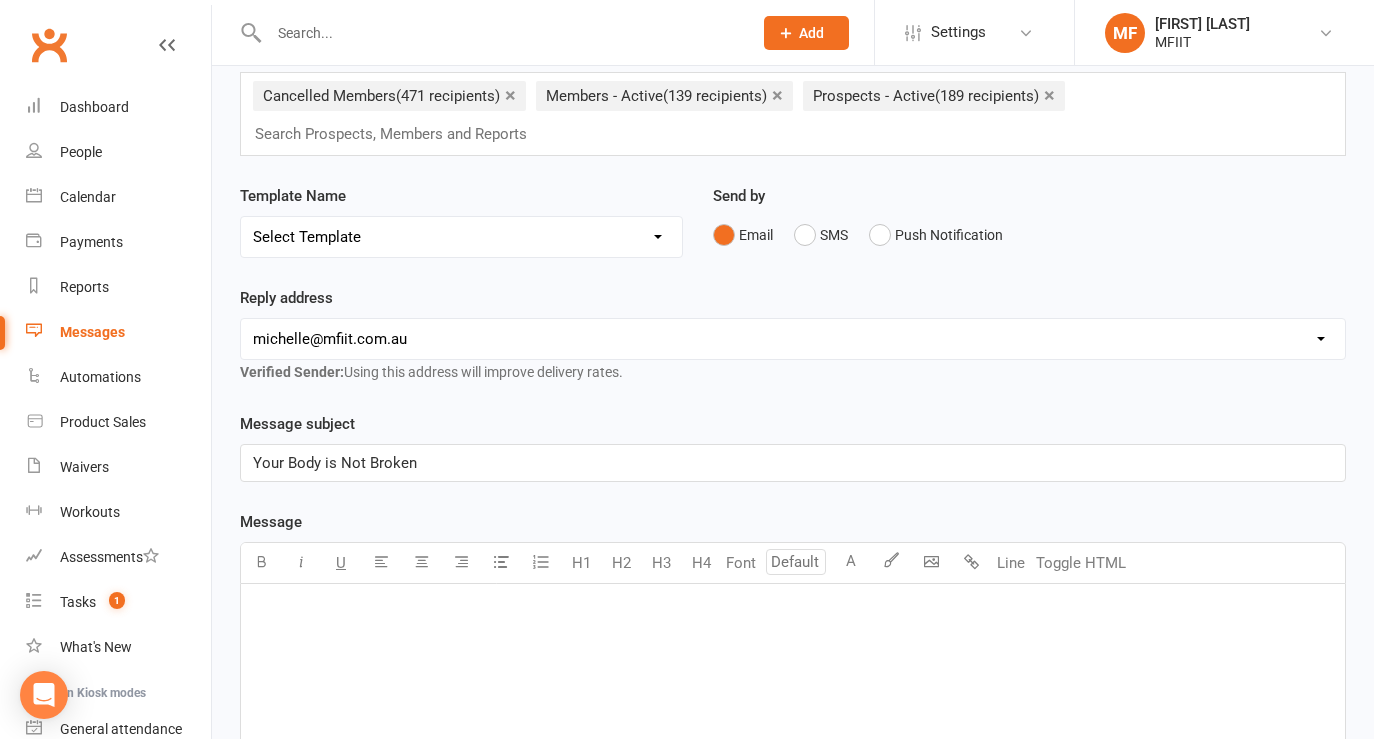 click on "﻿" at bounding box center [793, 734] 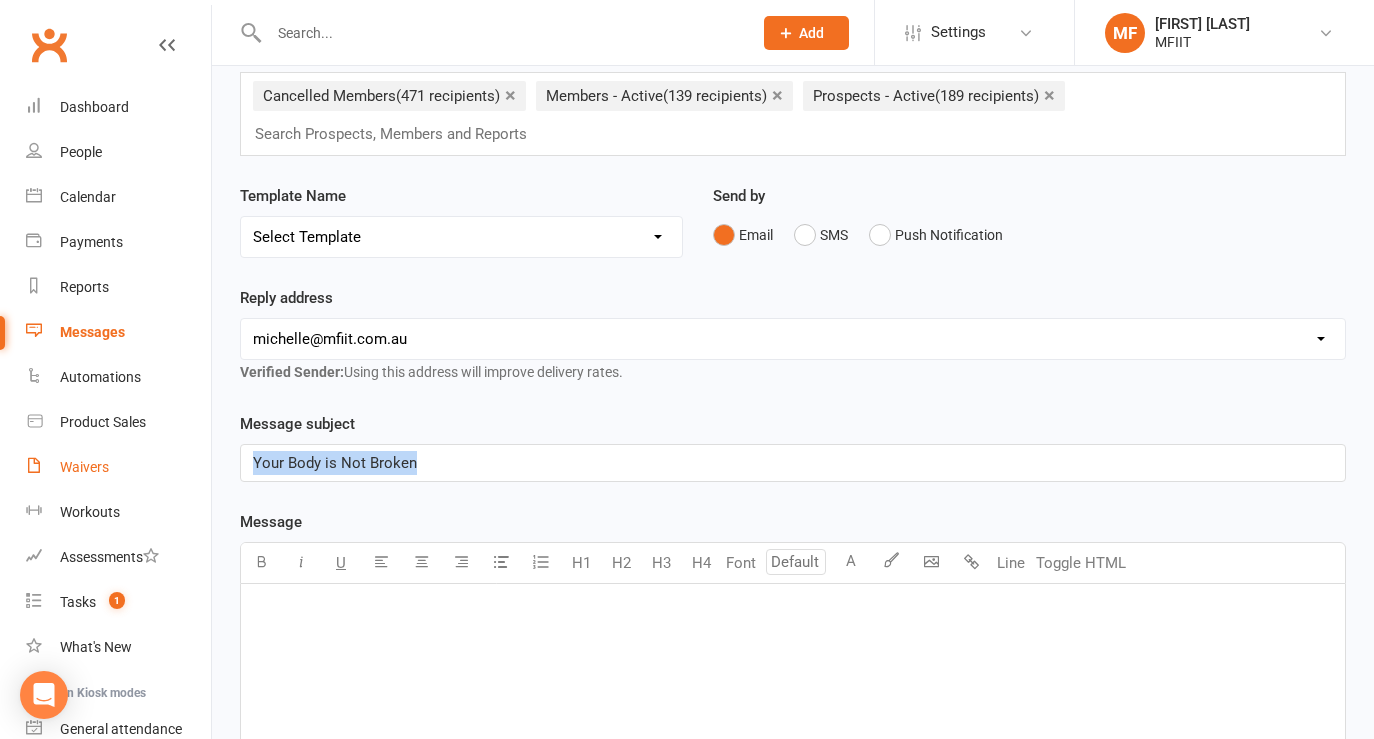 drag, startPoint x: 432, startPoint y: 466, endPoint x: 196, endPoint y: 463, distance: 236.01907 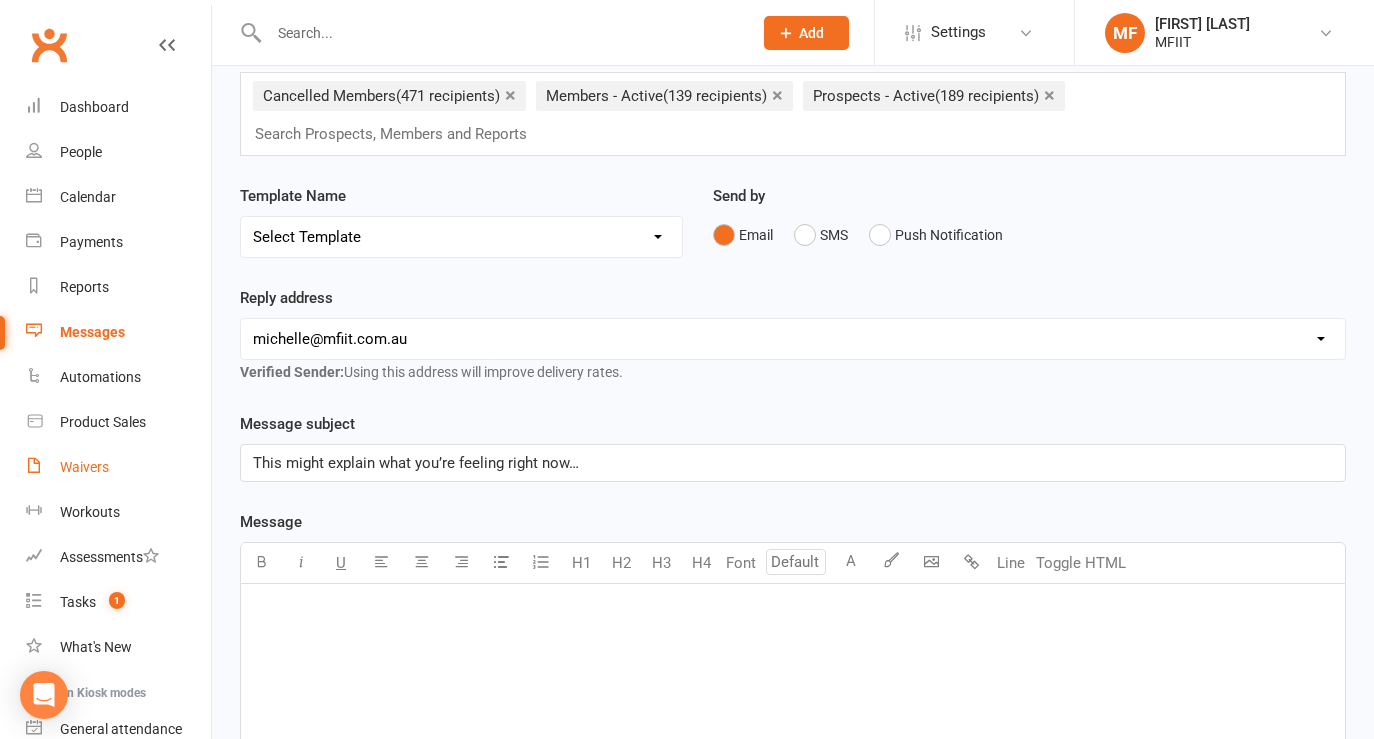 type 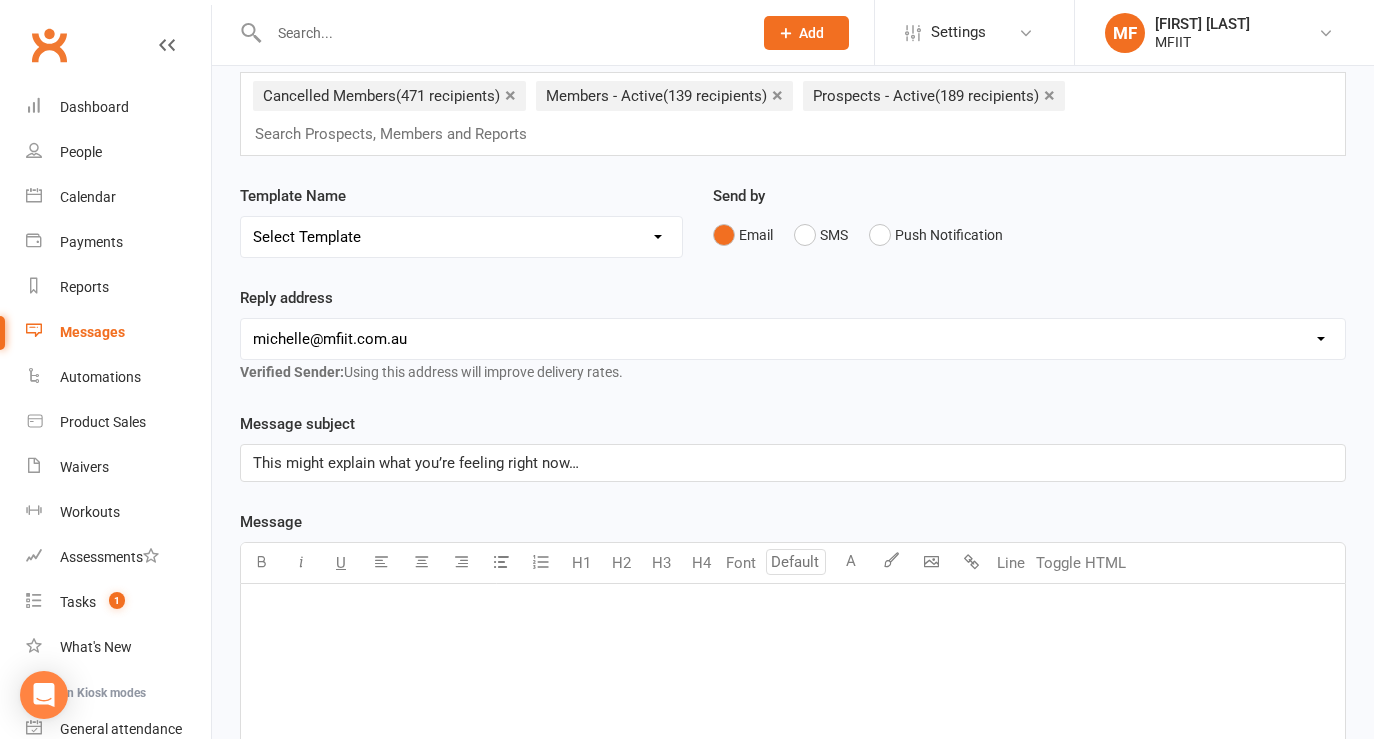 click on "﻿" at bounding box center (793, 734) 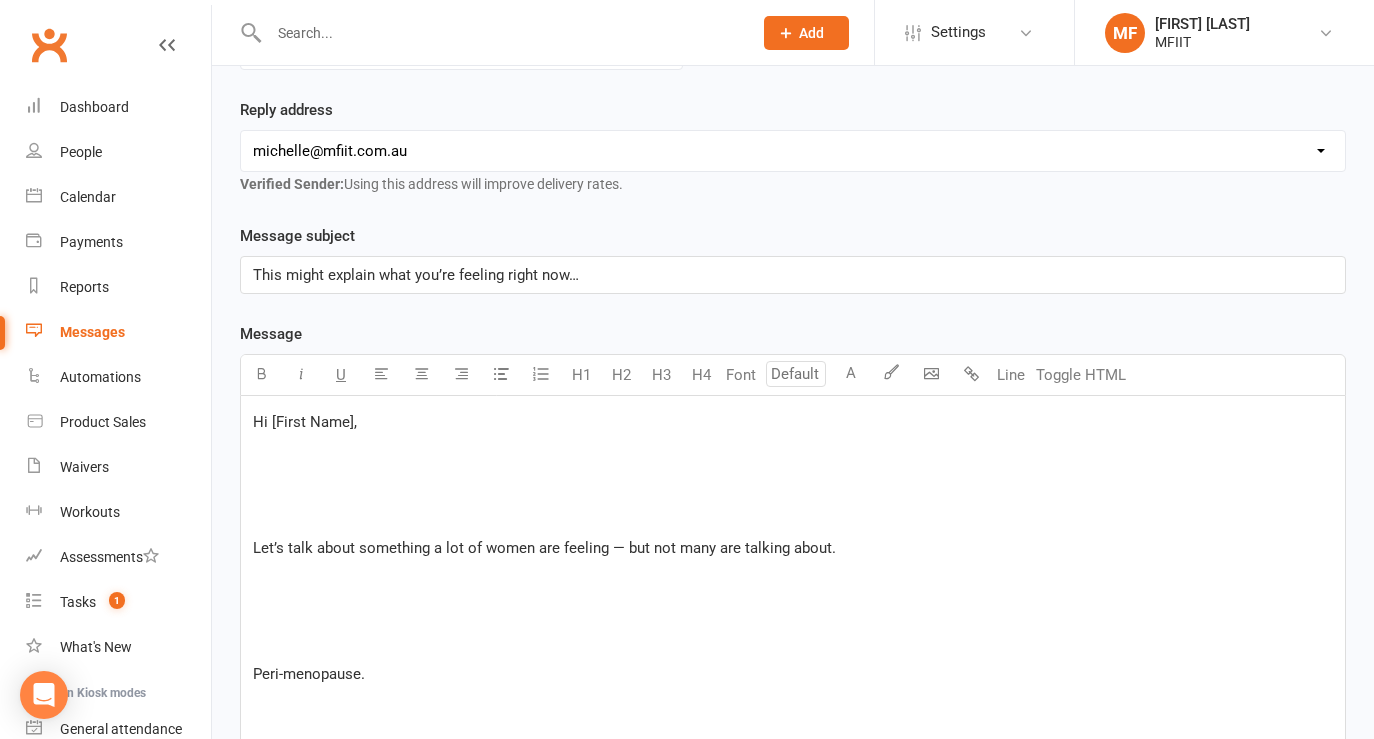 scroll, scrollTop: 367, scrollLeft: 0, axis: vertical 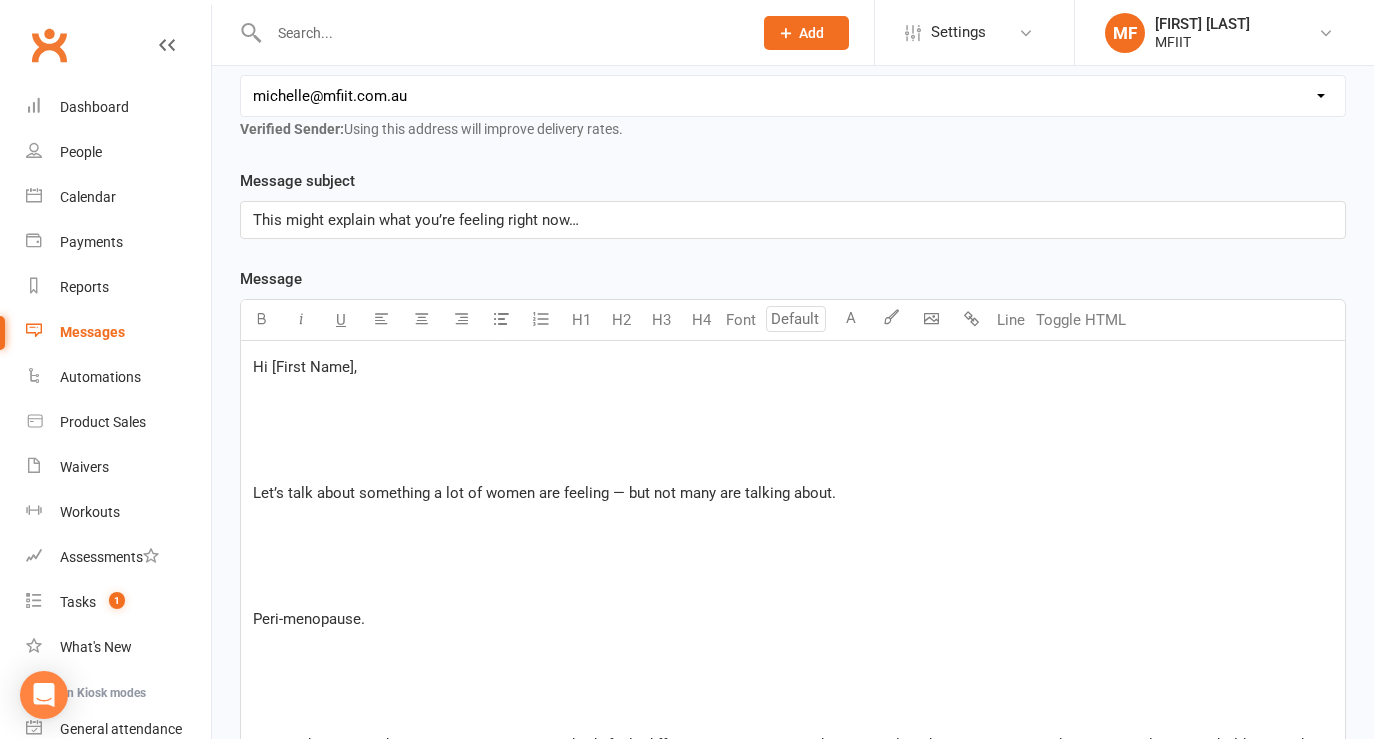 click on "Hi [First Name]," at bounding box center (793, 367) 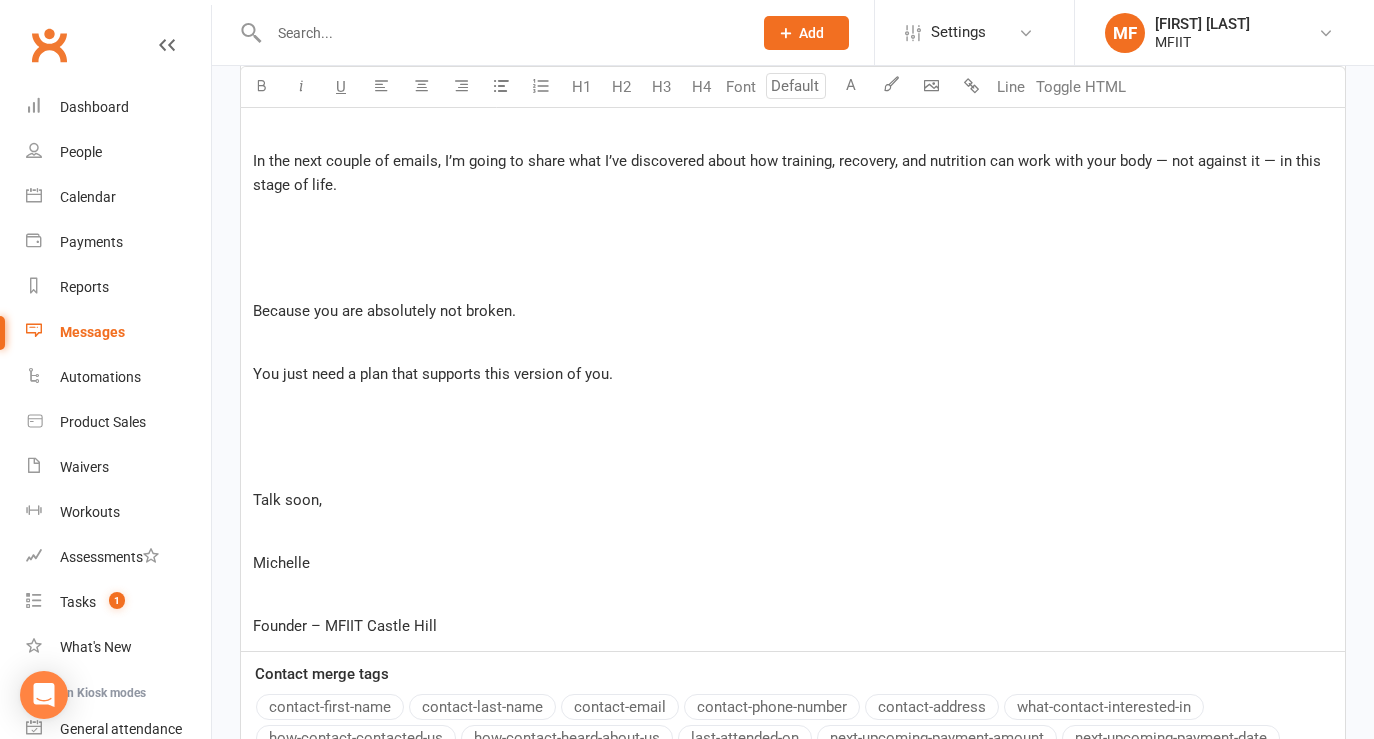 scroll, scrollTop: 1372, scrollLeft: 0, axis: vertical 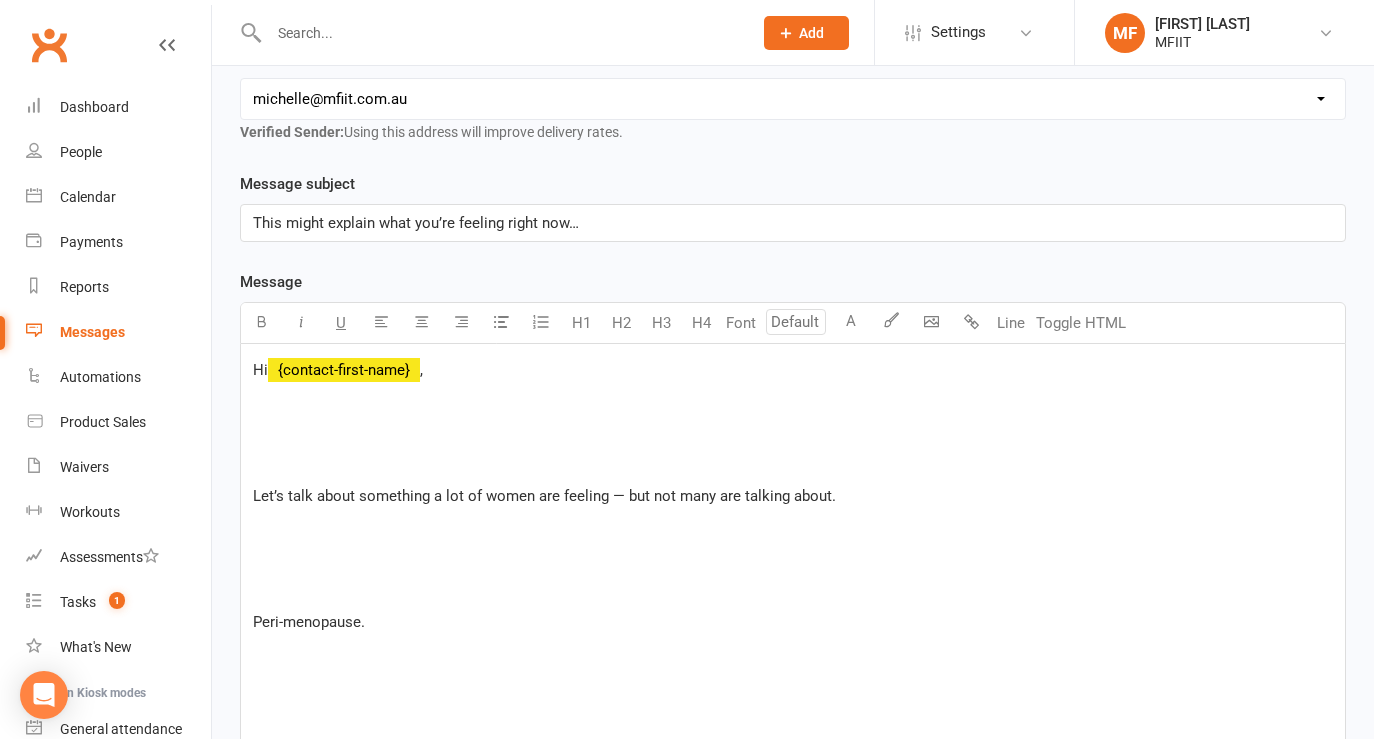 click on "Message Font U H1 H2 H3 H4 Font A Line Toggle HTML Hi ﻿ {contact-first-name} ﻿ ﻿ ﻿ Let’s talk about something a lot of women are feeling — but not many are talking about. ﻿ ﻿ ﻿ Peri-menopause. ﻿ ﻿ ﻿ You might not even know you’re in it — yet your body feels different. You’re more tired, your usual workouts aren’t giving the same results, you’re holding weight in new places, or sleep feels broken. ﻿ ﻿ ﻿ I know, because I’ve felt it too. ﻿ ﻿ ﻿ What I’ve learnt — both personally and as a coach — is that this stage of life requires a new approach. It’s not about doing more. It’s about doing better. ﻿ ﻿ ﻿ In the next couple of emails, I’m going to share what I’ve discovered about how training, recovery, and nutrition can work with your body — not against it — in this stage of life. ﻿ ﻿ ﻿ Because you are absolutely not broken. ﻿ You just need a plan that supports this version of you. ﻿ ﻿ ﻿ Talk soon, ﻿ [FIRST] ﻿" at bounding box center (793, 1031) 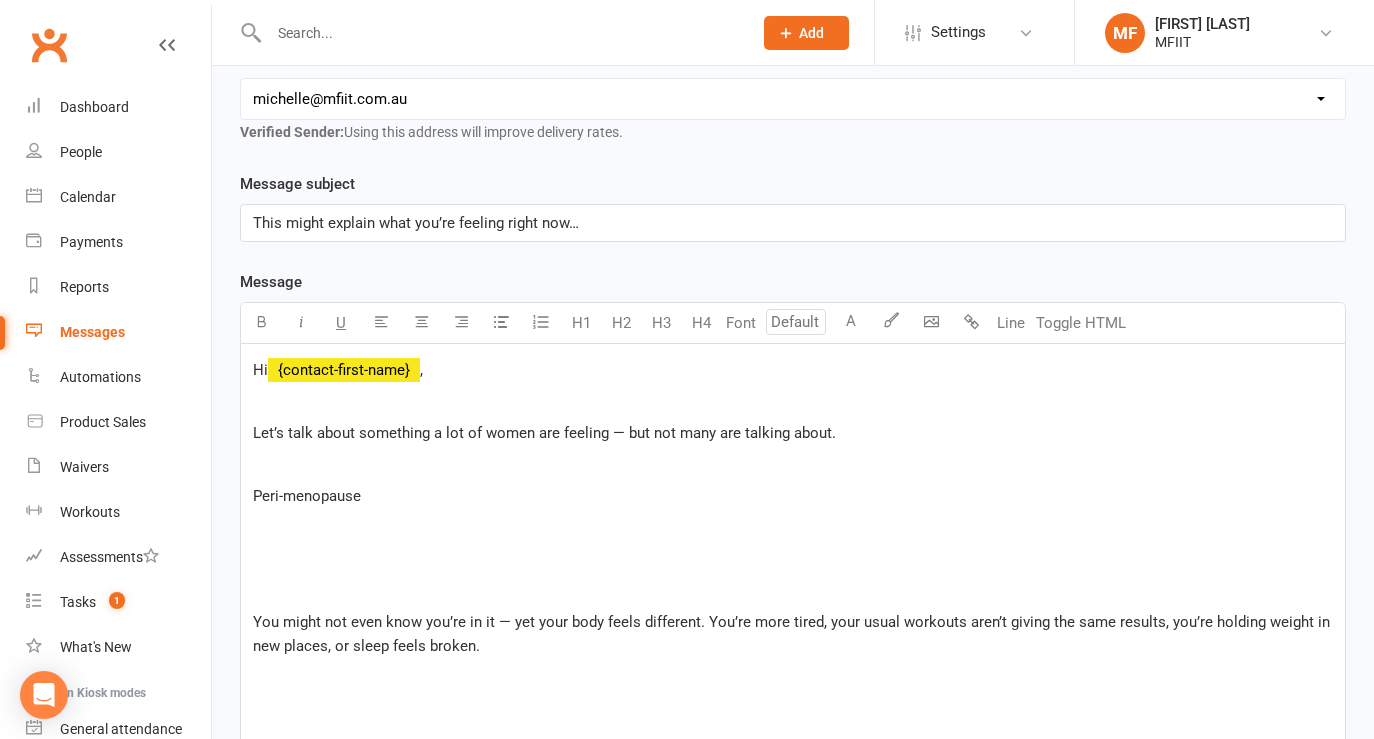type 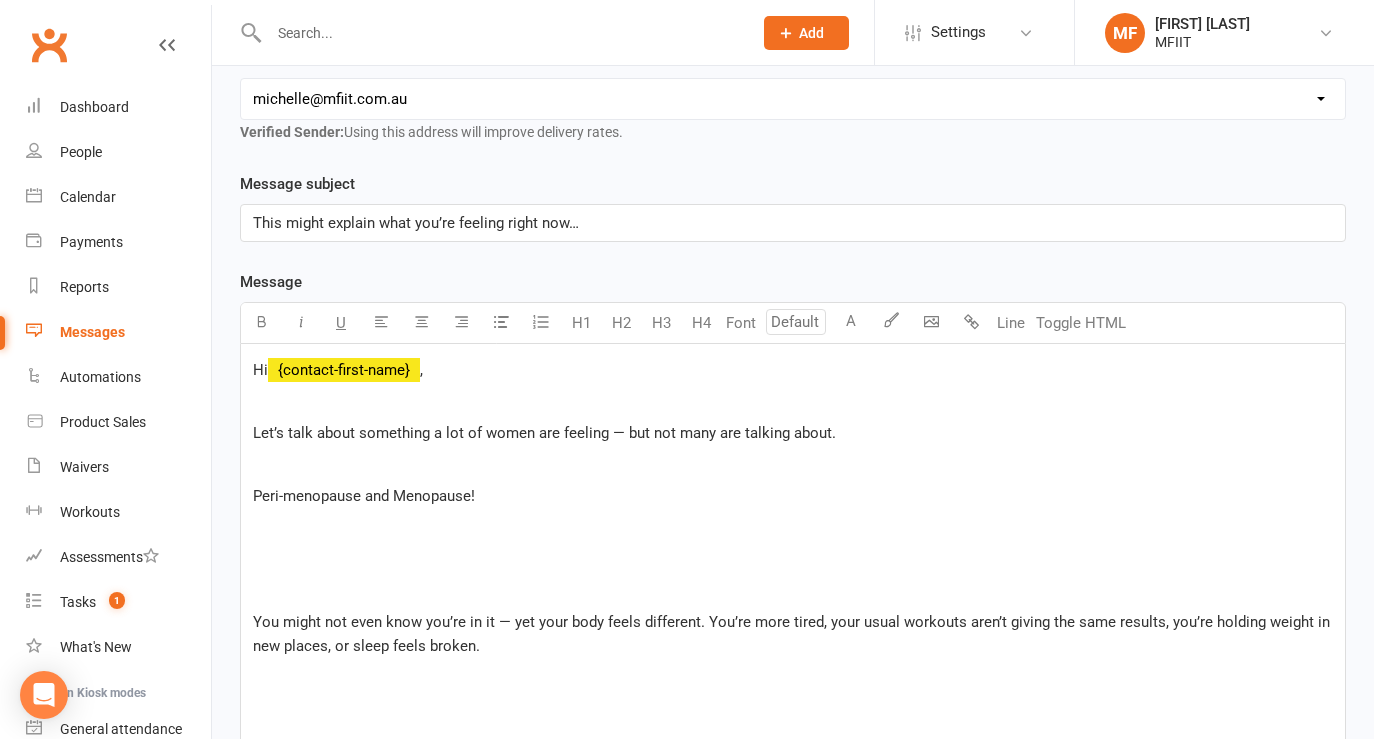 click on "﻿" at bounding box center [793, 590] 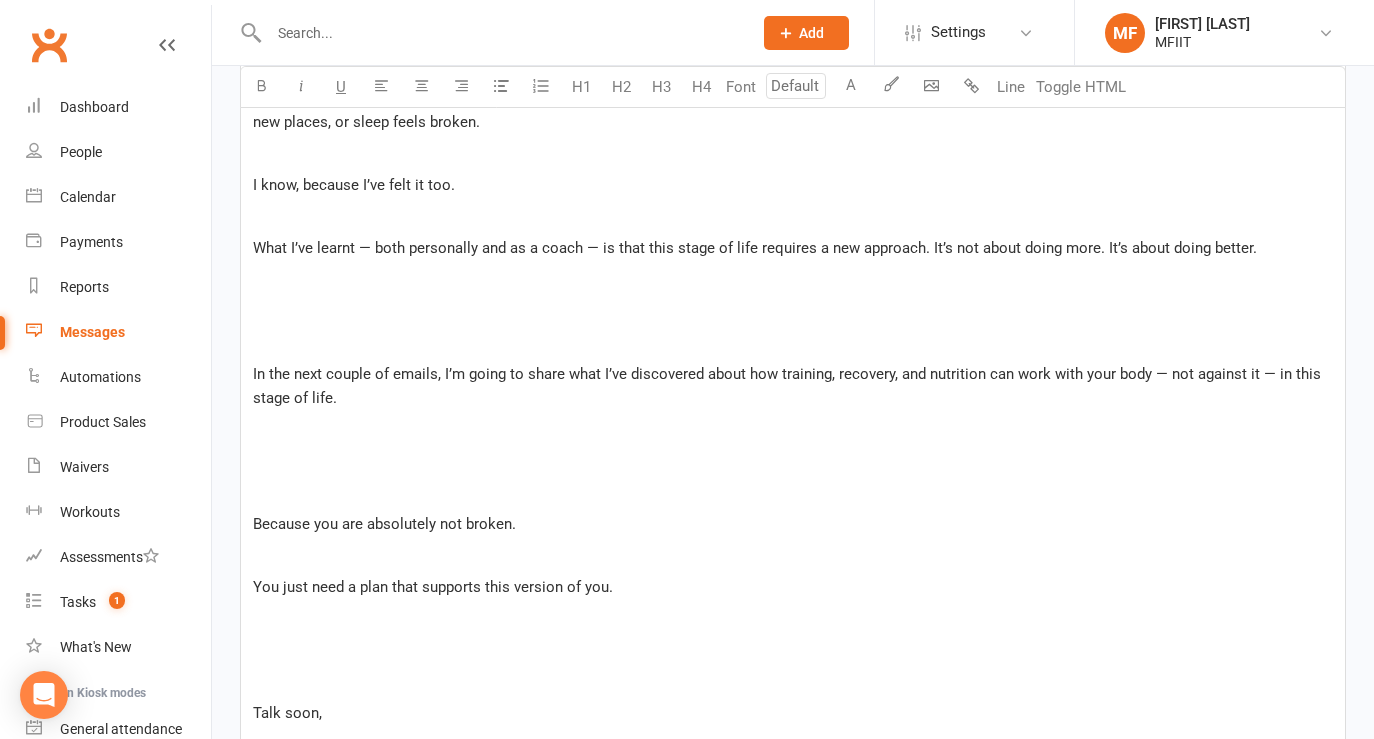 scroll, scrollTop: 827, scrollLeft: 0, axis: vertical 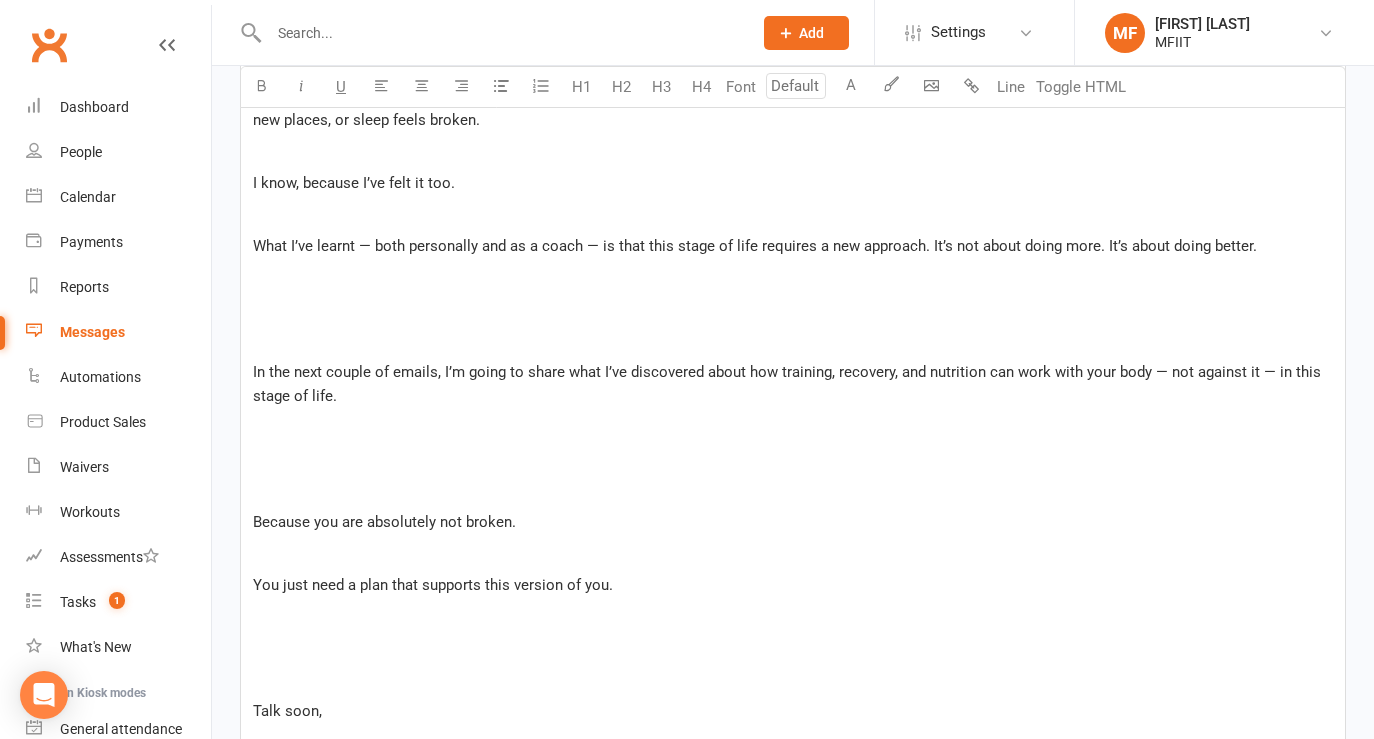 click on "﻿" at bounding box center [793, 340] 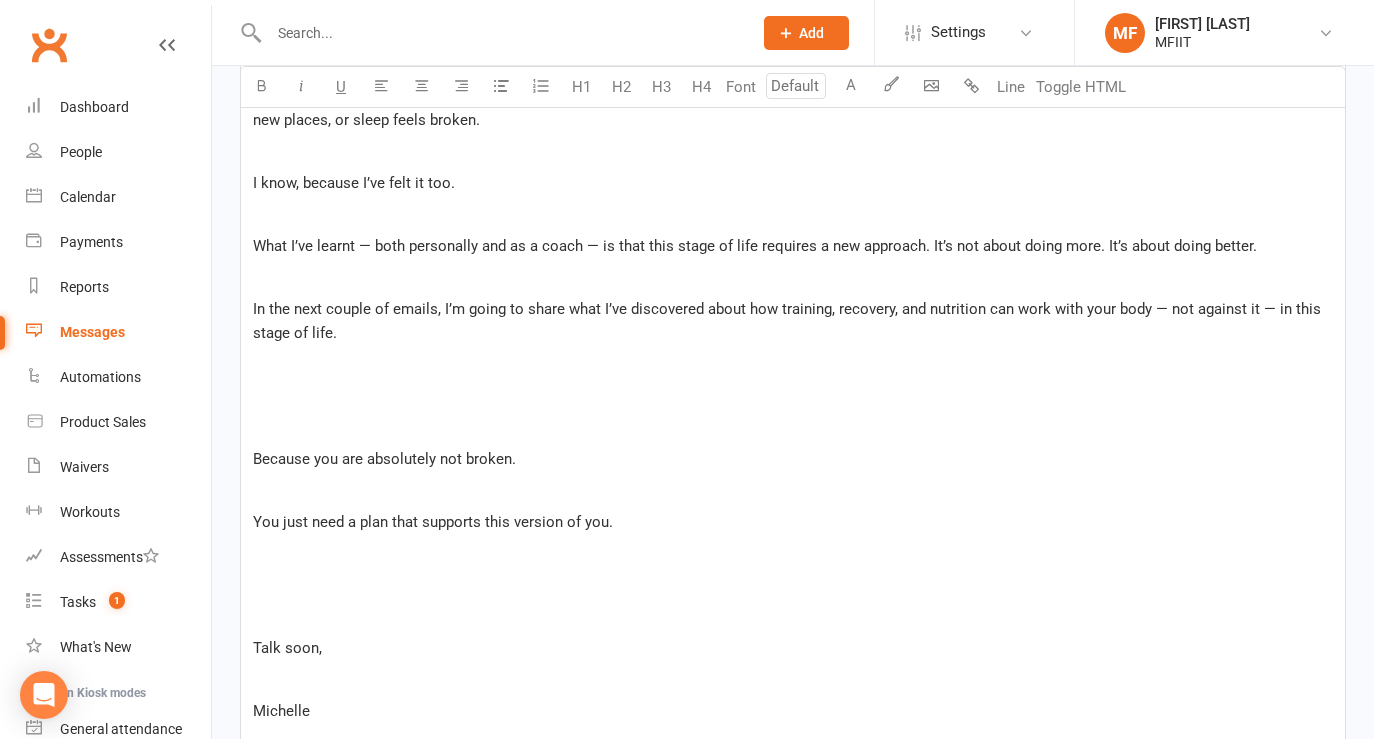 click on "﻿" at bounding box center (793, 427) 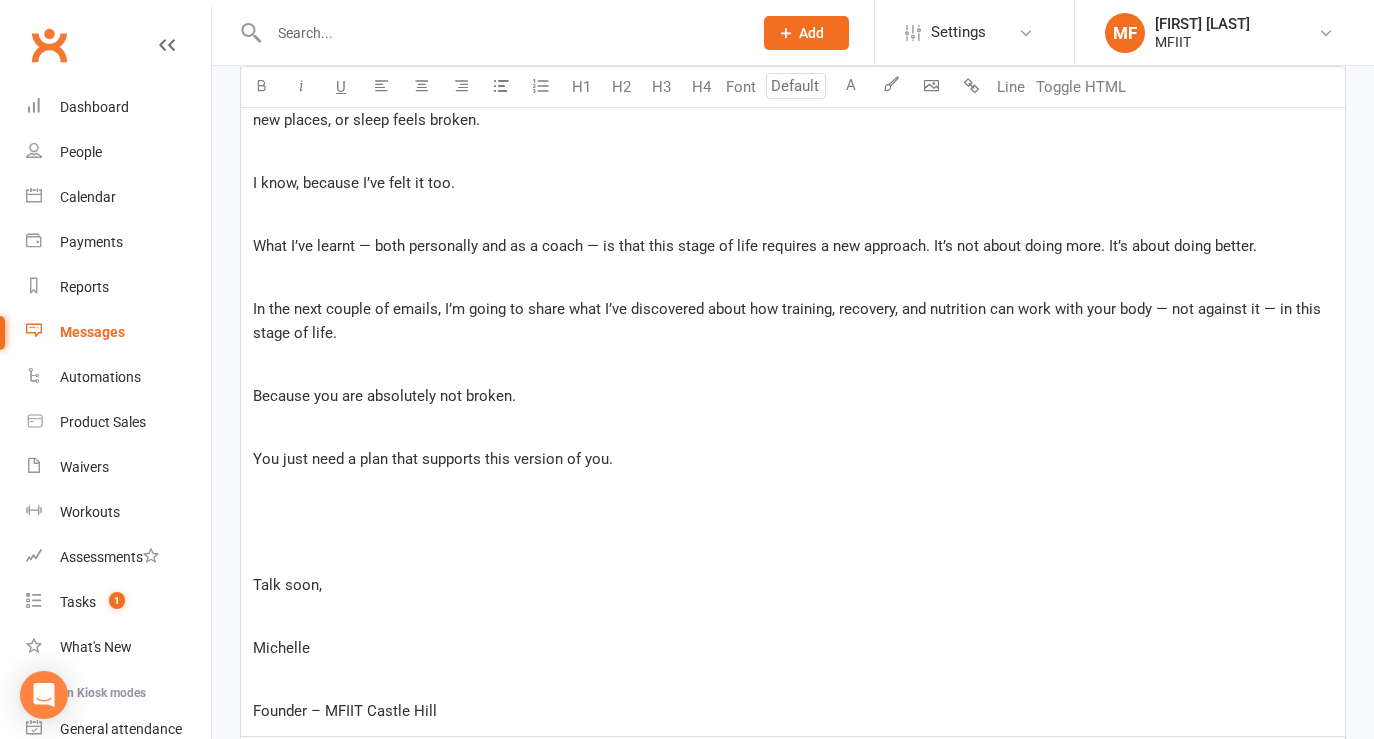 click on "﻿" at bounding box center [793, 427] 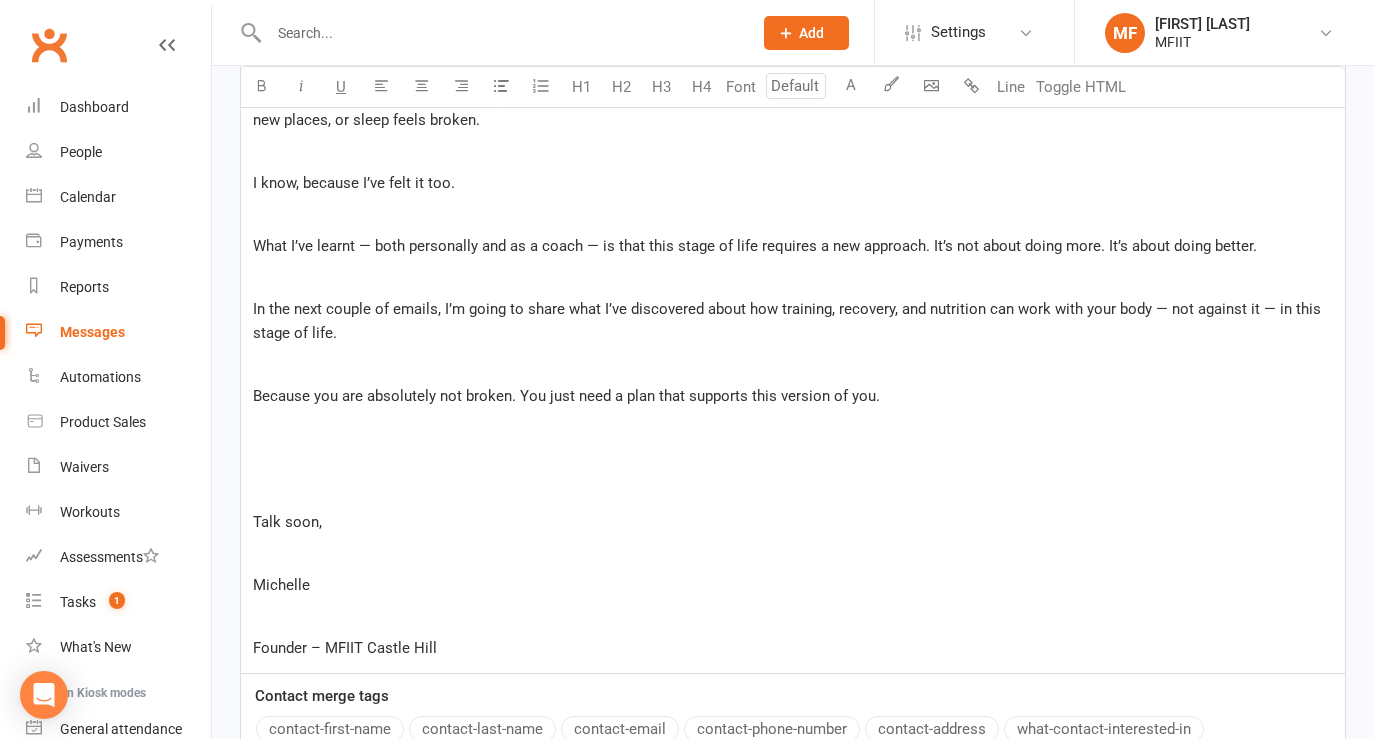 click on "[EMAIL]" at bounding box center [793, 277] 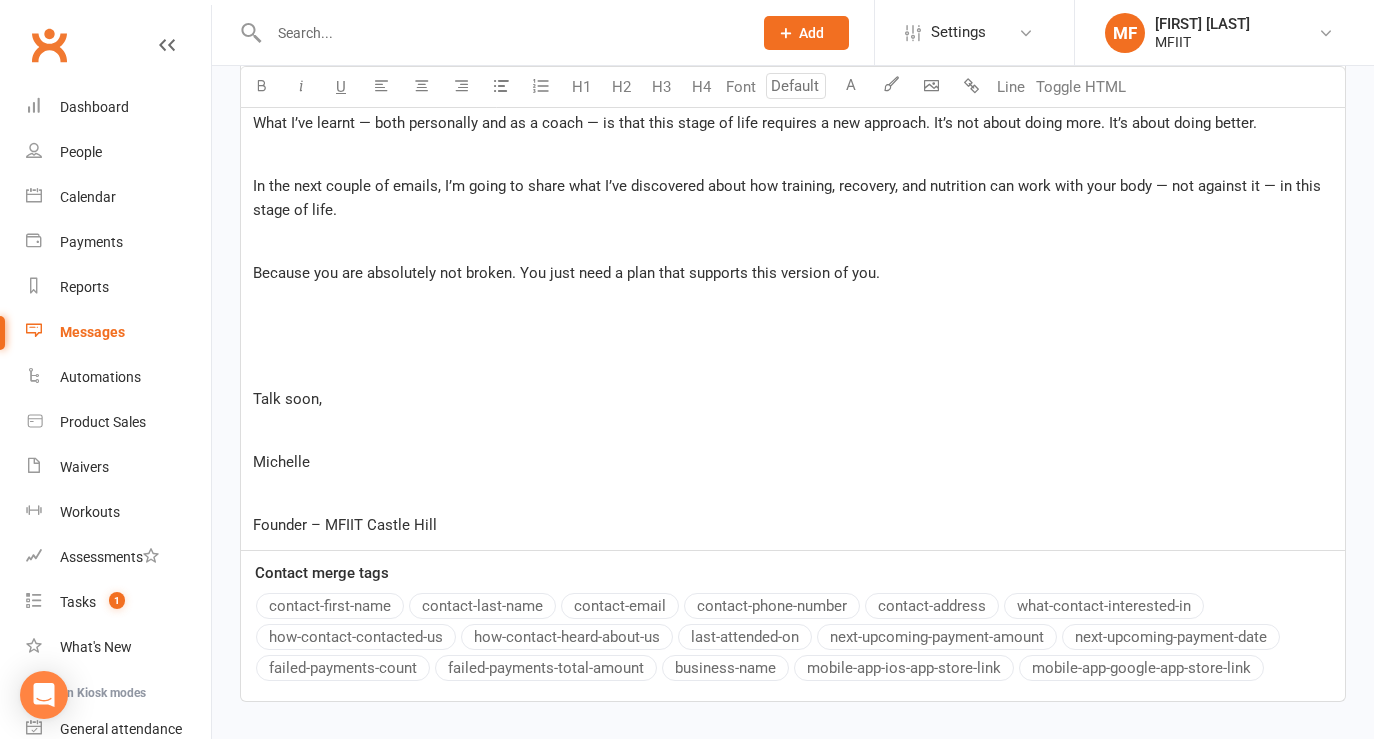 scroll, scrollTop: 977, scrollLeft: 0, axis: vertical 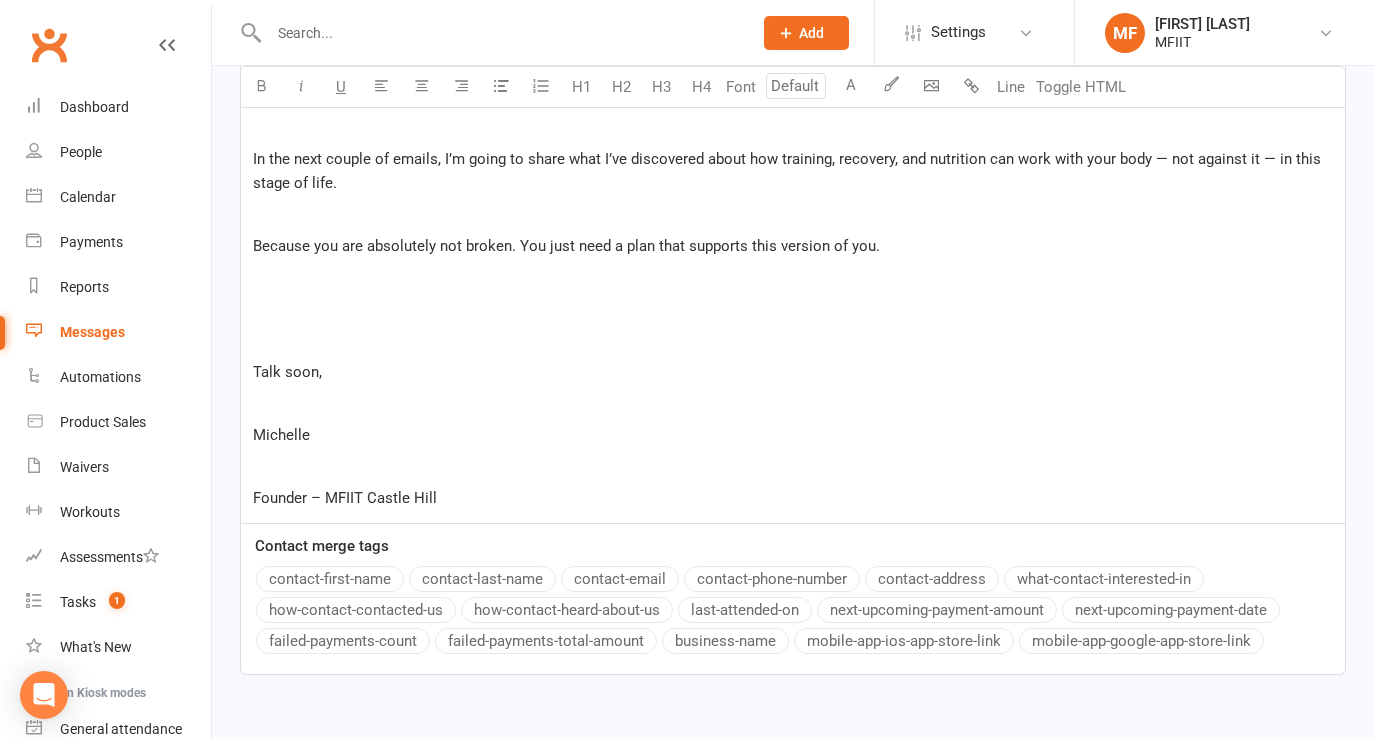 click on "﻿" at bounding box center (793, 309) 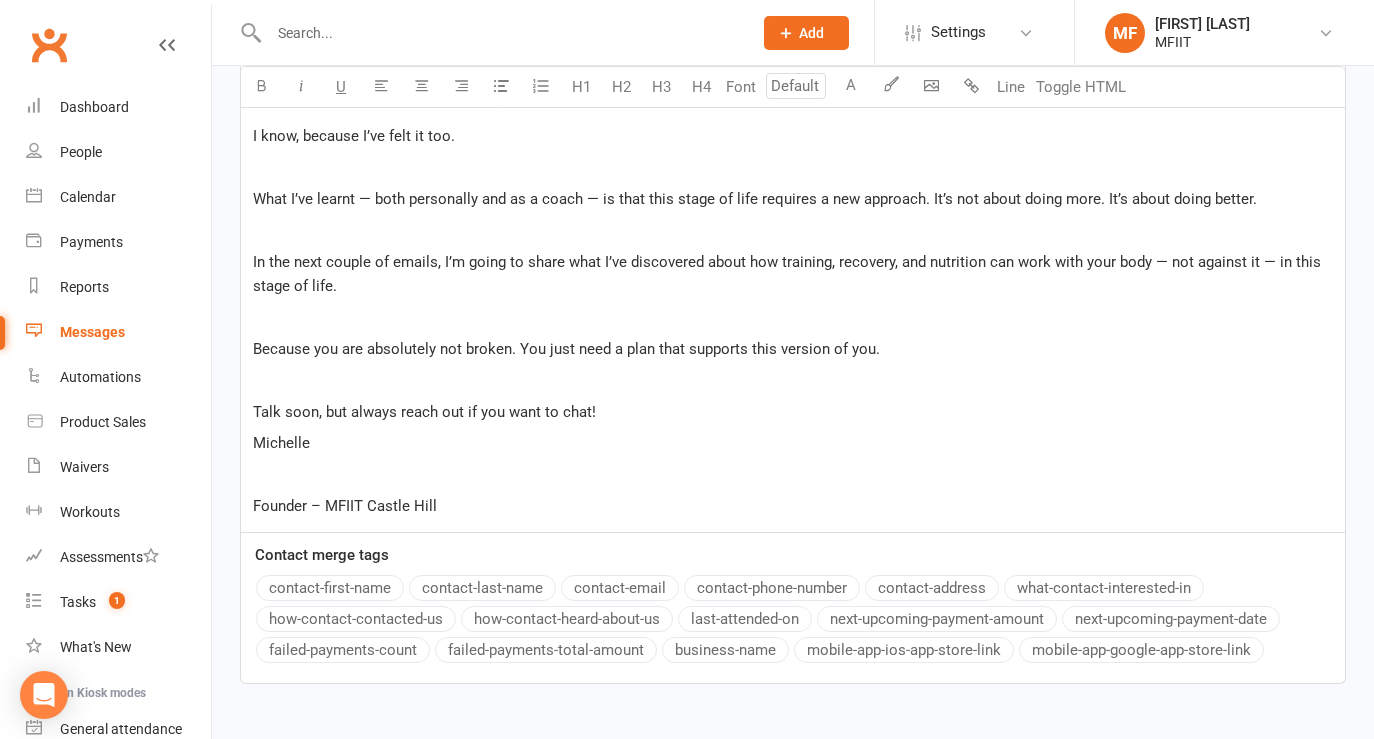 scroll, scrollTop: 868, scrollLeft: 0, axis: vertical 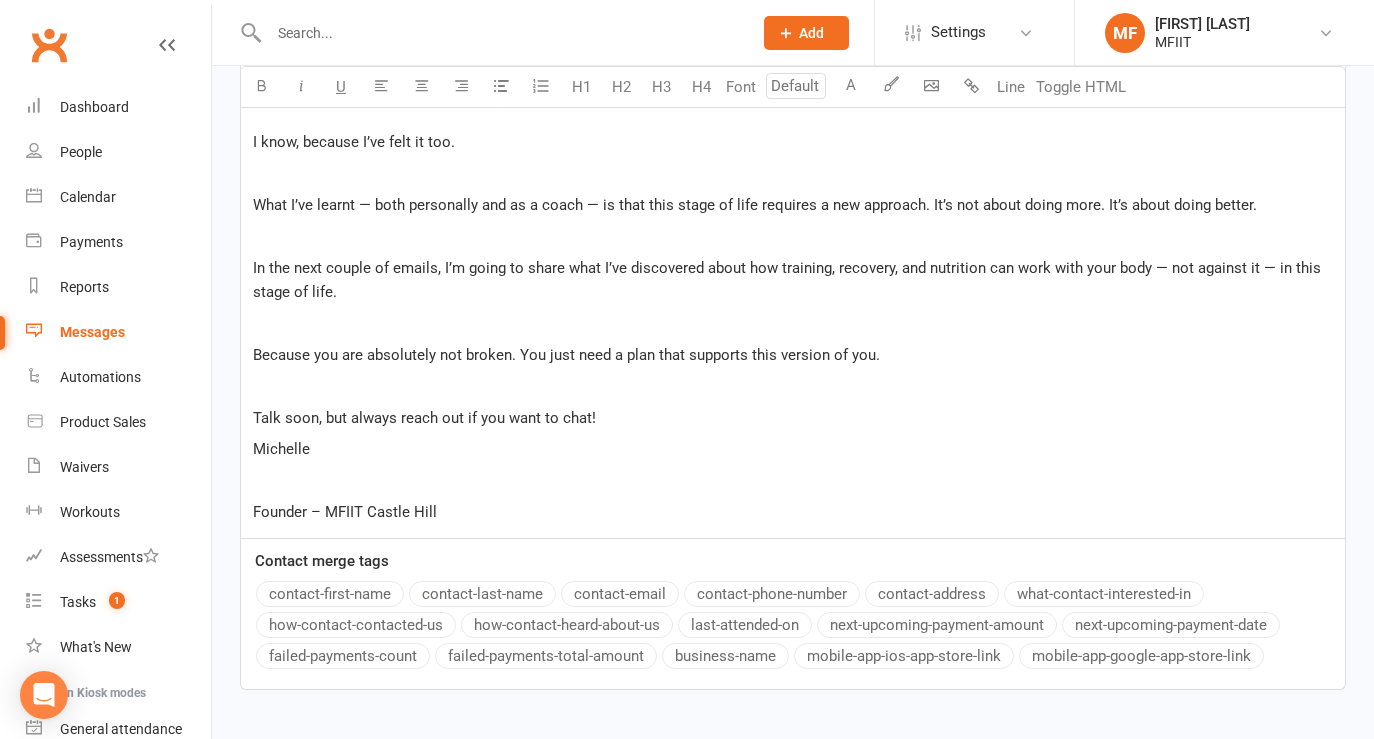 click on "Founder – MFIIT Castle Hill" at bounding box center (345, 512) 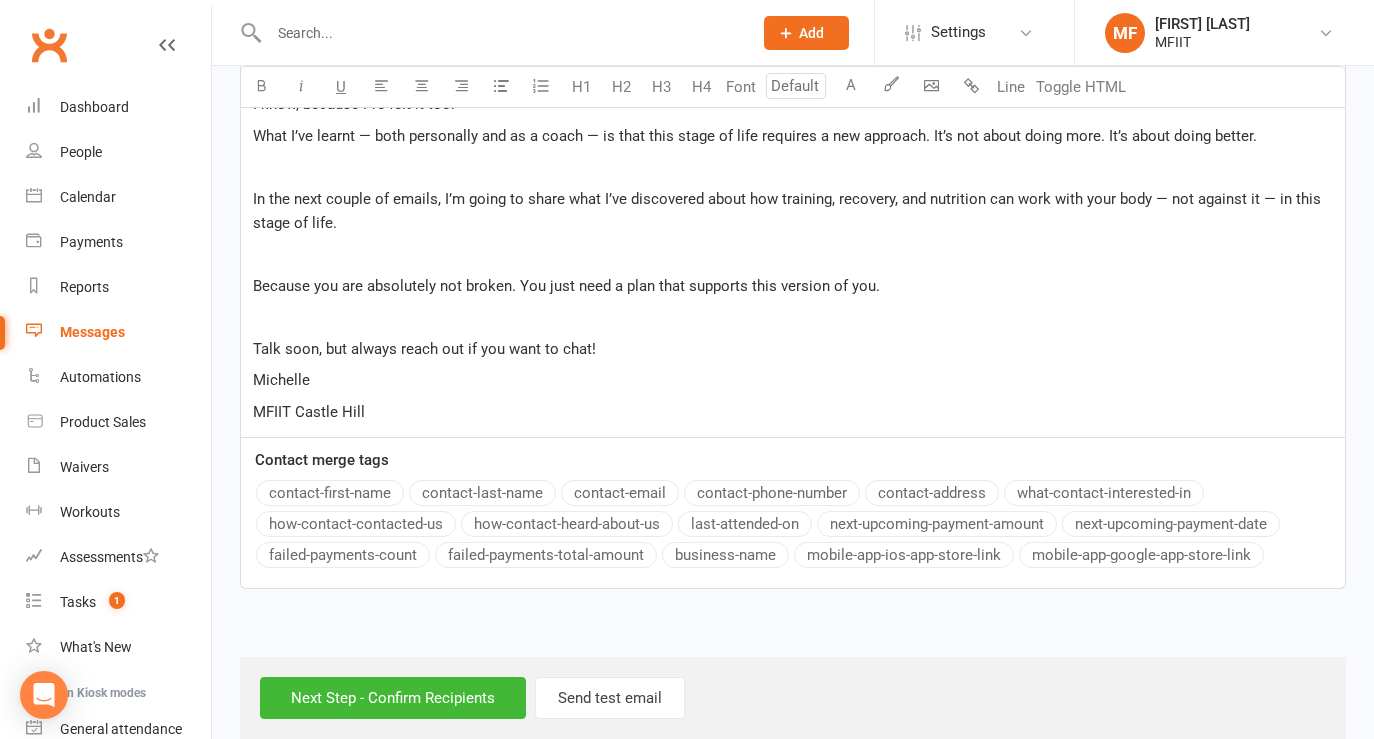scroll, scrollTop: 903, scrollLeft: 0, axis: vertical 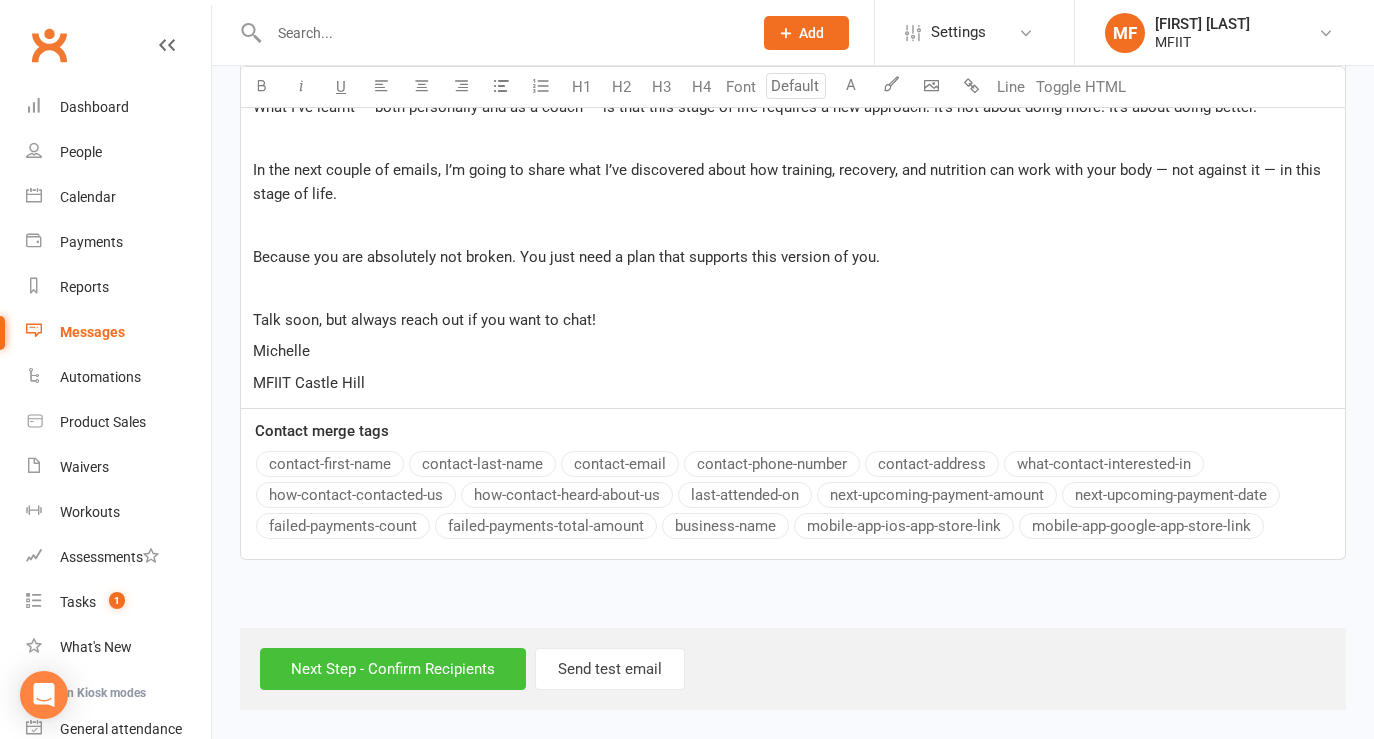 click on "Next Step - Confirm Recipients" at bounding box center [393, 669] 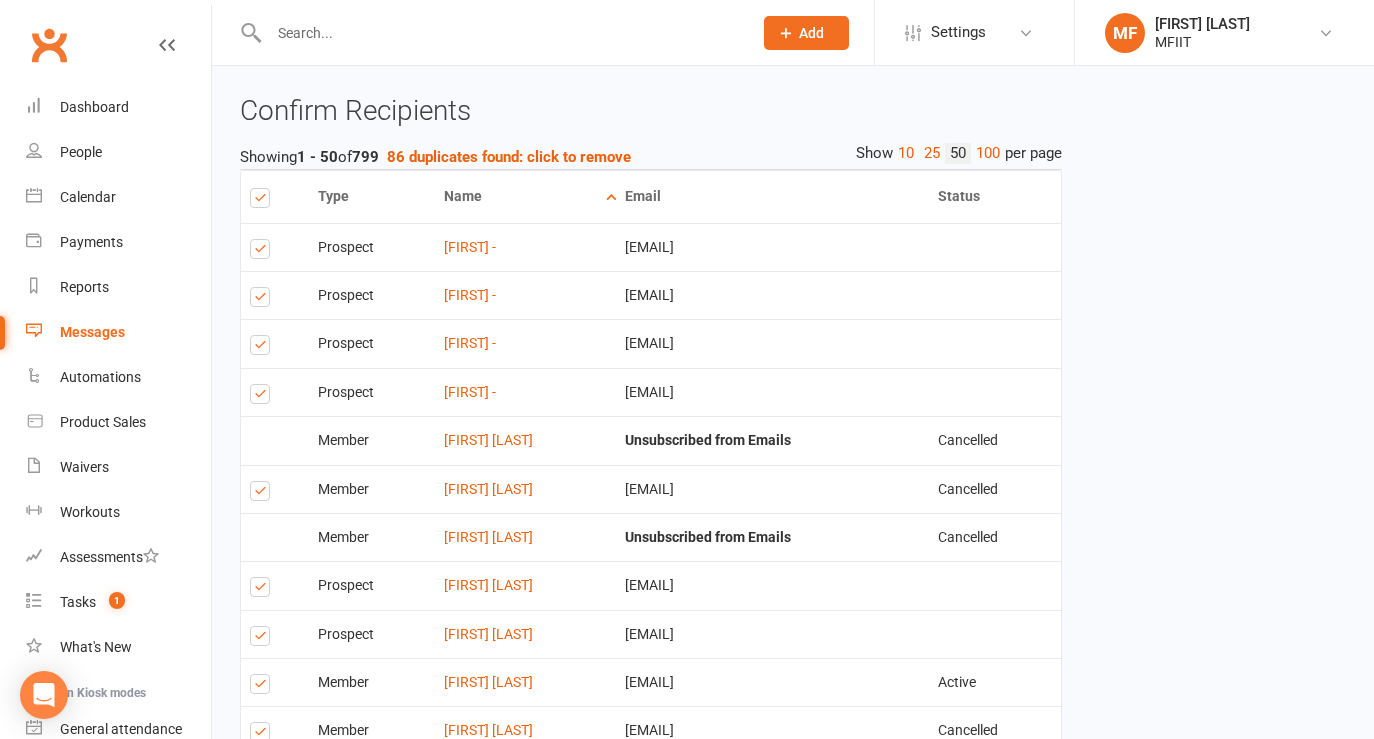 scroll, scrollTop: 957, scrollLeft: 0, axis: vertical 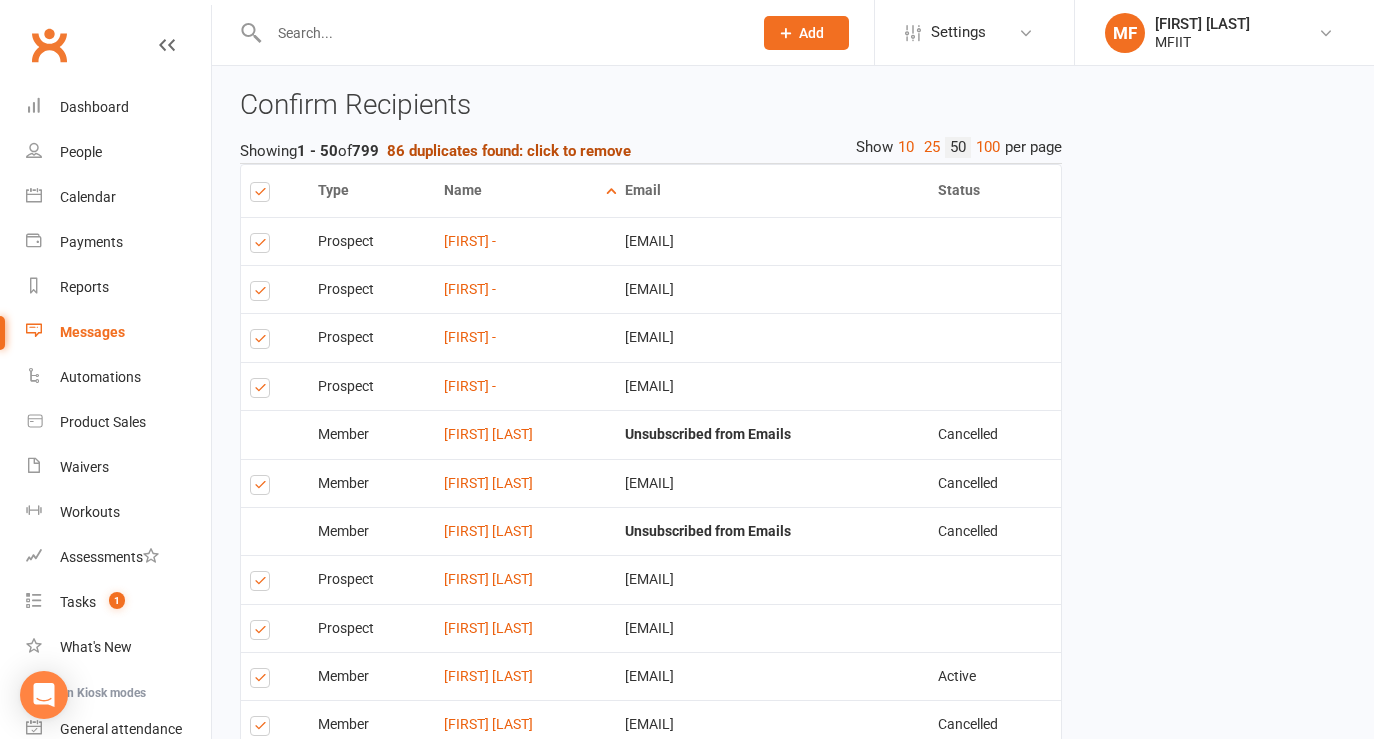 click on "86 duplicates found: click to remove" at bounding box center (509, 151) 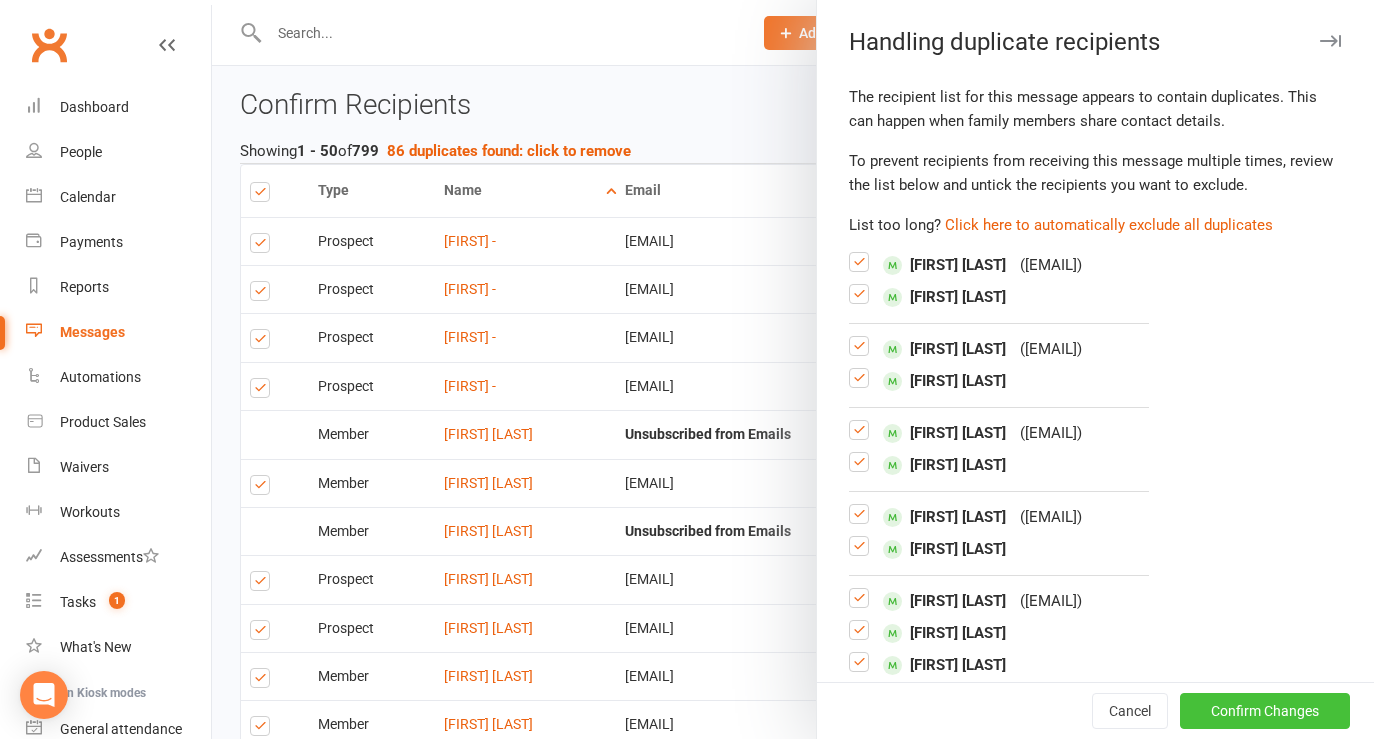 click on "Confirm Changes" at bounding box center (1265, 711) 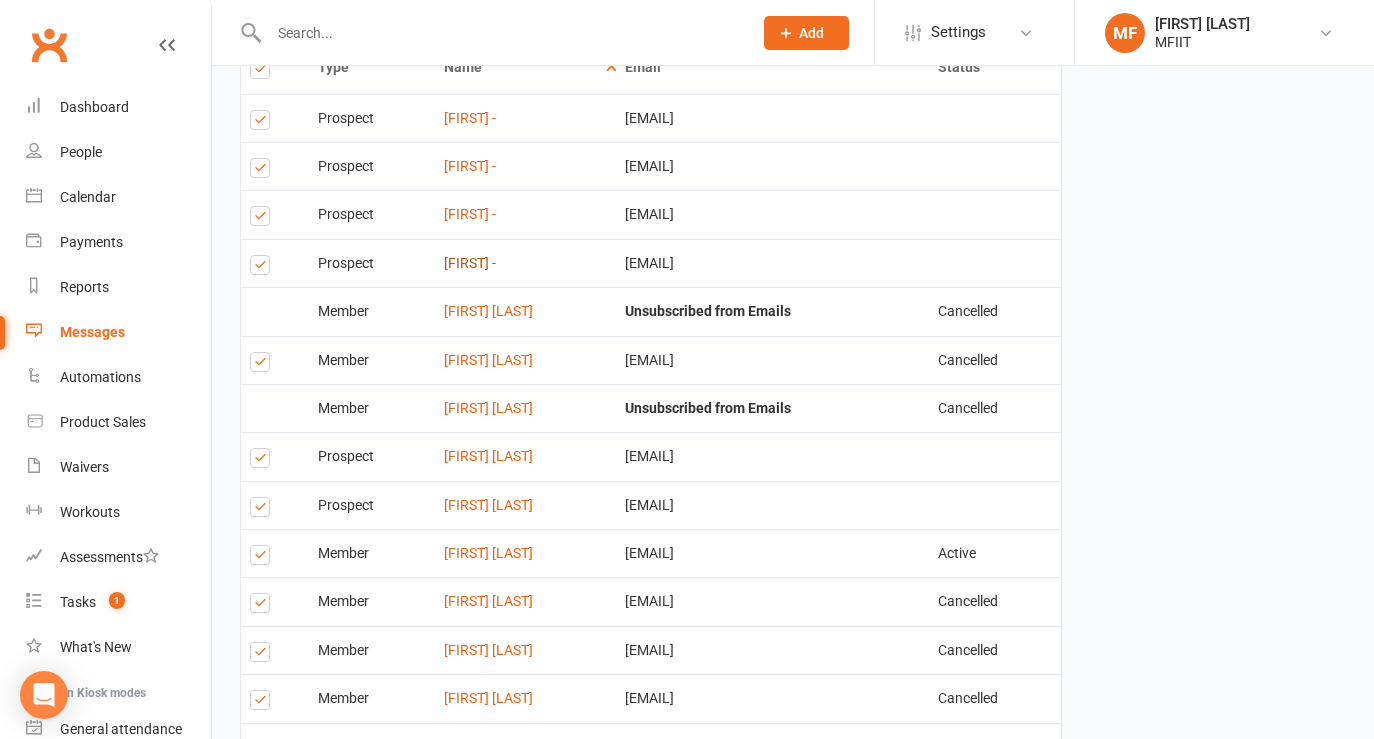 scroll, scrollTop: 1083, scrollLeft: 0, axis: vertical 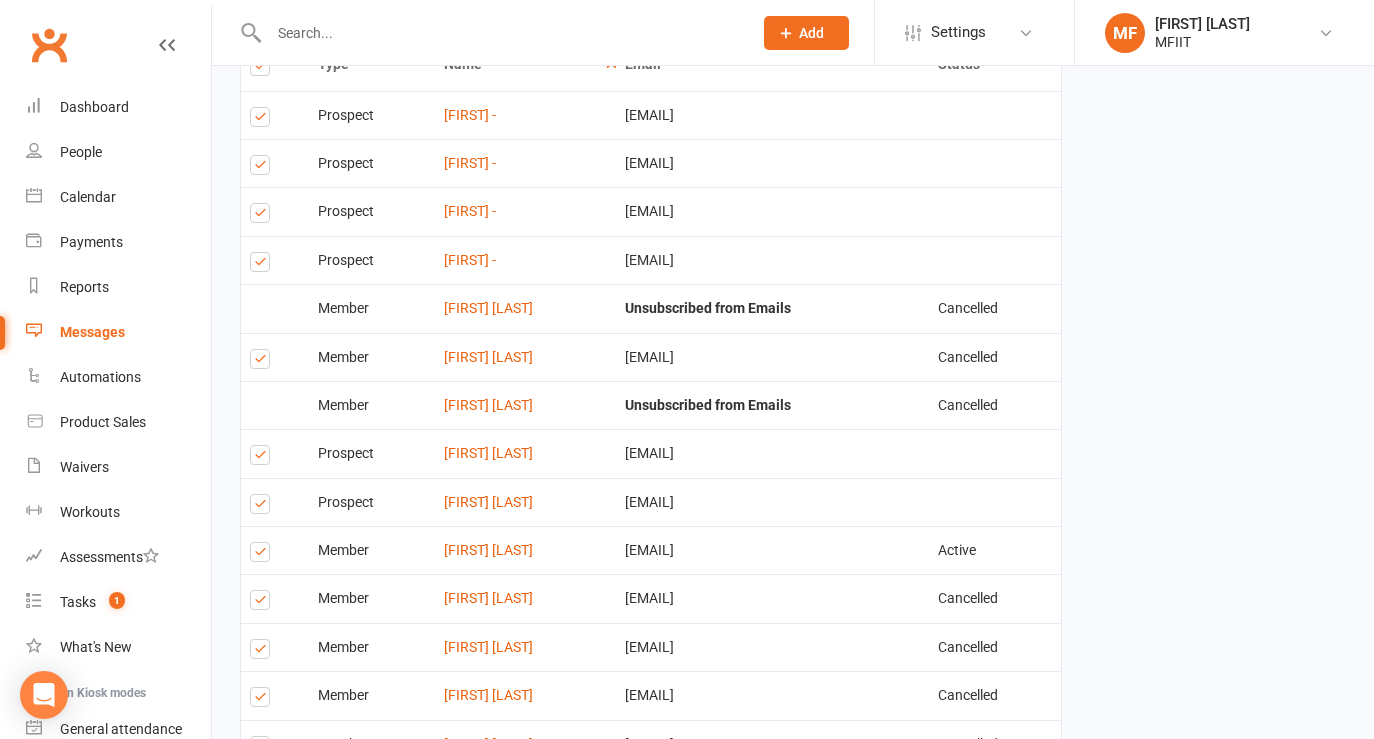 click at bounding box center [263, 555] 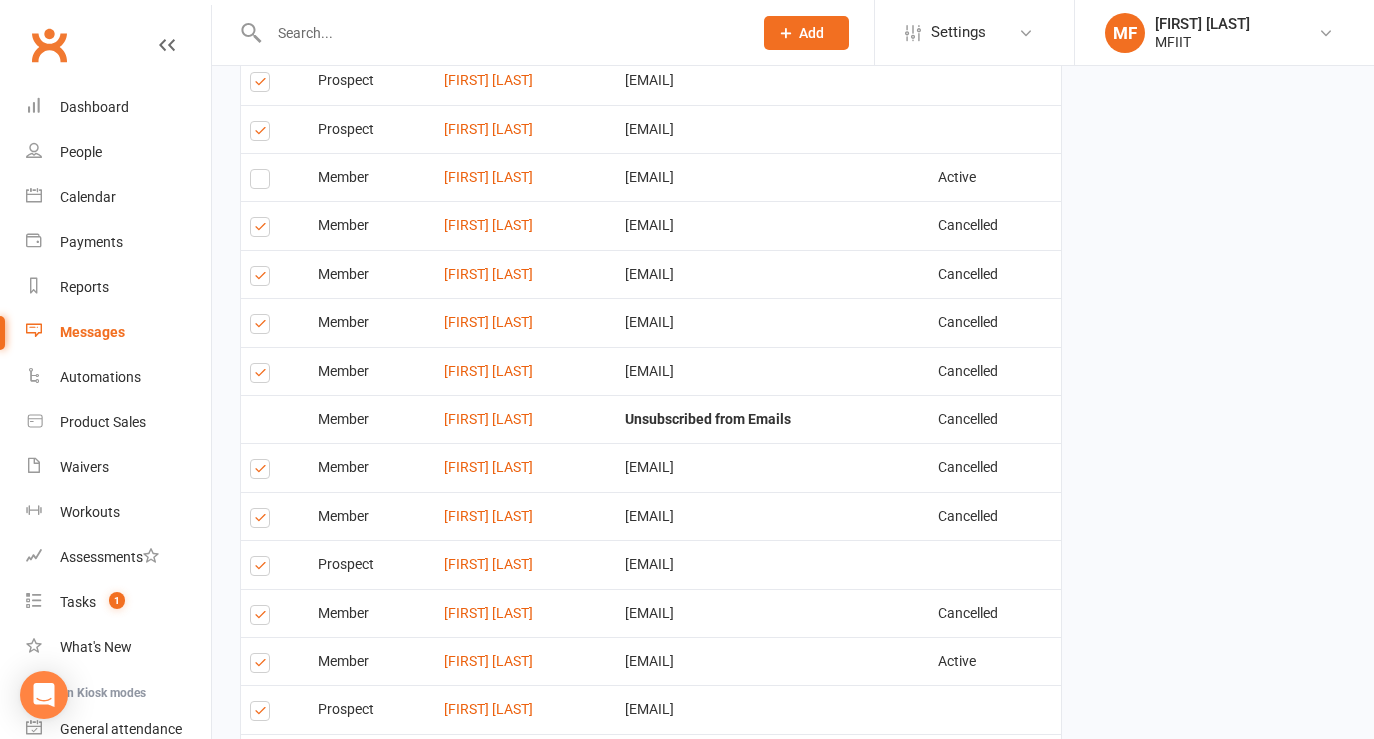 scroll, scrollTop: 1461, scrollLeft: 0, axis: vertical 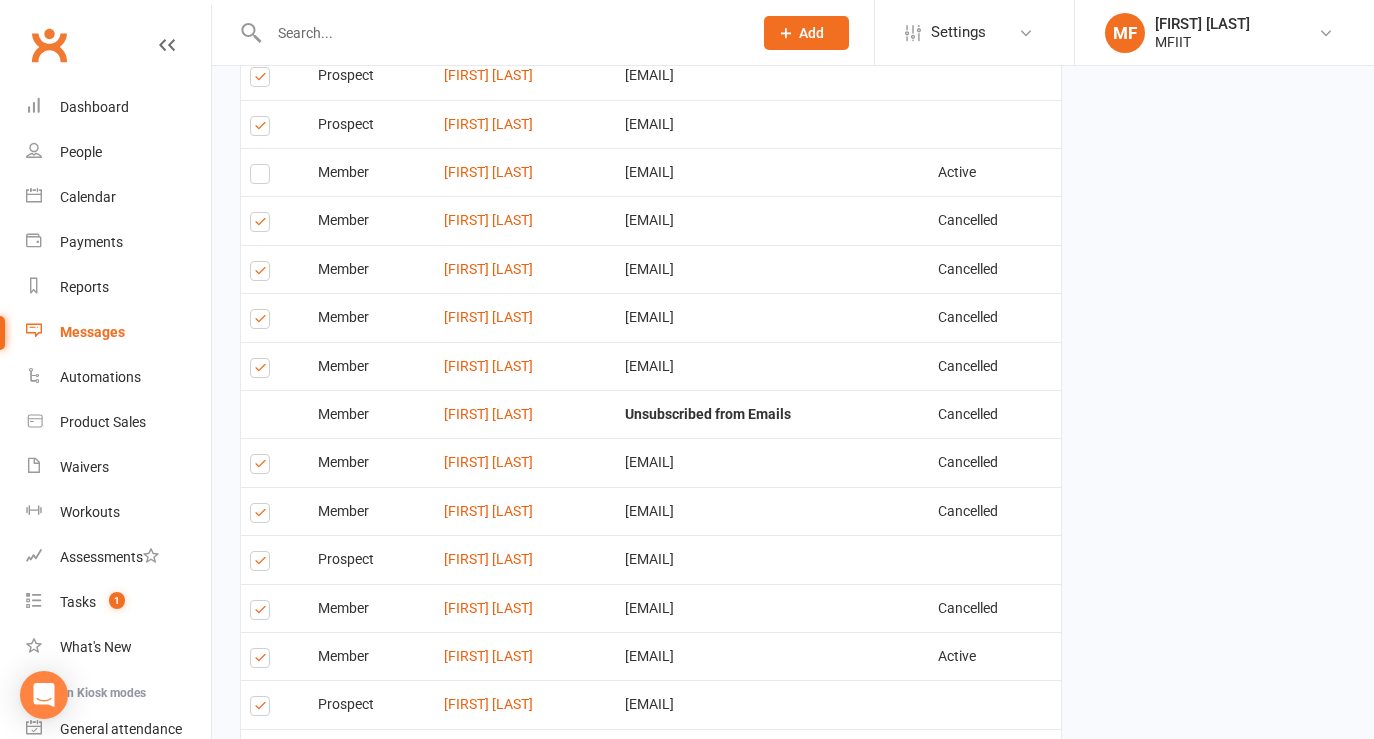 click at bounding box center [263, 274] 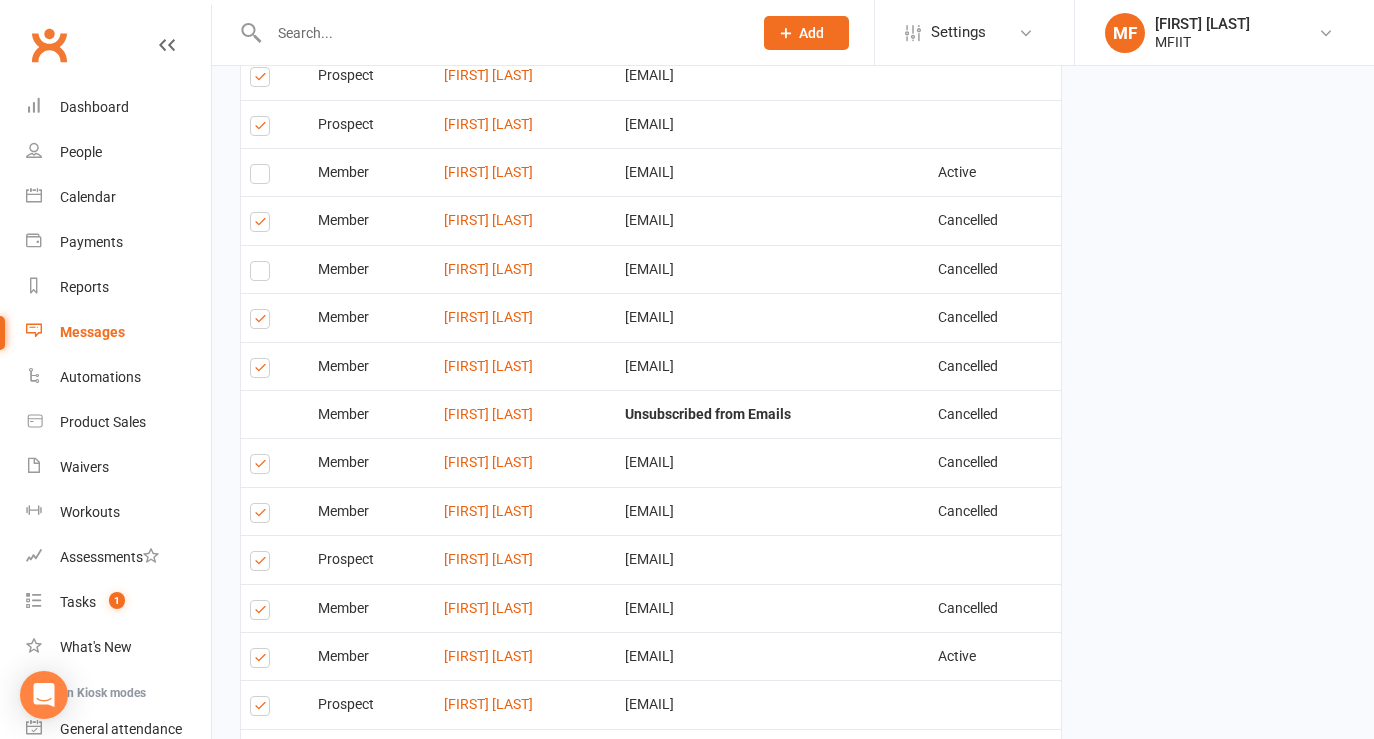 click at bounding box center [263, 322] 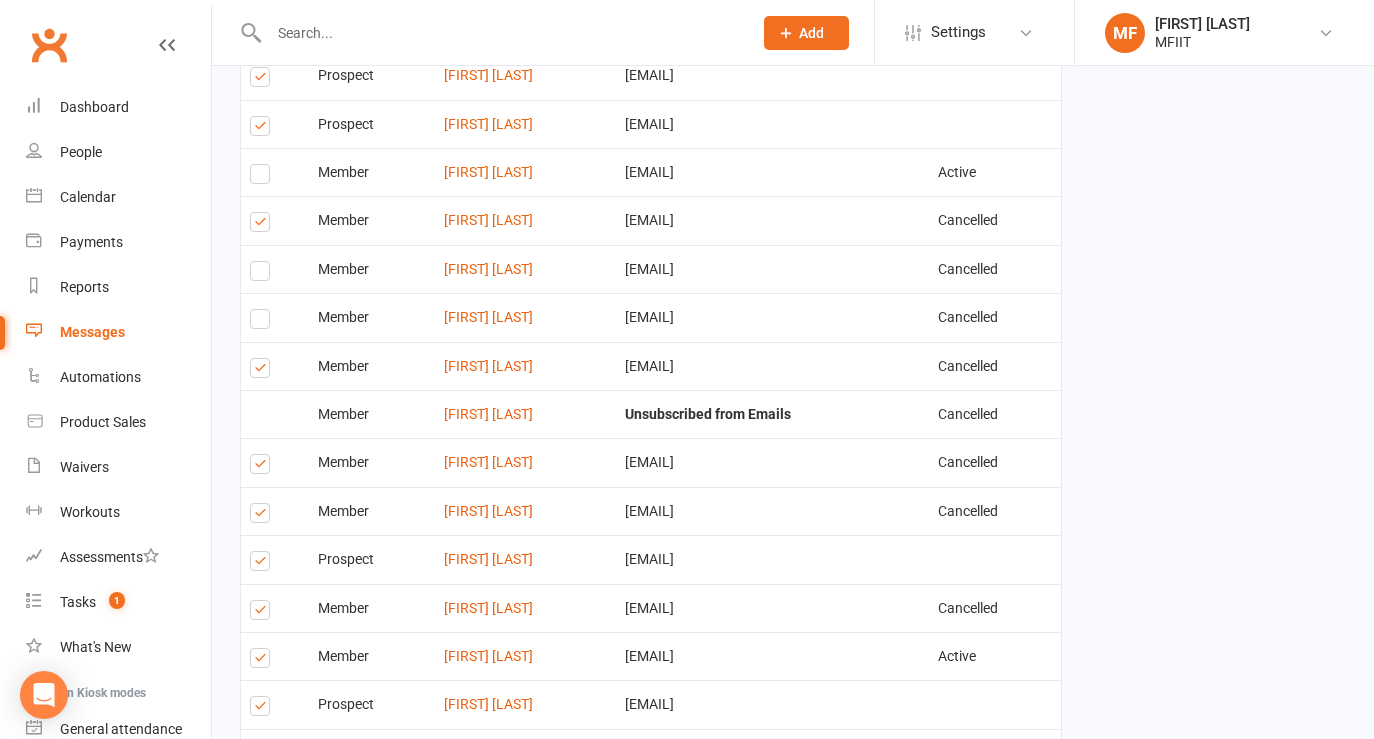 click at bounding box center (263, 467) 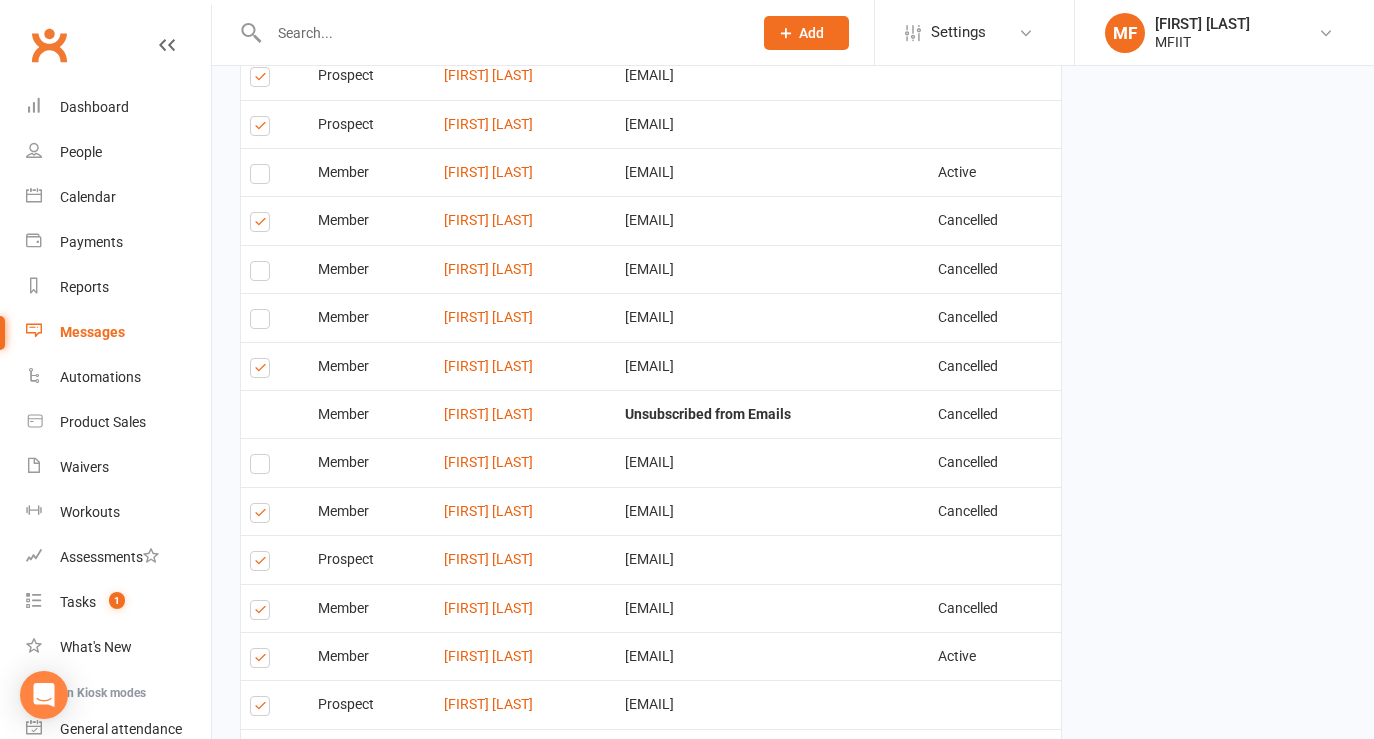 click at bounding box center (263, 516) 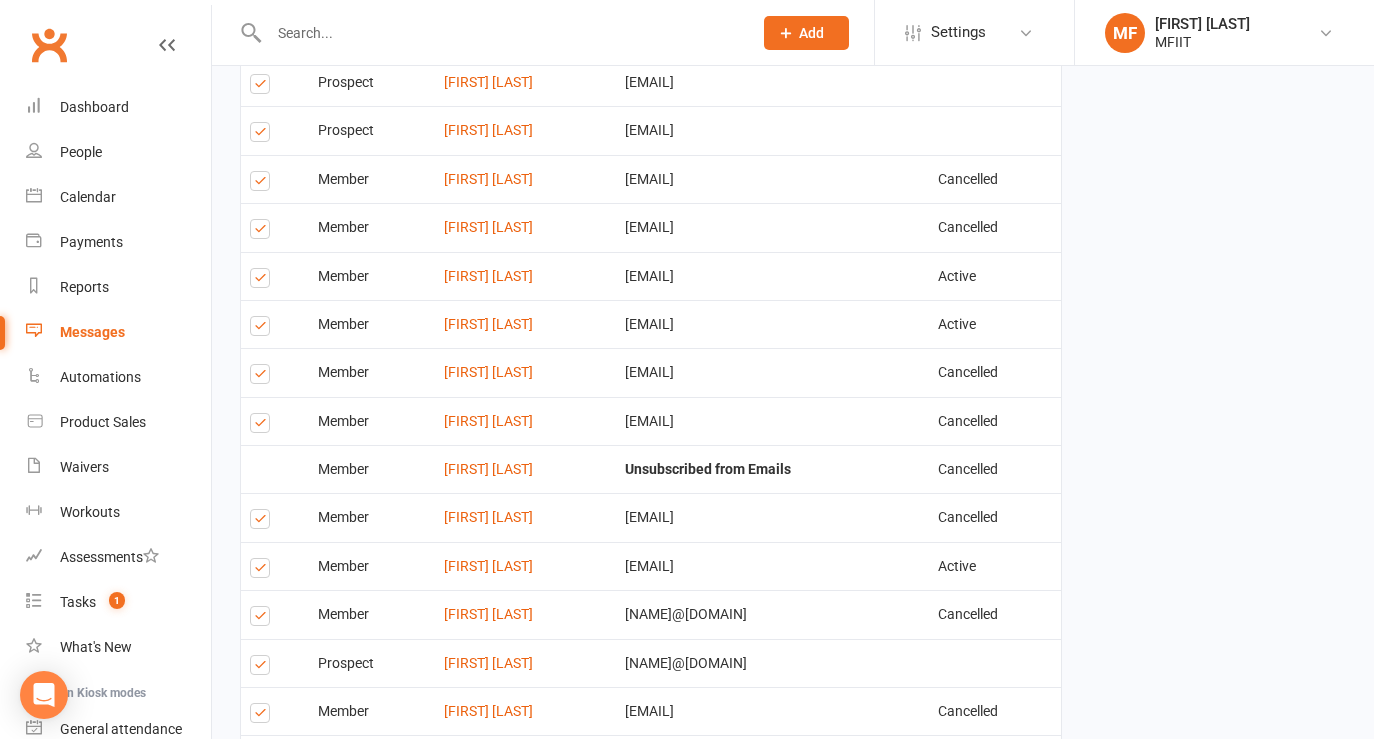 scroll, scrollTop: 2283, scrollLeft: 0, axis: vertical 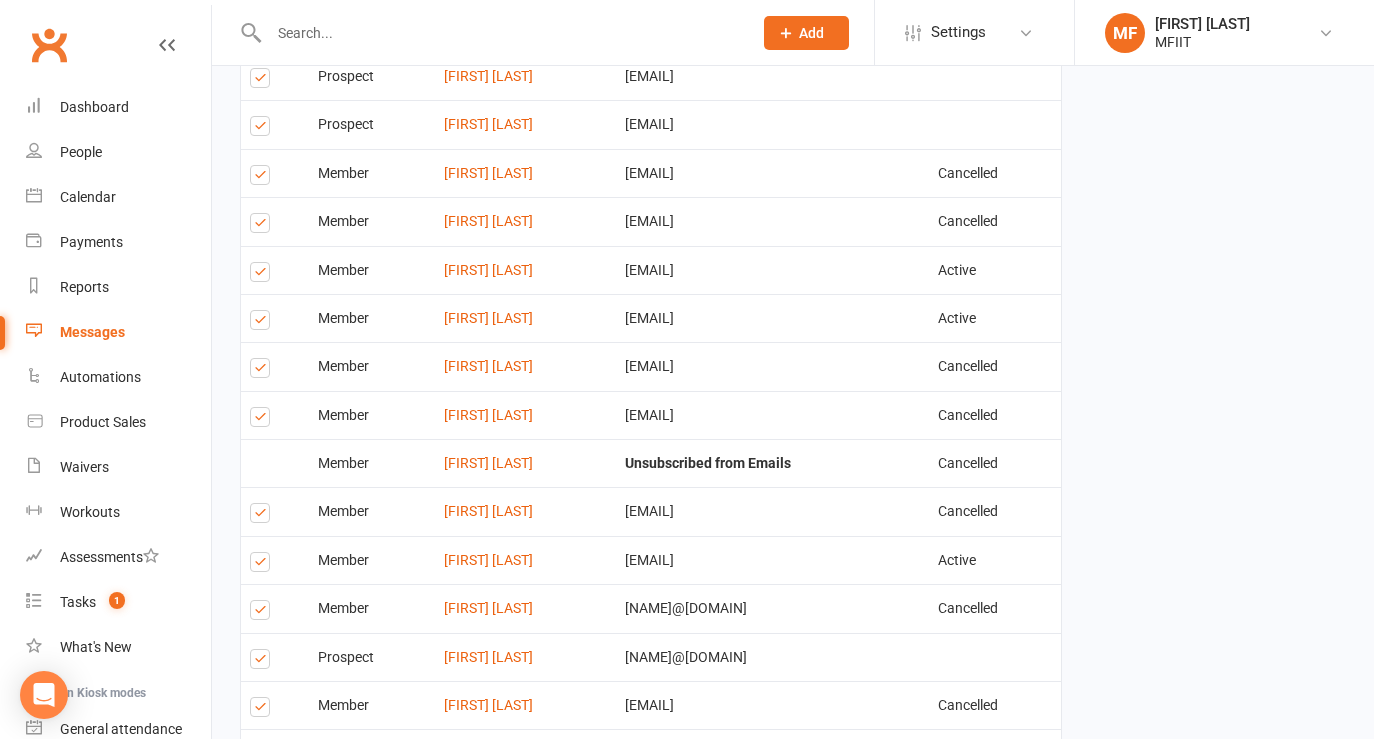 click at bounding box center (263, 323) 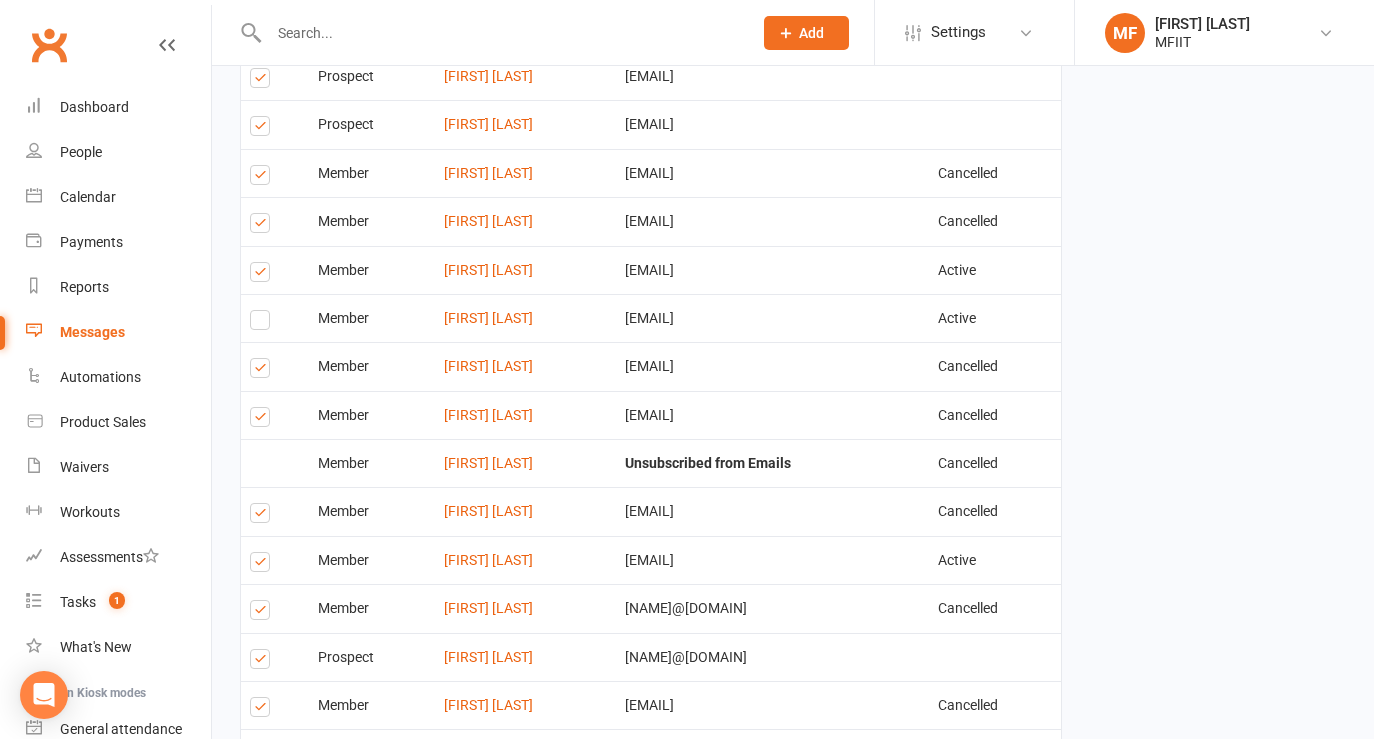 click at bounding box center (263, 371) 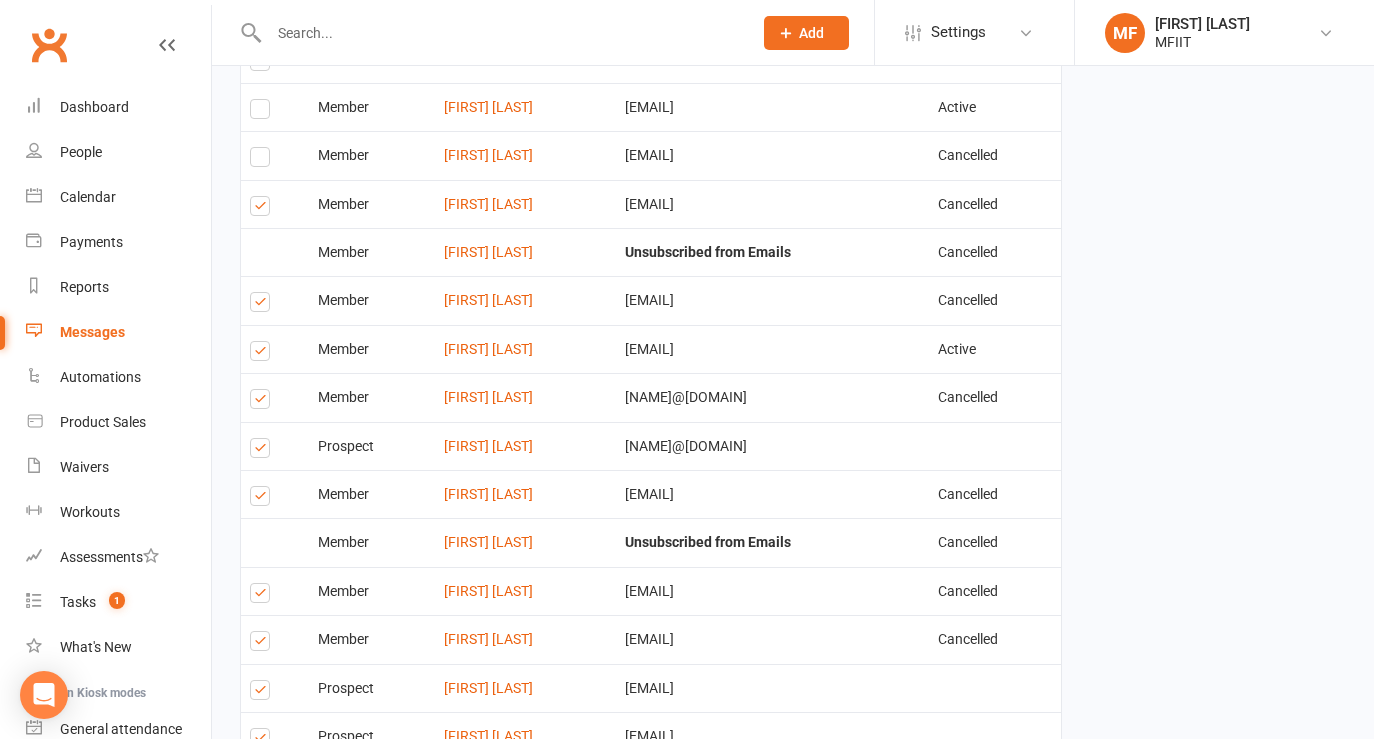 scroll, scrollTop: 2495, scrollLeft: 0, axis: vertical 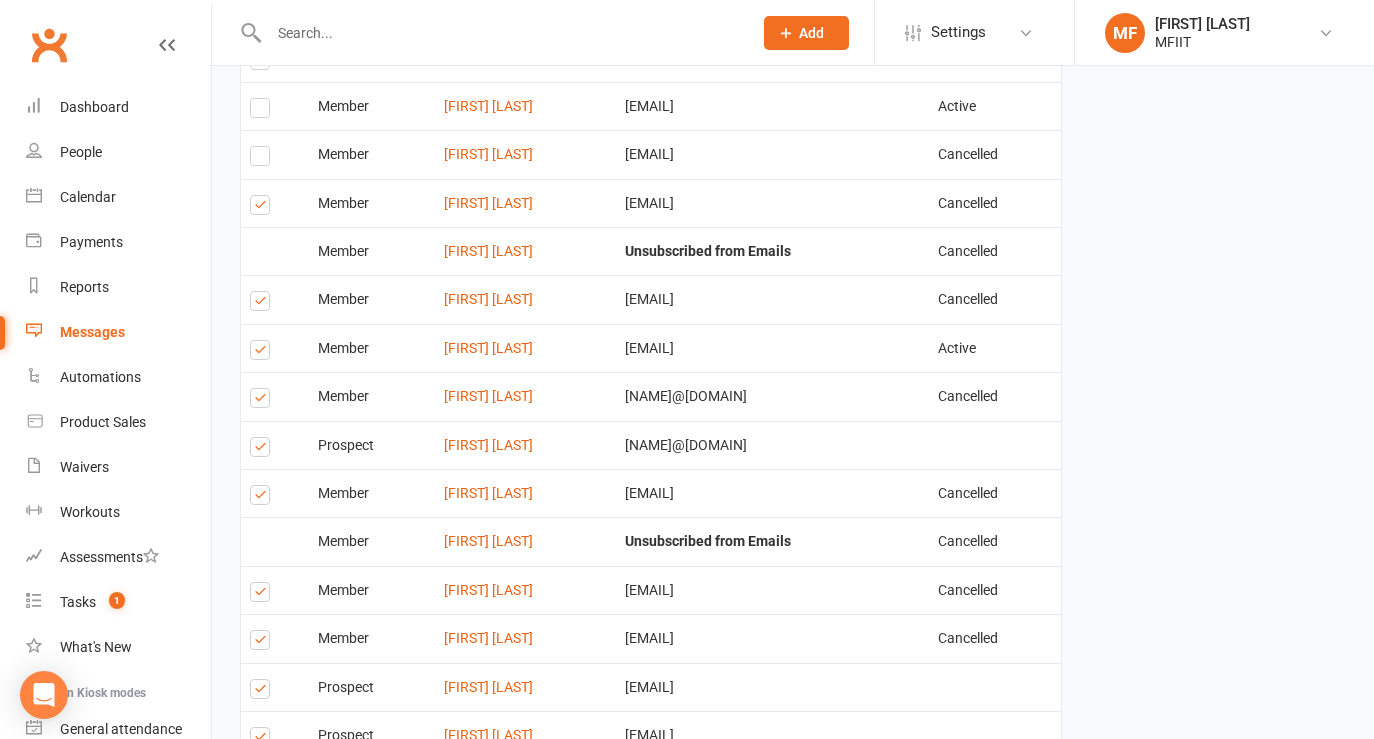 click at bounding box center (263, 159) 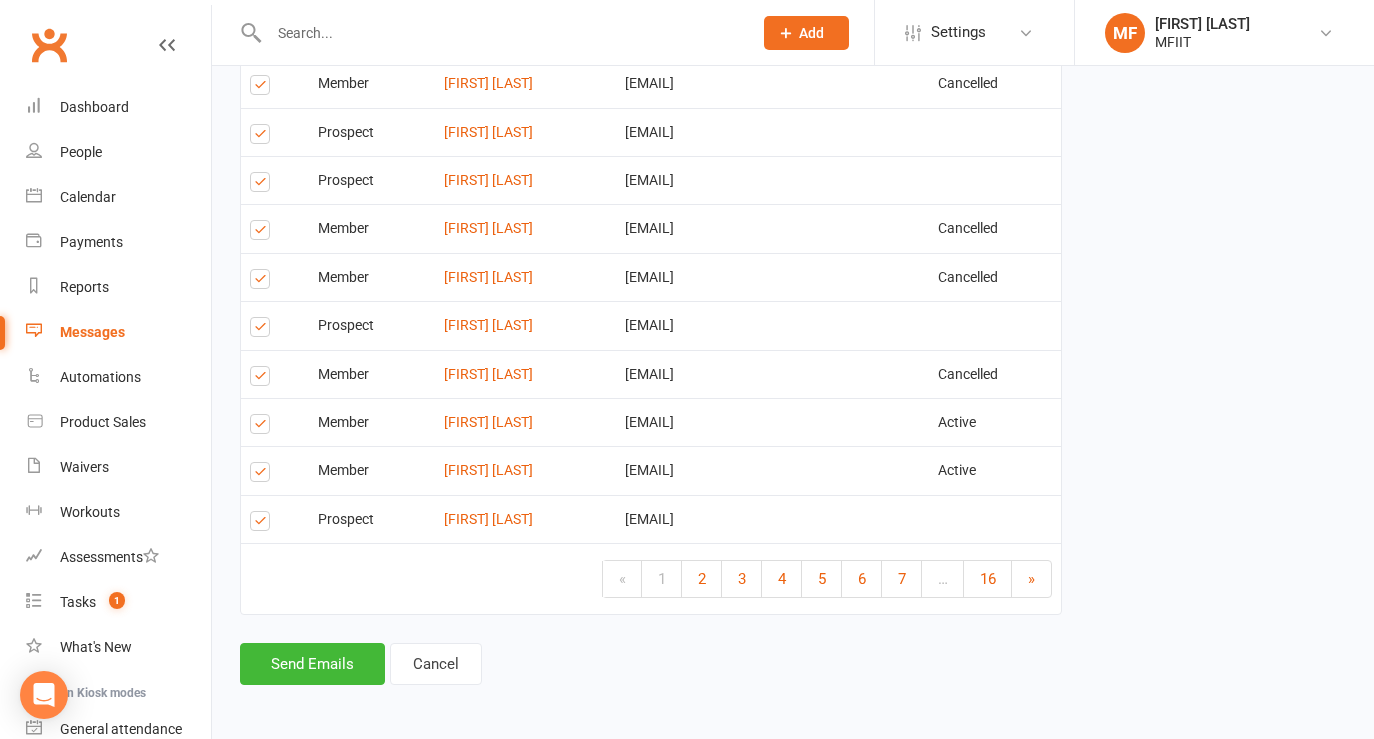 scroll, scrollTop: 3053, scrollLeft: 0, axis: vertical 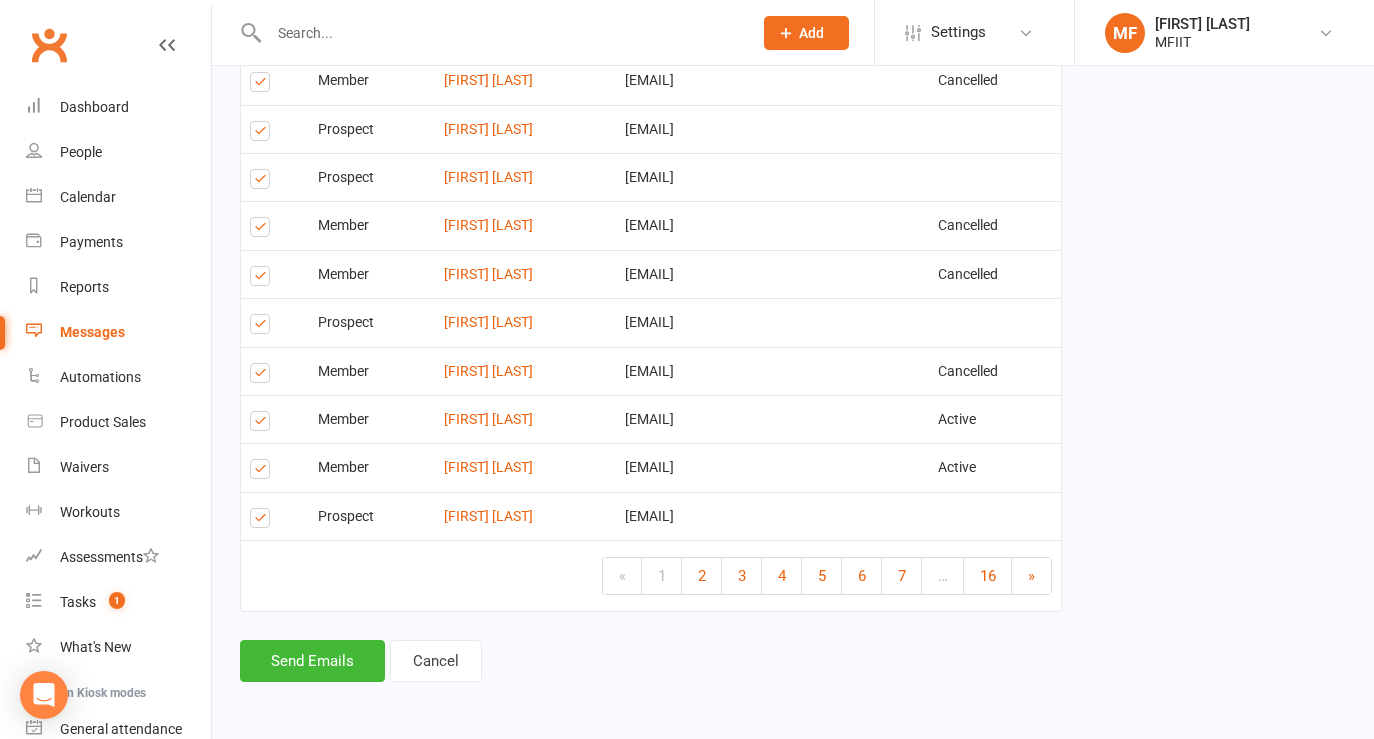 click at bounding box center (263, 327) 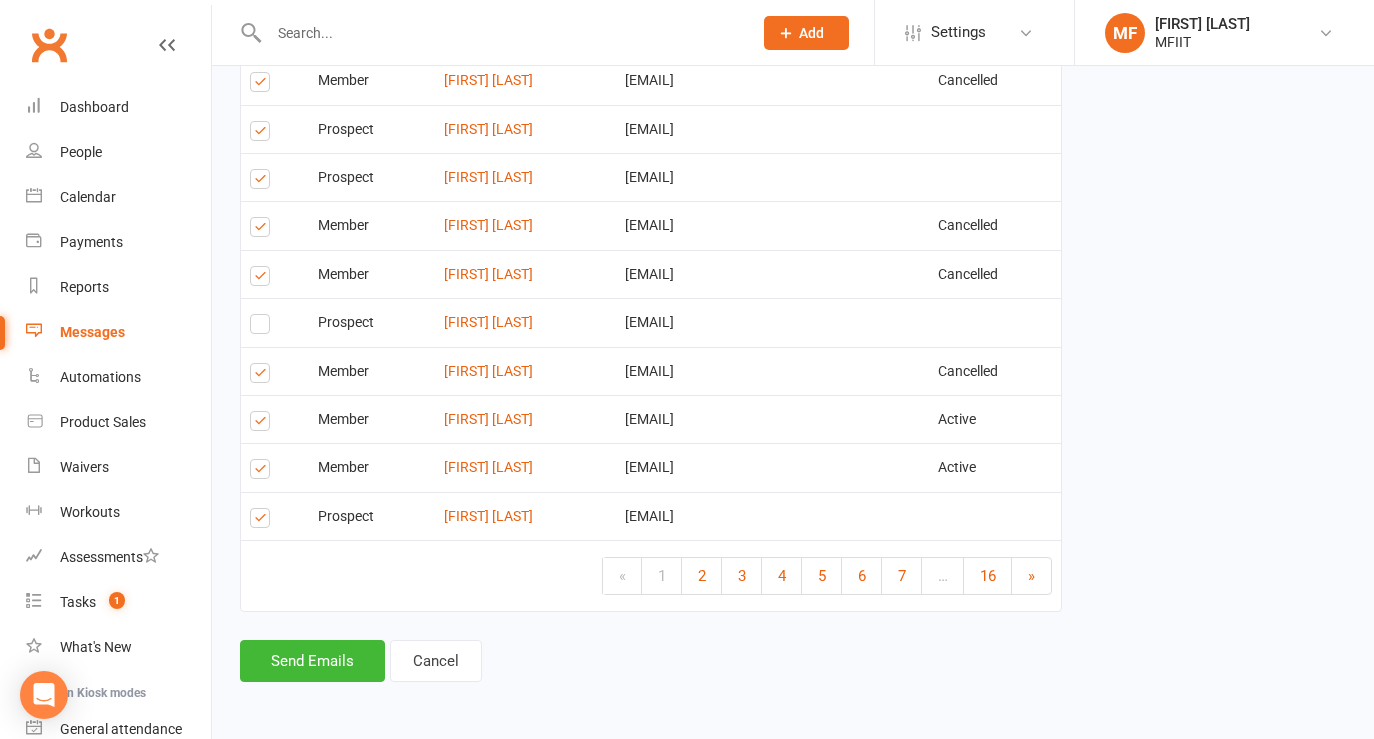 click at bounding box center (263, 424) 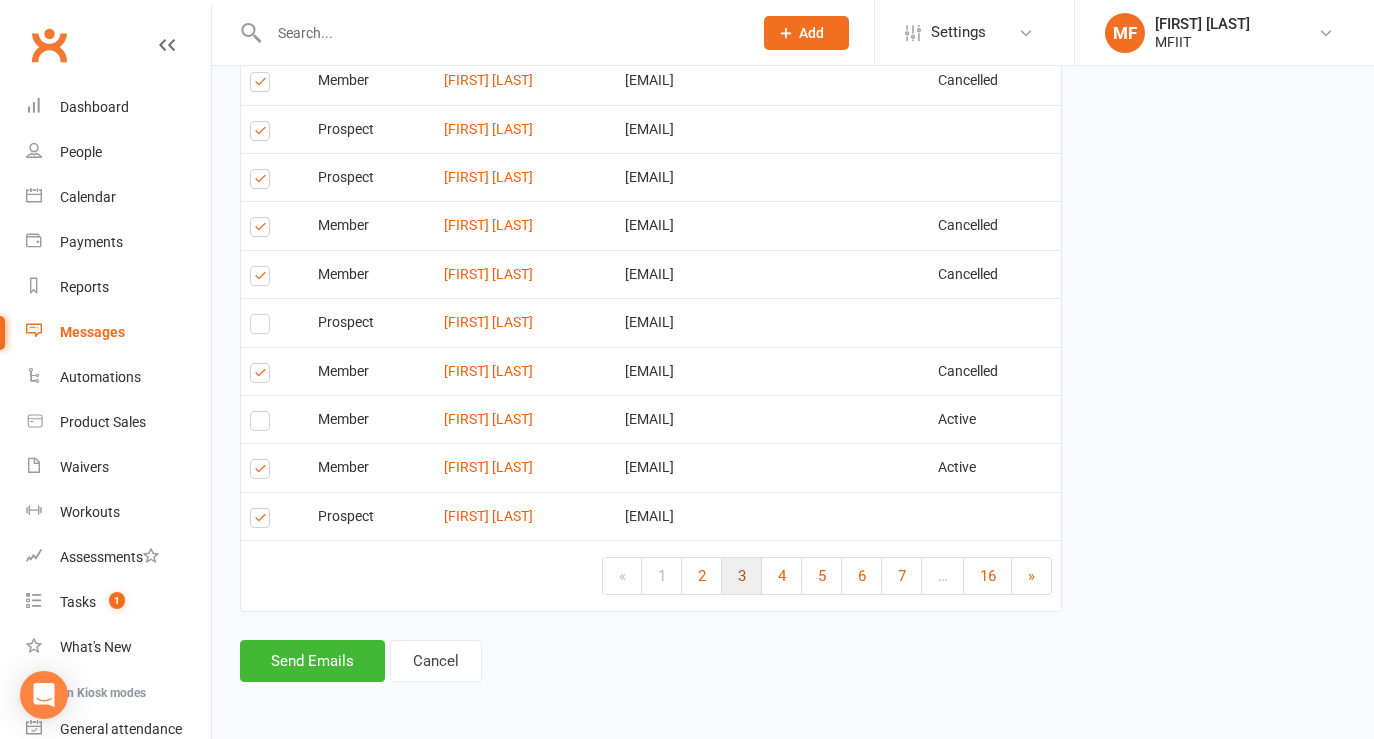 click on "3" at bounding box center (742, 576) 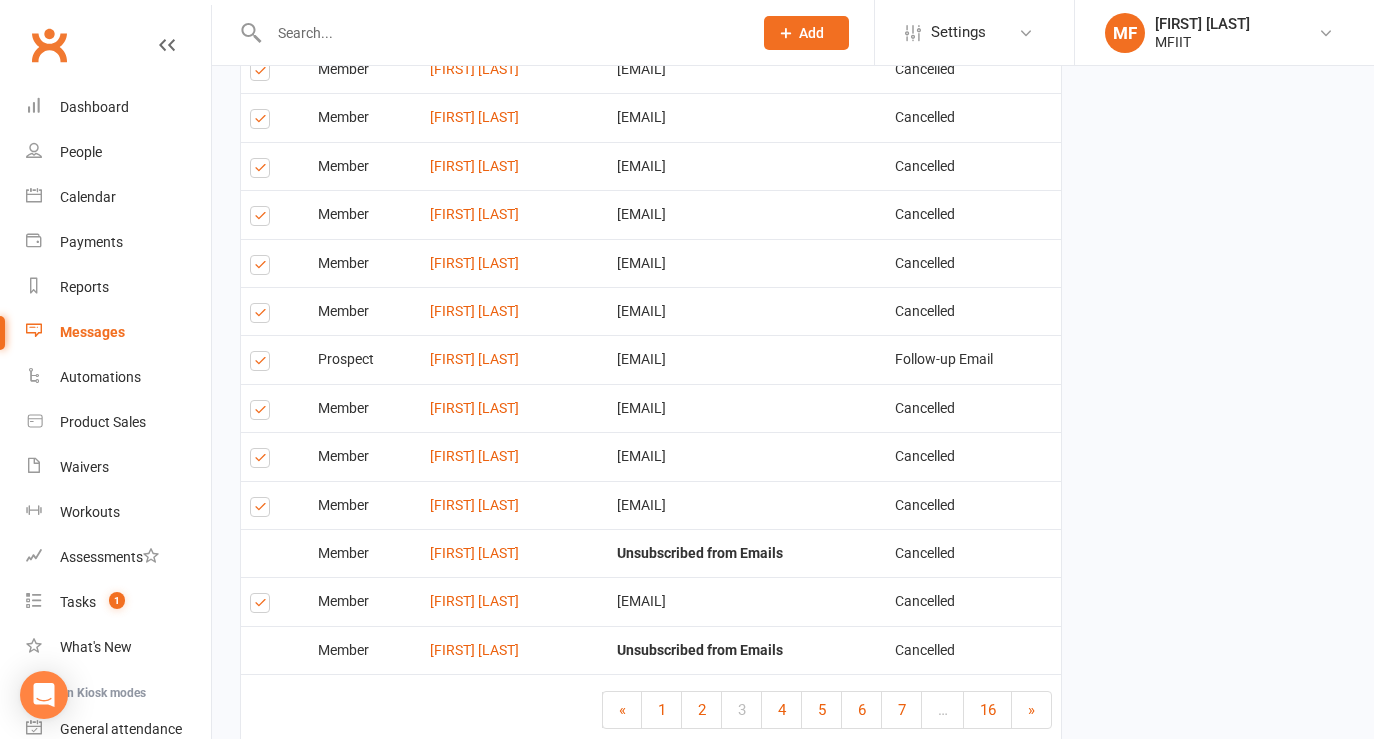 scroll, scrollTop: 2893, scrollLeft: 0, axis: vertical 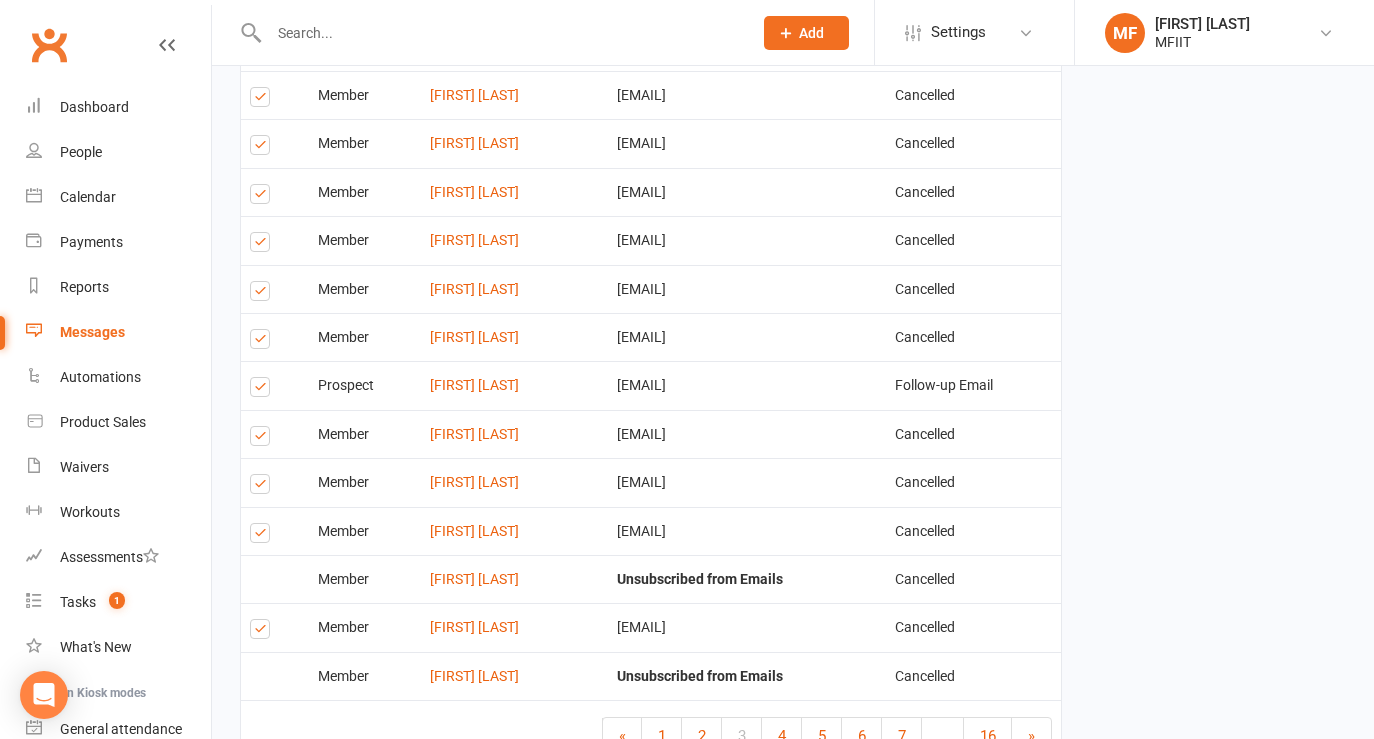 click at bounding box center (263, 536) 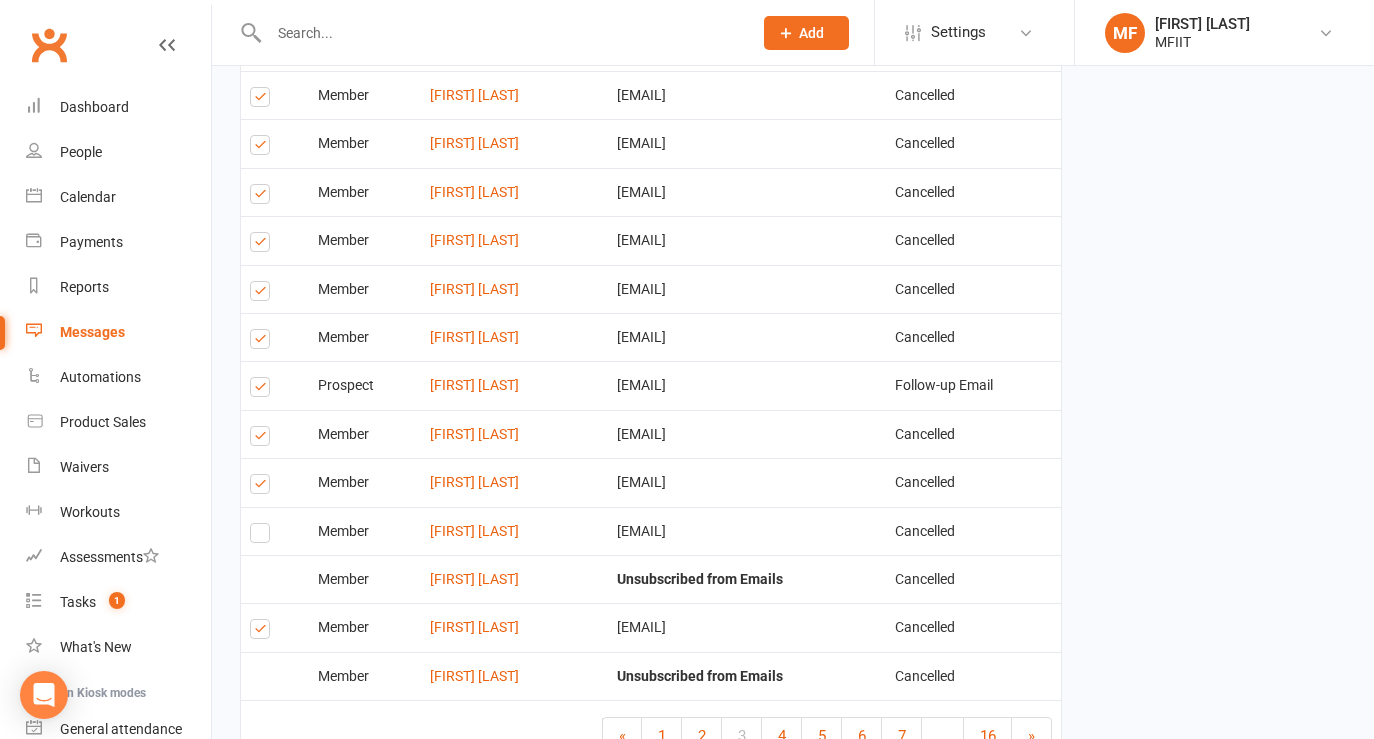 click at bounding box center (263, 342) 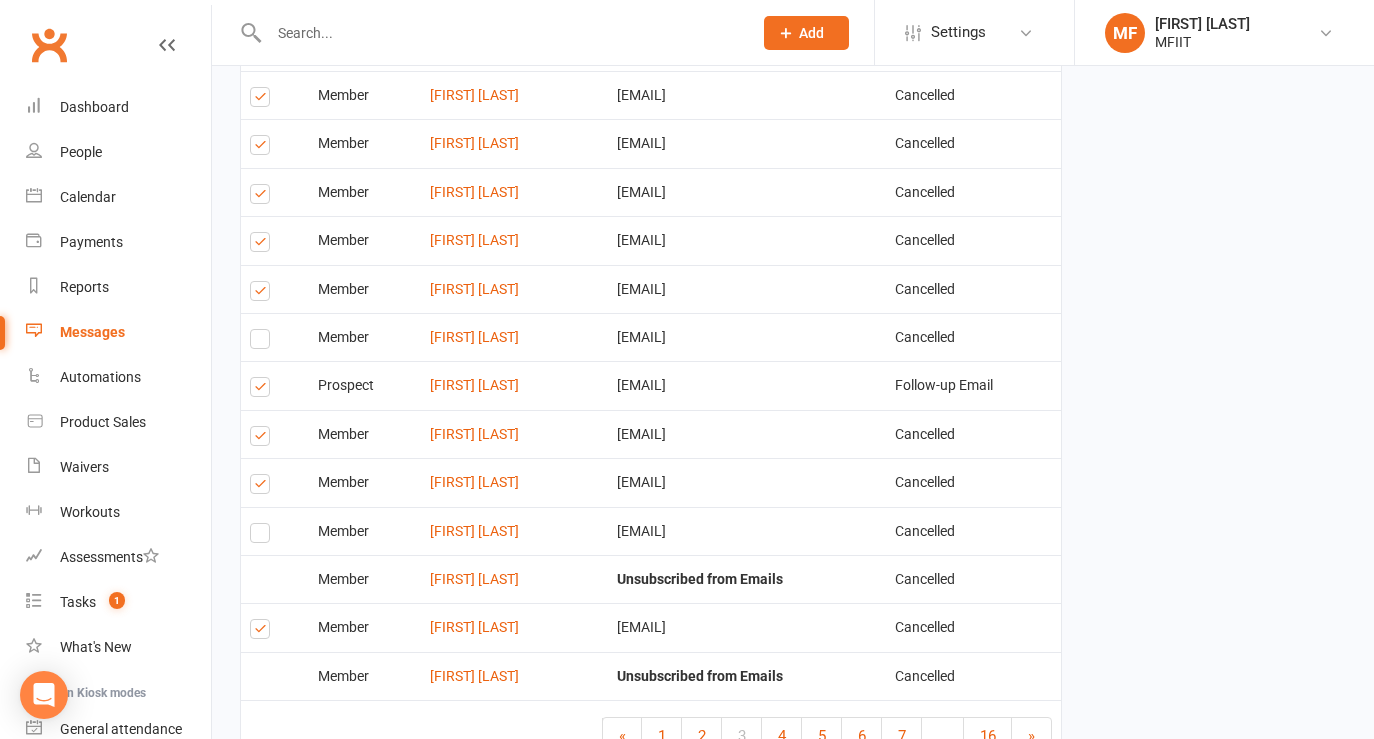 click at bounding box center [263, 294] 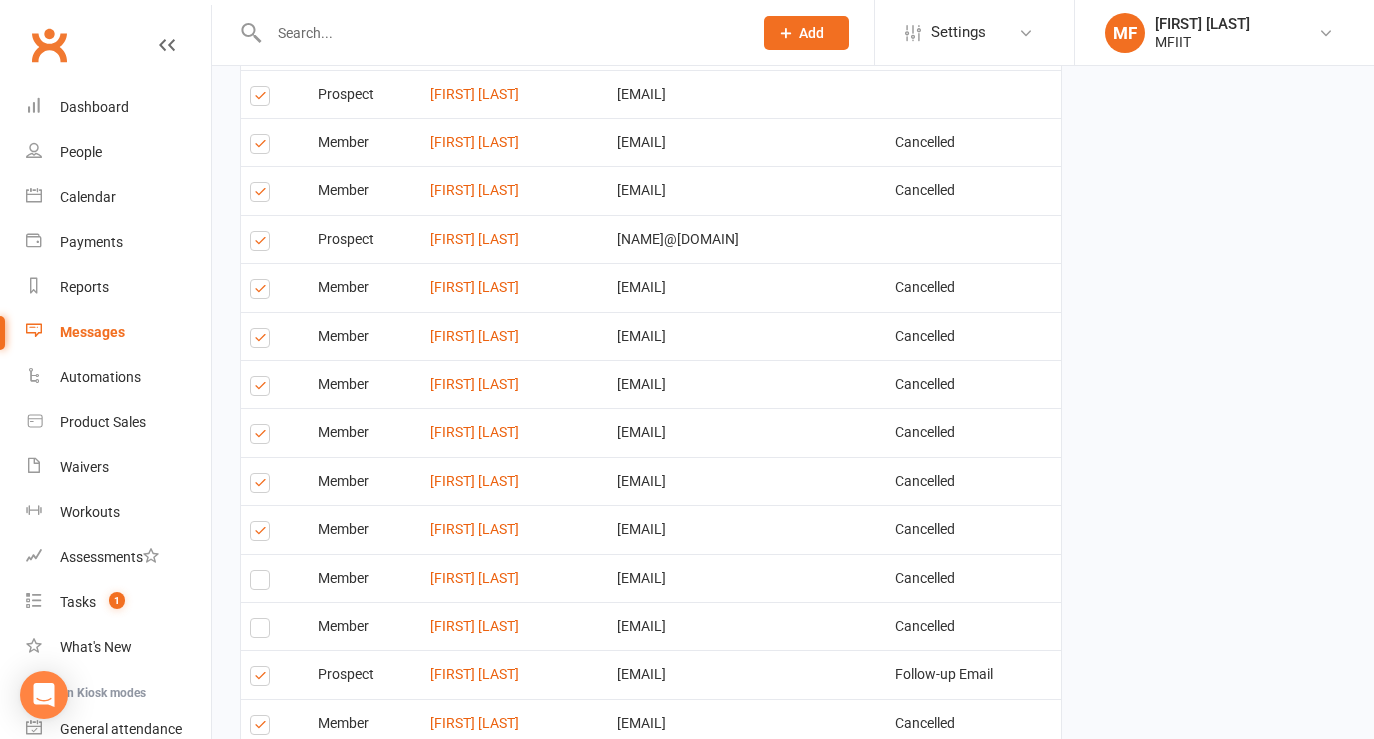 scroll, scrollTop: 2598, scrollLeft: 0, axis: vertical 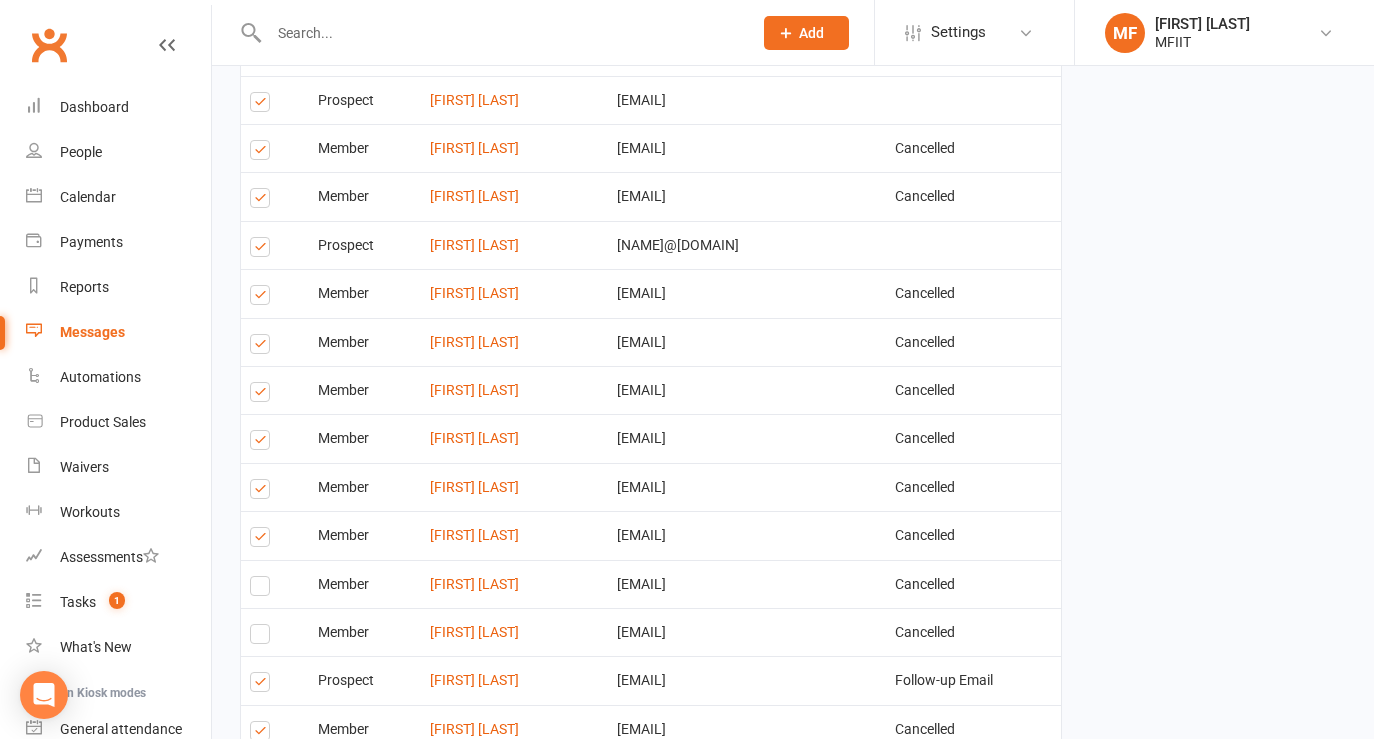 click at bounding box center (263, 395) 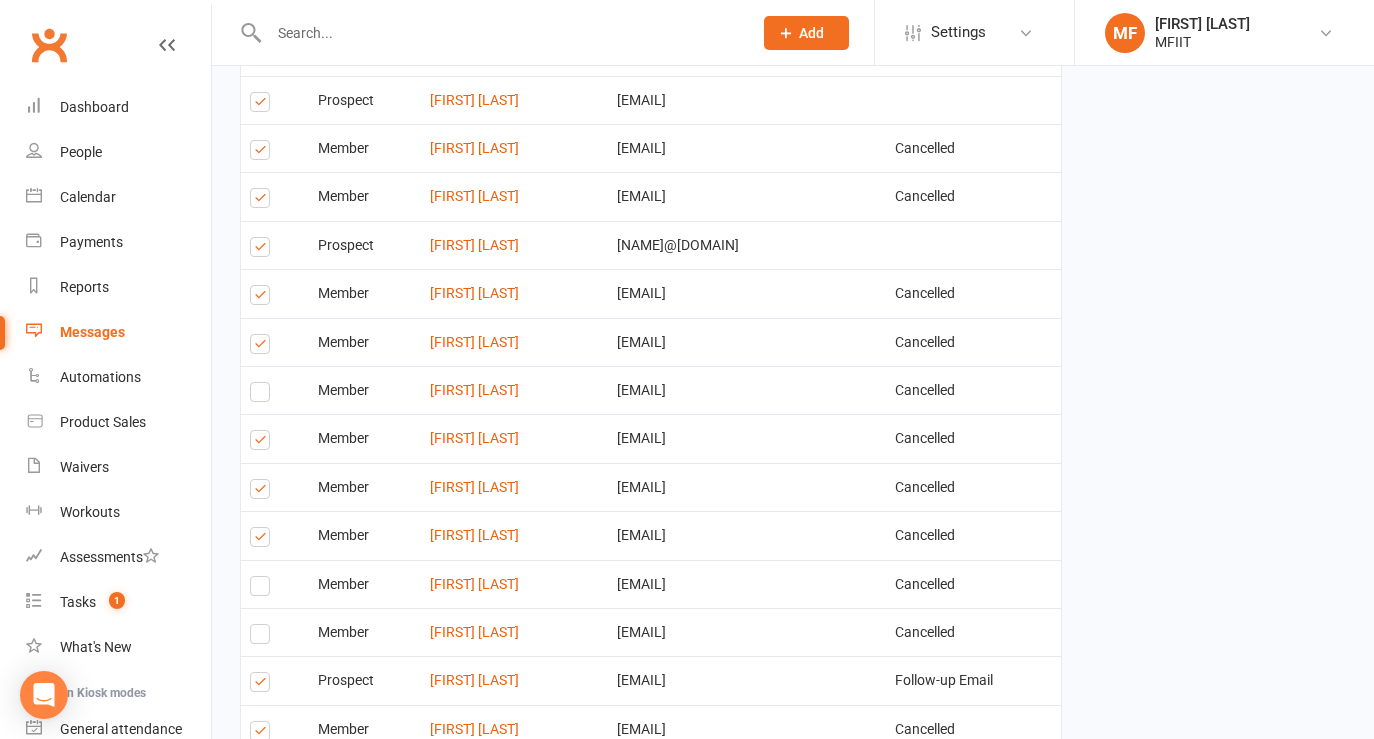 click at bounding box center [263, 443] 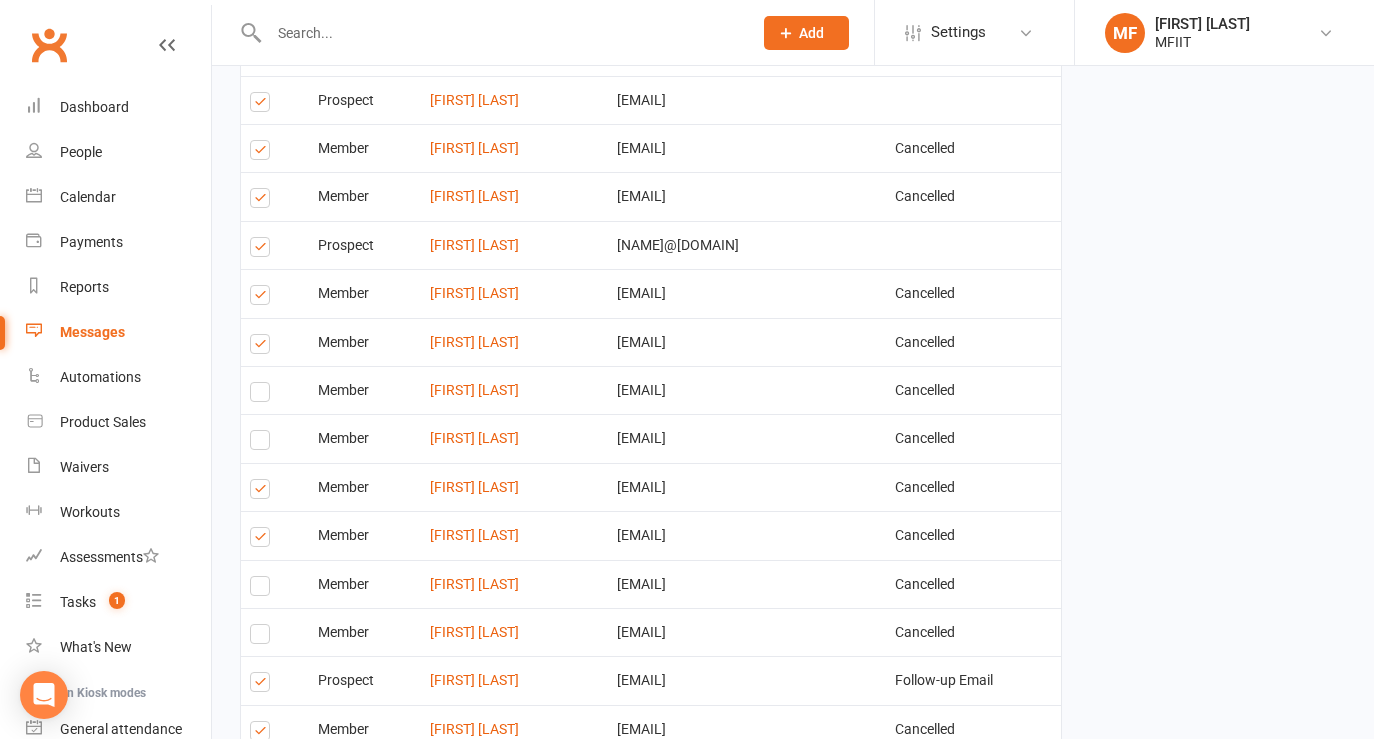 click at bounding box center (263, 298) 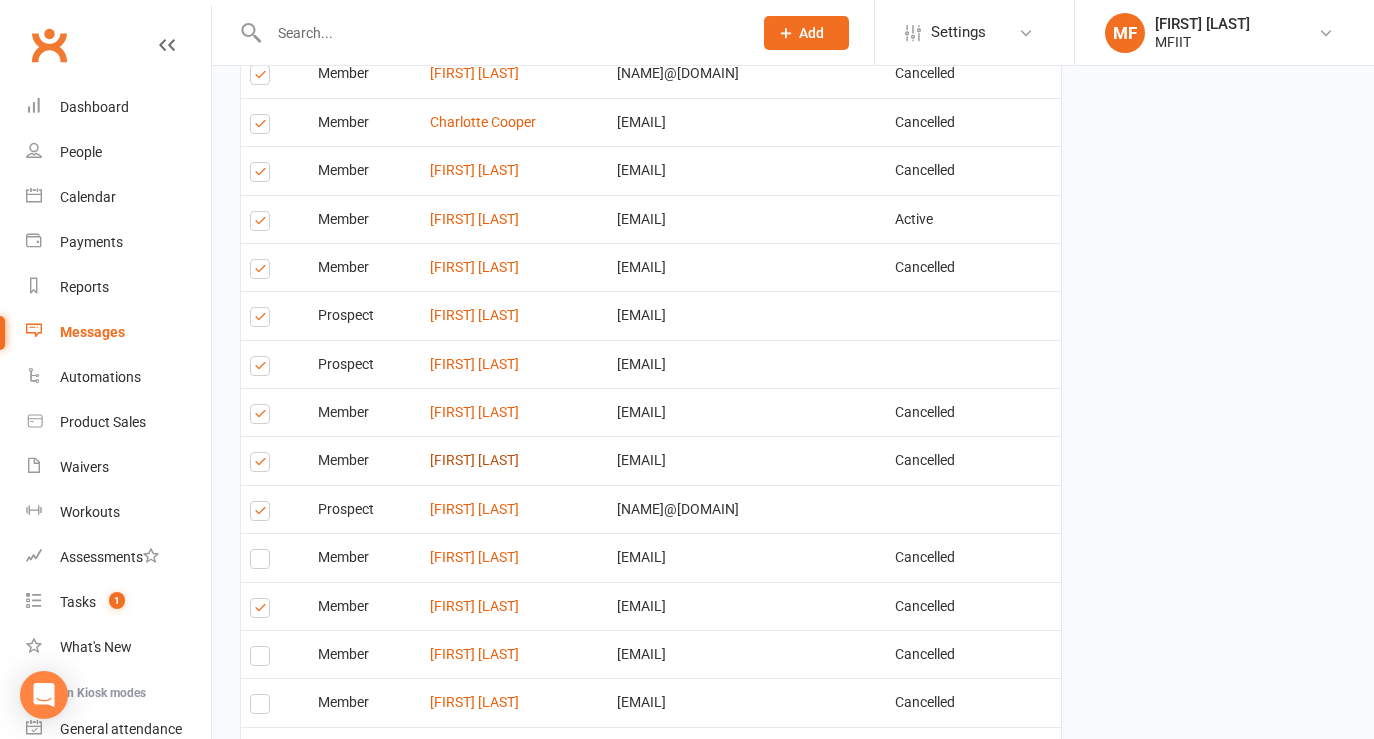 scroll, scrollTop: 2326, scrollLeft: 0, axis: vertical 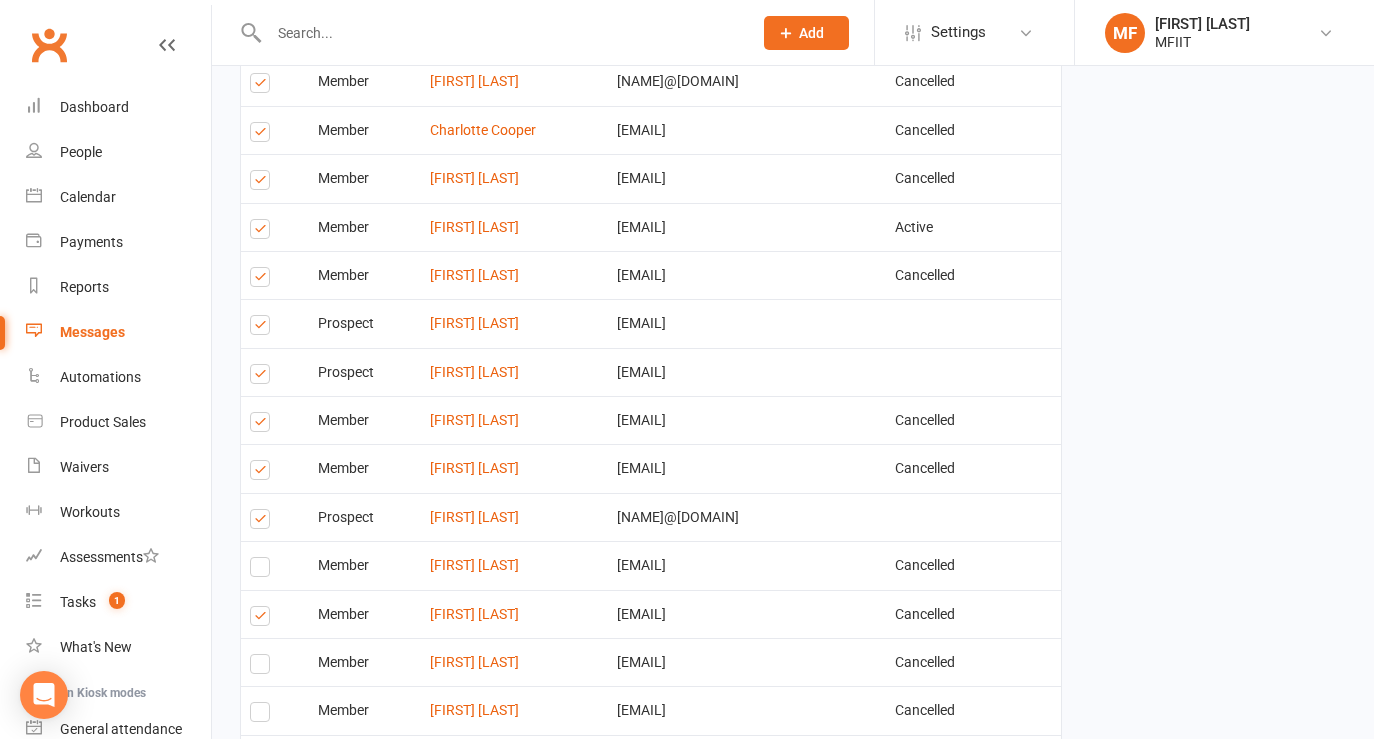 click at bounding box center (263, 377) 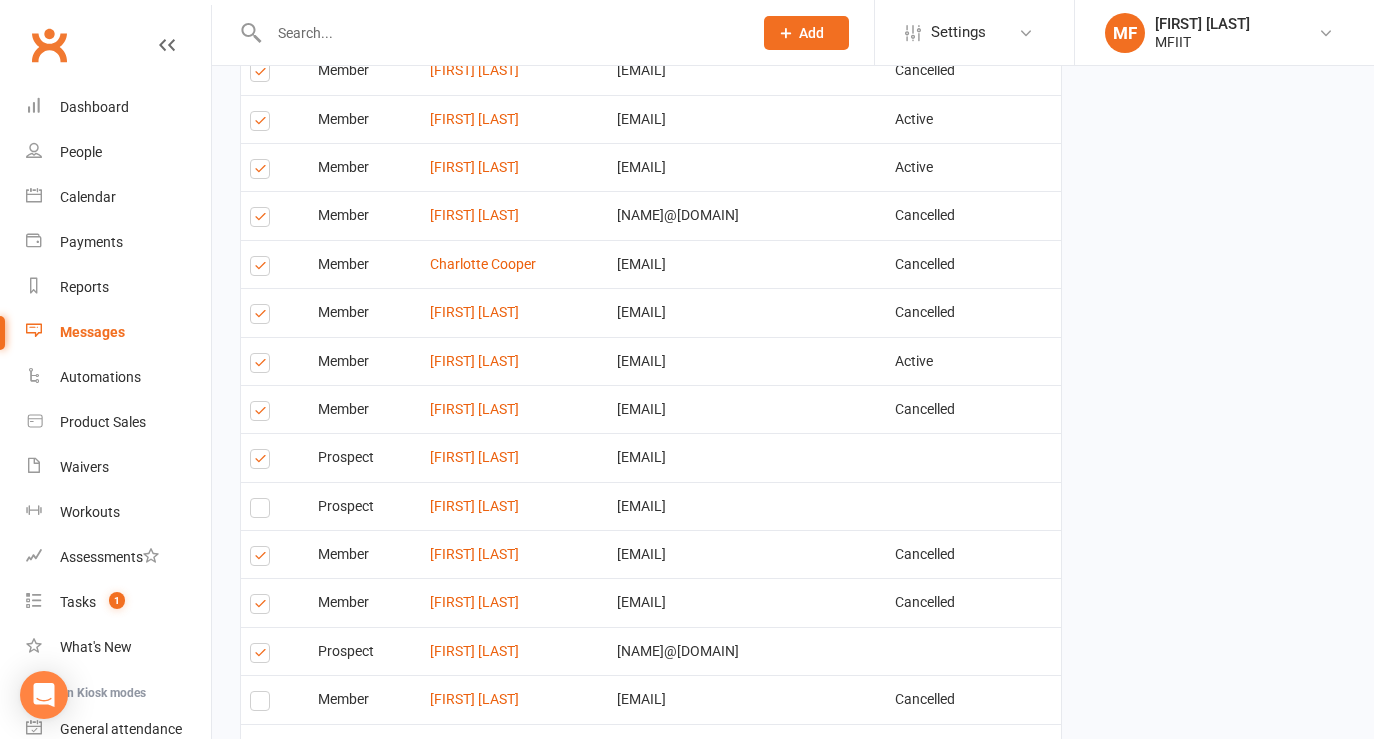 scroll, scrollTop: 2189, scrollLeft: 0, axis: vertical 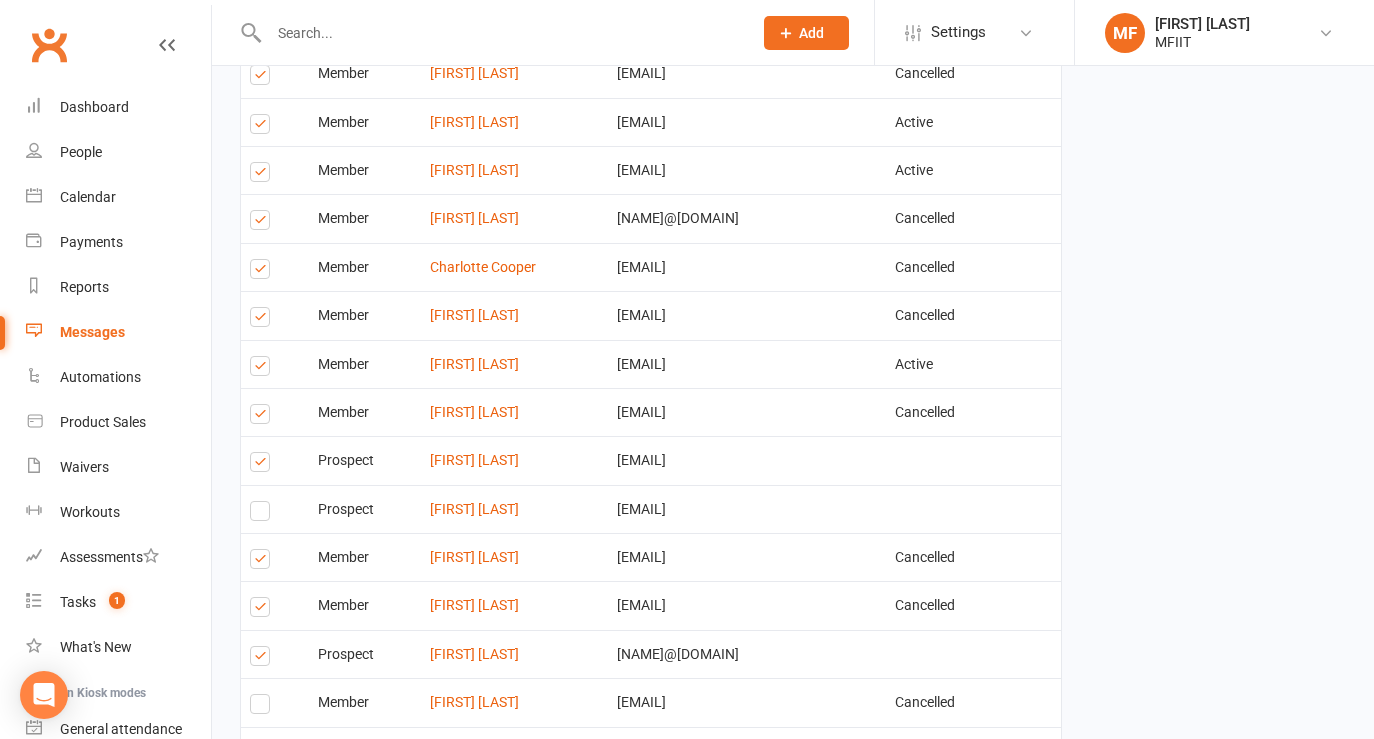 click at bounding box center [263, 223] 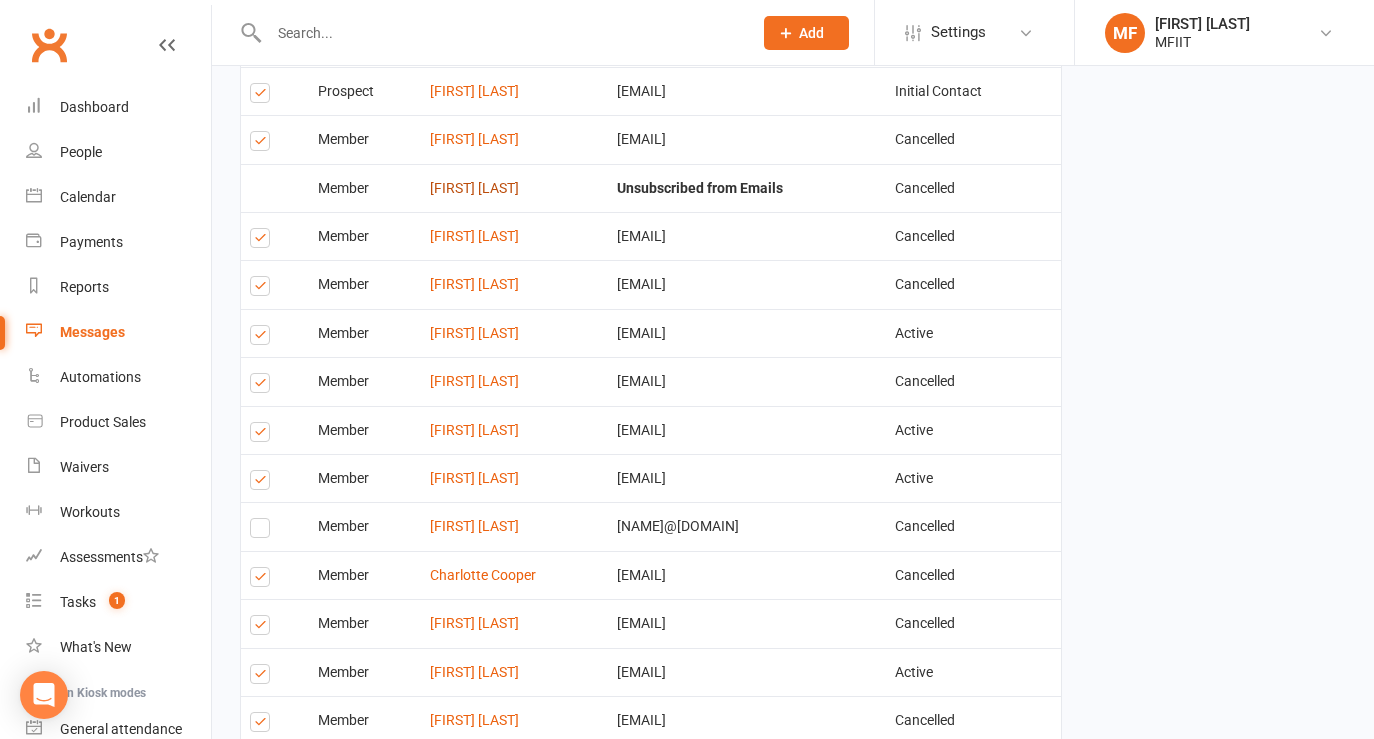 scroll, scrollTop: 1875, scrollLeft: 0, axis: vertical 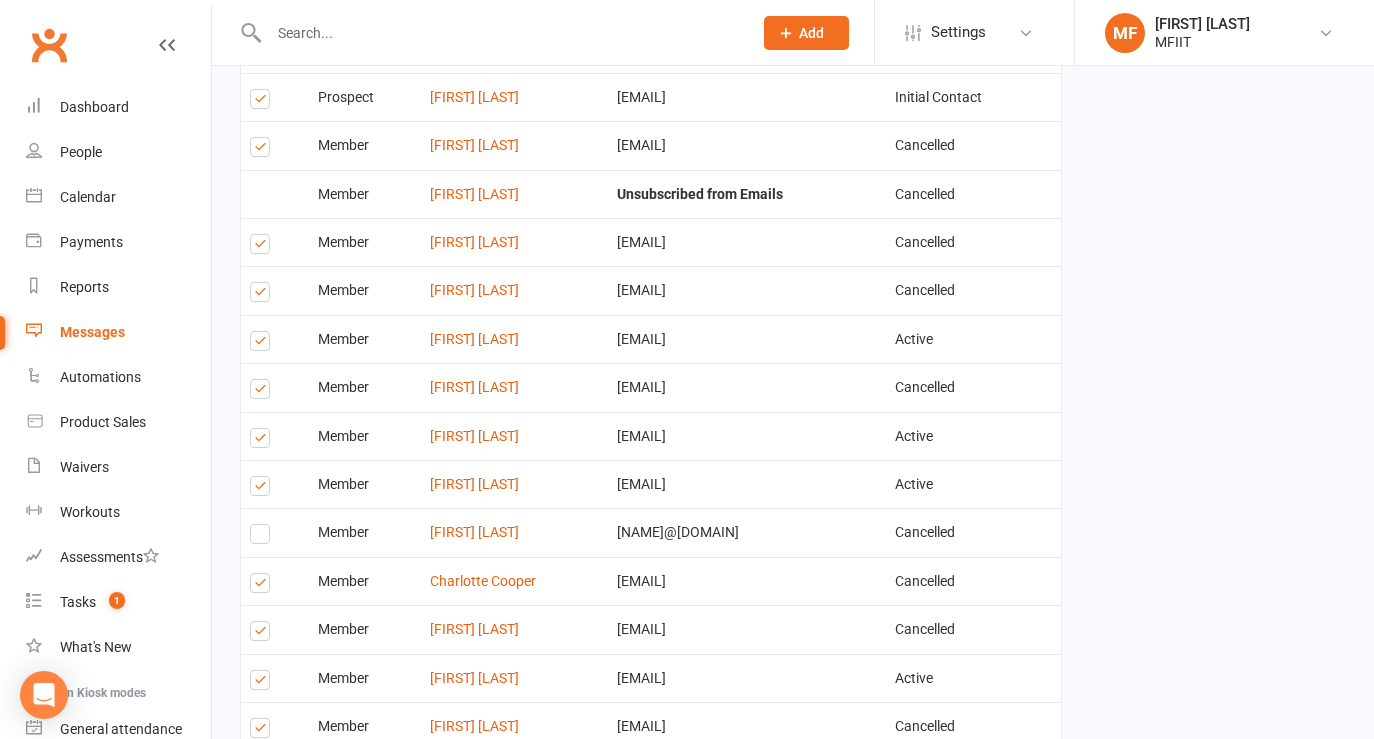 click at bounding box center (263, 441) 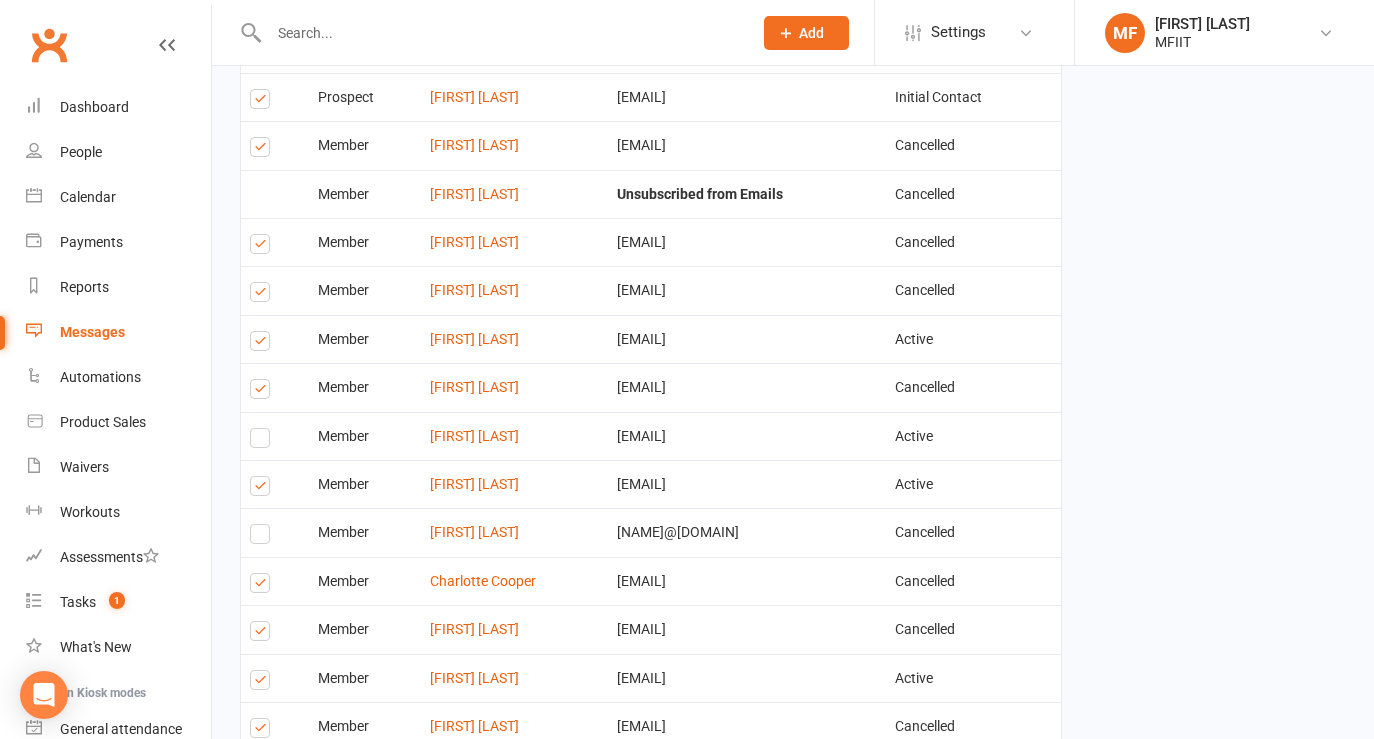 click at bounding box center [263, 392] 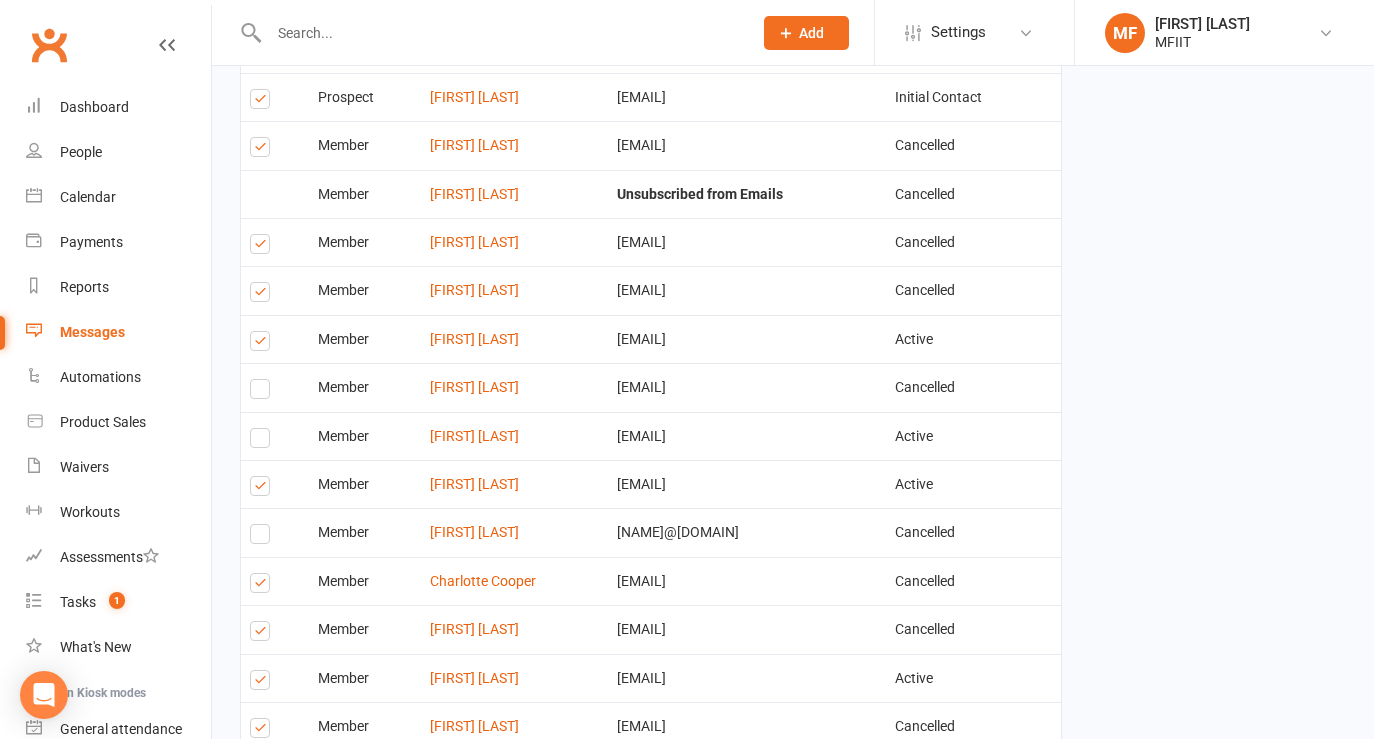 click at bounding box center [263, 295] 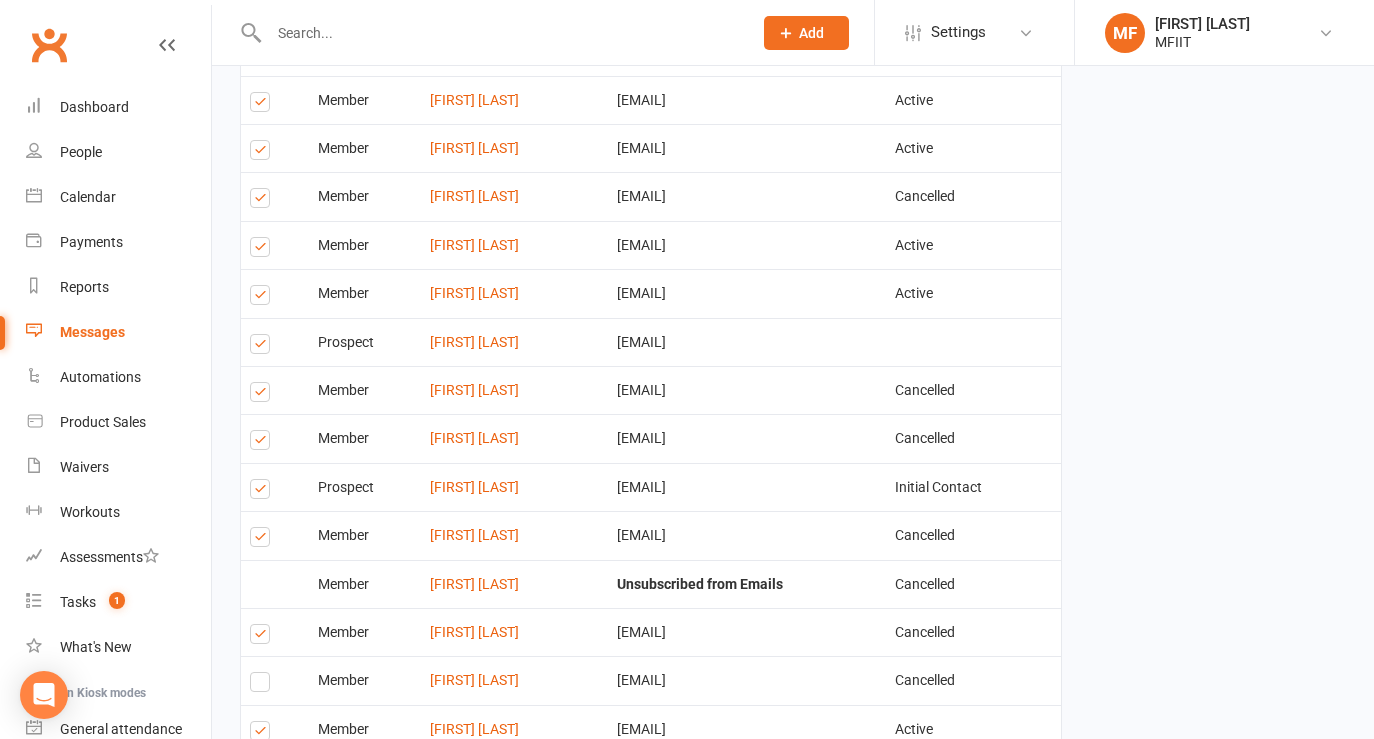 scroll, scrollTop: 1483, scrollLeft: 0, axis: vertical 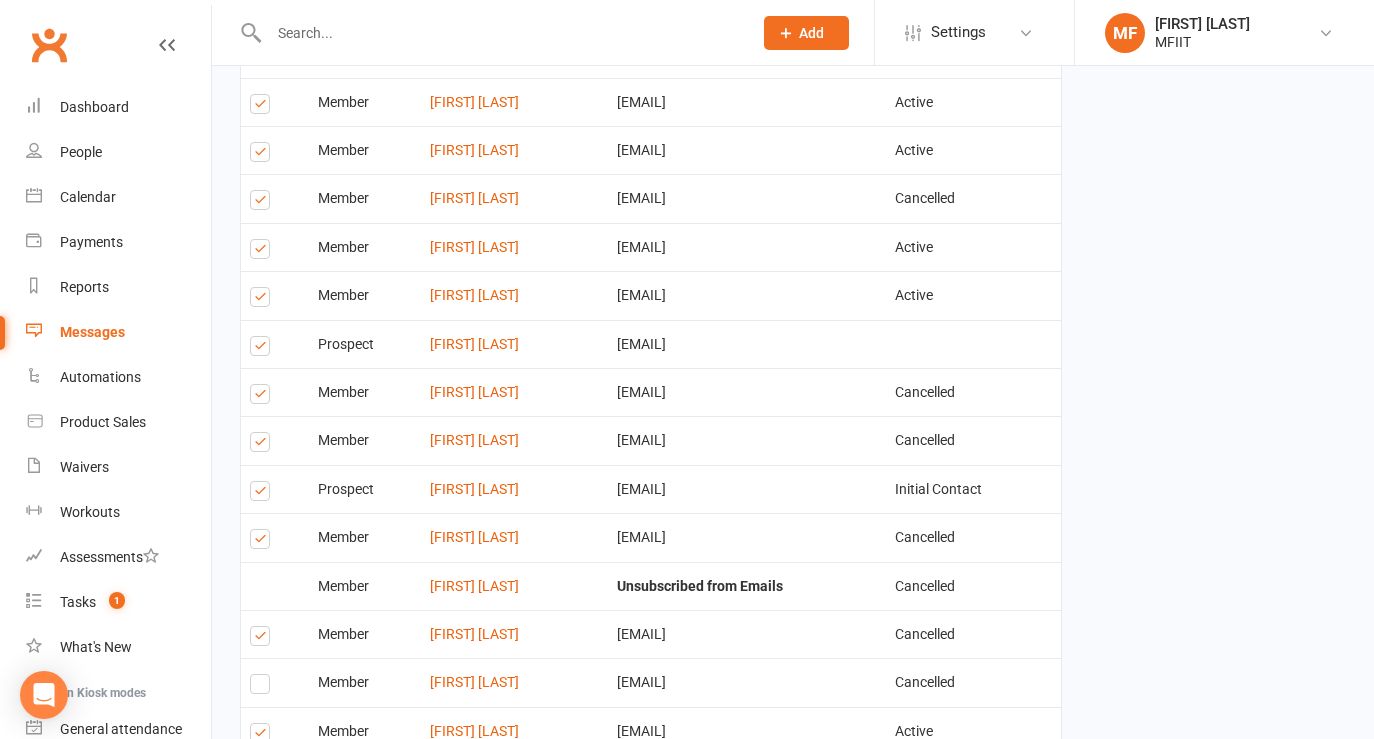 click at bounding box center (263, 252) 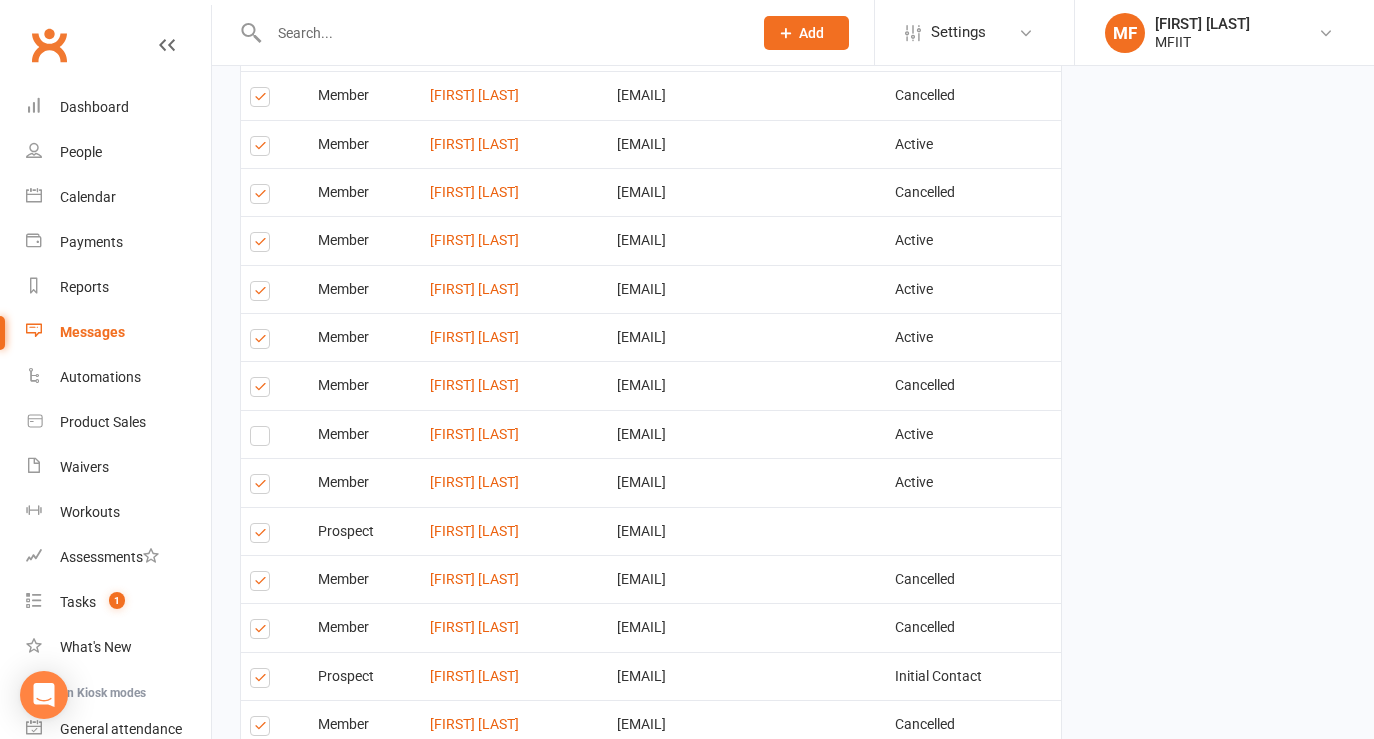 scroll, scrollTop: 1295, scrollLeft: 0, axis: vertical 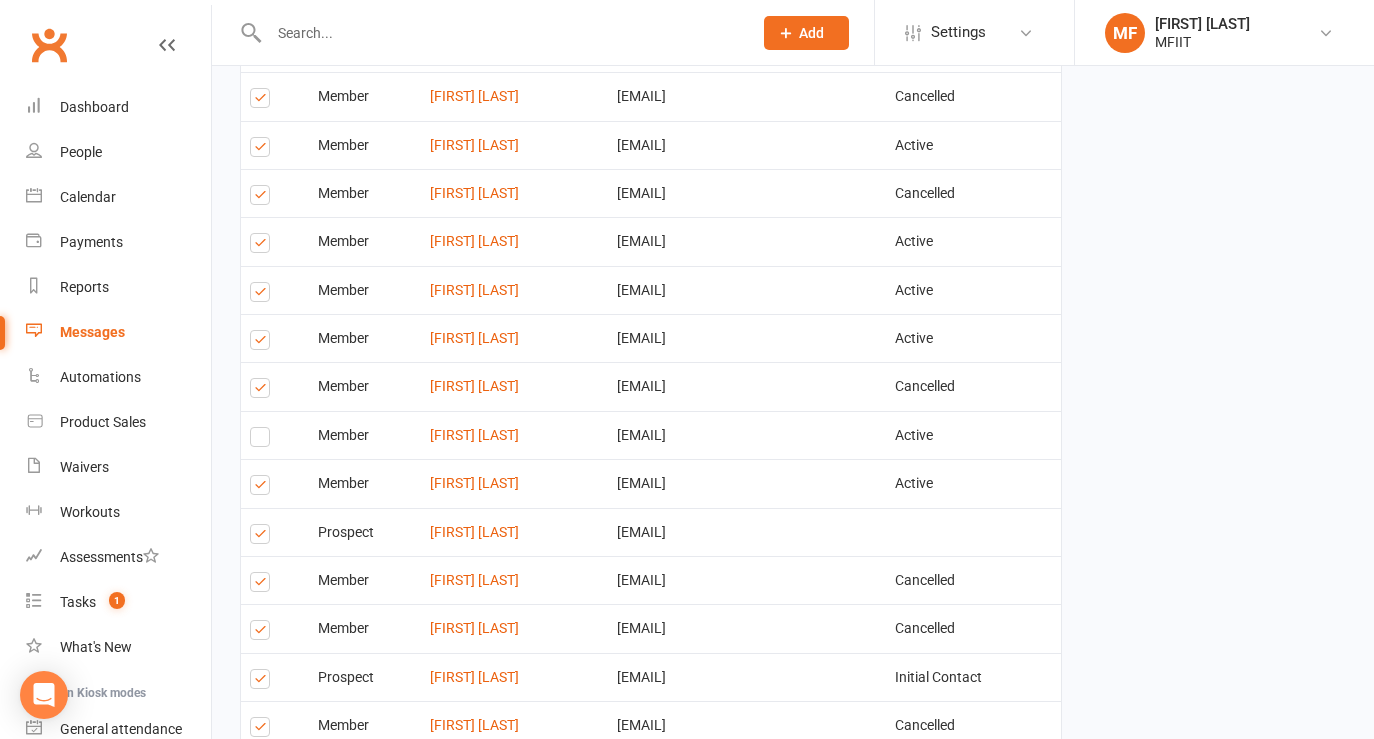 click at bounding box center [263, 246] 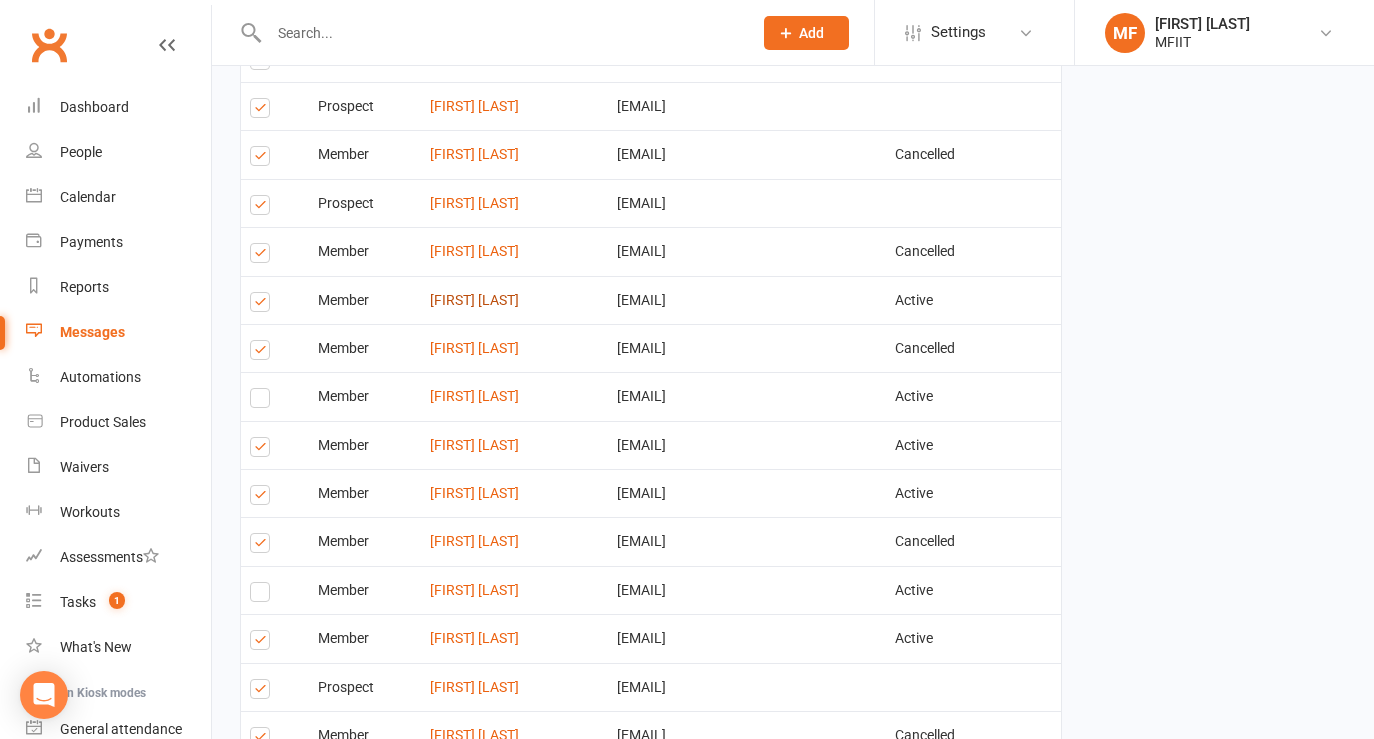 scroll, scrollTop: 1134, scrollLeft: 0, axis: vertical 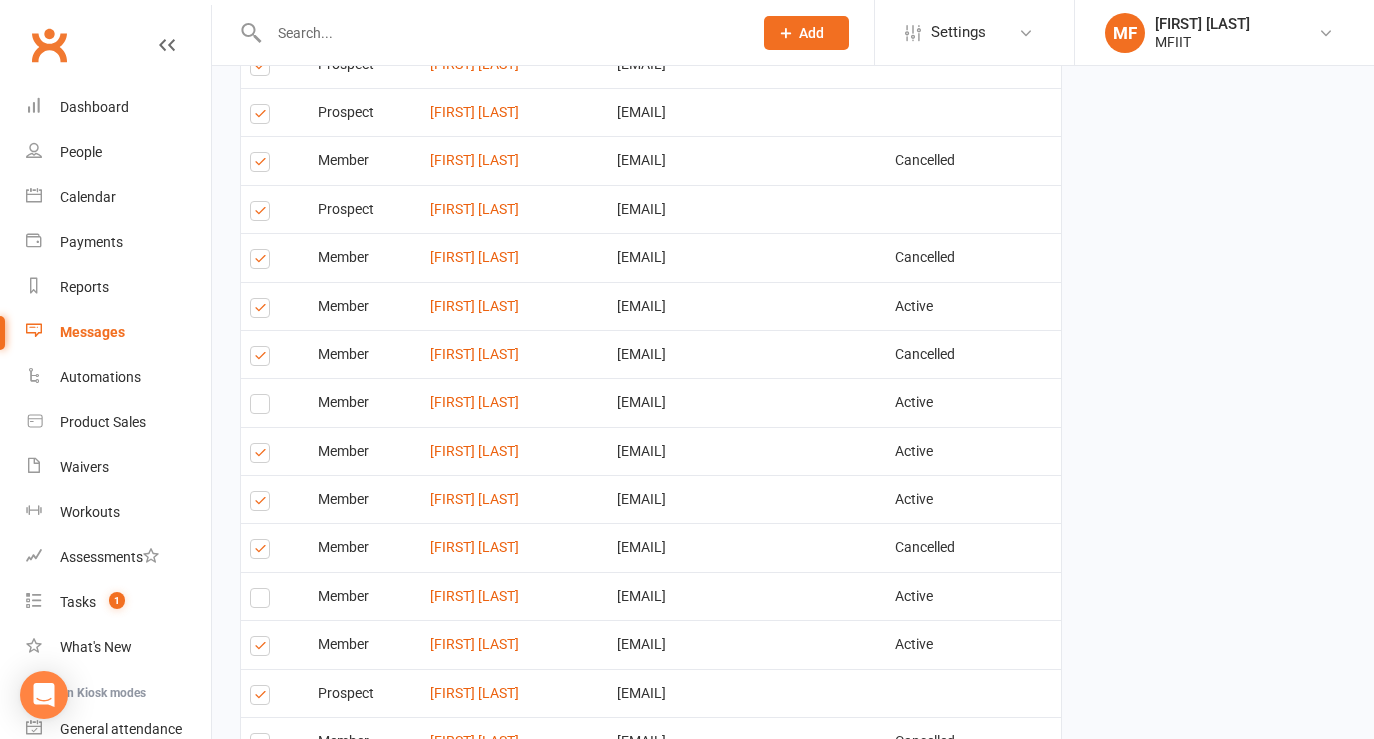 click at bounding box center (263, 262) 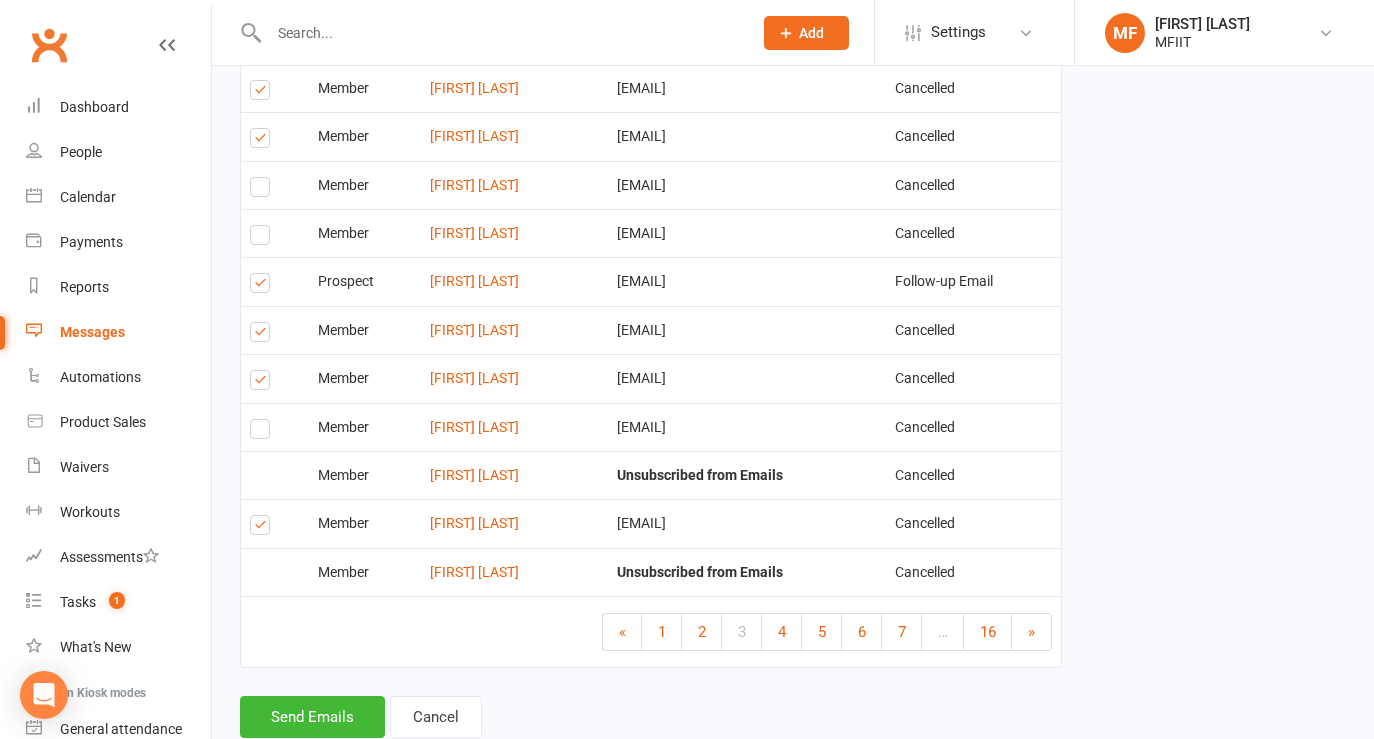 scroll, scrollTop: 3053, scrollLeft: 0, axis: vertical 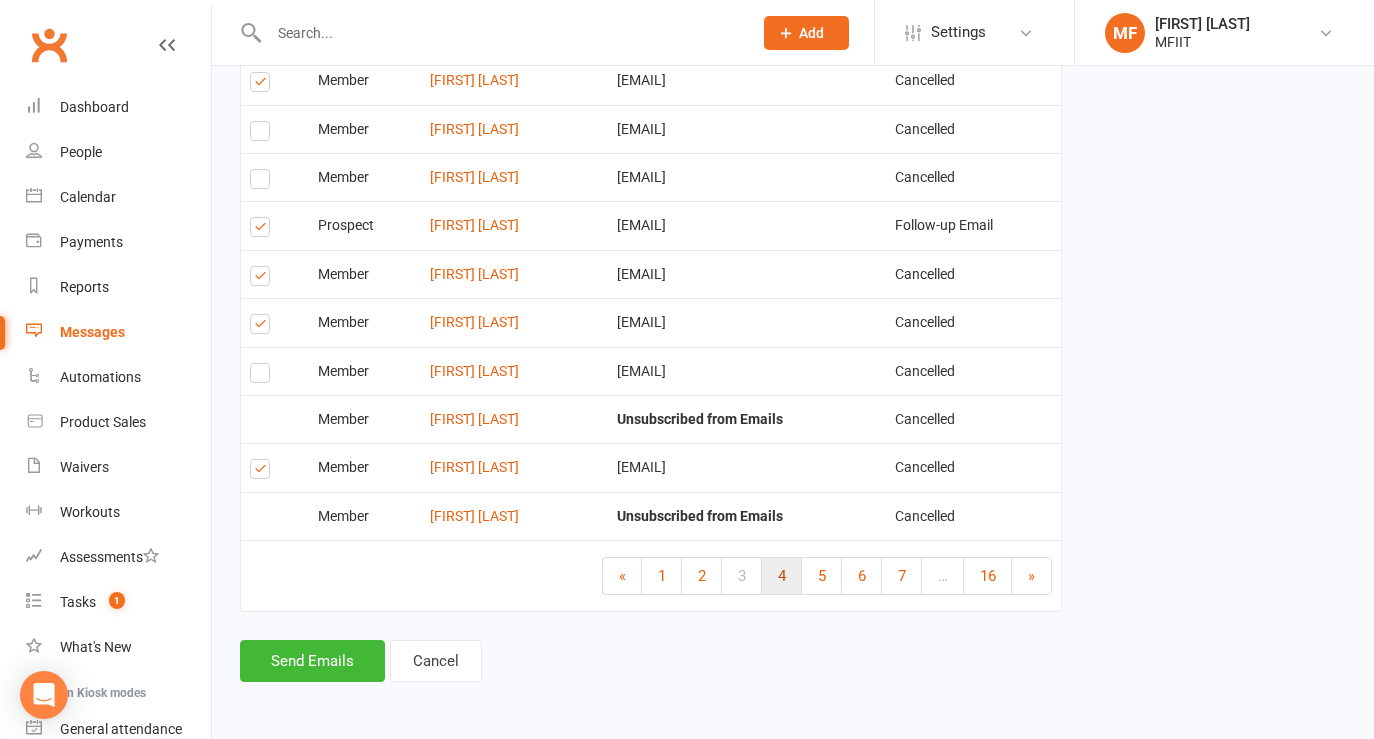 click on "4" at bounding box center [782, 576] 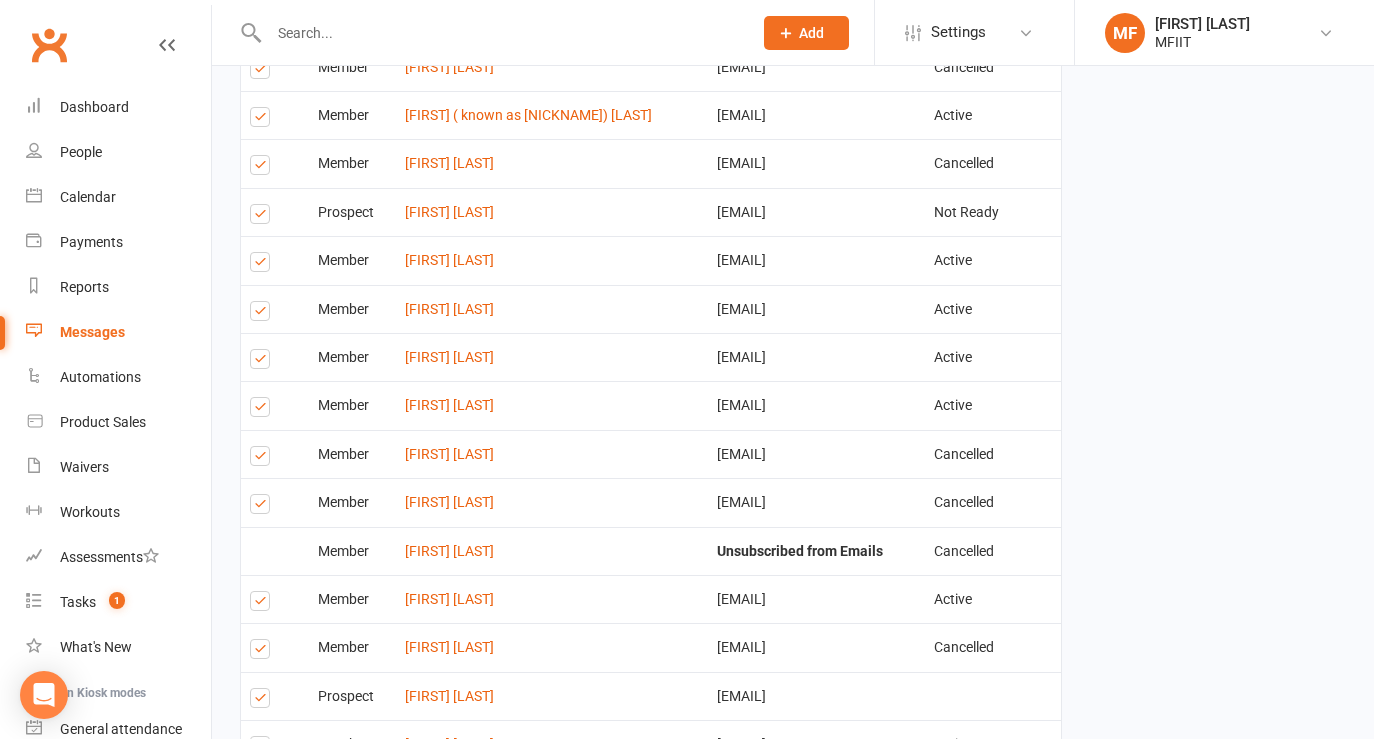 scroll, scrollTop: 2550, scrollLeft: 0, axis: vertical 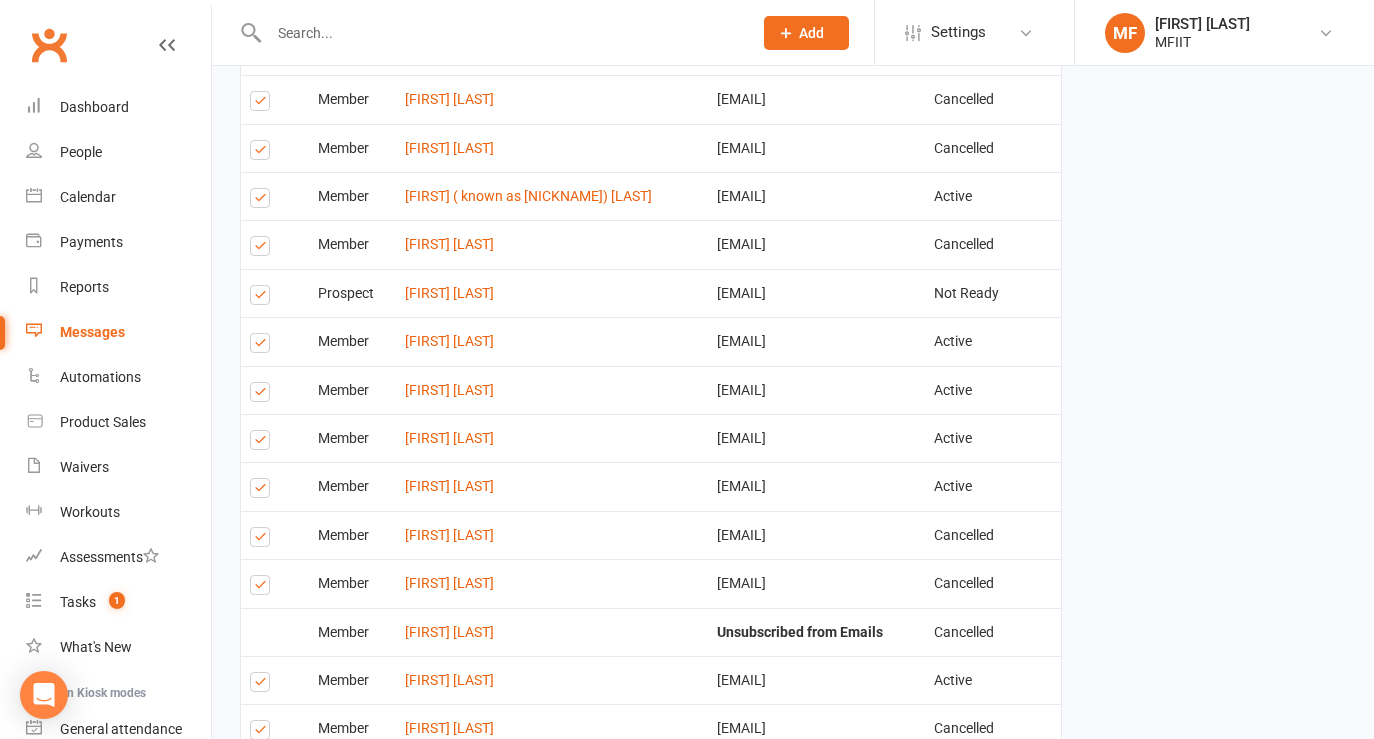 click at bounding box center [263, 443] 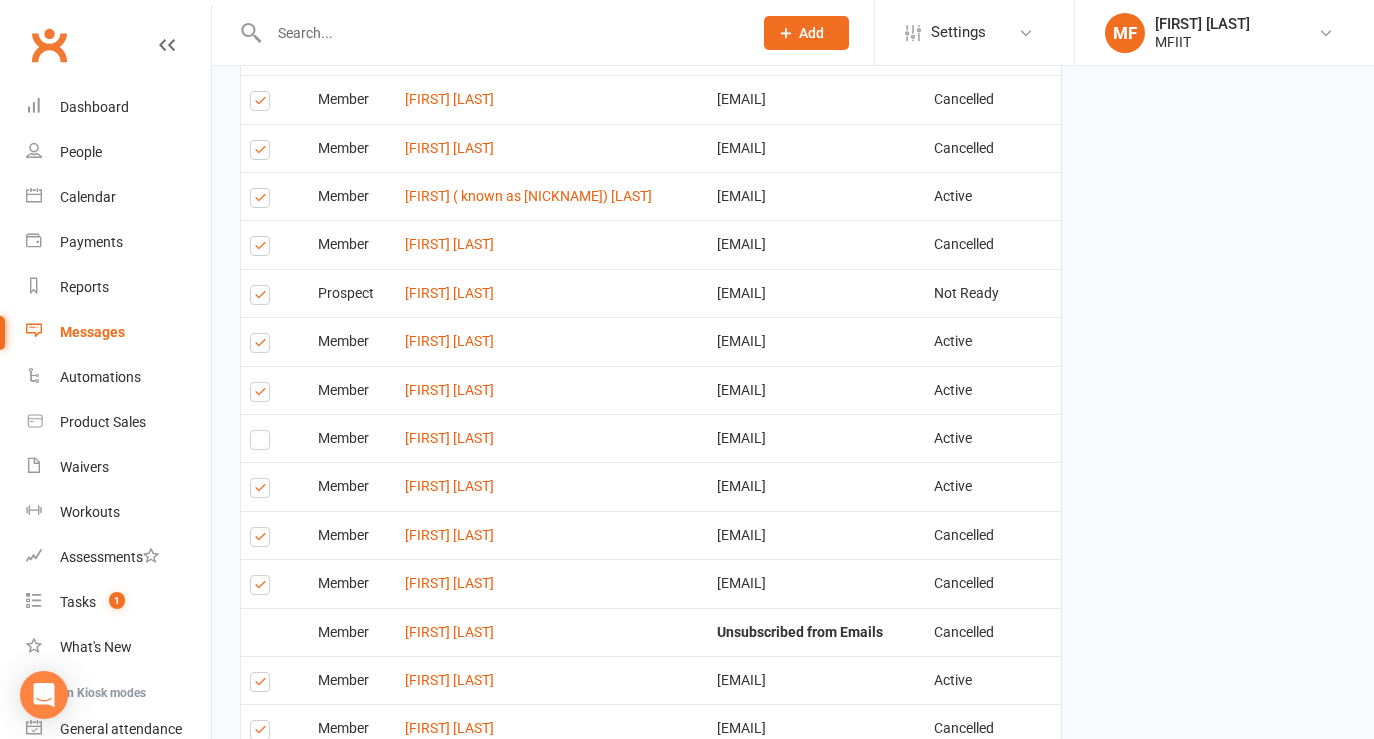 click at bounding box center [263, 346] 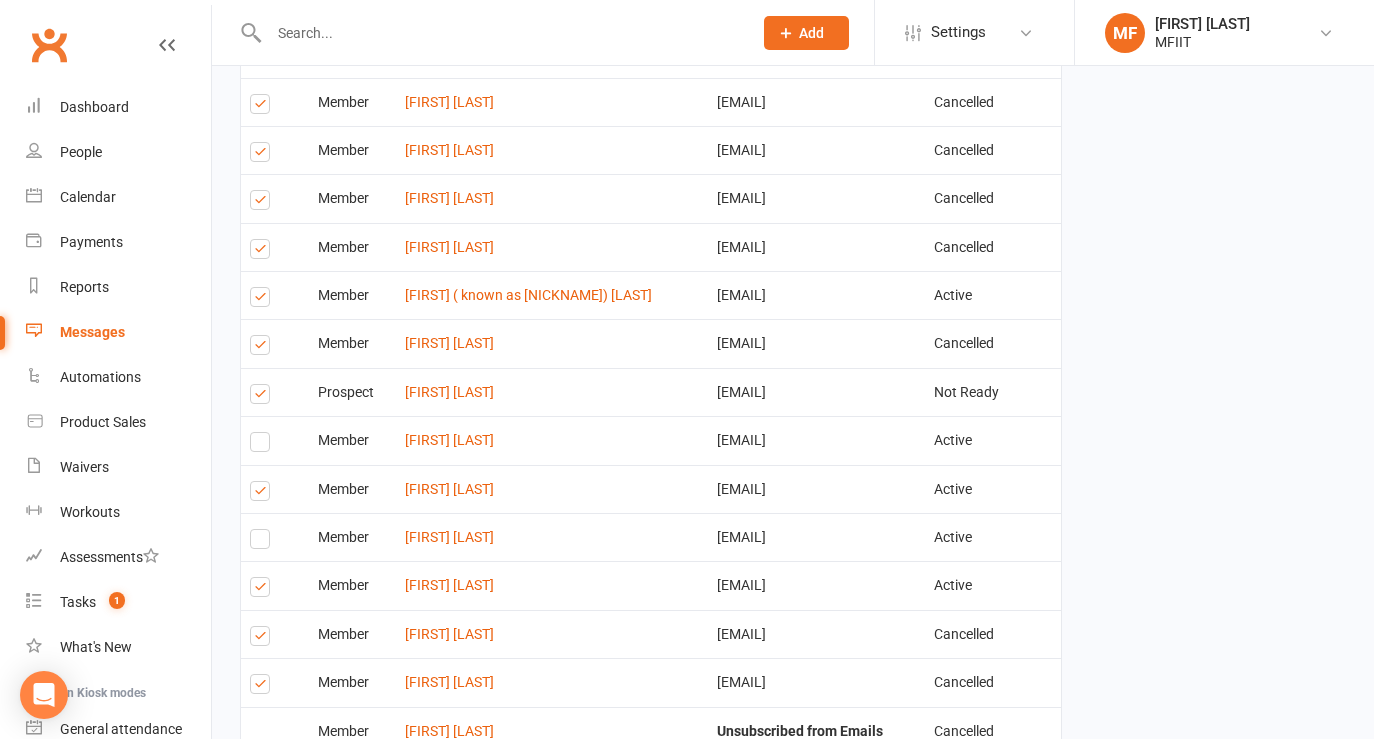 scroll, scrollTop: 2360, scrollLeft: 0, axis: vertical 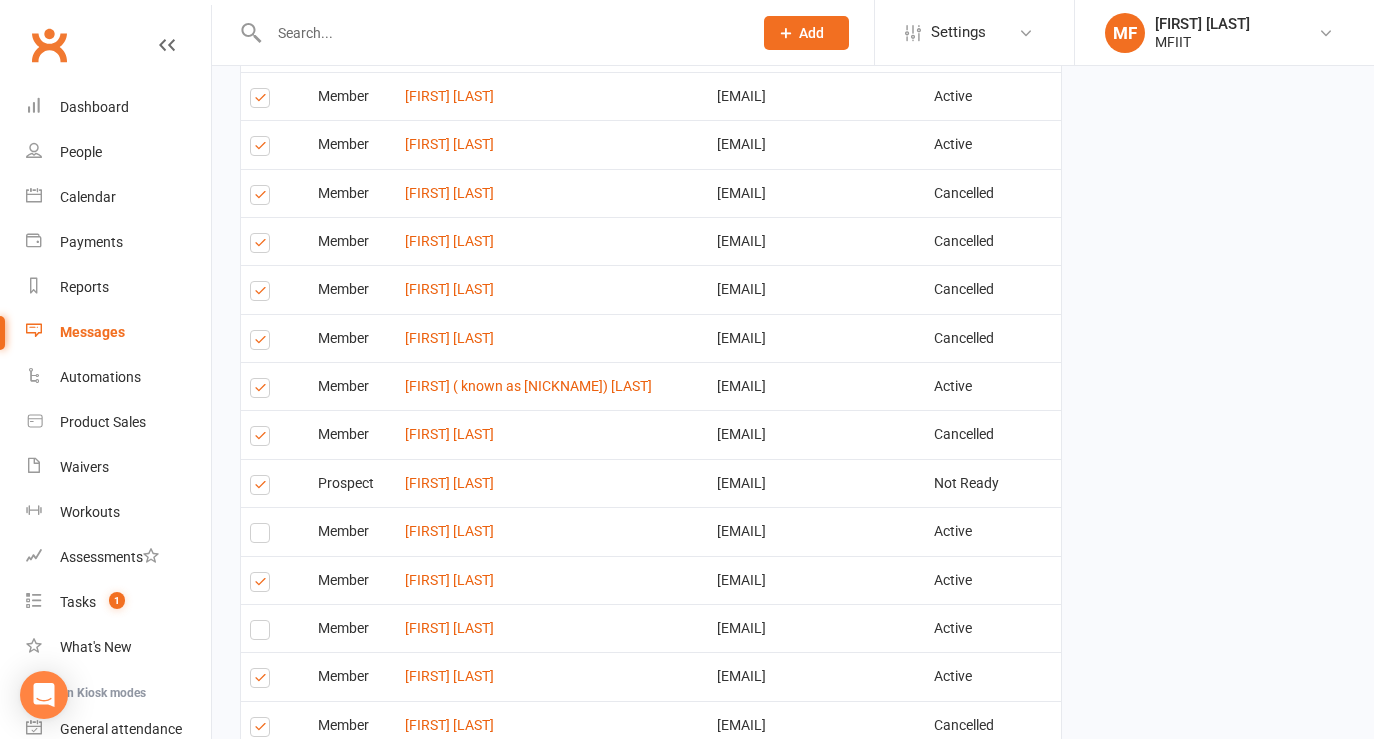 click at bounding box center (263, 488) 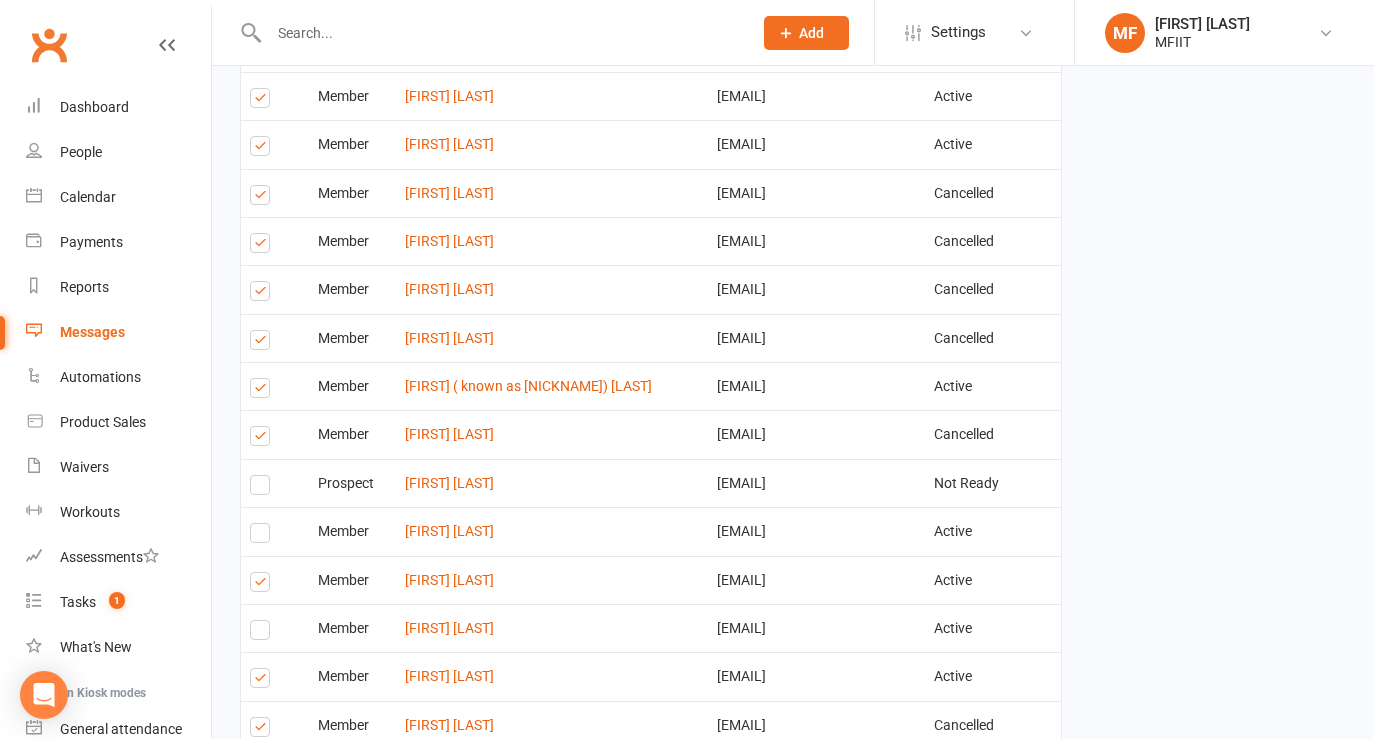 click at bounding box center [263, 343] 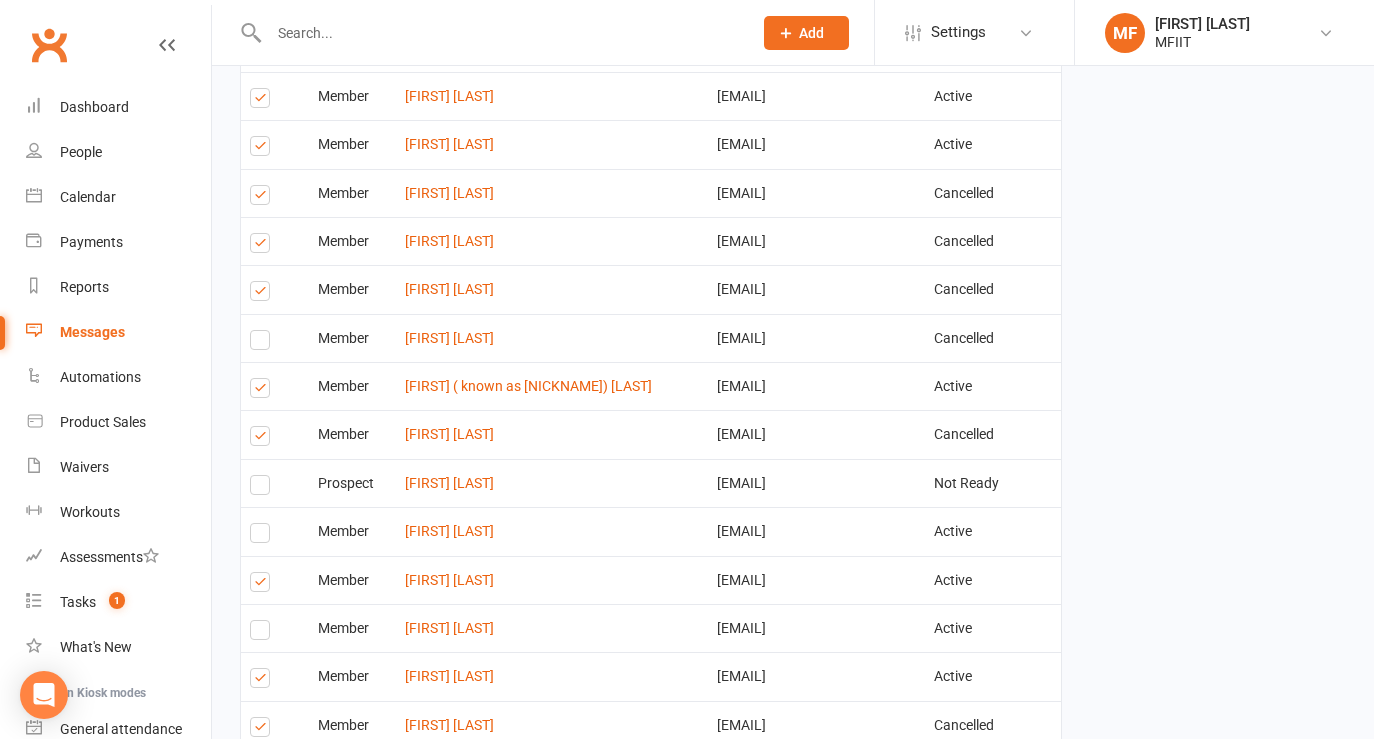click at bounding box center [263, 294] 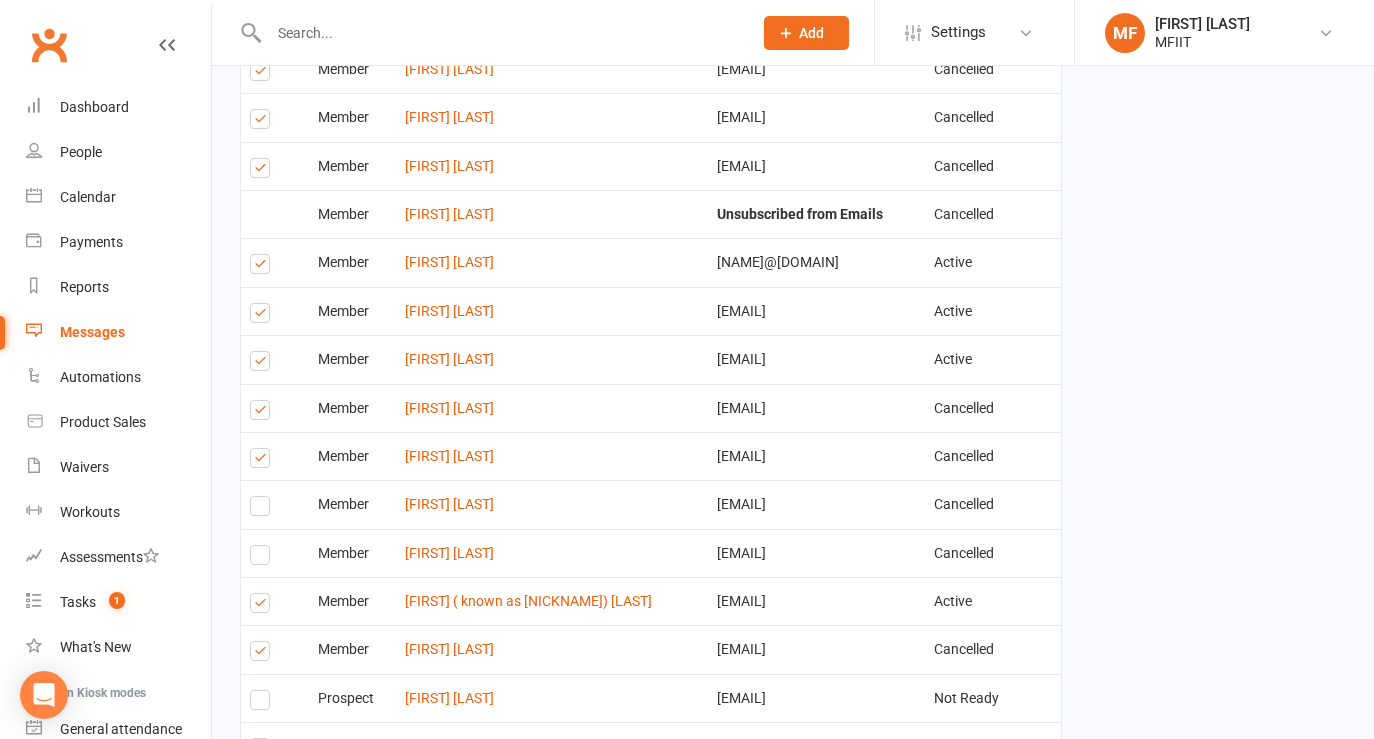 scroll, scrollTop: 2141, scrollLeft: 0, axis: vertical 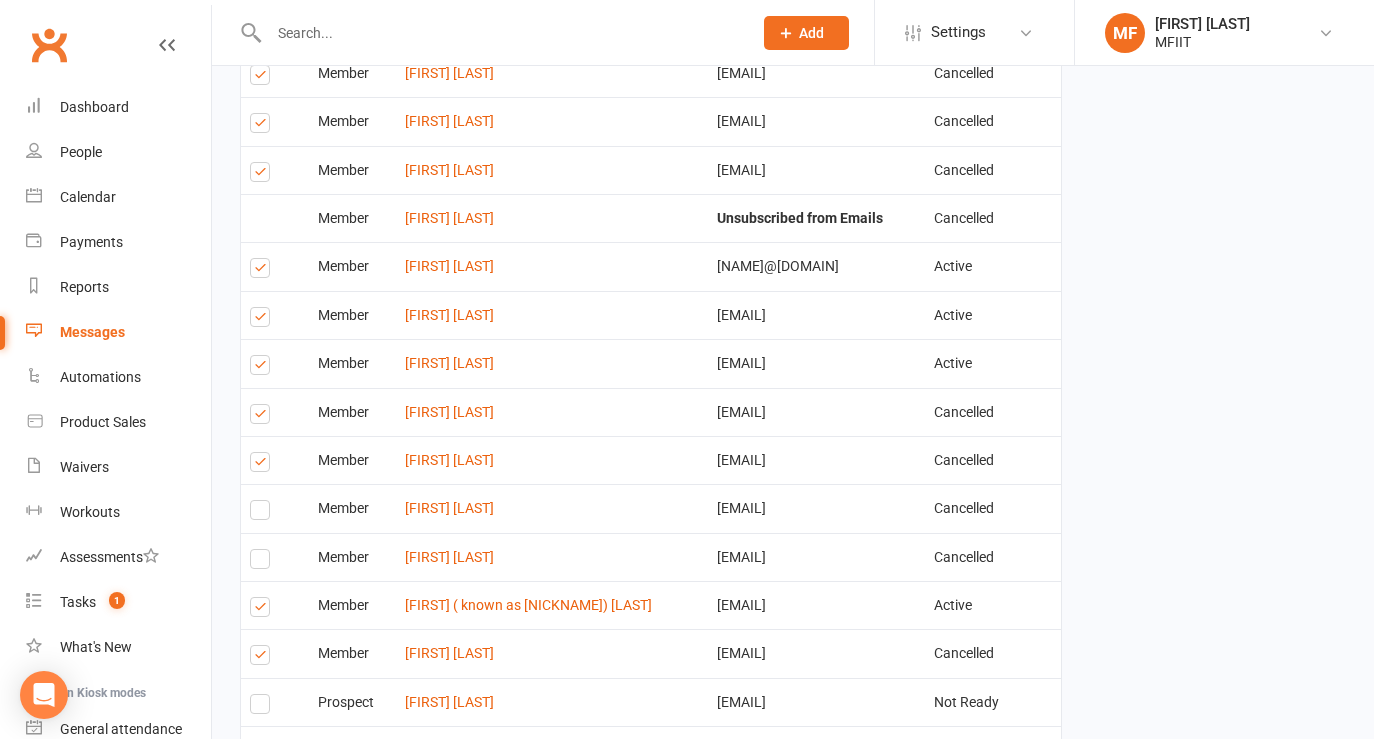 click at bounding box center [263, 271] 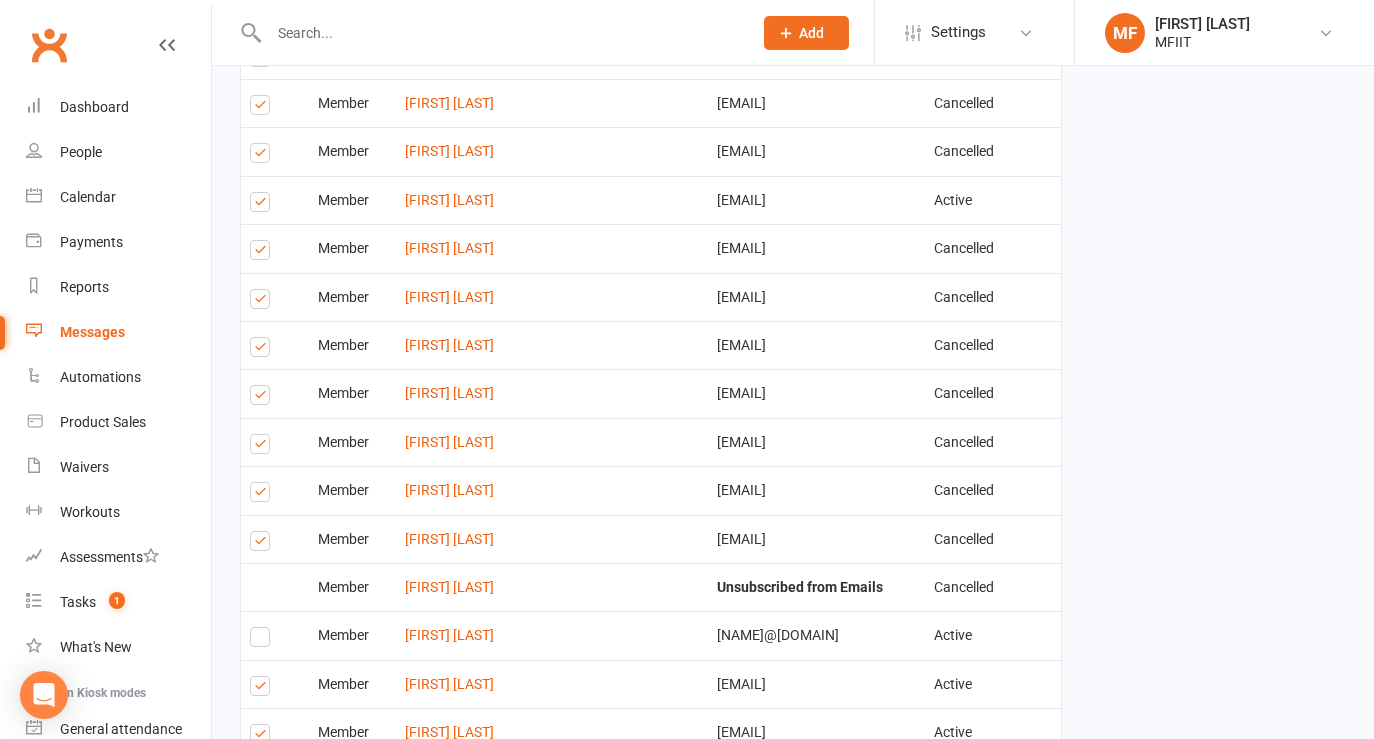 scroll, scrollTop: 1769, scrollLeft: 0, axis: vertical 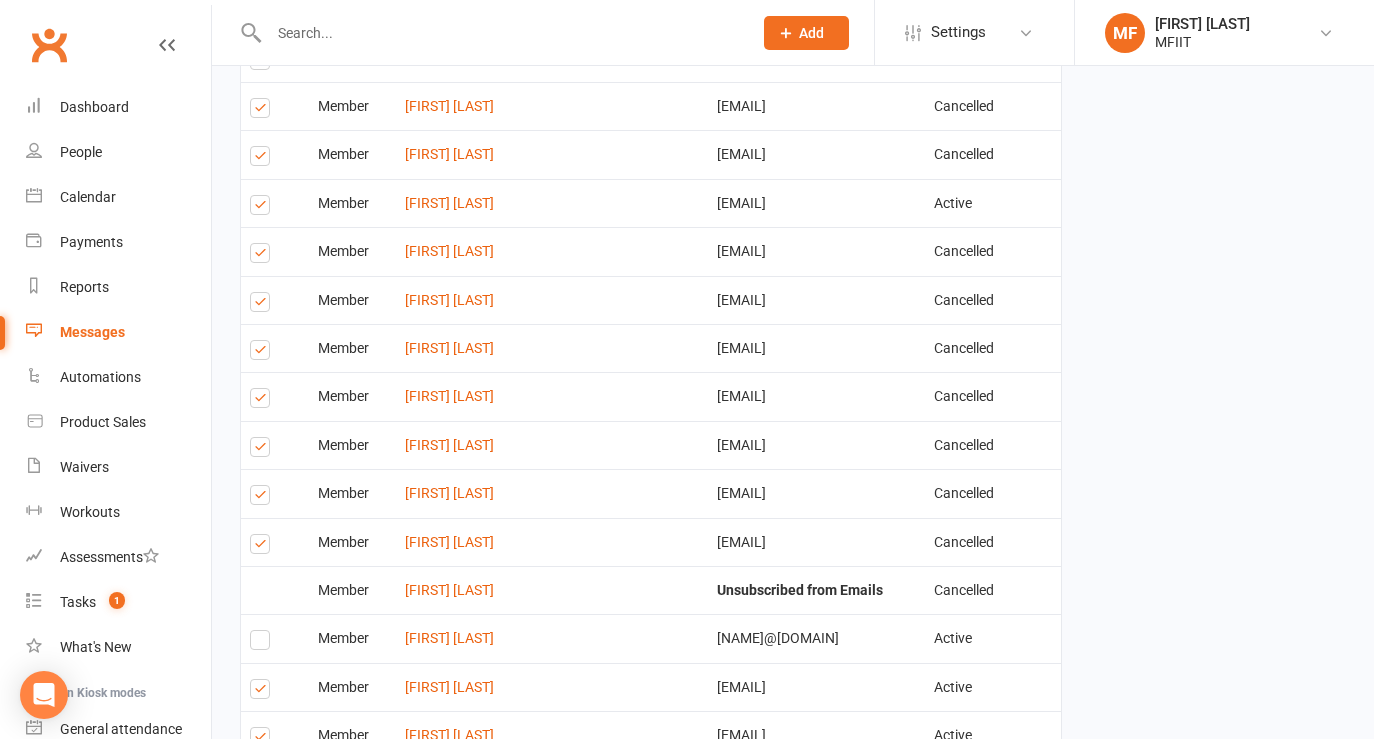 click at bounding box center [263, 256] 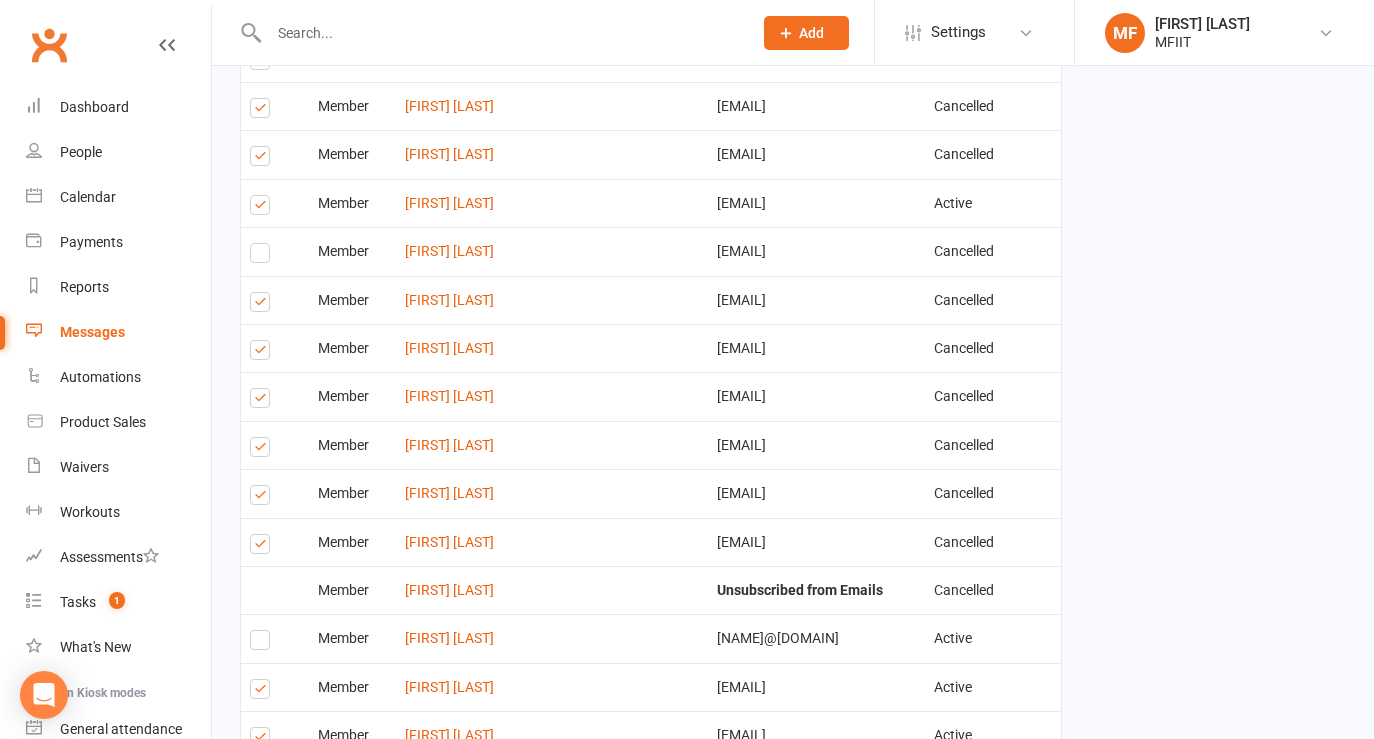 click at bounding box center (263, 208) 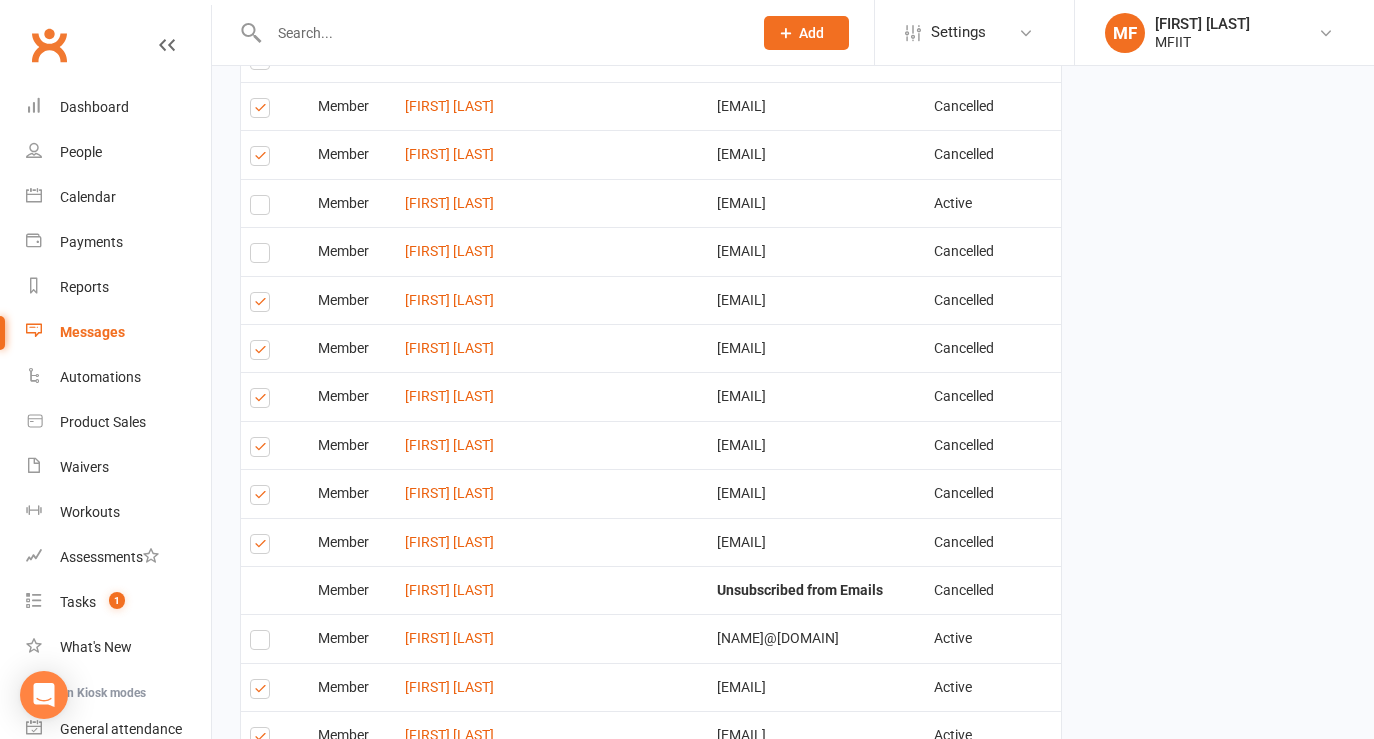 click at bounding box center [263, 159] 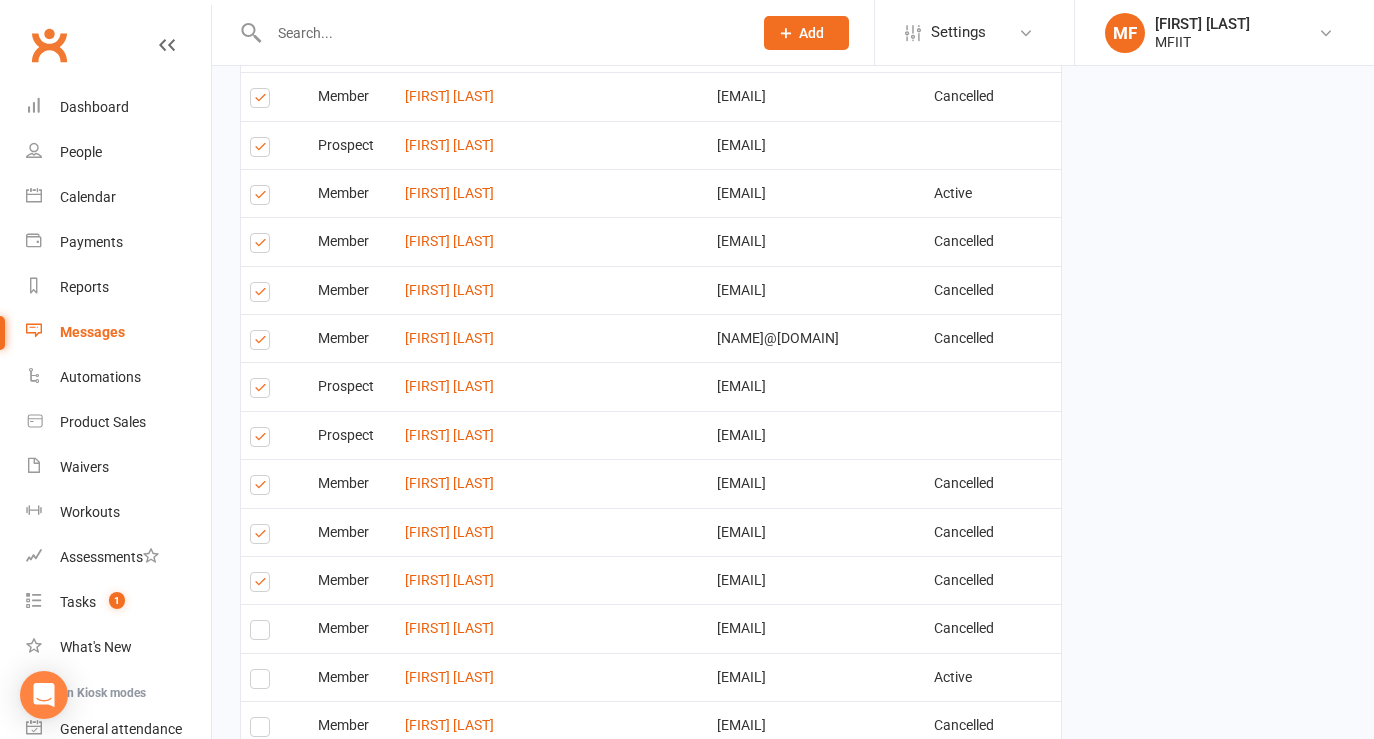 scroll, scrollTop: 1291, scrollLeft: 0, axis: vertical 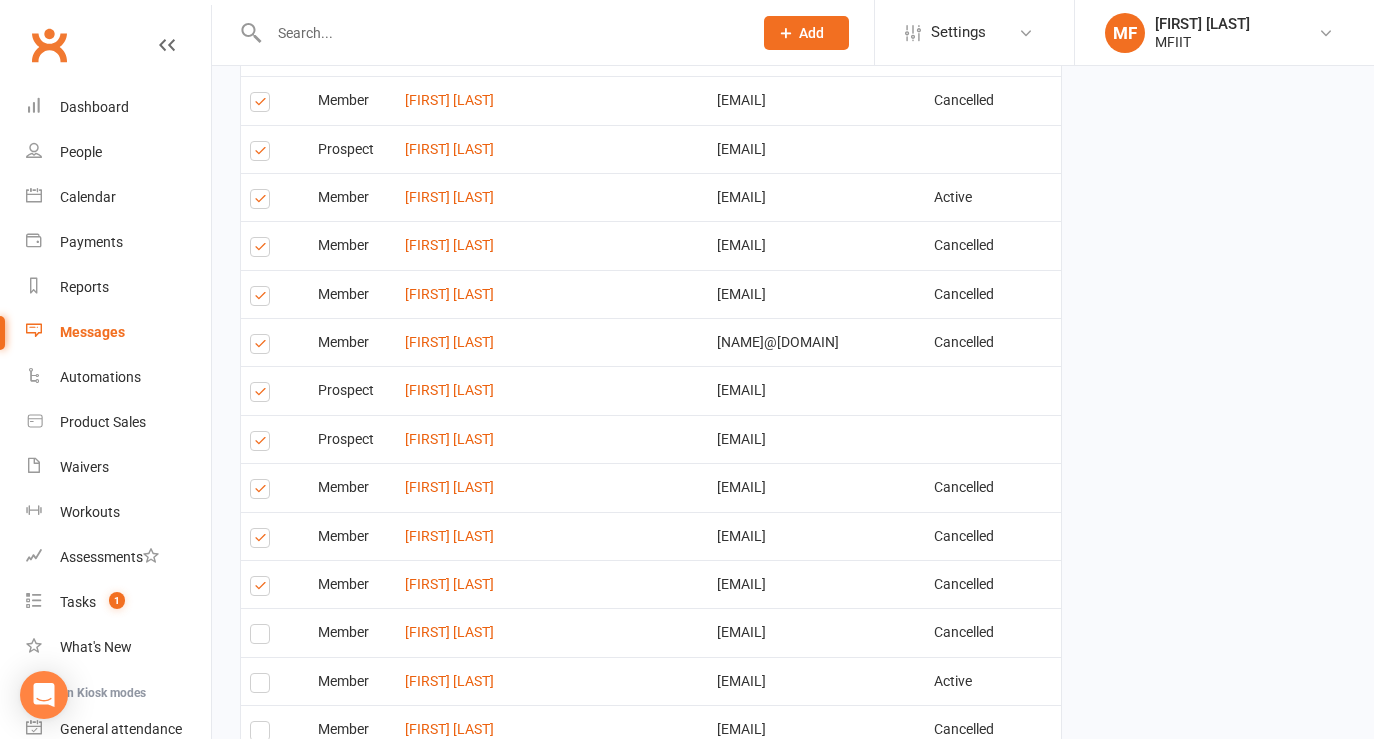 click at bounding box center [263, 395] 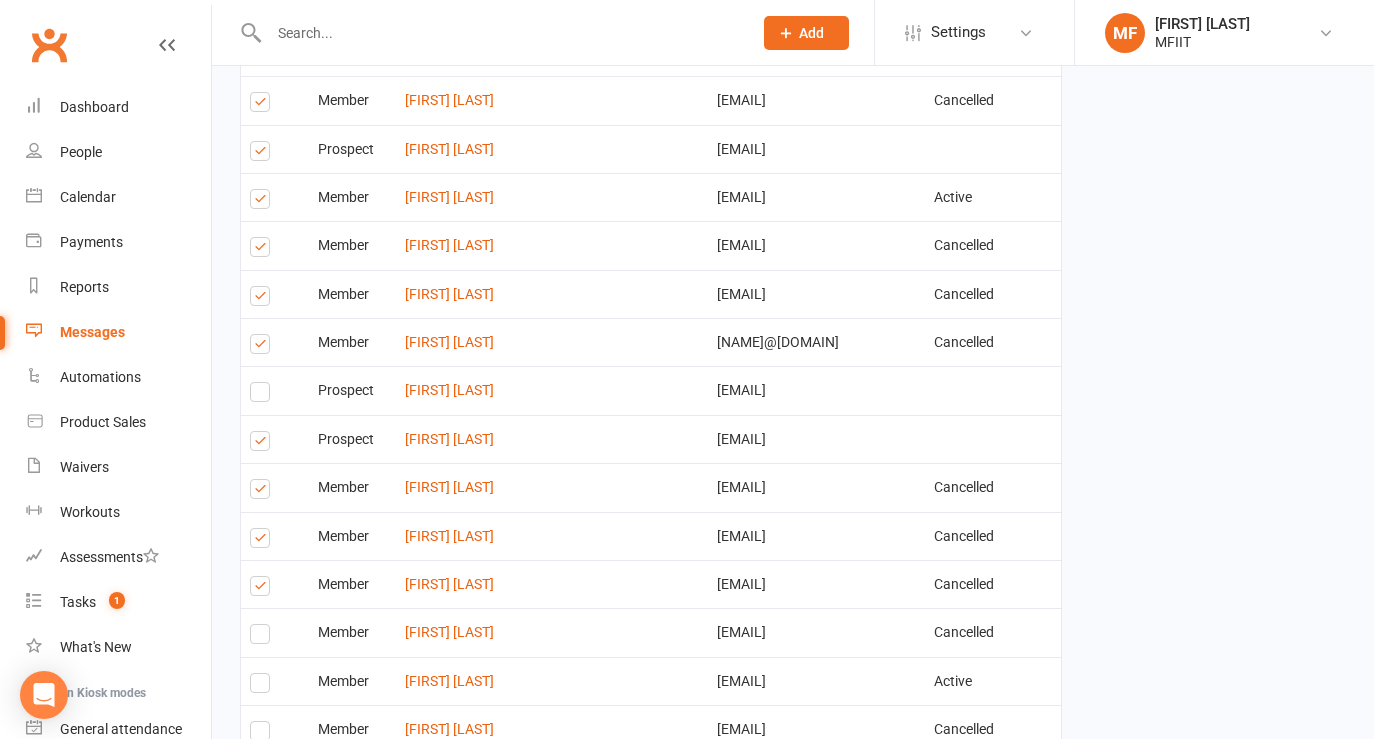 click at bounding box center [263, 444] 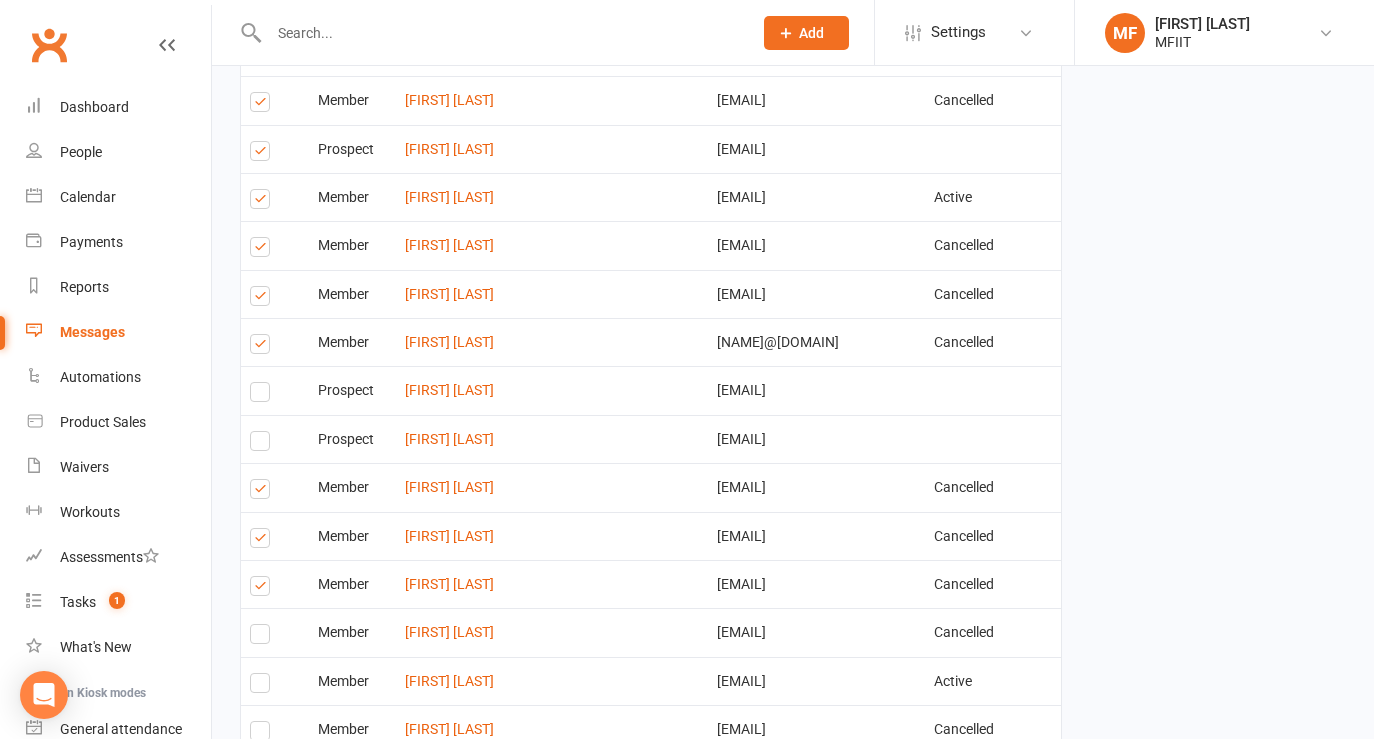click at bounding box center [263, 492] 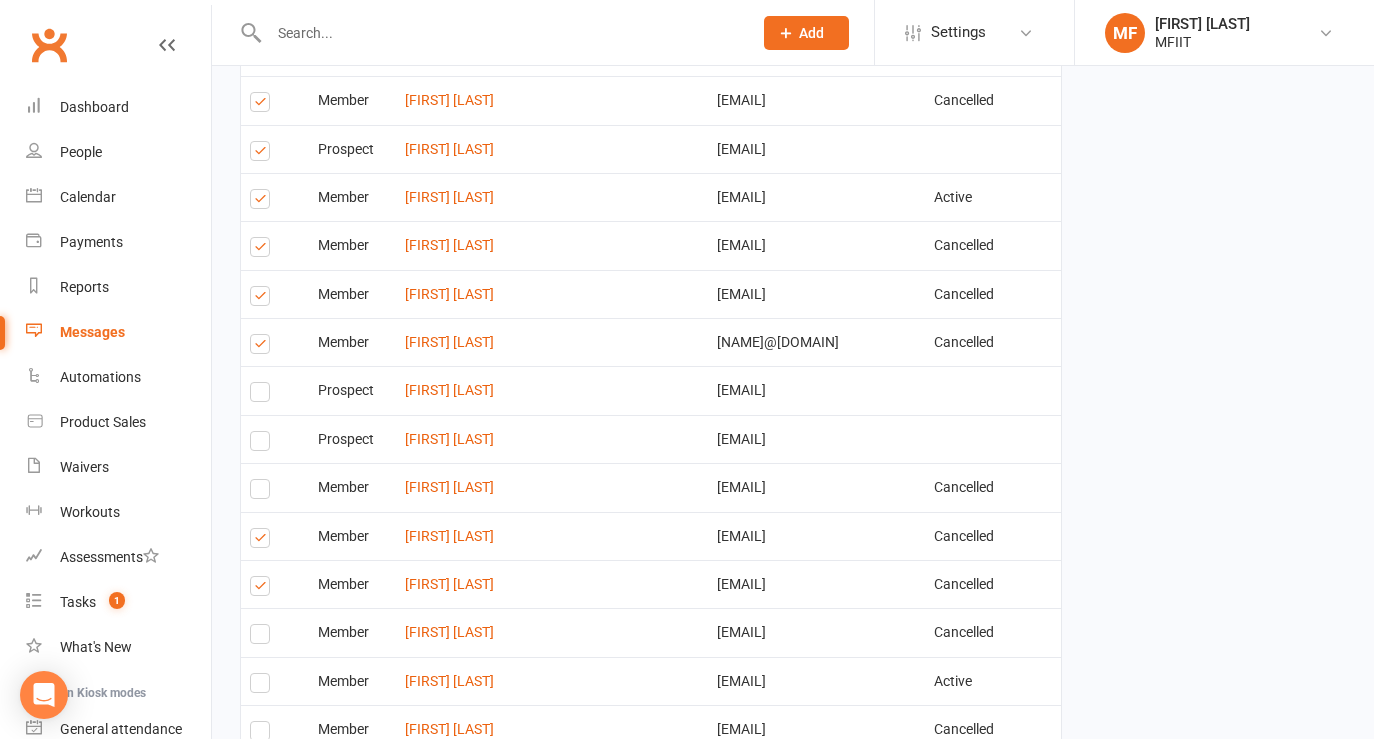 click at bounding box center [263, 347] 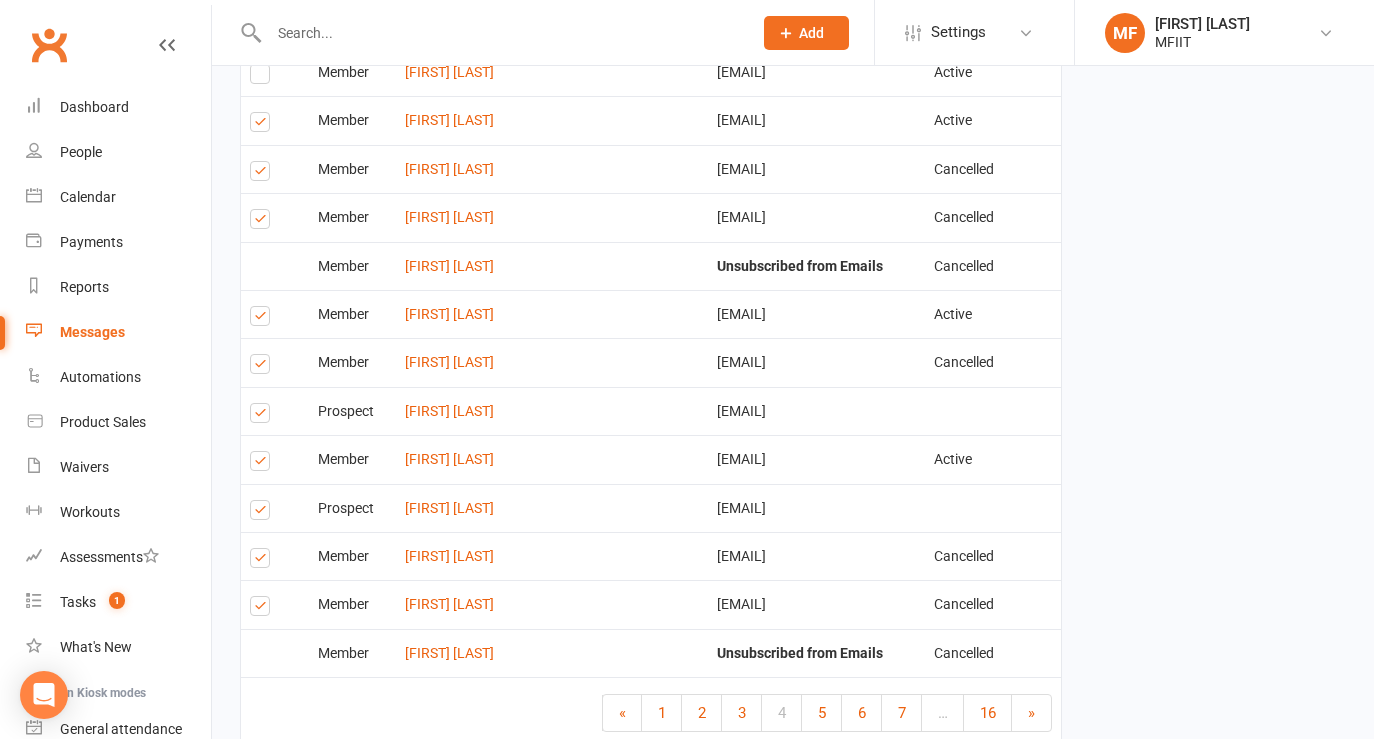 scroll, scrollTop: 3053, scrollLeft: 0, axis: vertical 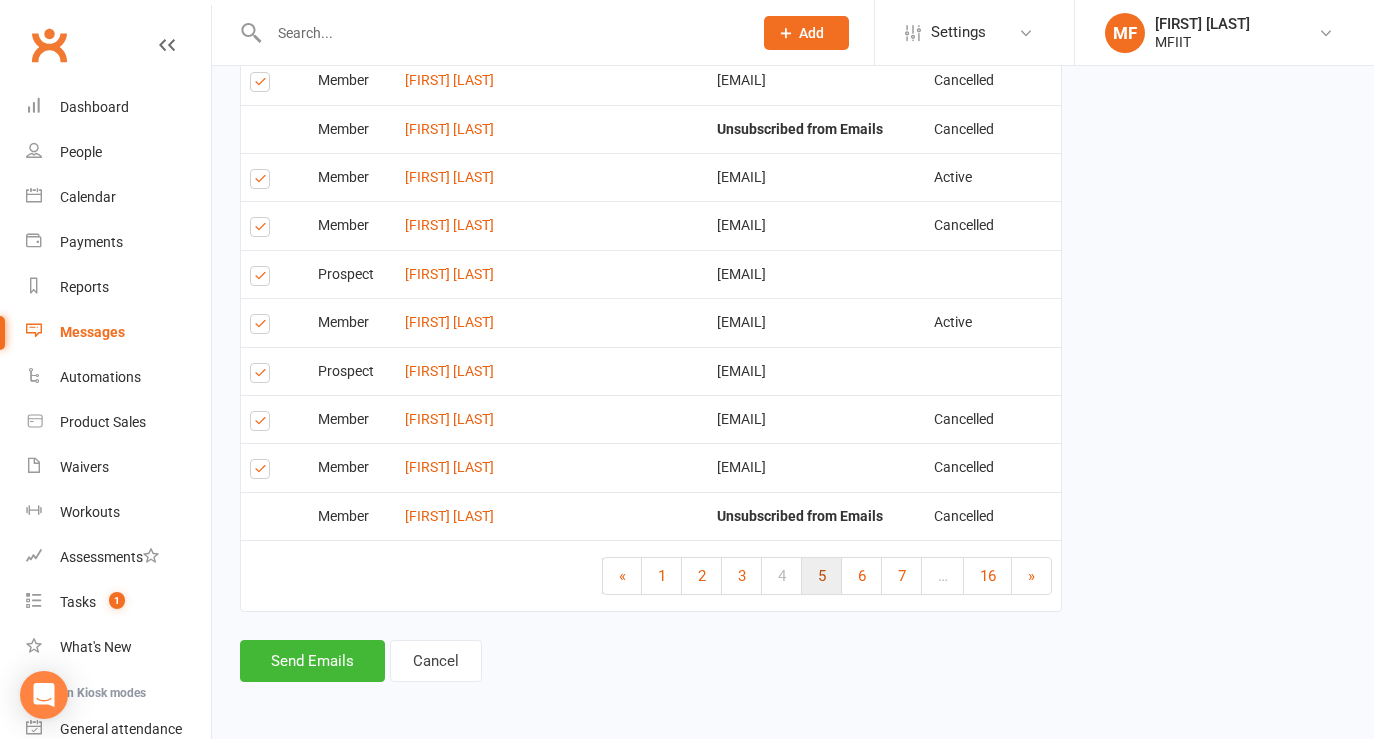 click on "5" at bounding box center (822, 576) 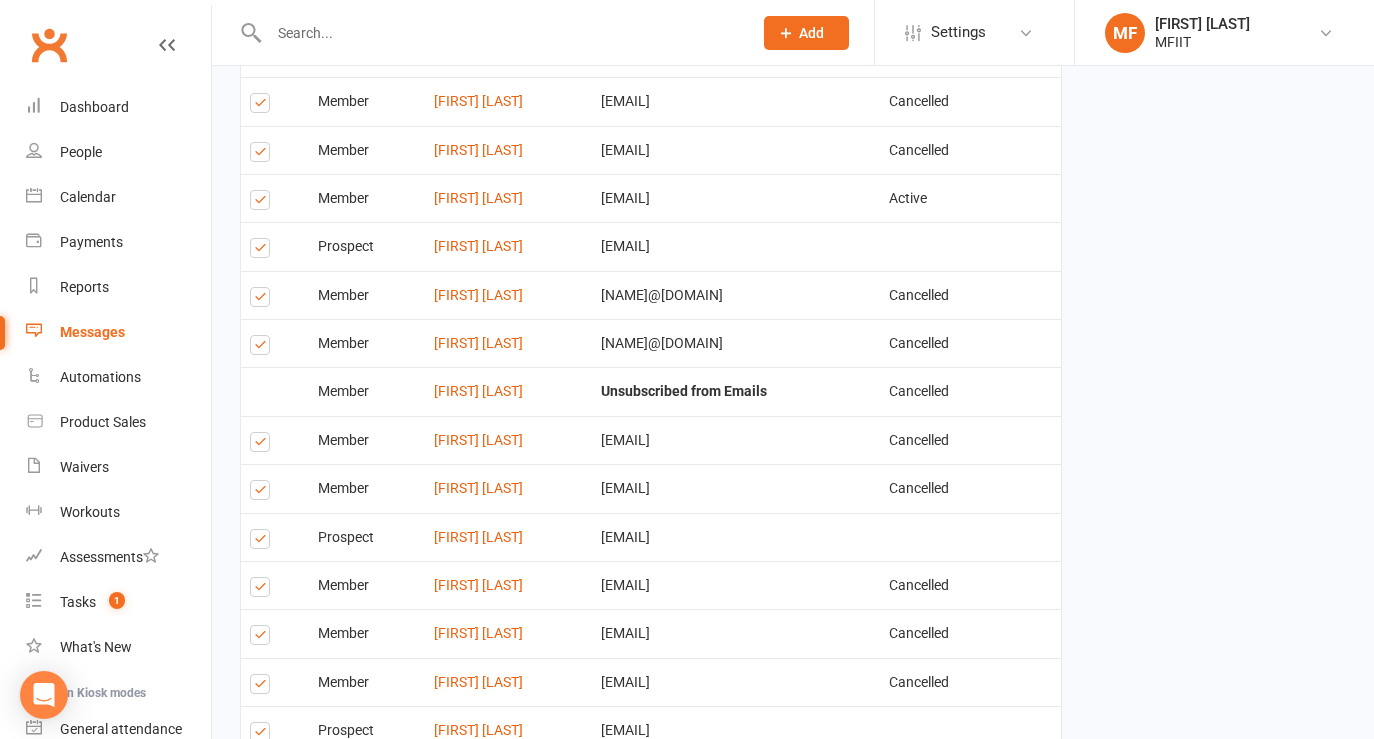 scroll, scrollTop: 2400, scrollLeft: 0, axis: vertical 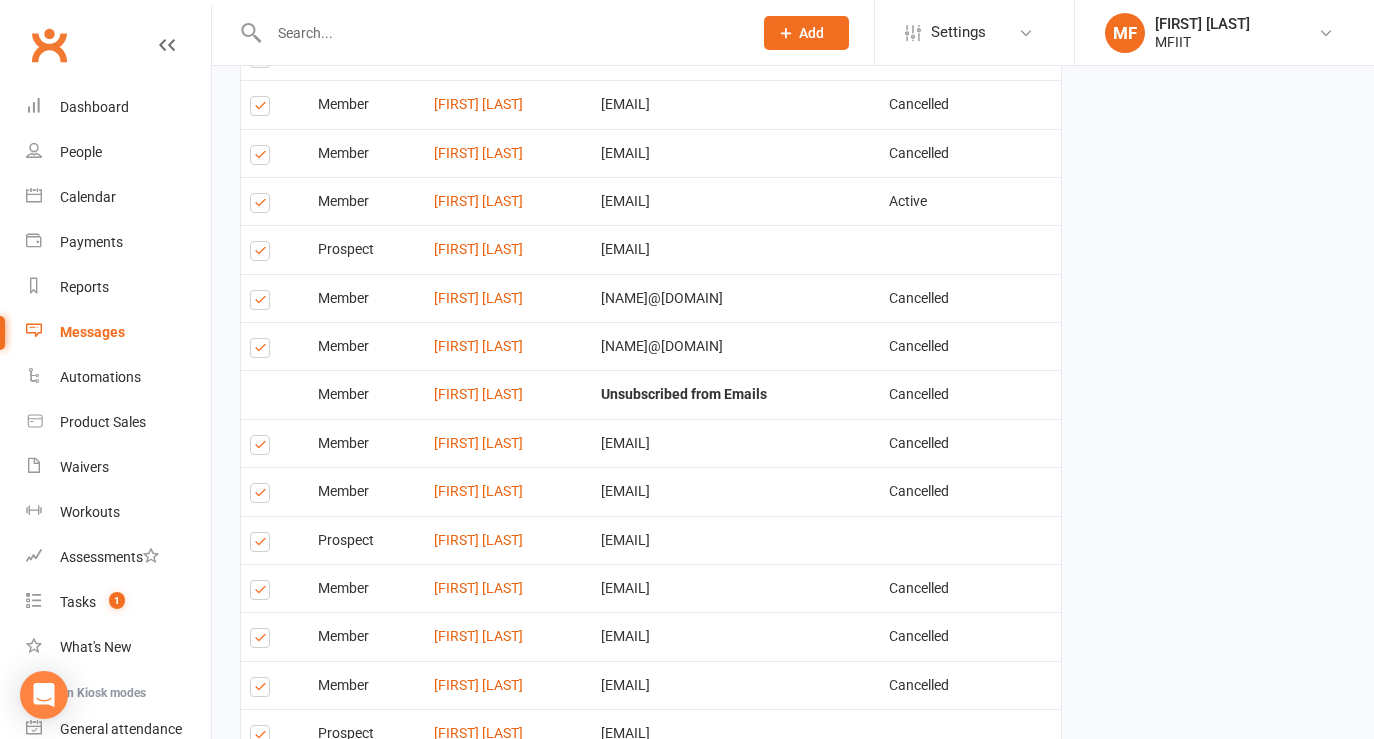 click at bounding box center [263, 351] 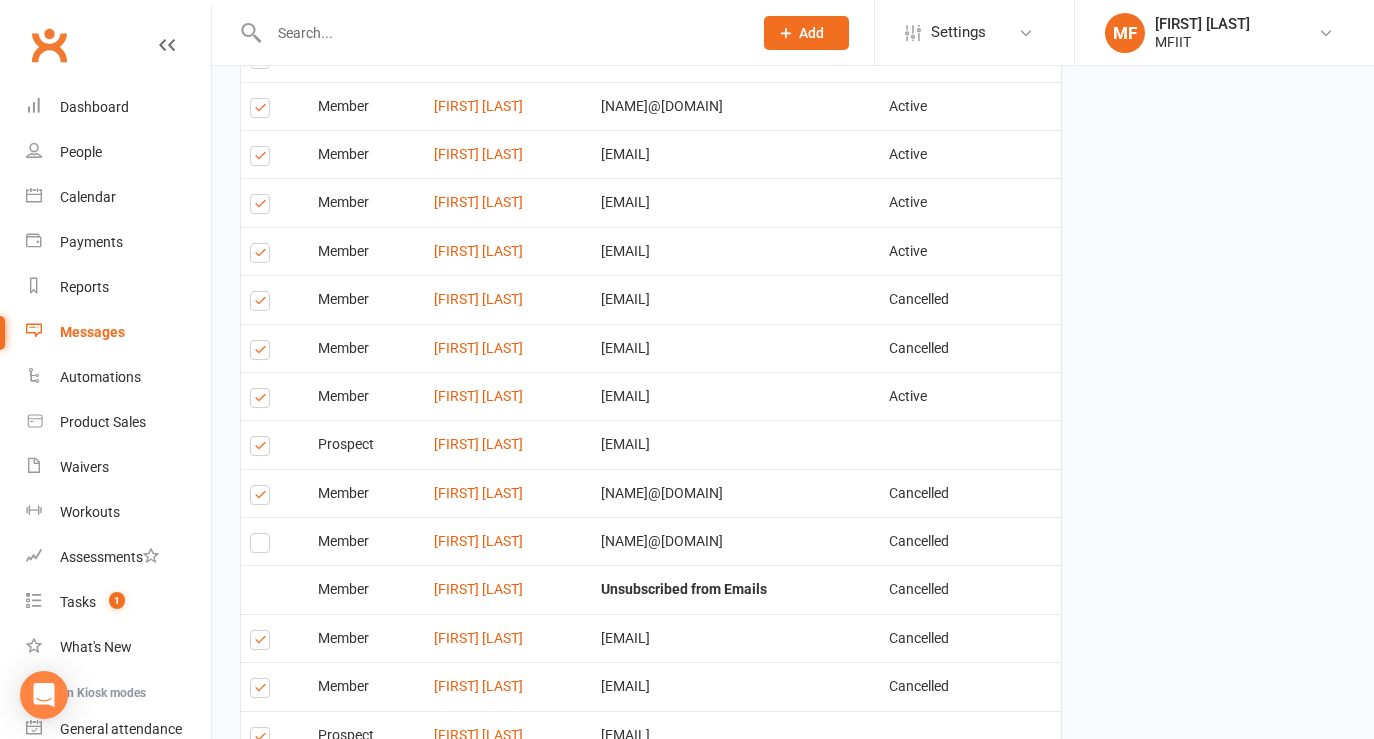 scroll, scrollTop: 2201, scrollLeft: 0, axis: vertical 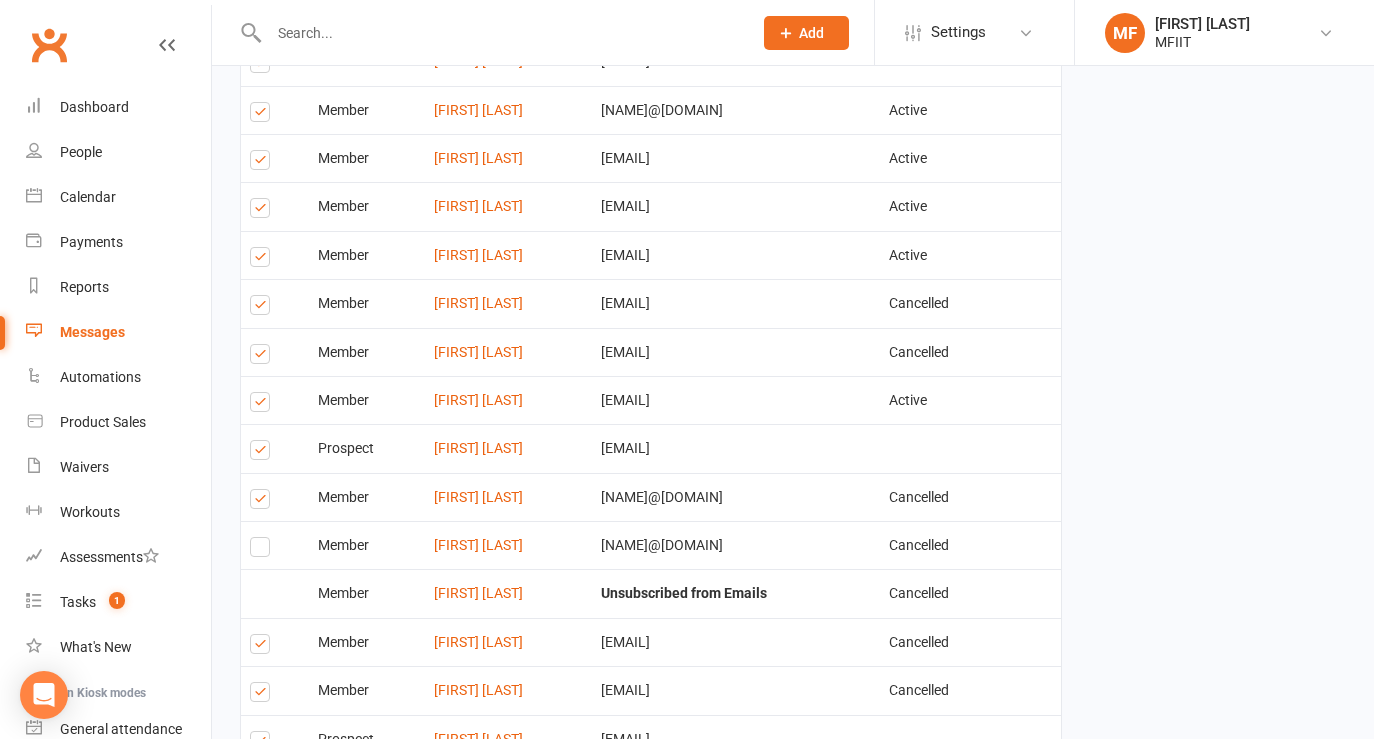 click at bounding box center [263, 357] 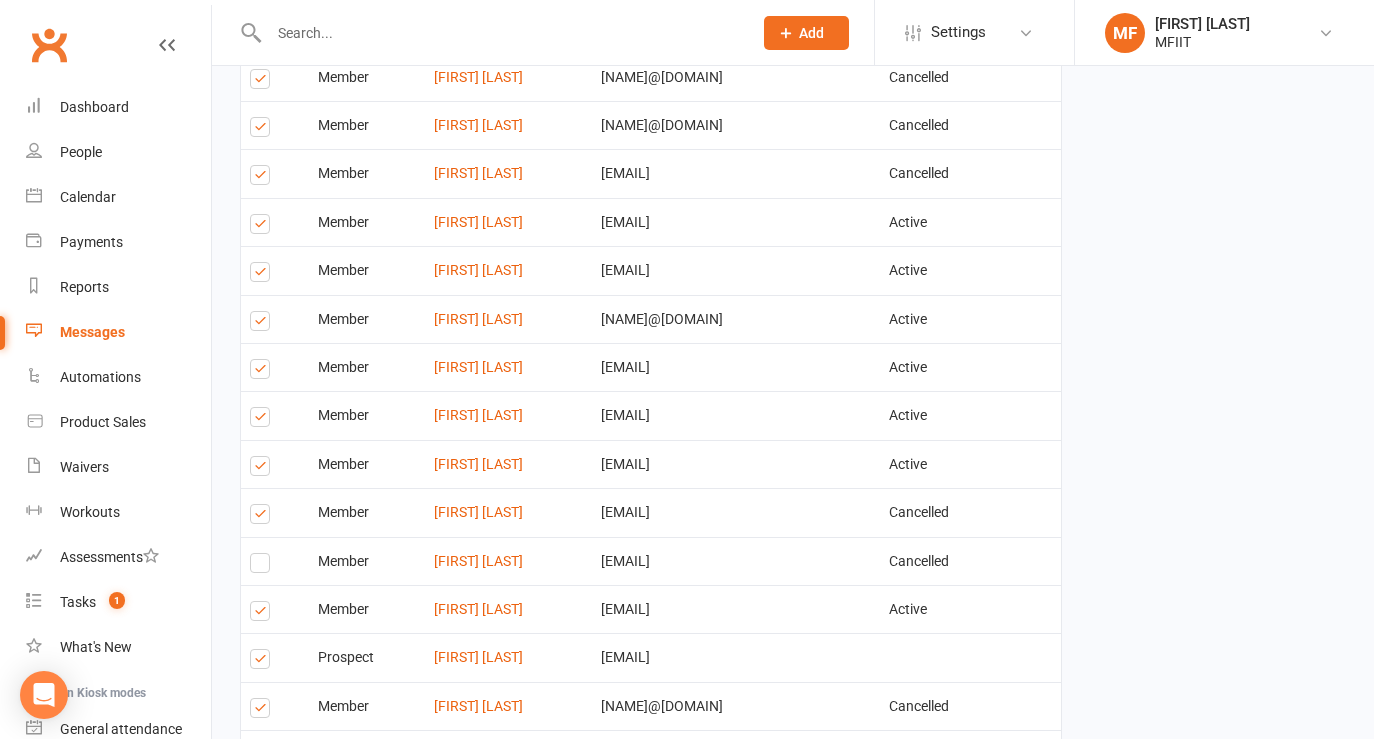 scroll, scrollTop: 1987, scrollLeft: 0, axis: vertical 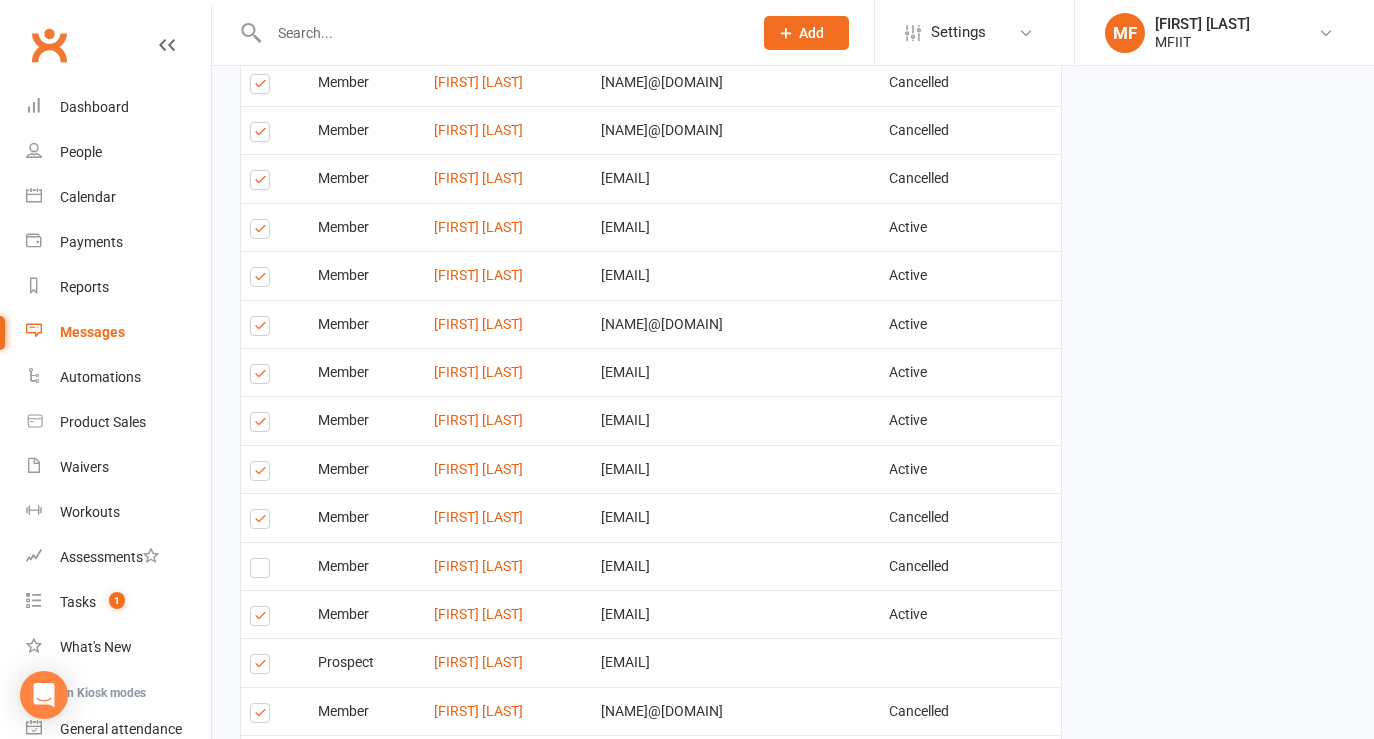 click at bounding box center [263, 329] 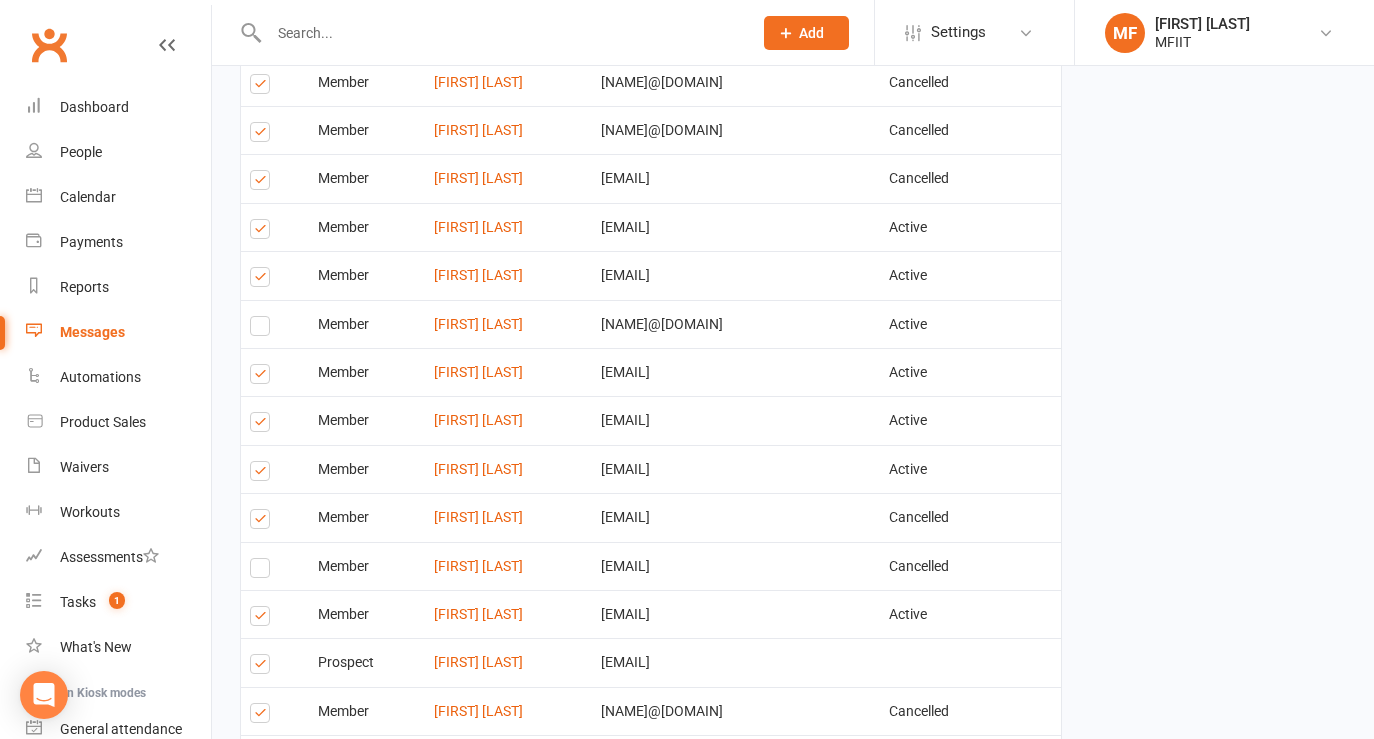 click at bounding box center (263, 280) 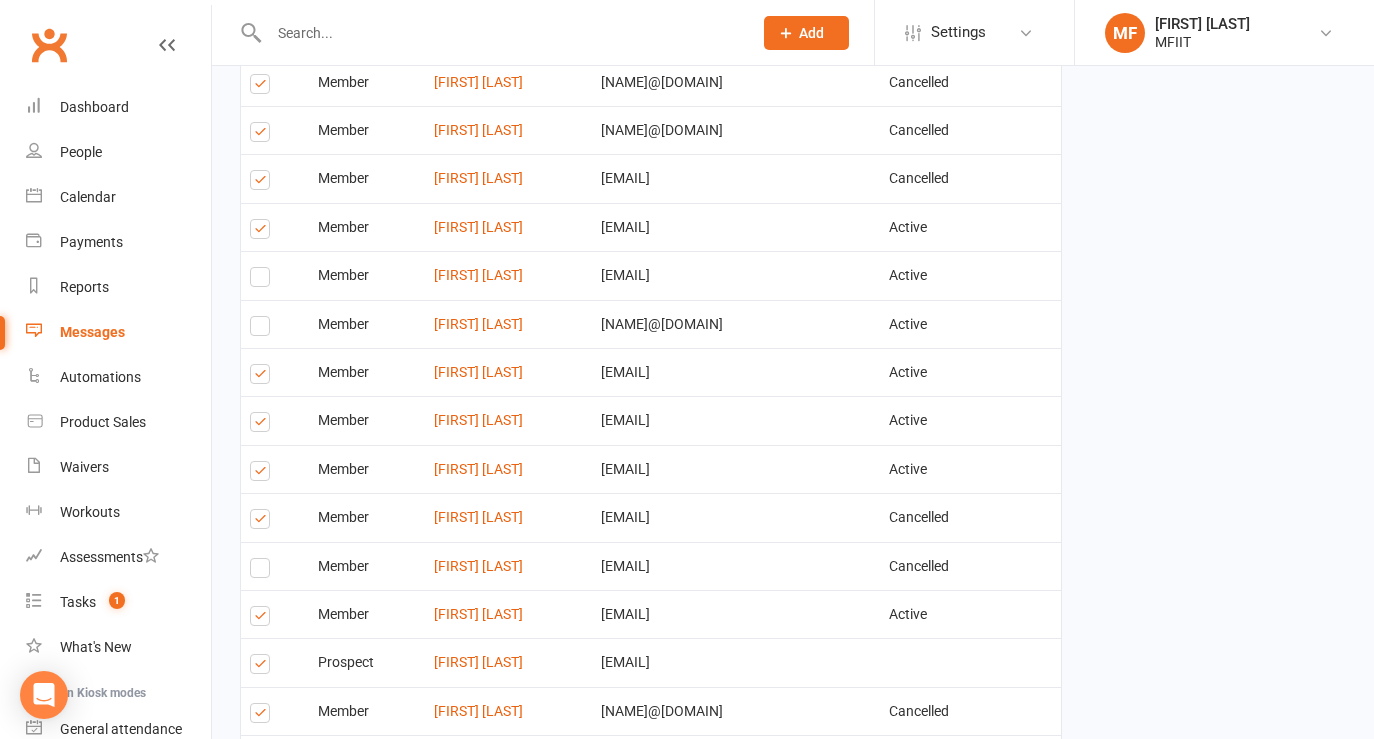 click at bounding box center [263, 232] 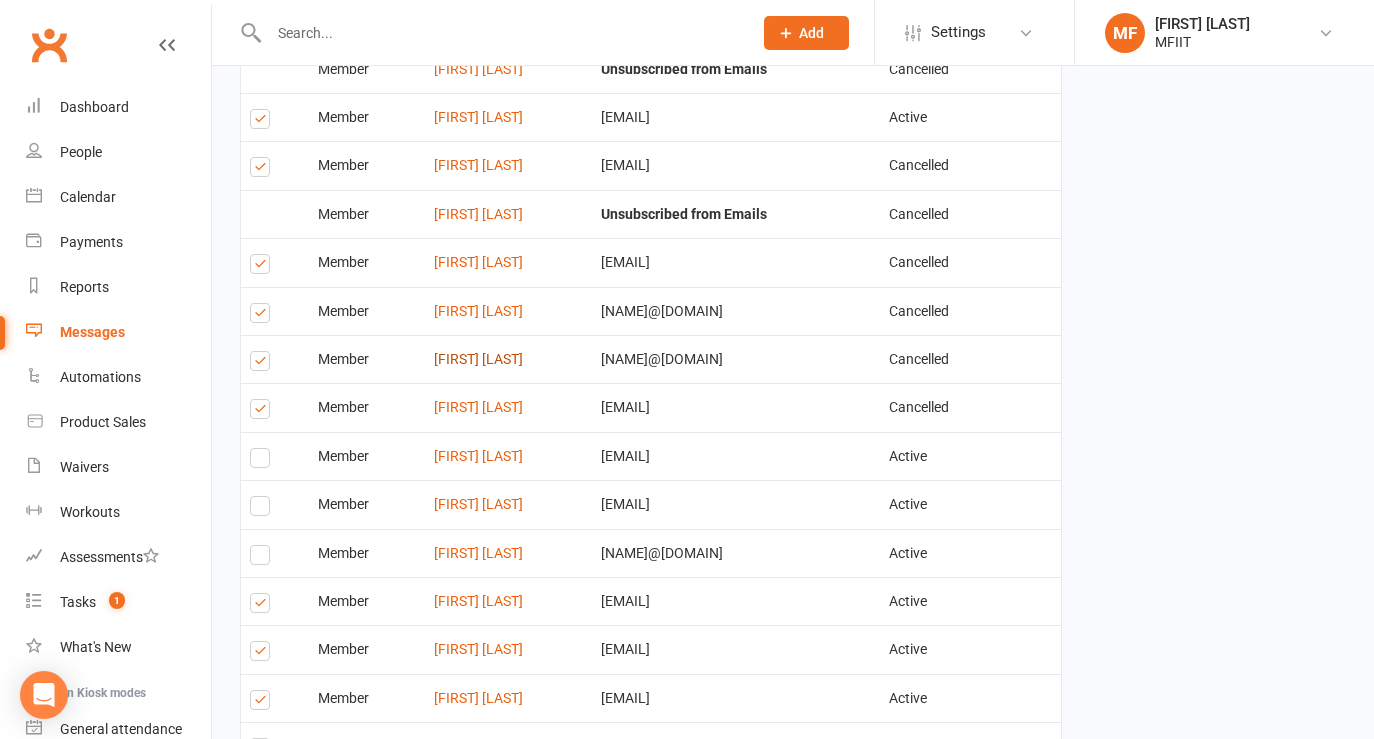 scroll, scrollTop: 1756, scrollLeft: 0, axis: vertical 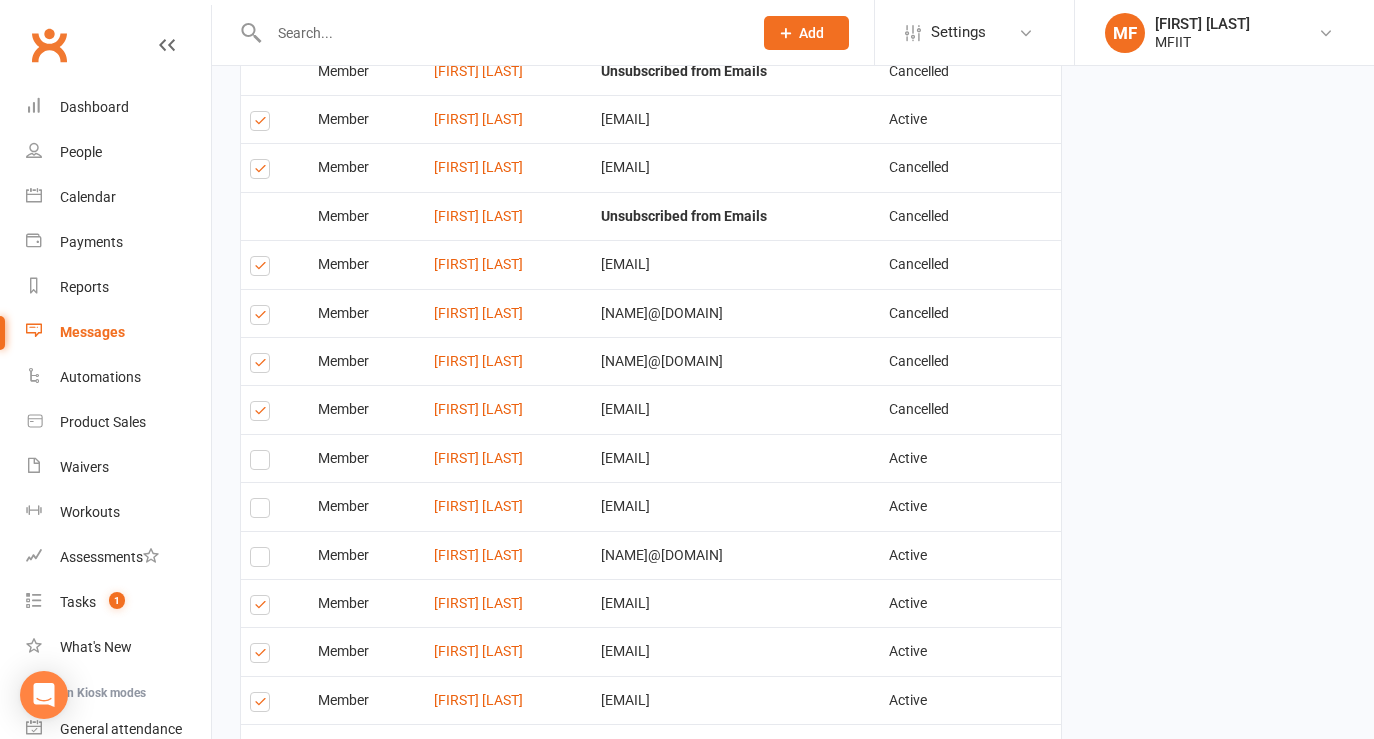 click at bounding box center [263, 318] 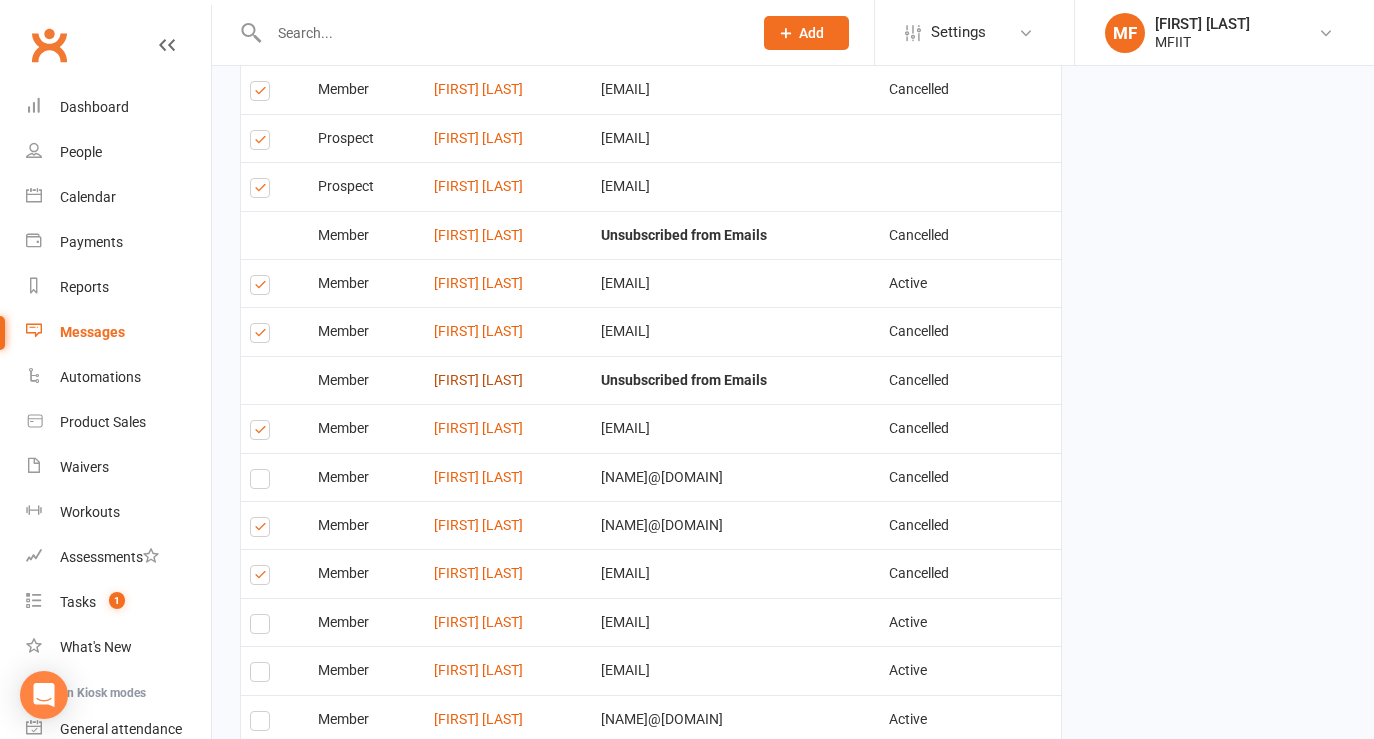 scroll, scrollTop: 1590, scrollLeft: 0, axis: vertical 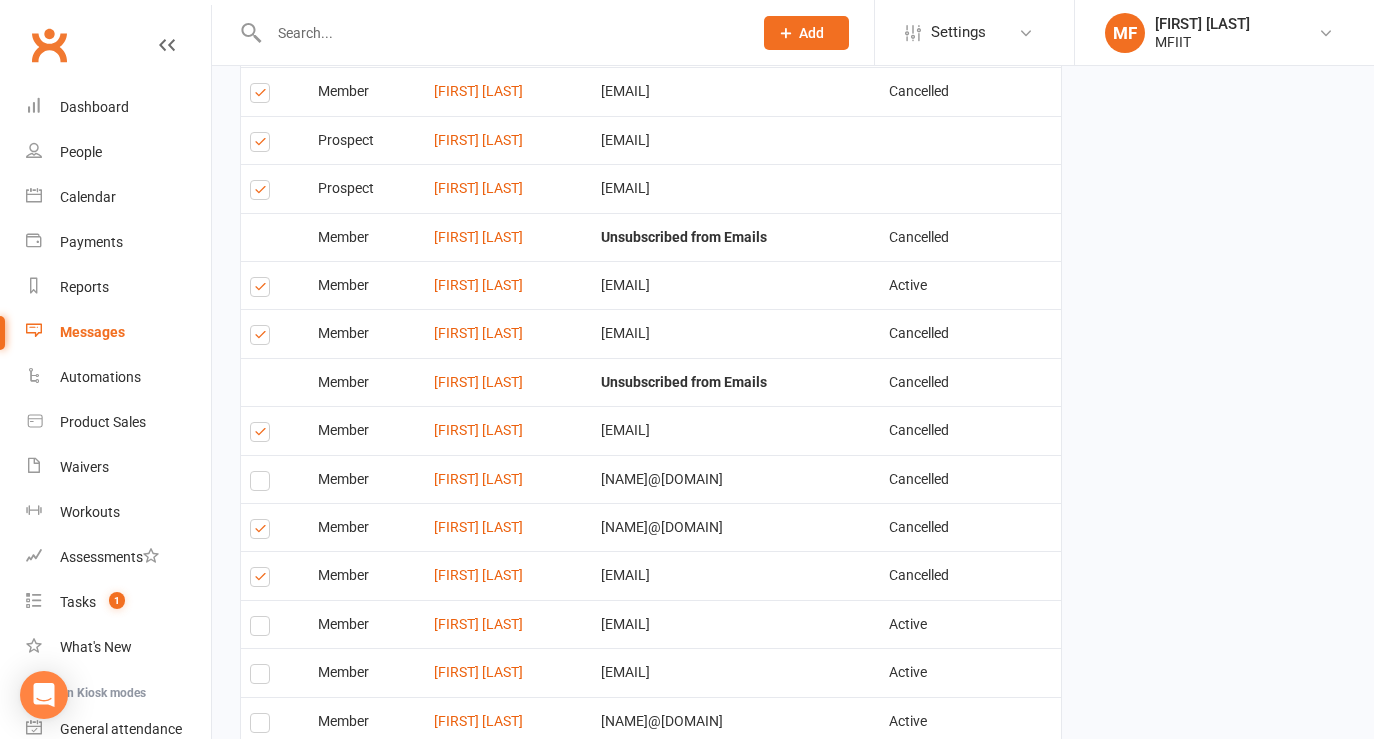 click at bounding box center [263, 338] 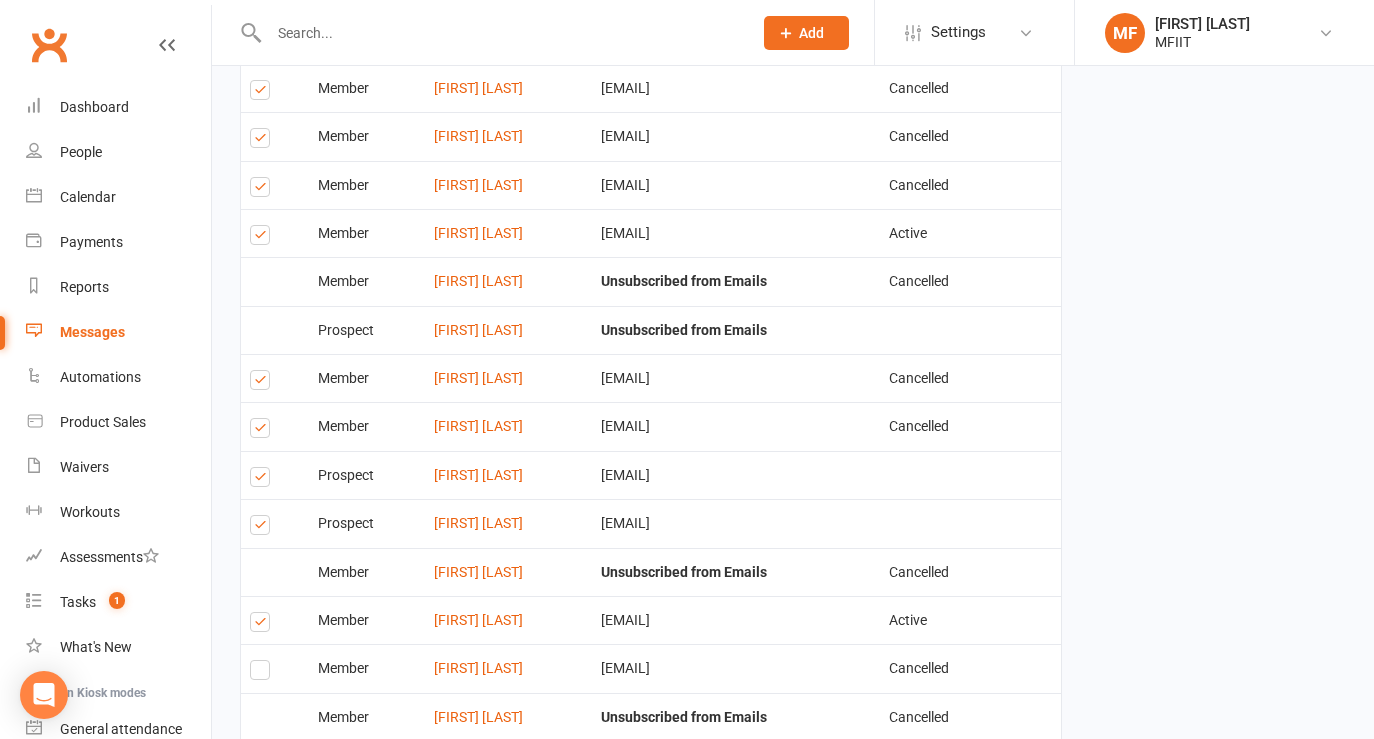 scroll, scrollTop: 1253, scrollLeft: 0, axis: vertical 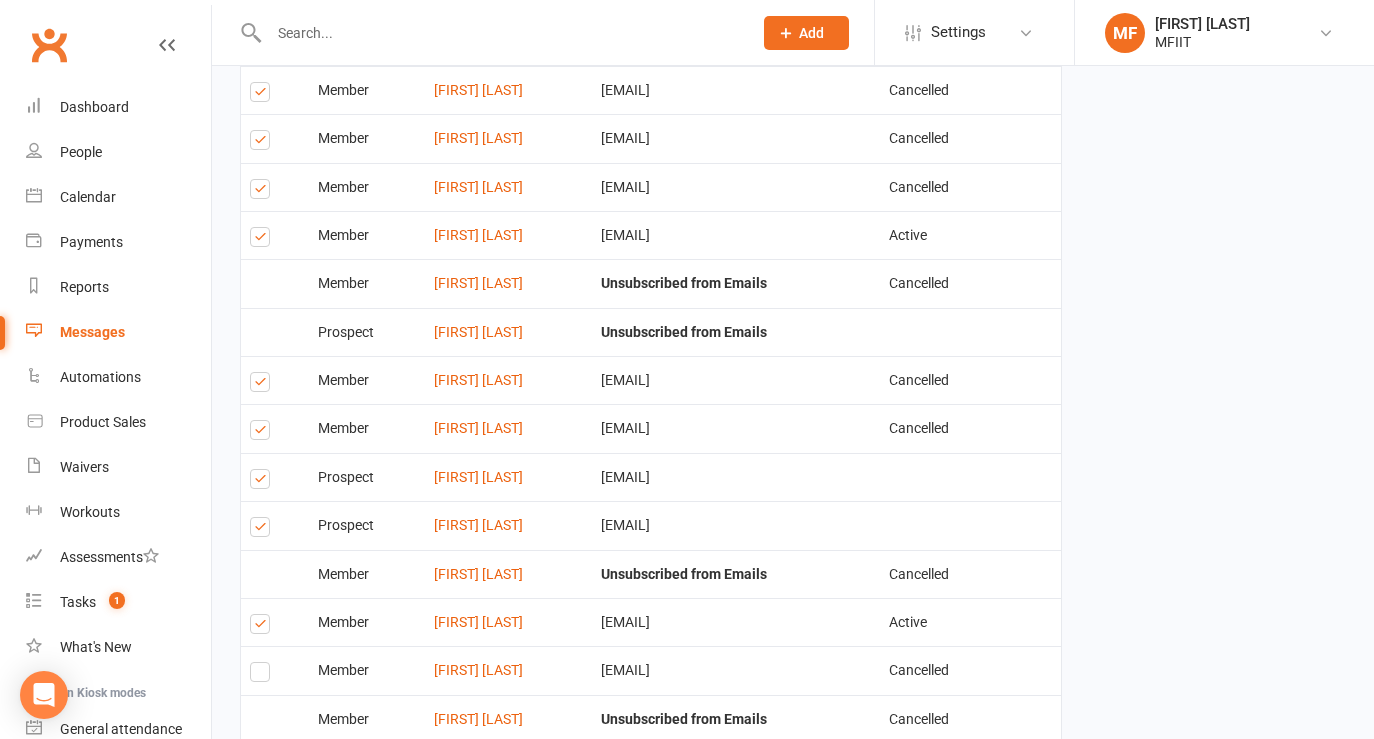 click at bounding box center [263, 192] 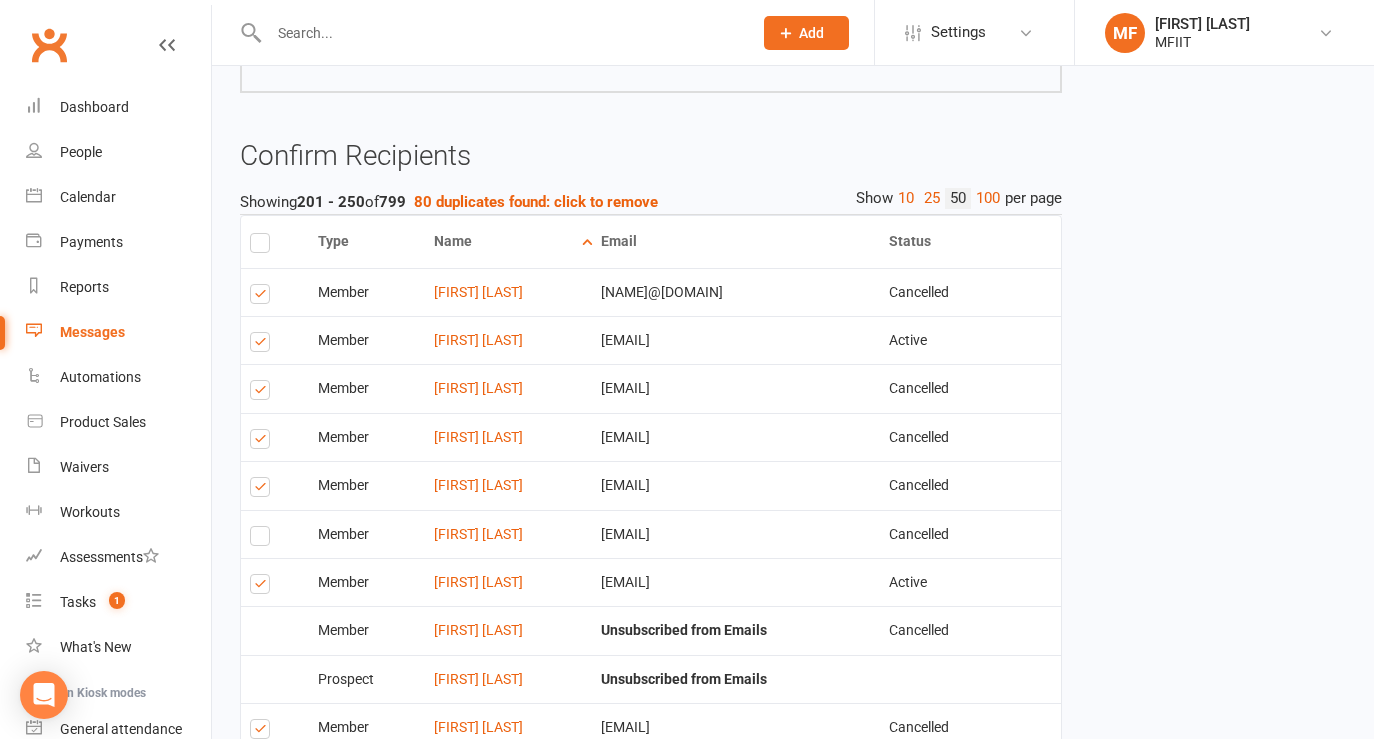 scroll, scrollTop: 903, scrollLeft: 0, axis: vertical 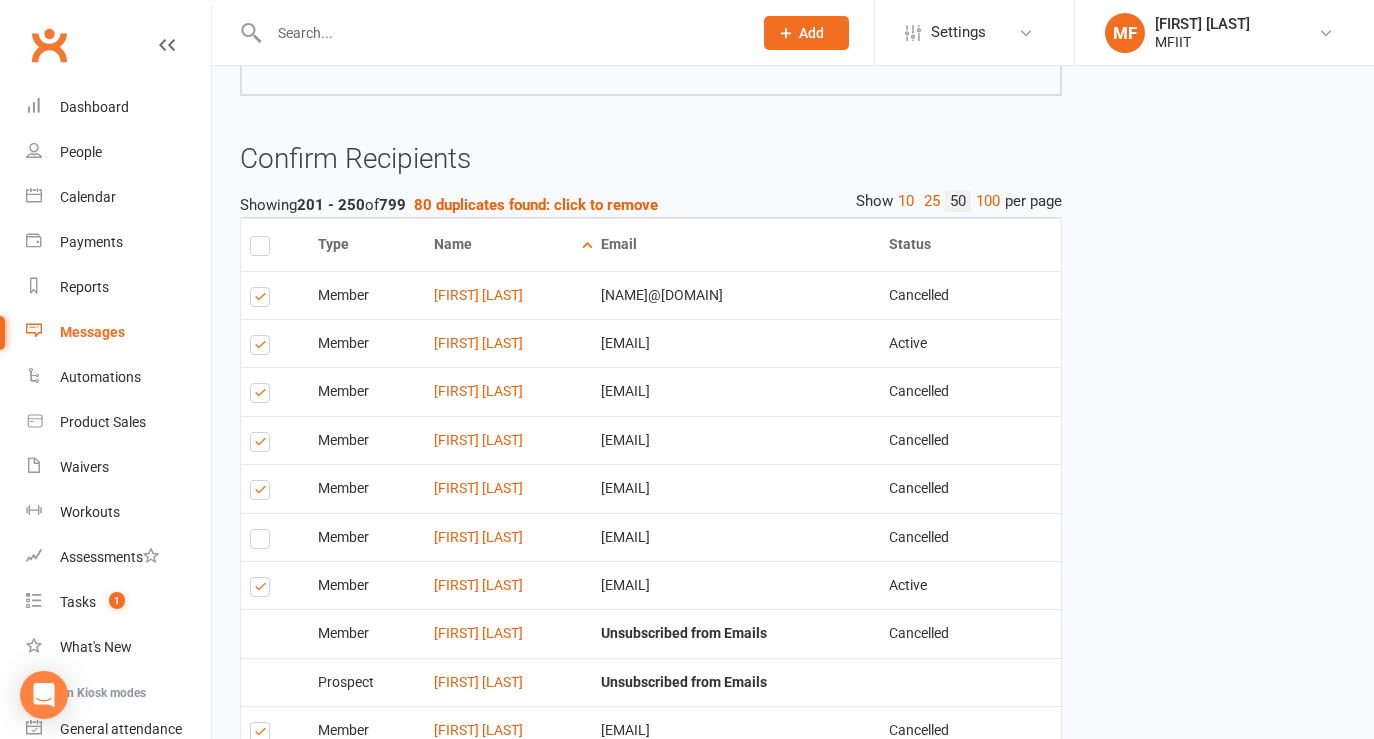 click at bounding box center (263, 348) 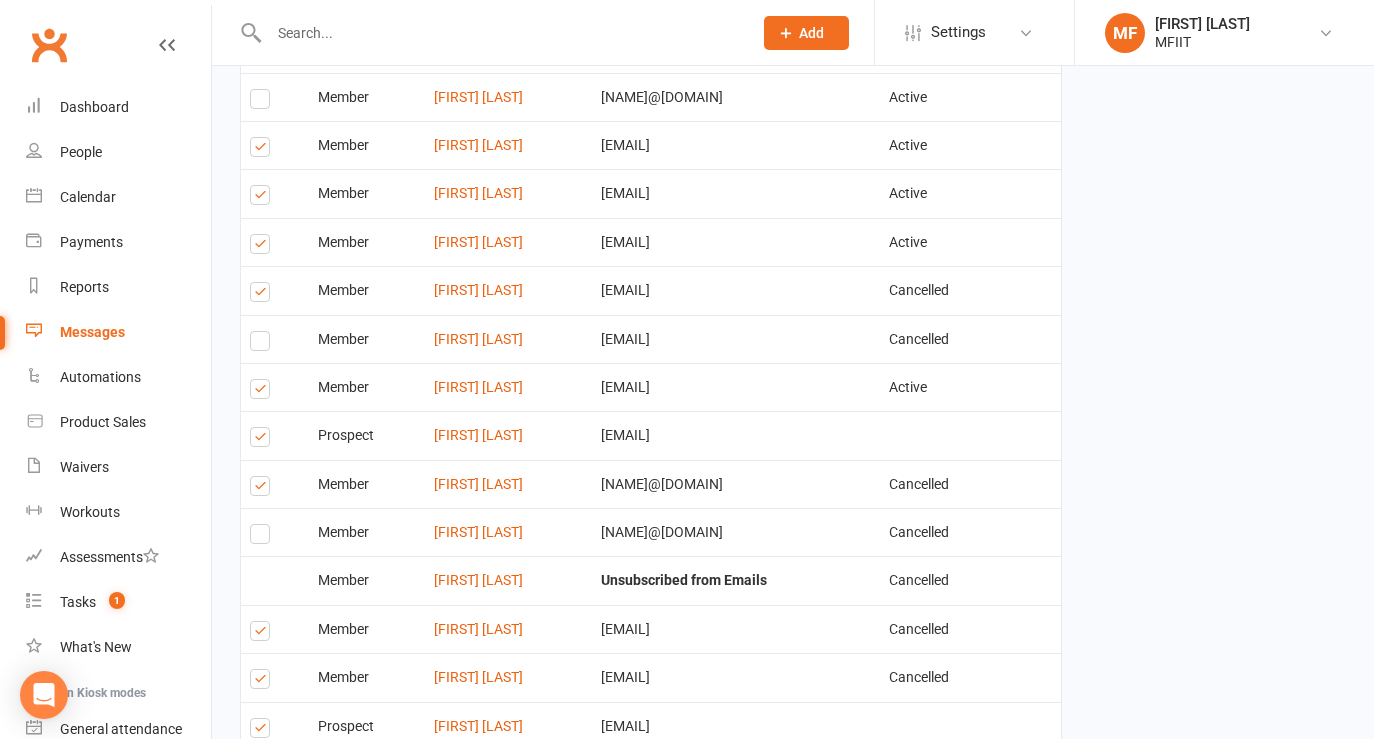 scroll, scrollTop: 3053, scrollLeft: 0, axis: vertical 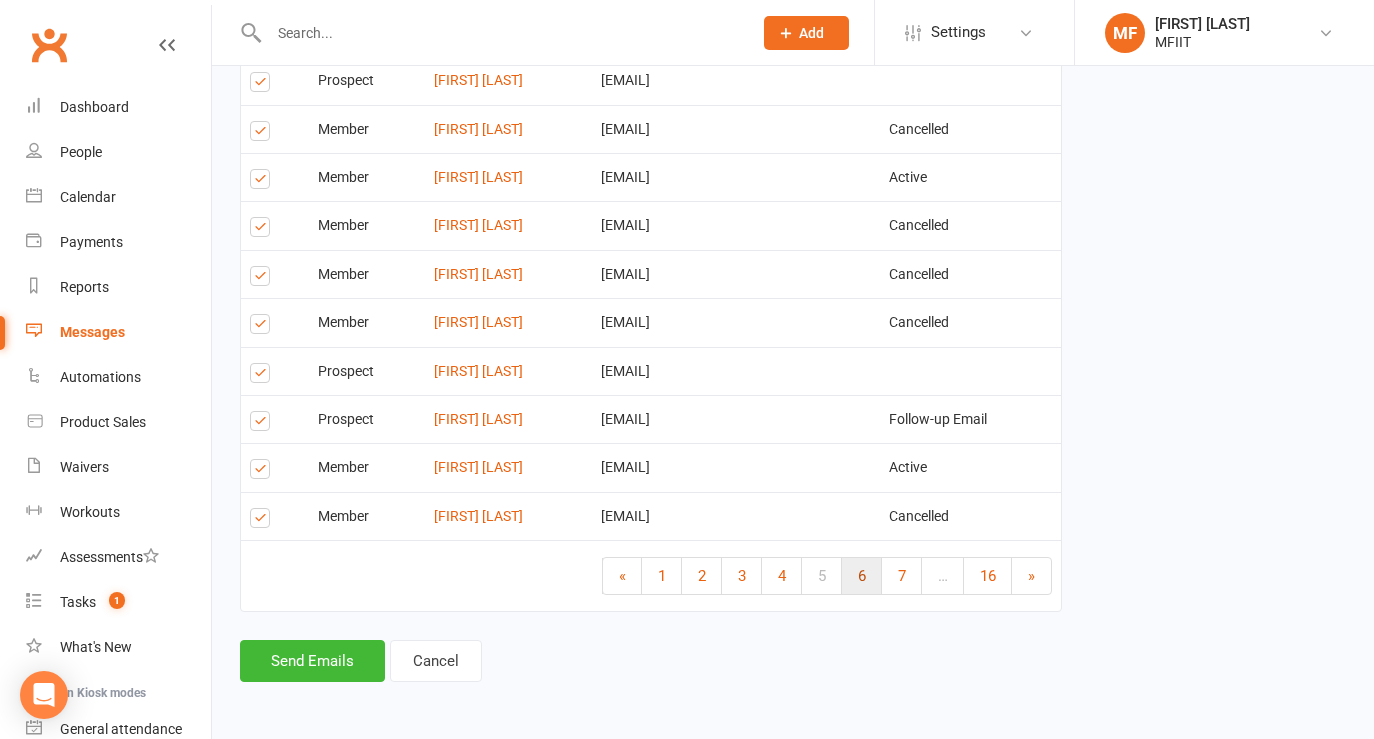 click on "6" at bounding box center [862, 576] 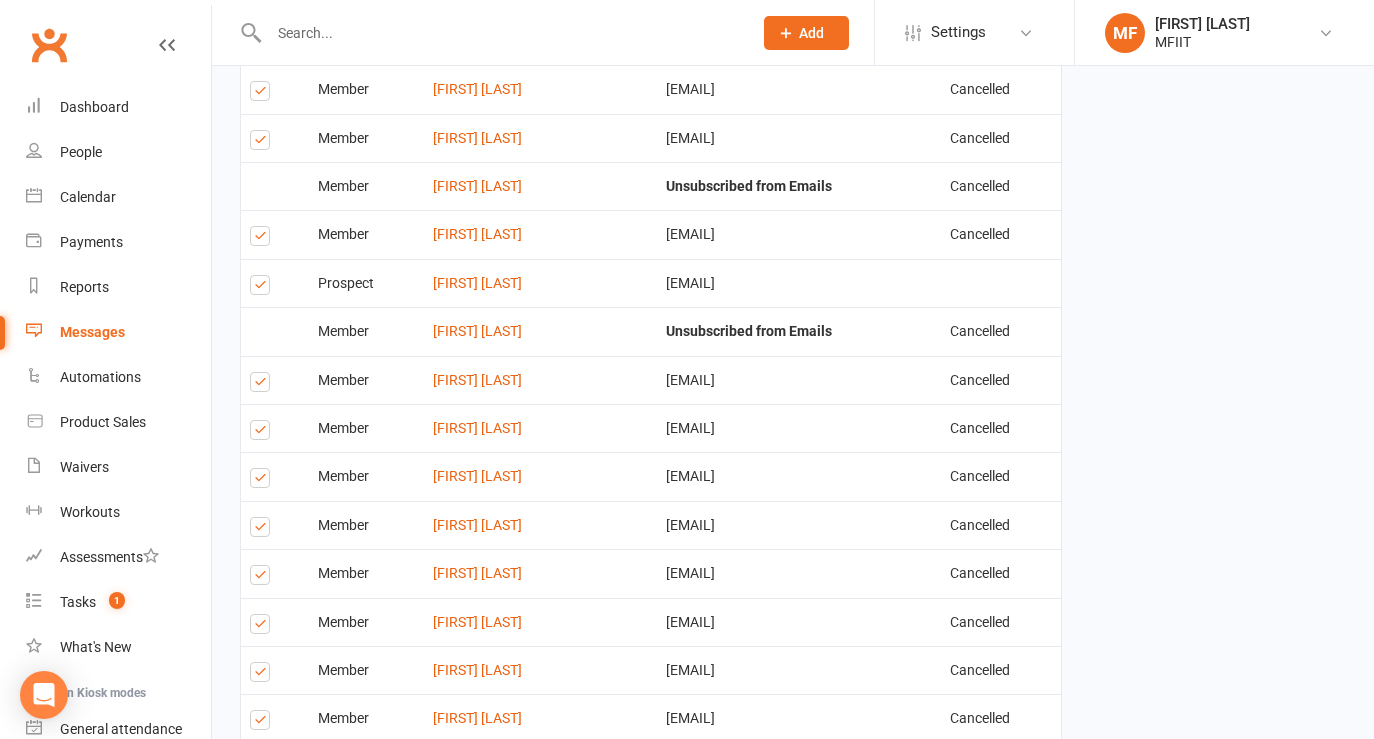 scroll, scrollTop: 2797, scrollLeft: 0, axis: vertical 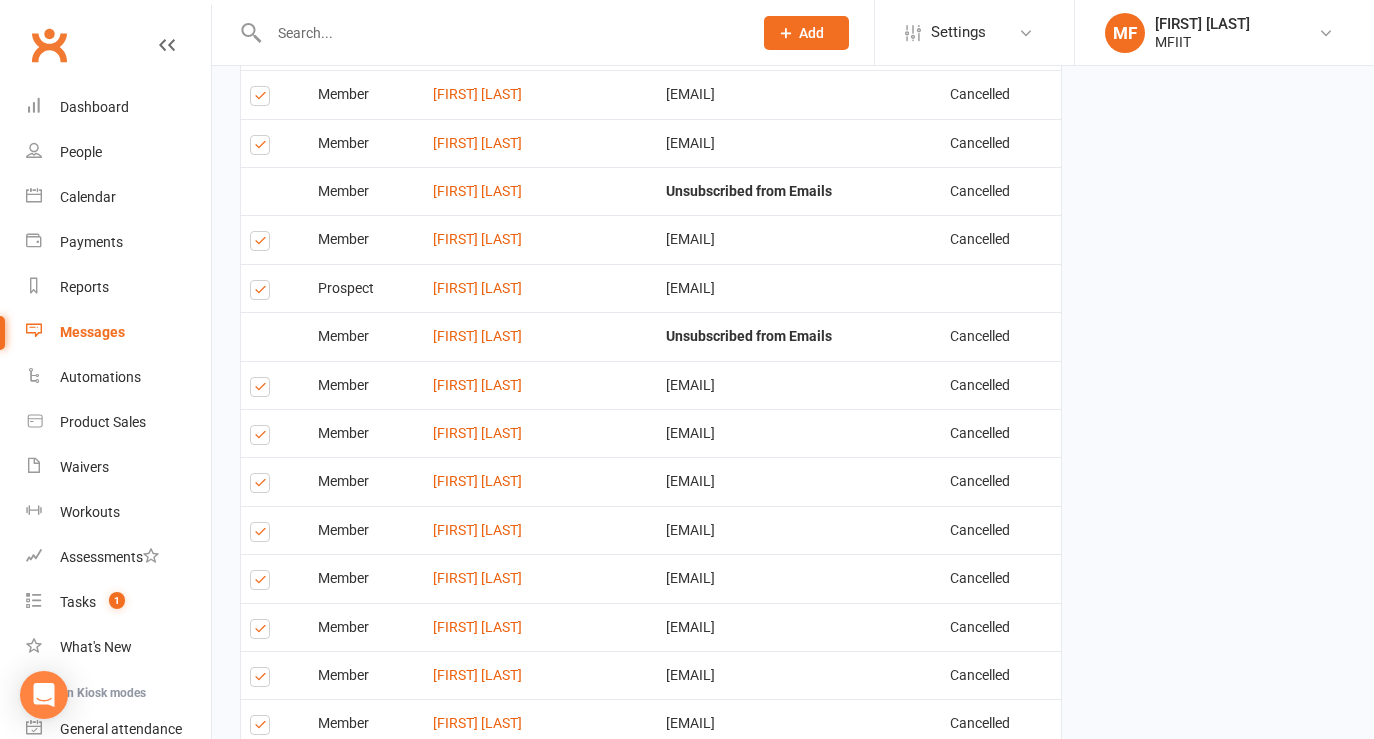 click at bounding box center [263, 438] 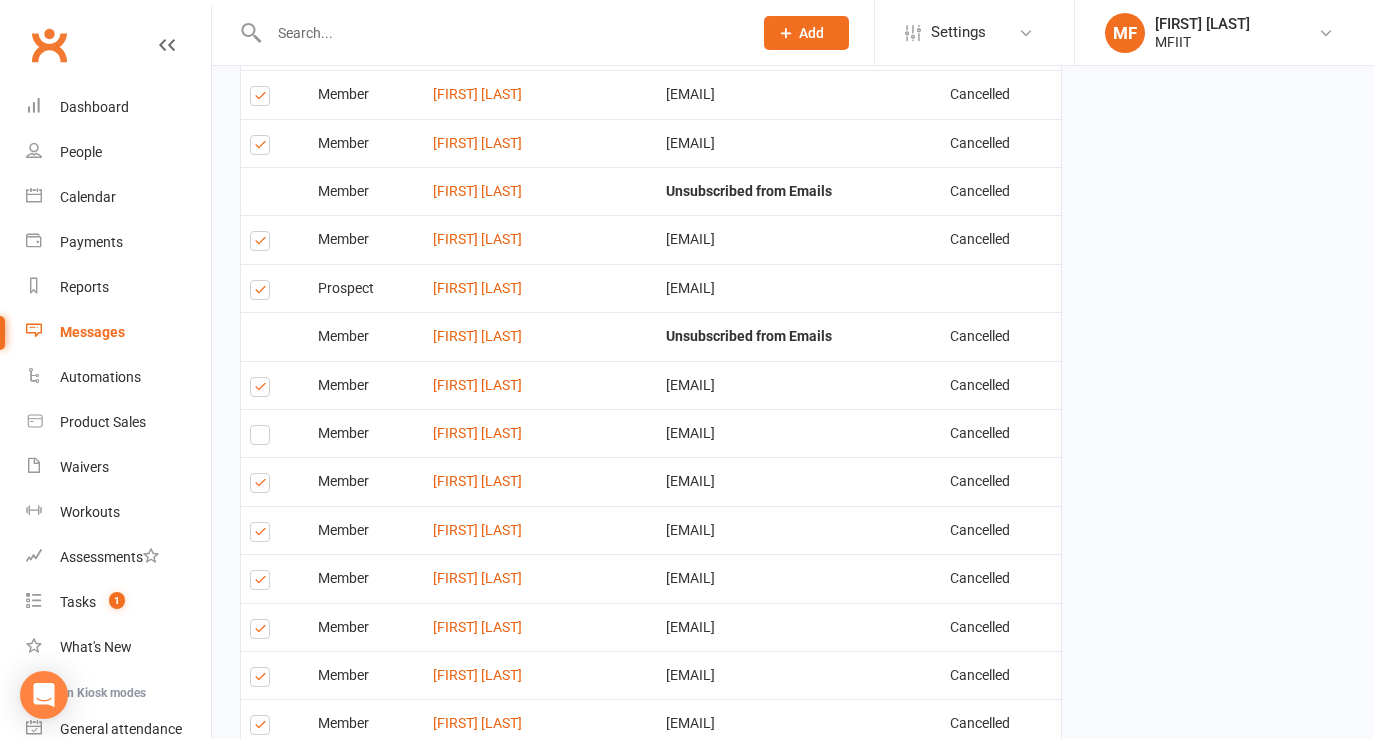 click at bounding box center (263, 244) 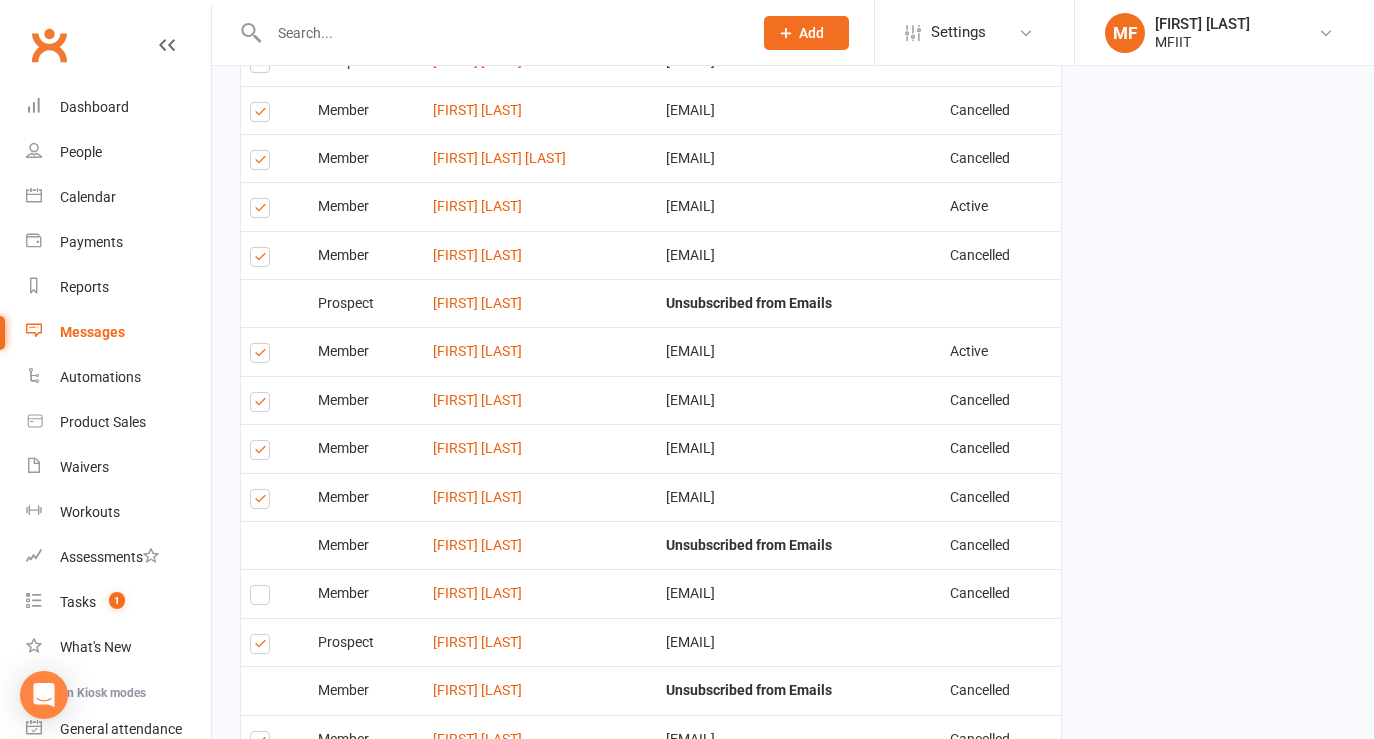 scroll, scrollTop: 2435, scrollLeft: 0, axis: vertical 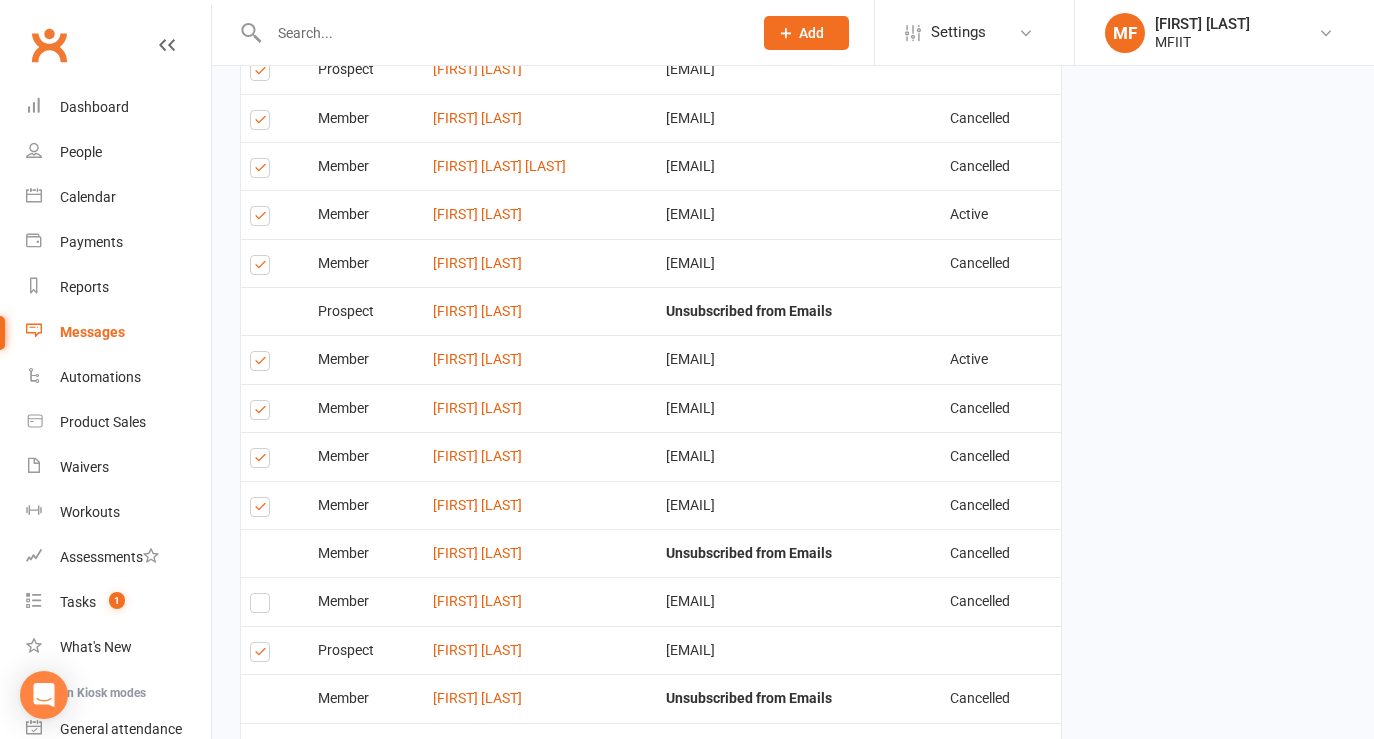 click at bounding box center [263, 268] 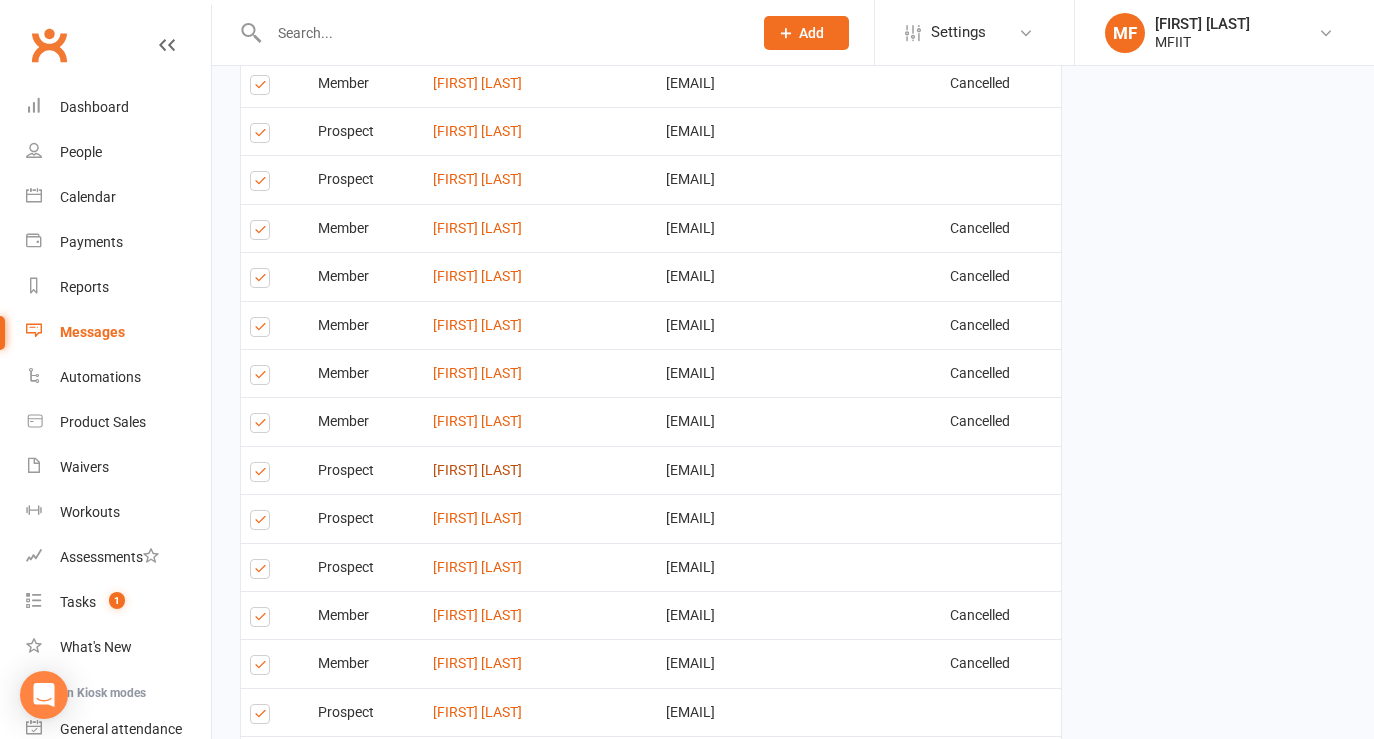 scroll, scrollTop: 1743, scrollLeft: 0, axis: vertical 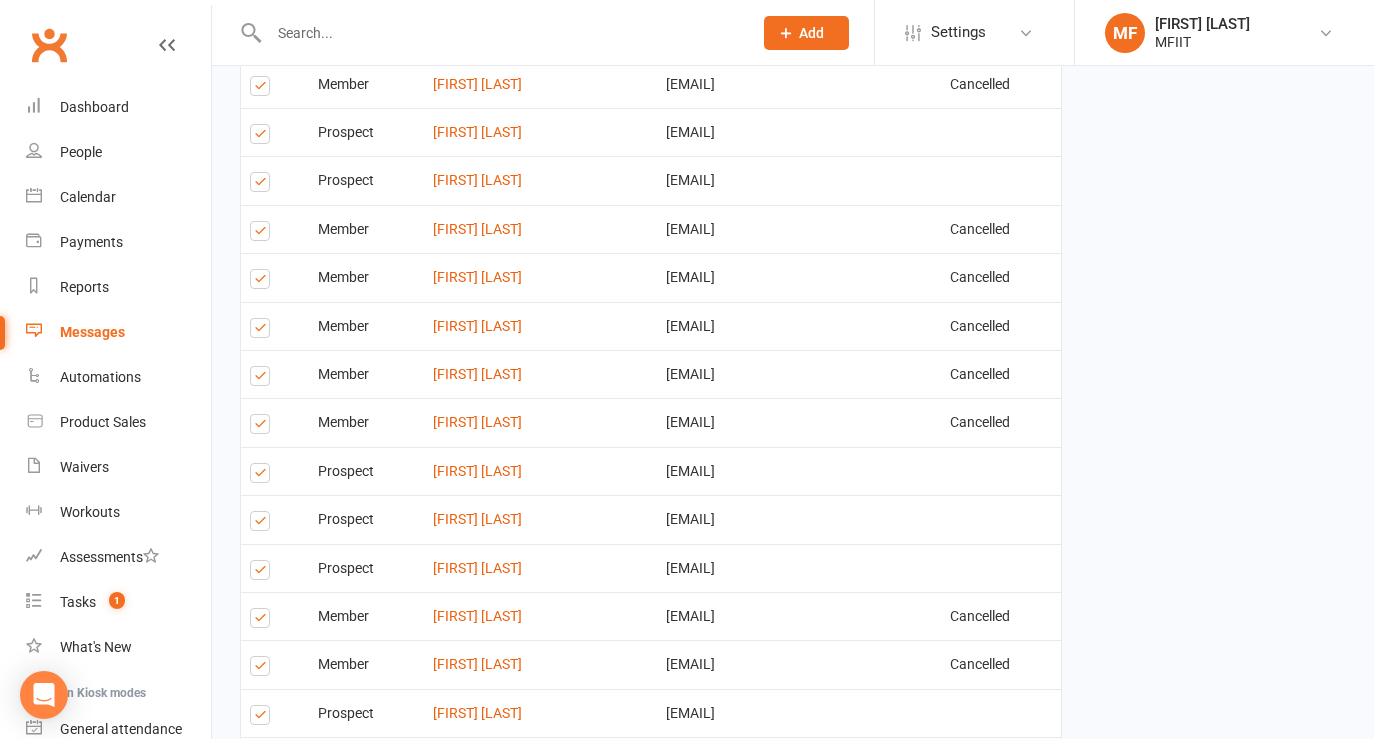 click at bounding box center [263, 331] 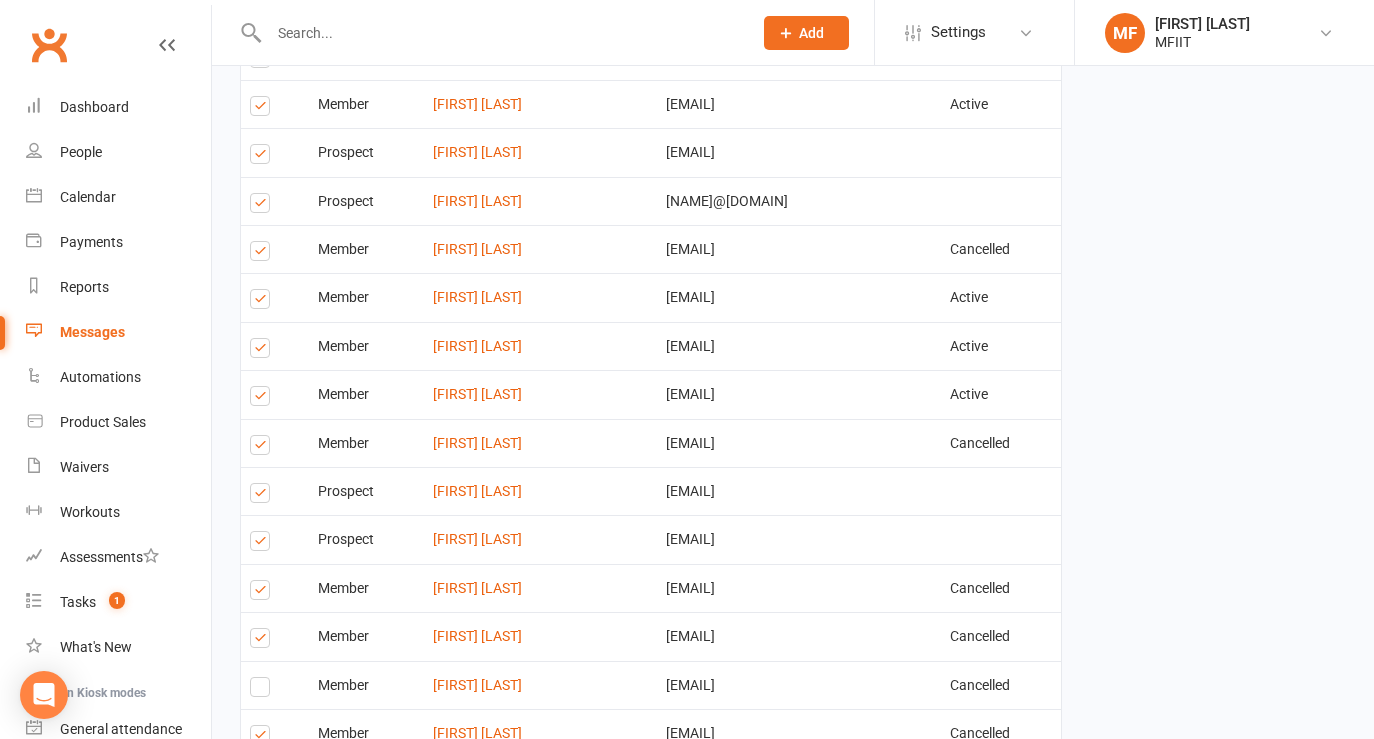 scroll, scrollTop: 1381, scrollLeft: 0, axis: vertical 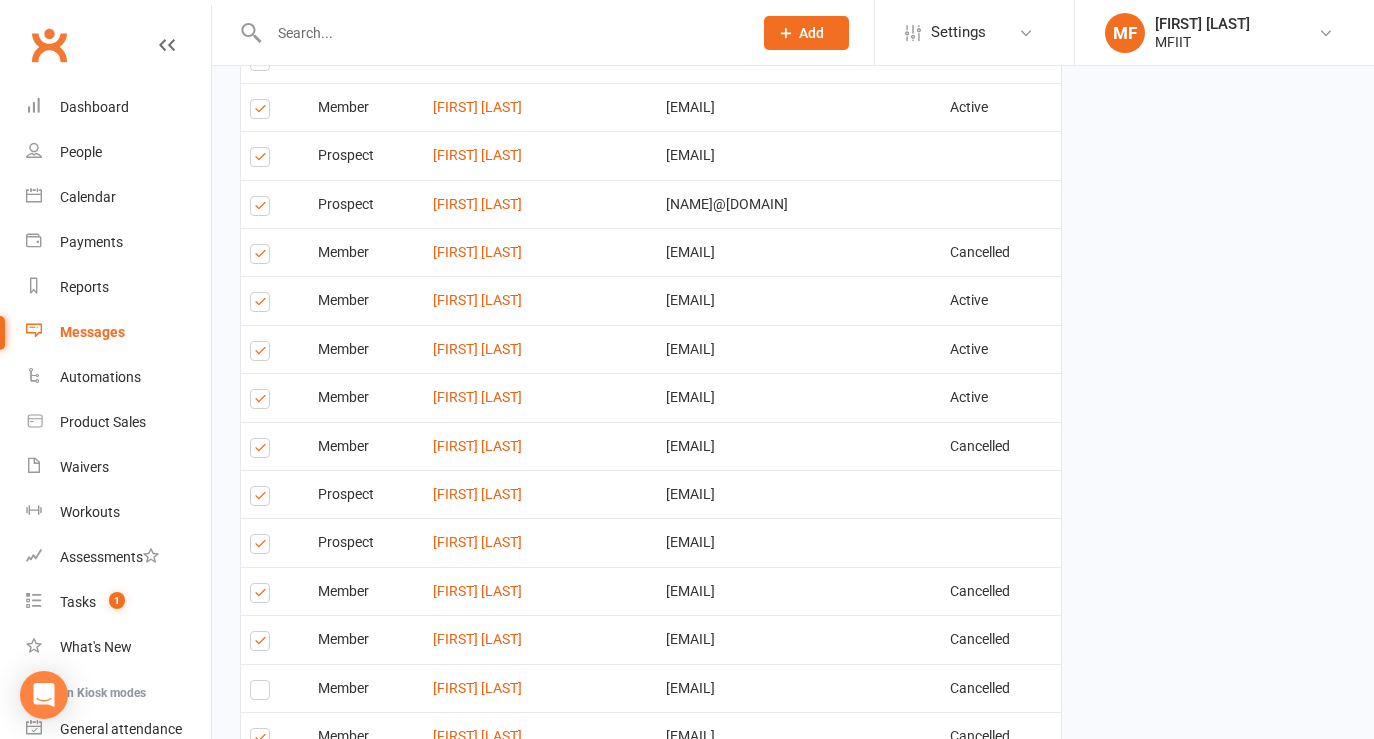 click at bounding box center (263, 305) 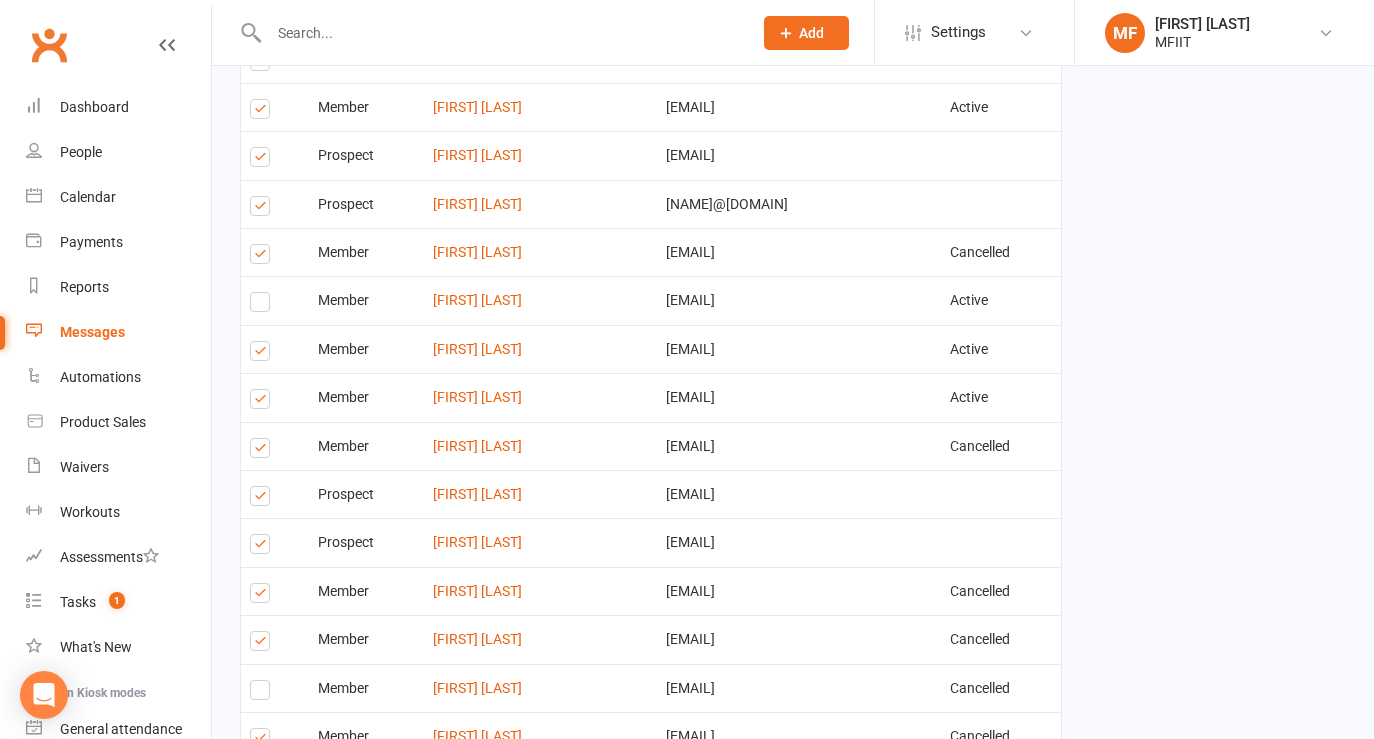 click at bounding box center (263, 305) 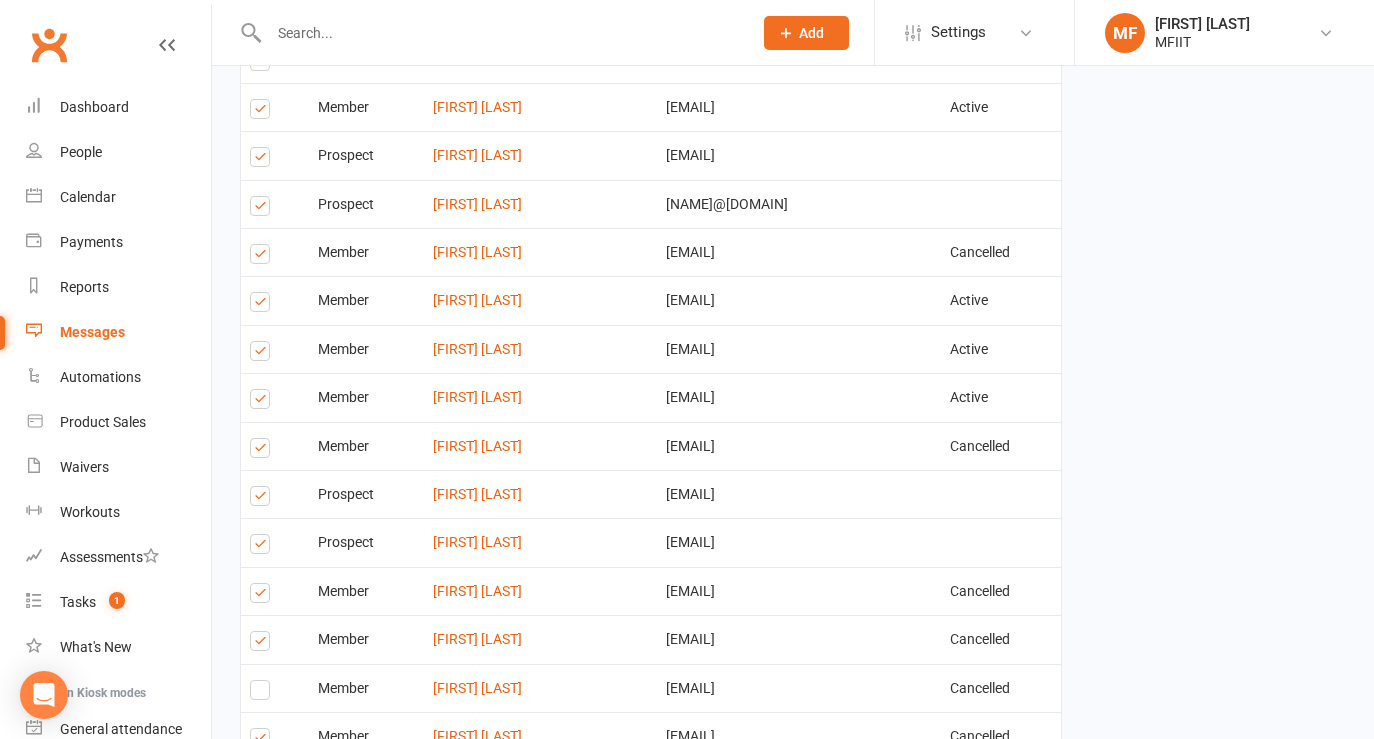 click at bounding box center [263, 354] 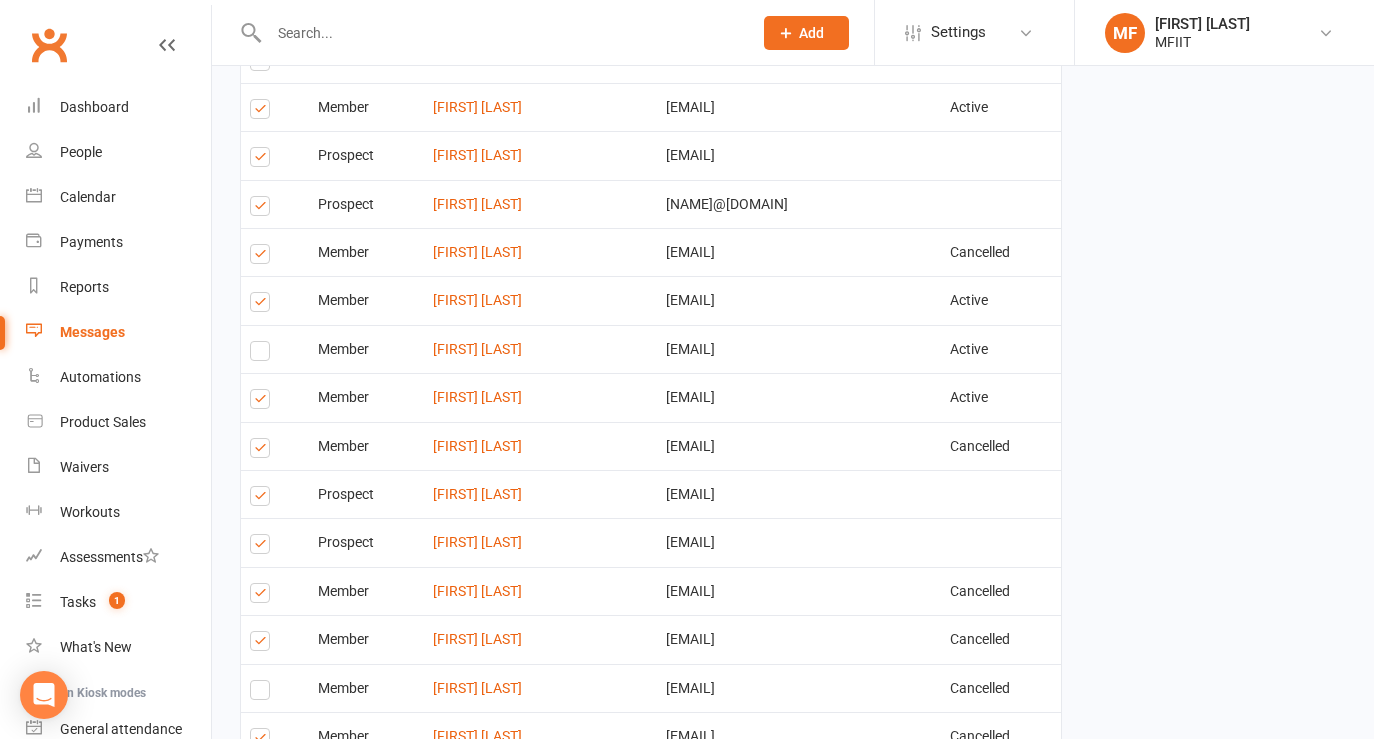 click at bounding box center (263, 402) 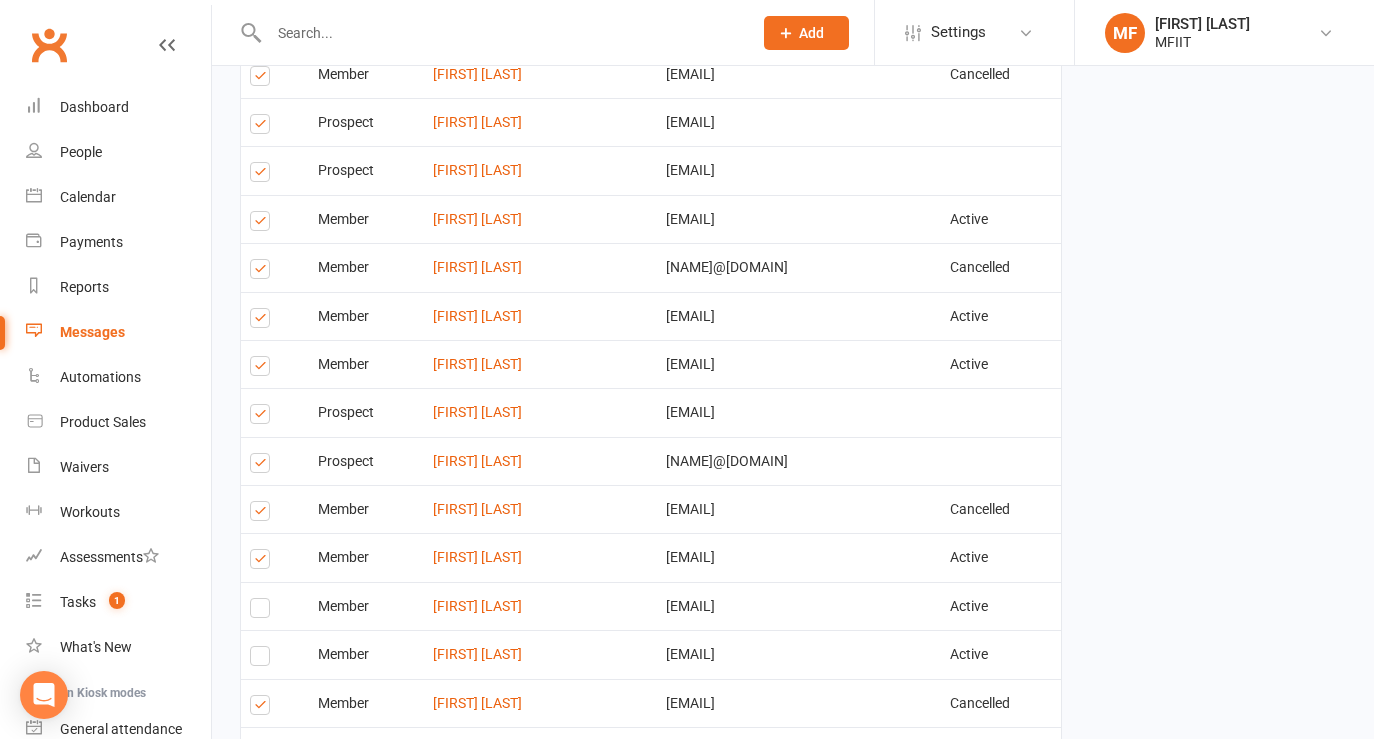 scroll, scrollTop: 1120, scrollLeft: 0, axis: vertical 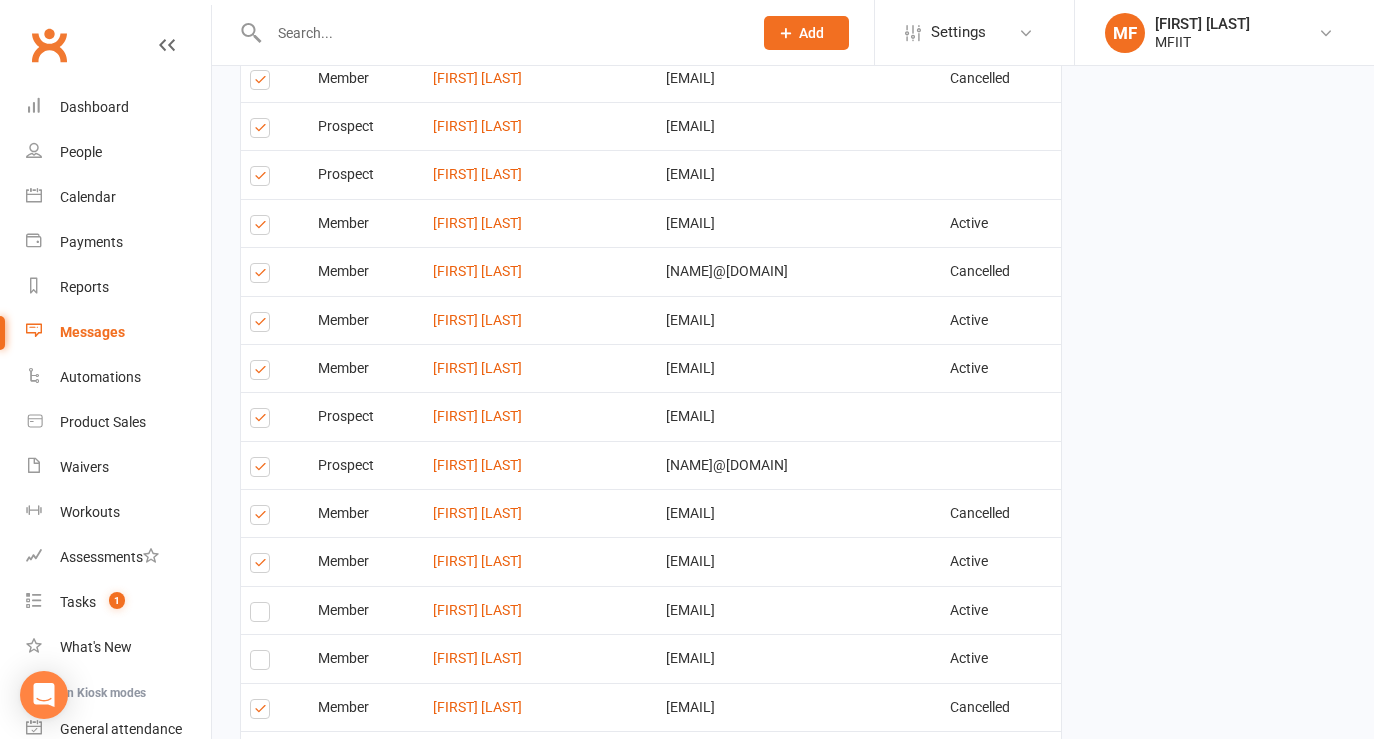 click at bounding box center [263, 276] 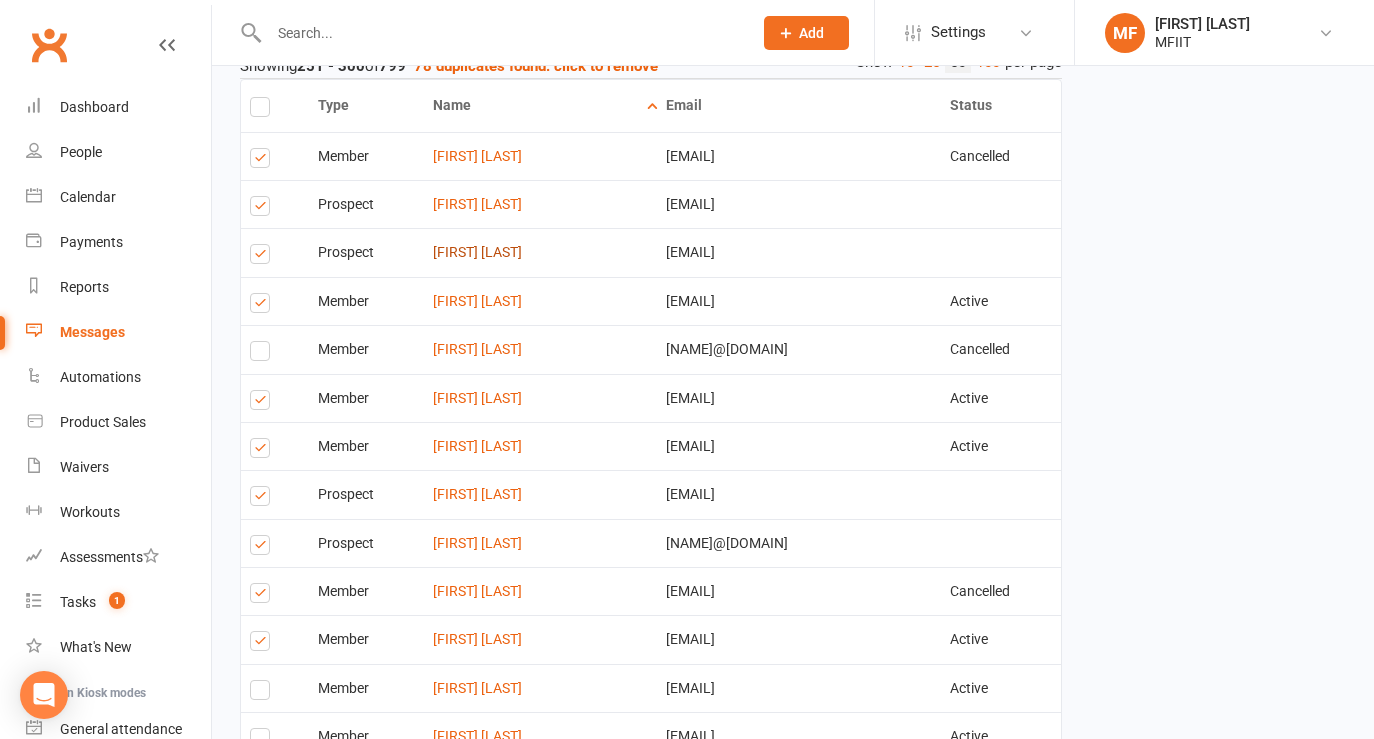scroll, scrollTop: 998, scrollLeft: 0, axis: vertical 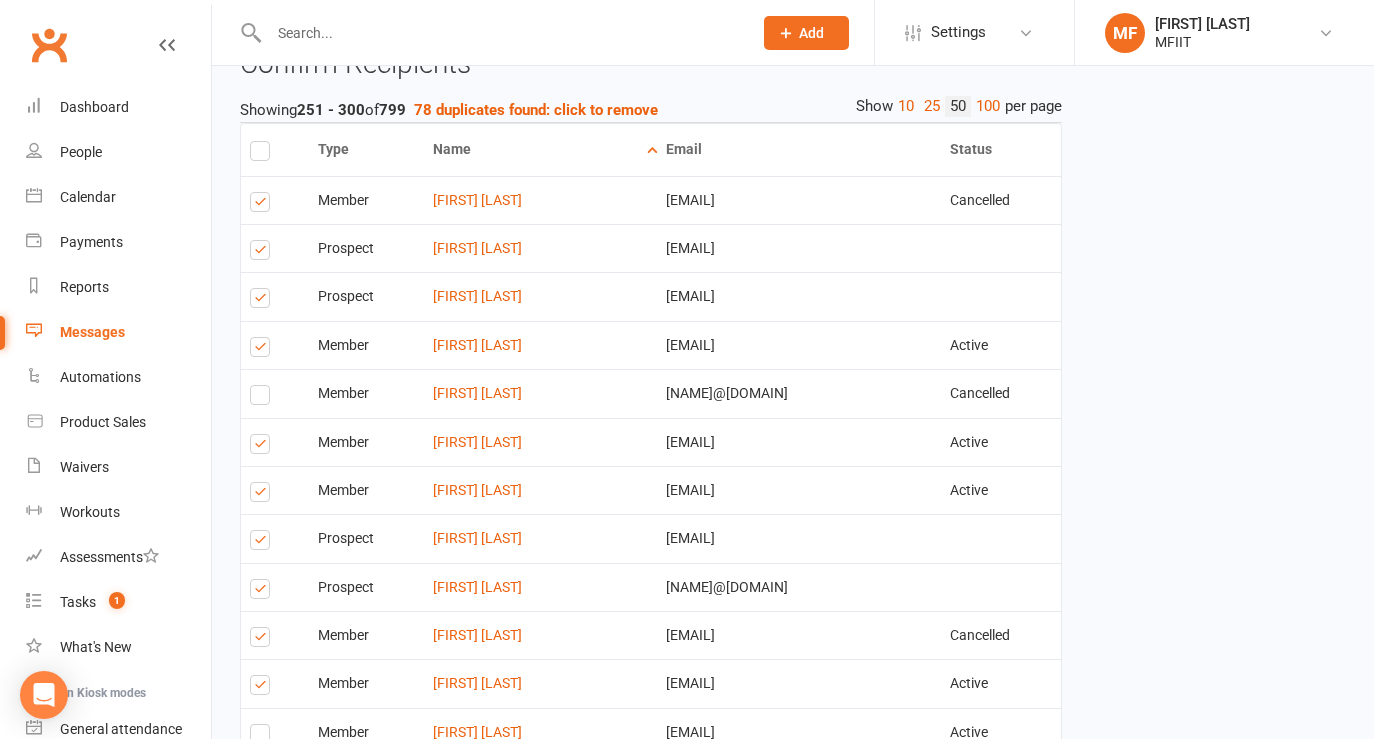 click at bounding box center [263, 350] 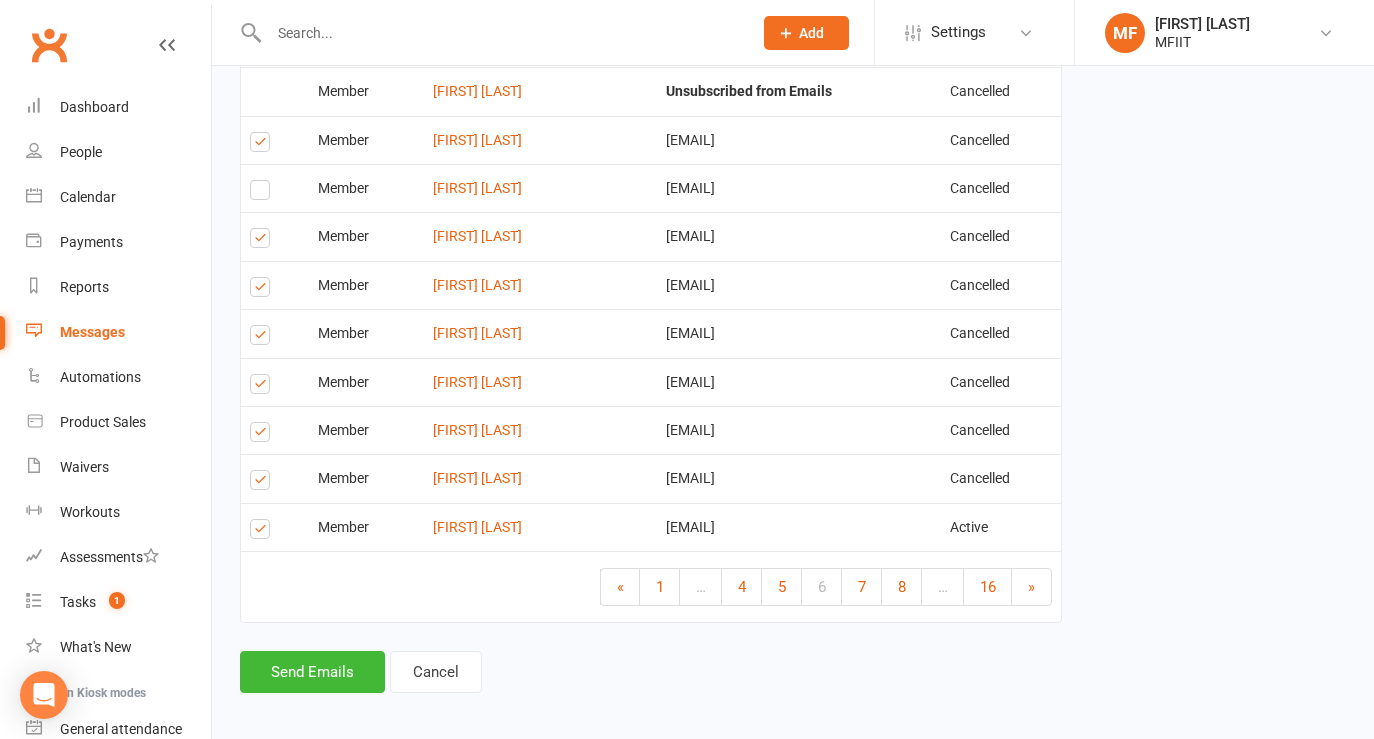 scroll, scrollTop: 3053, scrollLeft: 0, axis: vertical 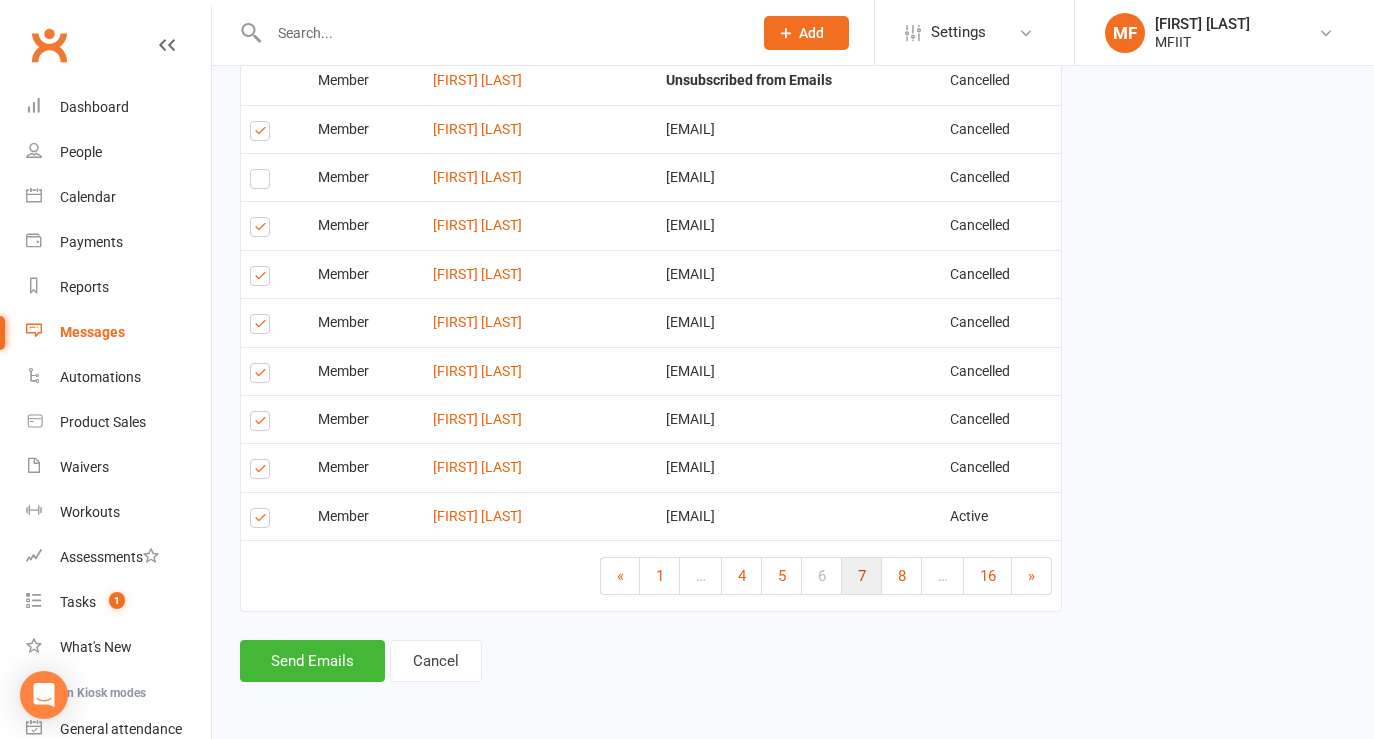 click on "7" at bounding box center (862, 576) 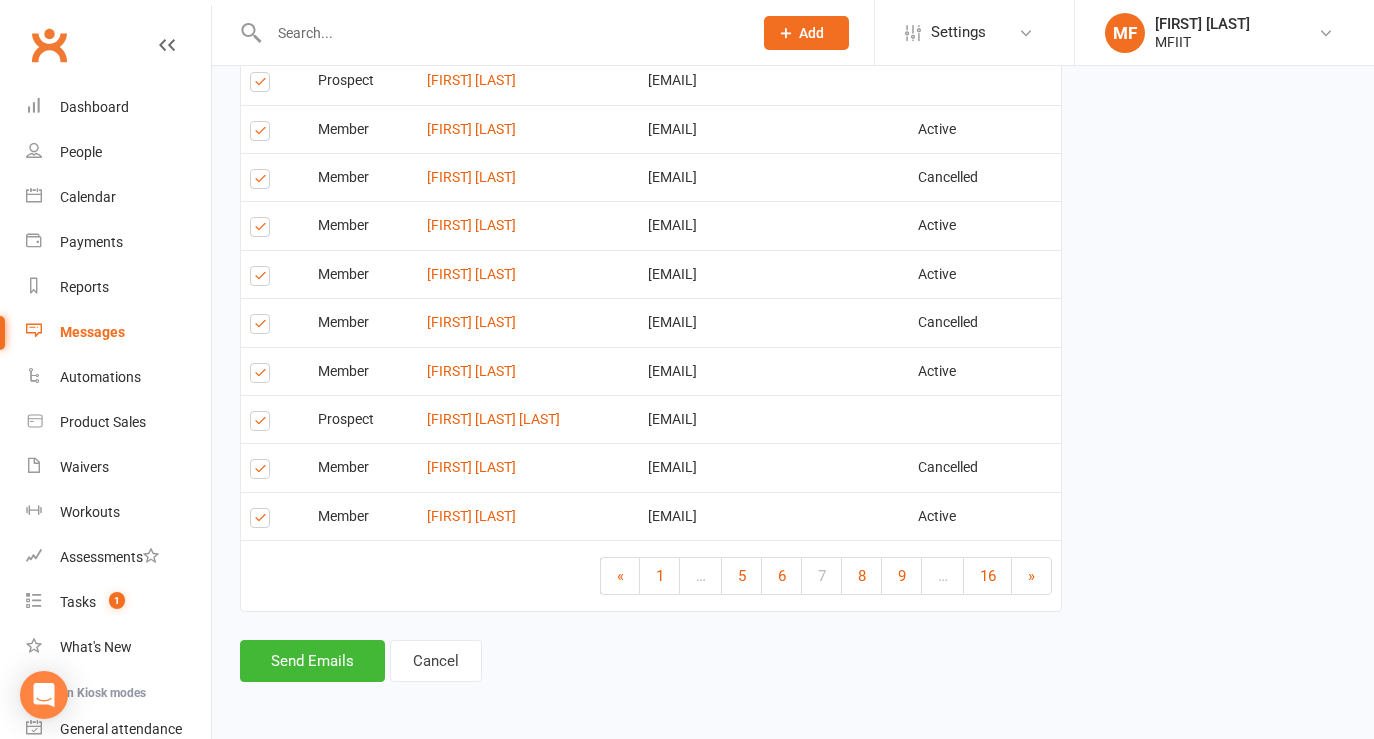 click at bounding box center (263, 521) 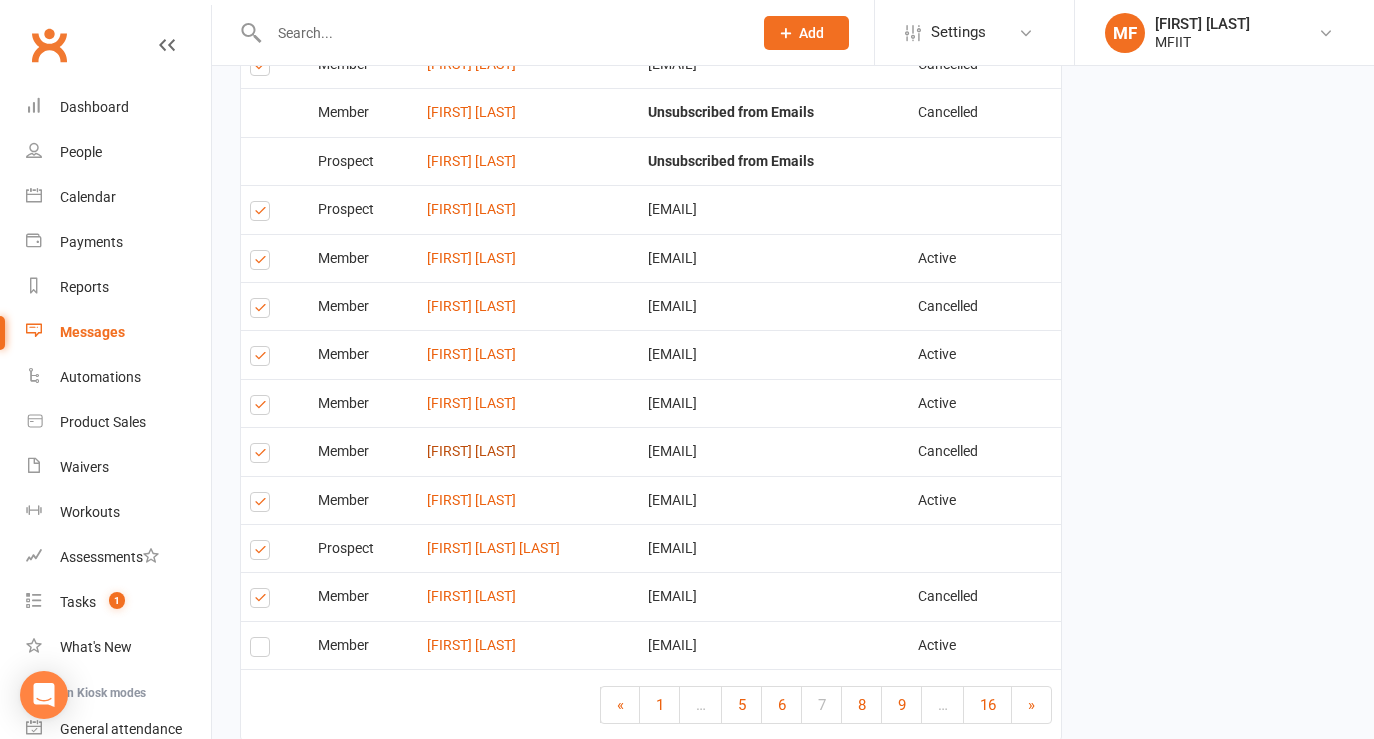 scroll, scrollTop: 2921, scrollLeft: 0, axis: vertical 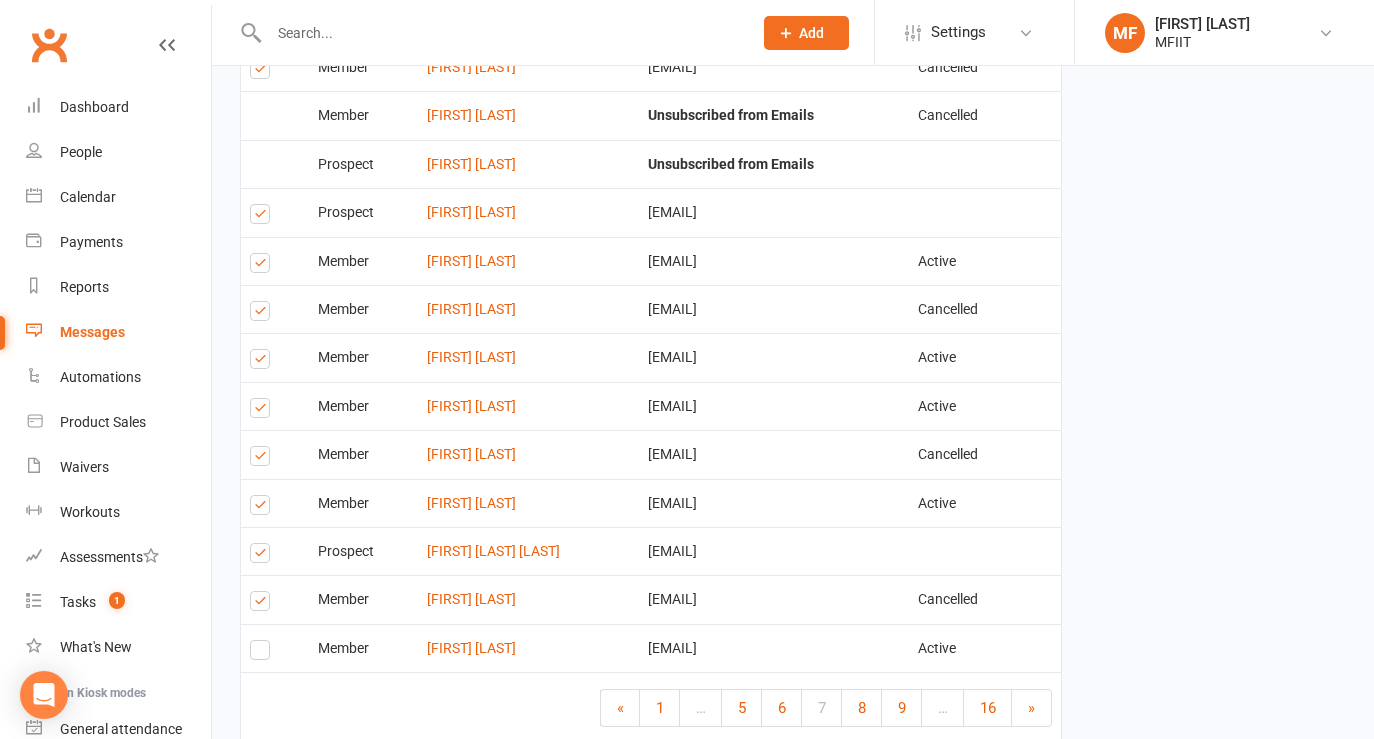 click at bounding box center [263, 411] 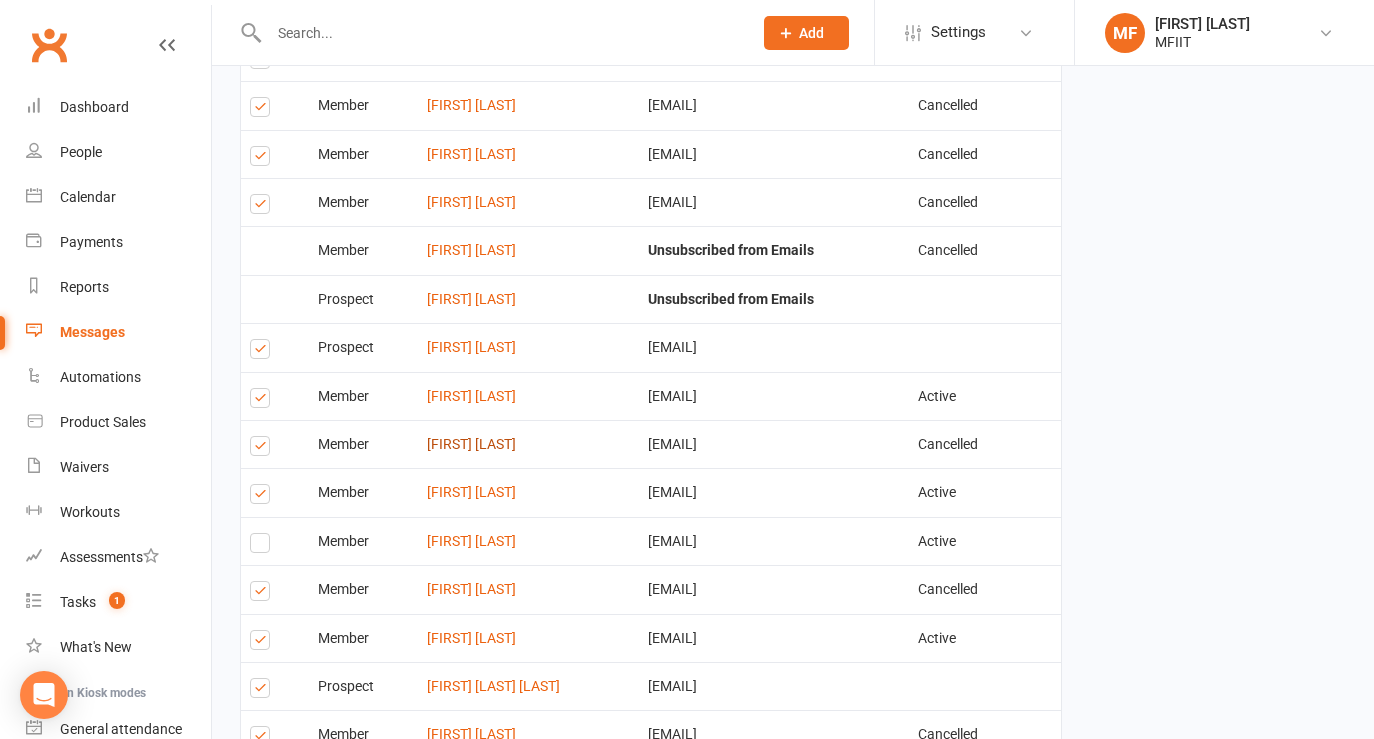 scroll, scrollTop: 2775, scrollLeft: 0, axis: vertical 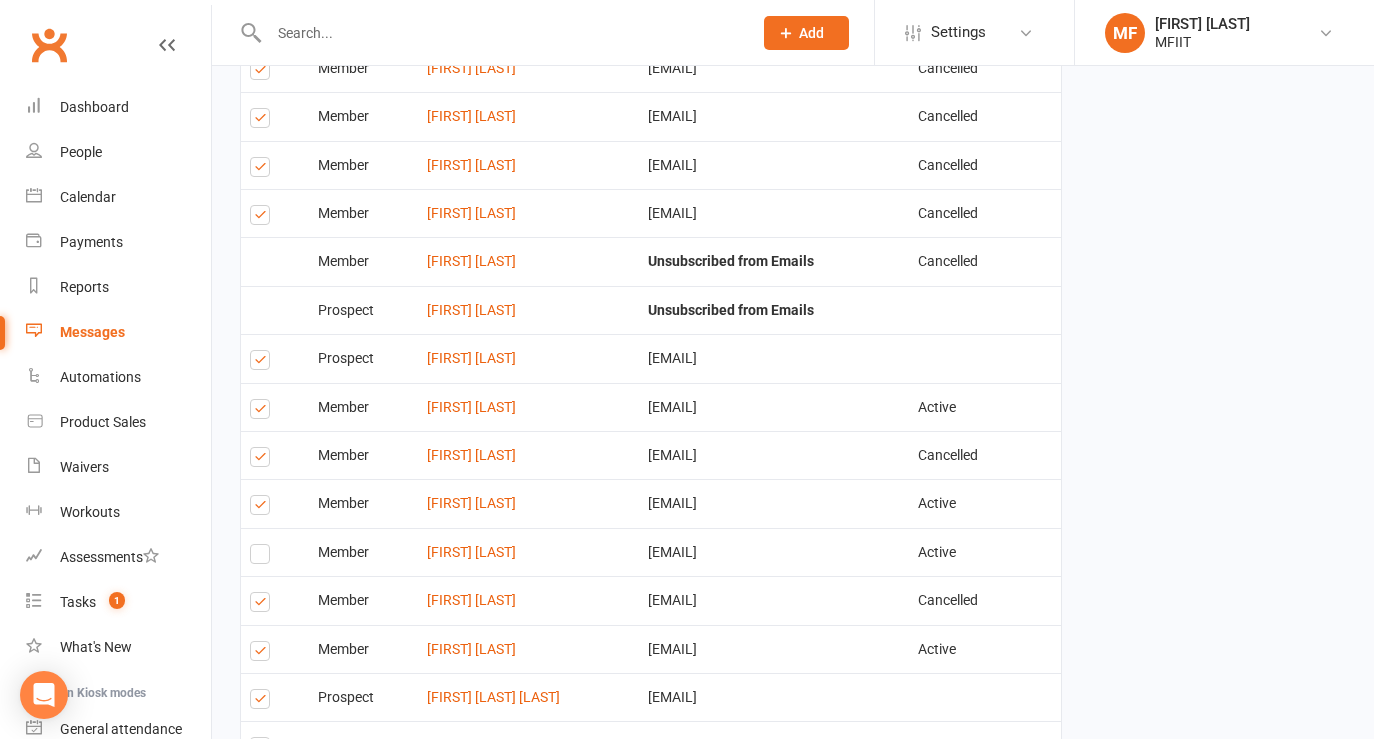 click at bounding box center [263, 412] 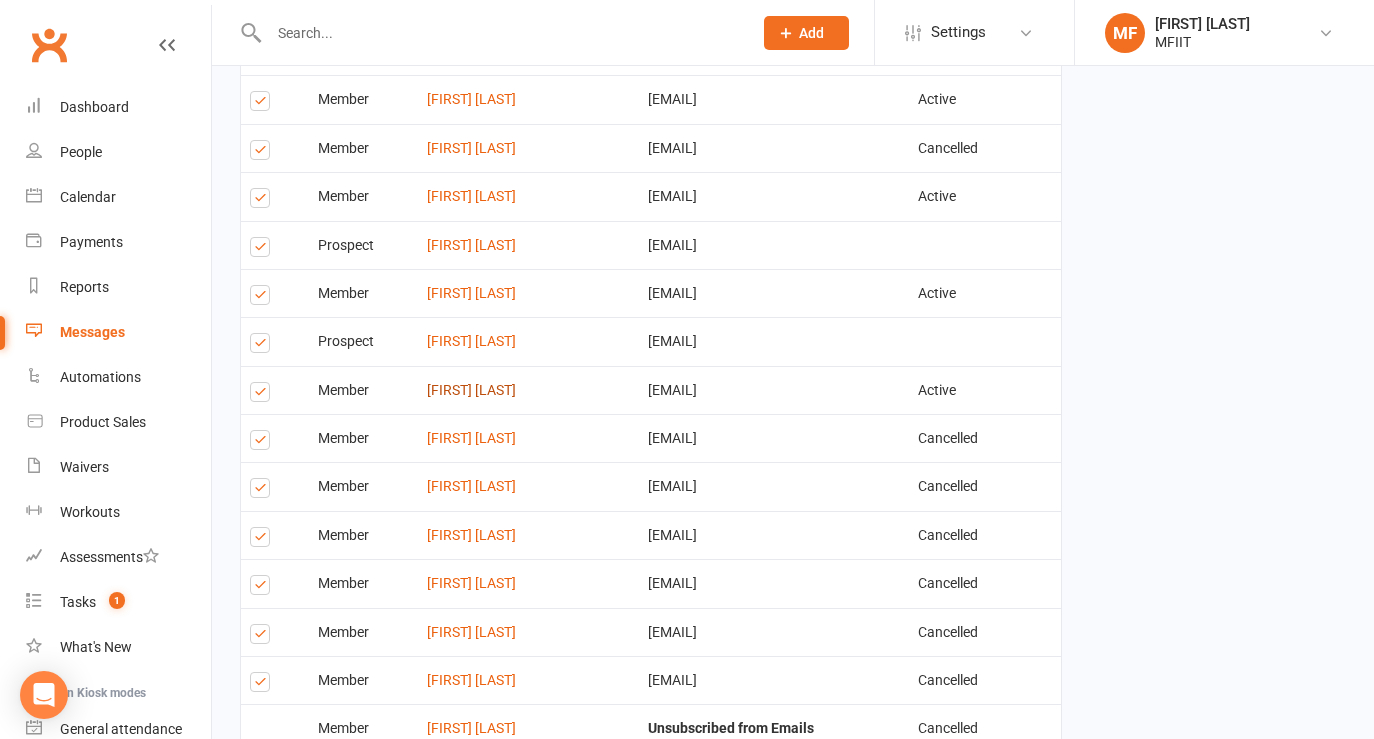 scroll, scrollTop: 2293, scrollLeft: 0, axis: vertical 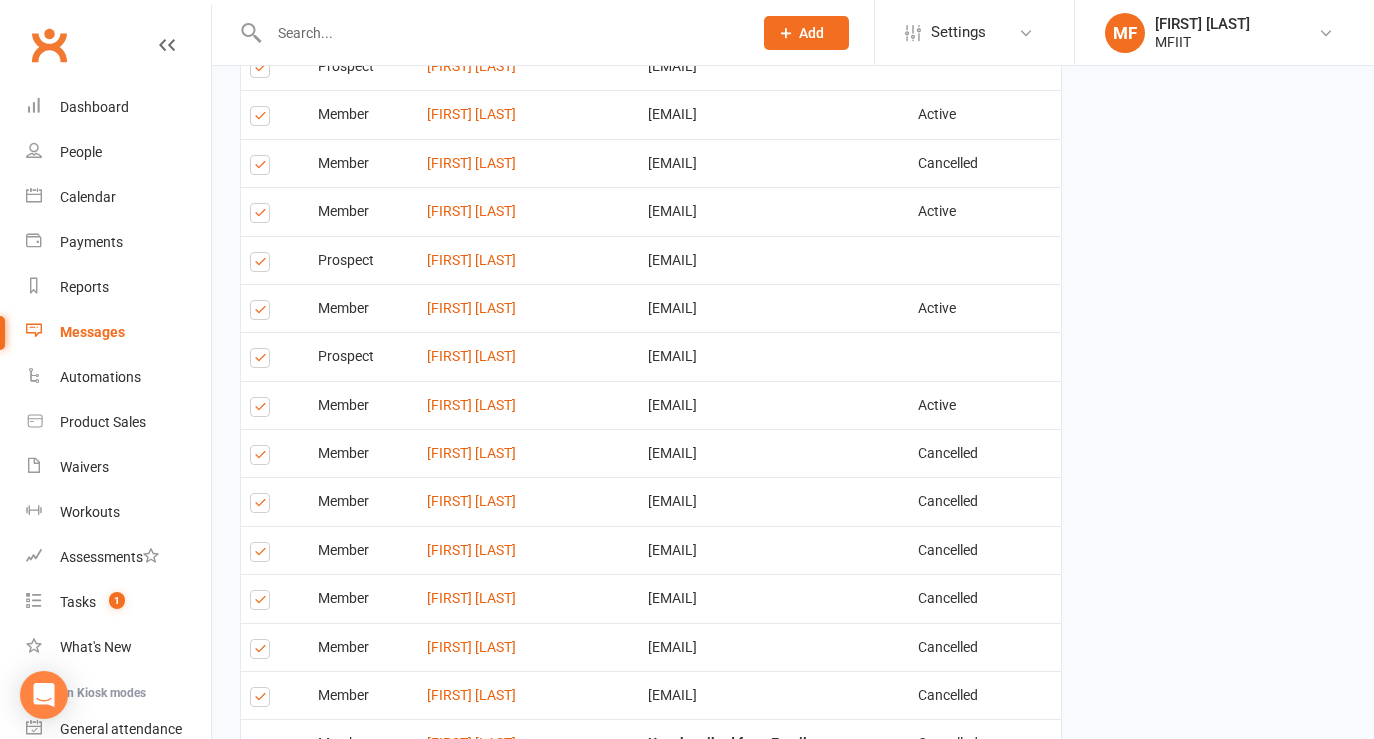 click at bounding box center [263, 410] 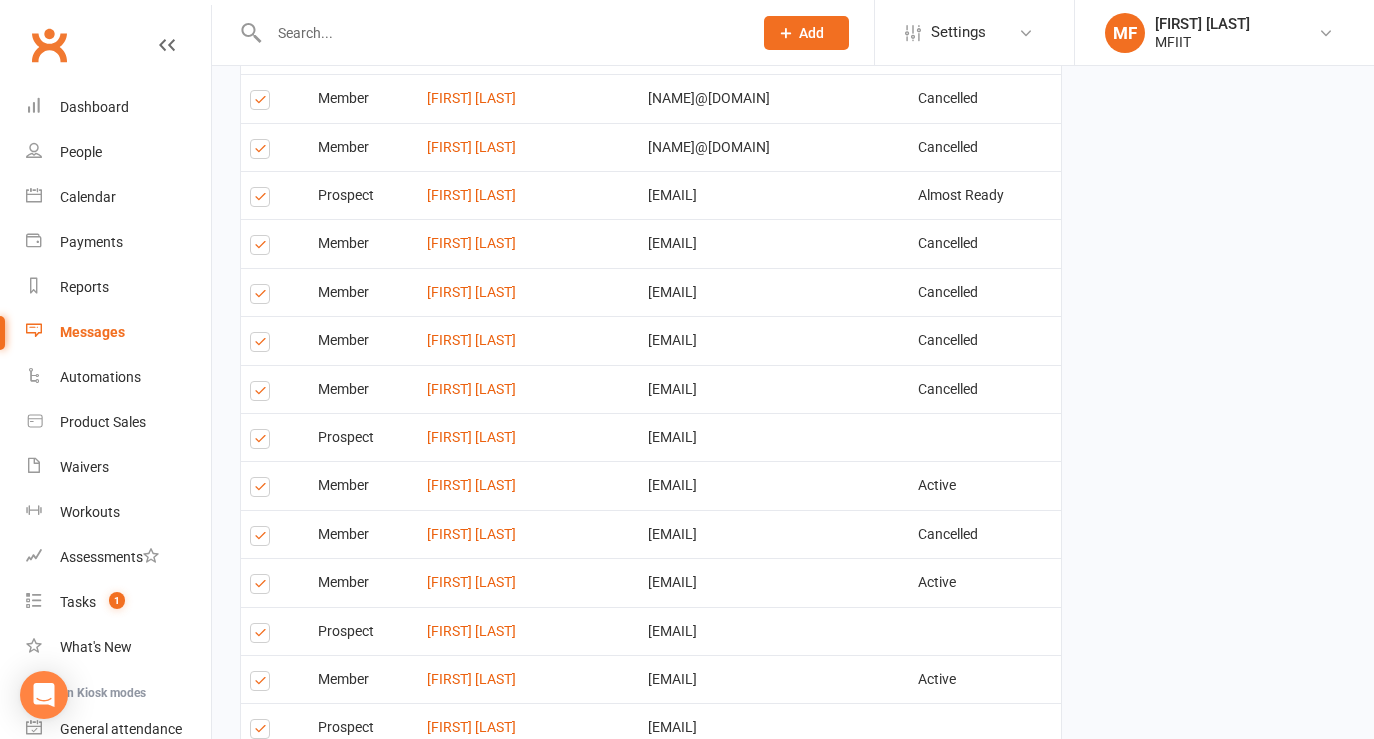 scroll, scrollTop: 1921, scrollLeft: 0, axis: vertical 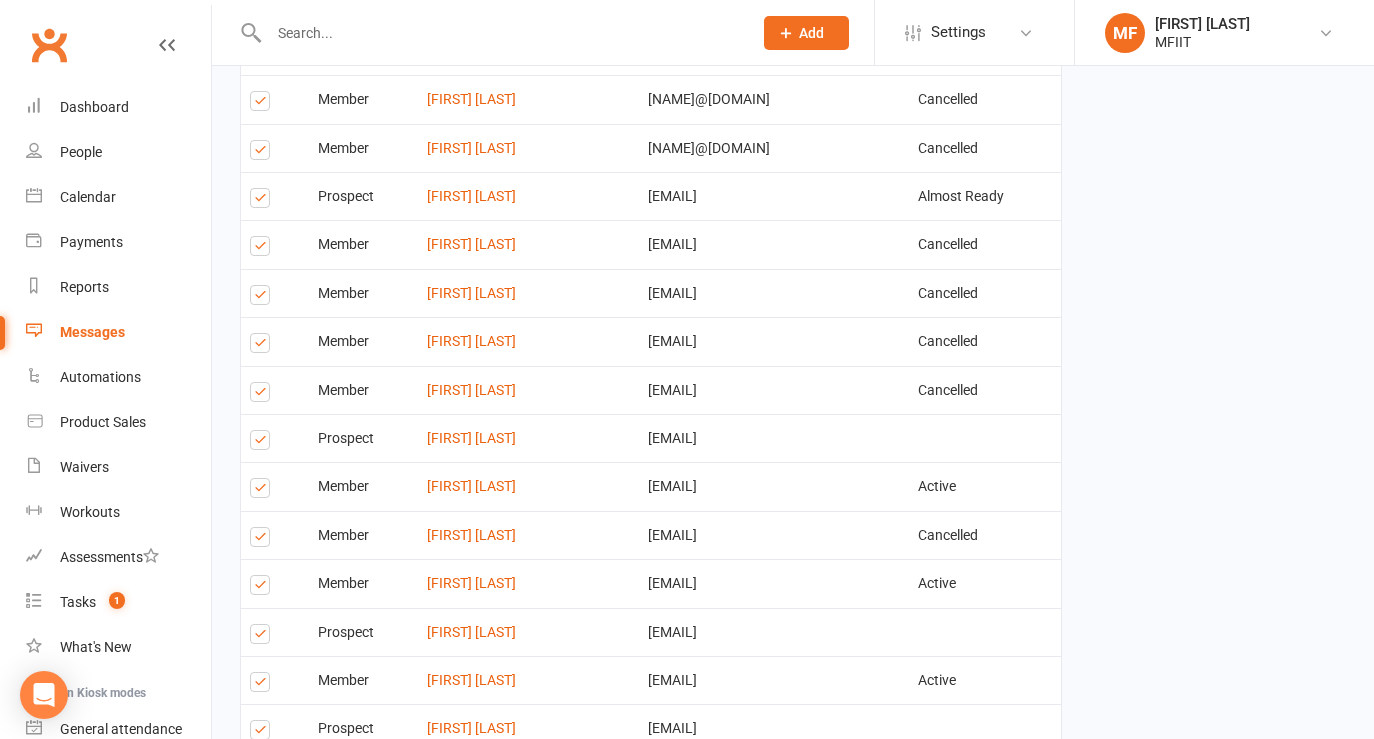 click at bounding box center [263, 249] 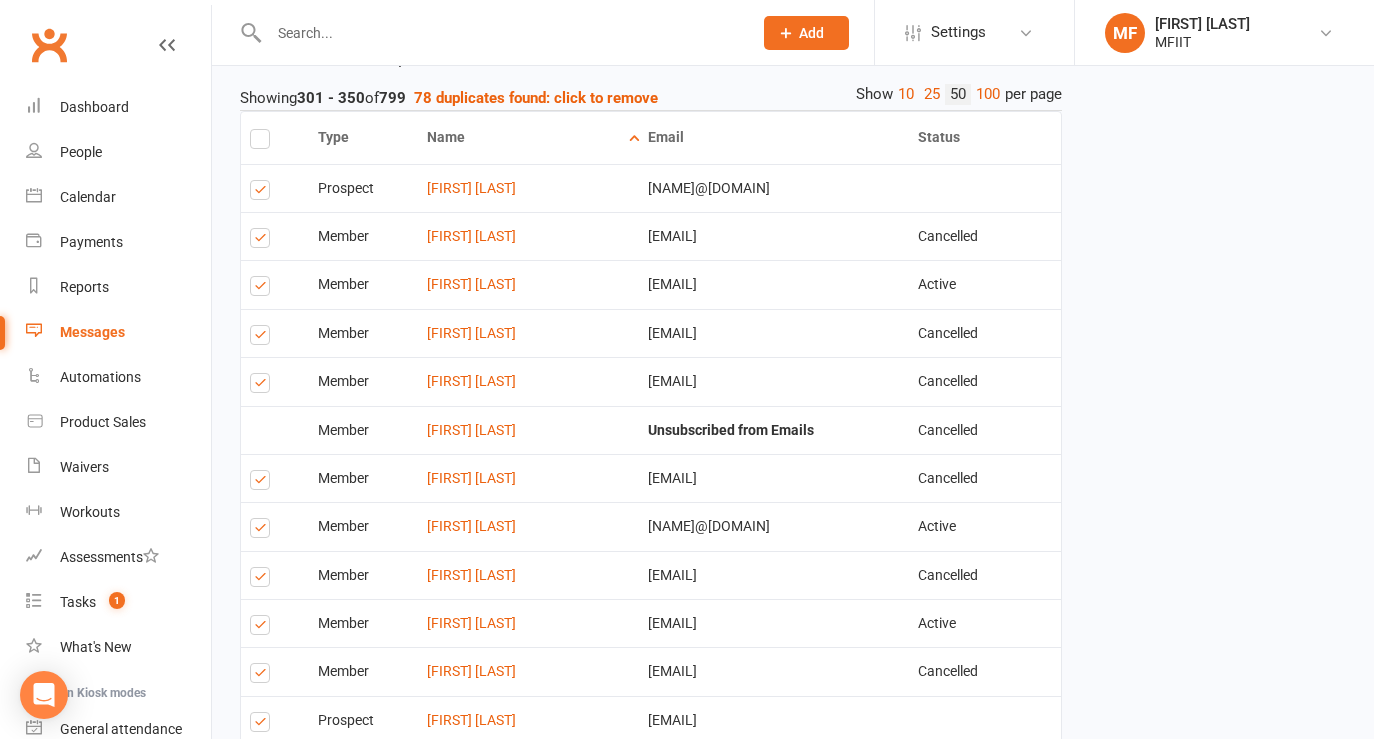 scroll, scrollTop: 1007, scrollLeft: 0, axis: vertical 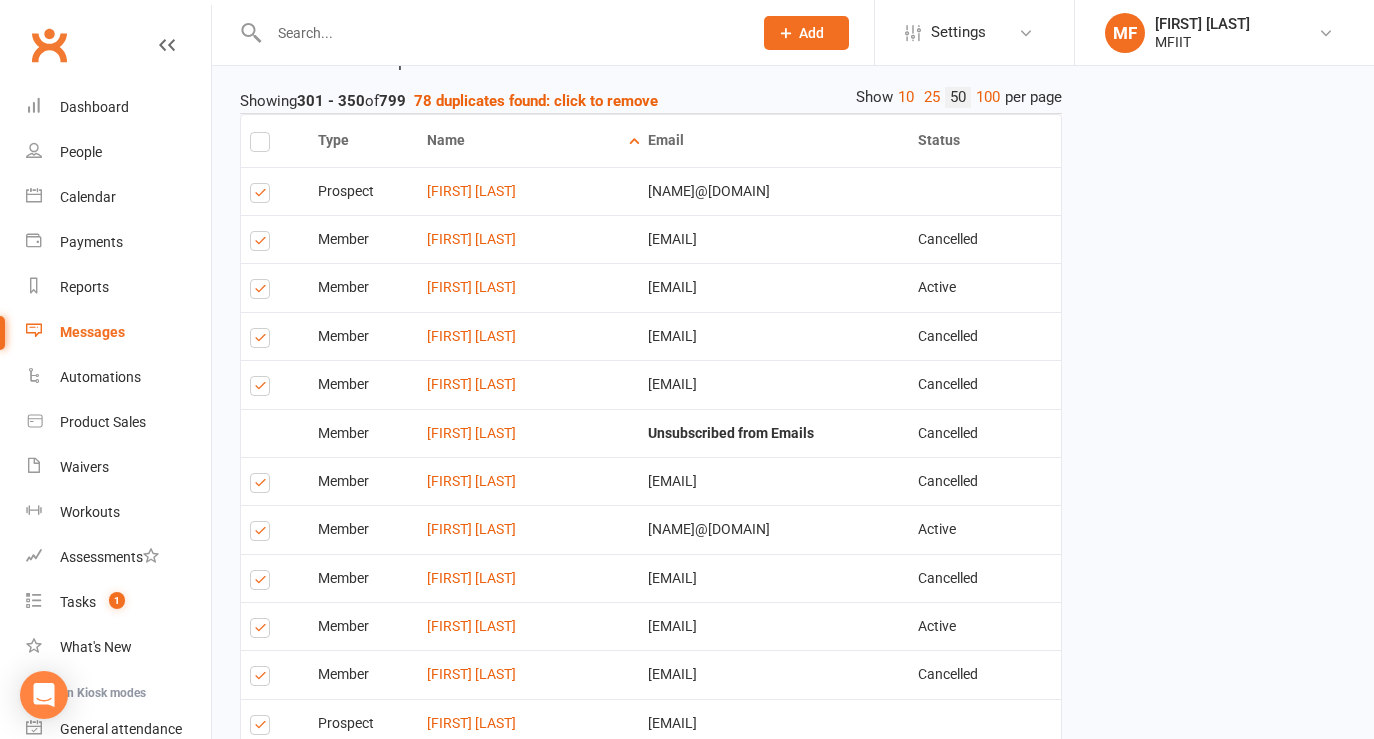 click at bounding box center (263, 196) 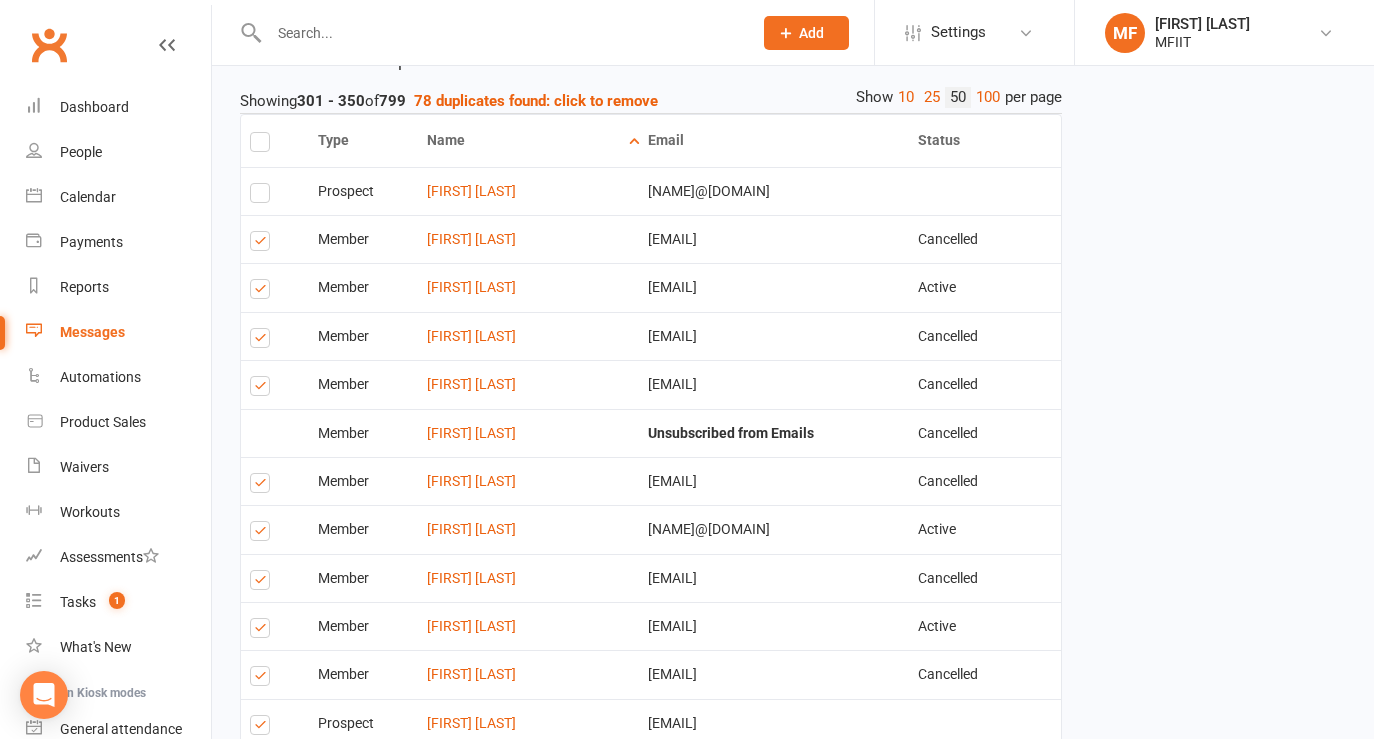click at bounding box center (263, 389) 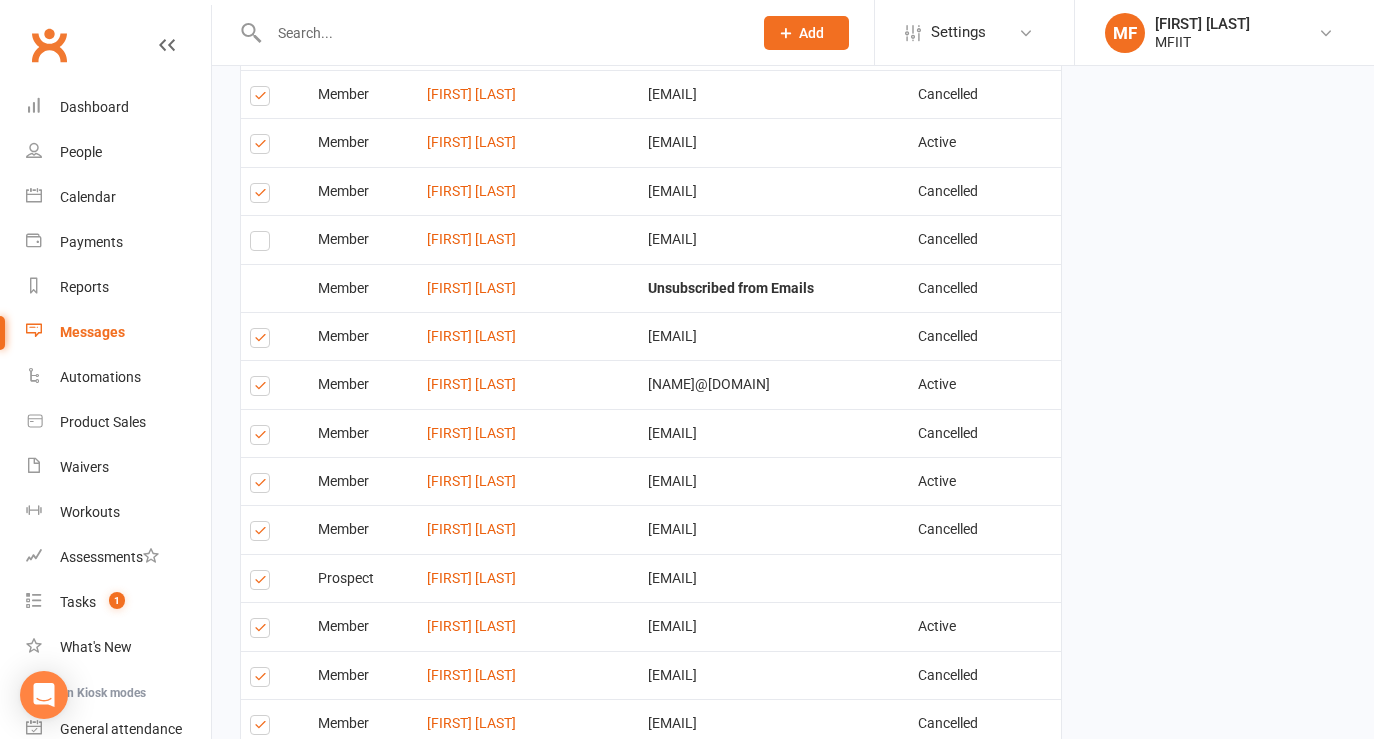 scroll, scrollTop: 1158, scrollLeft: 0, axis: vertical 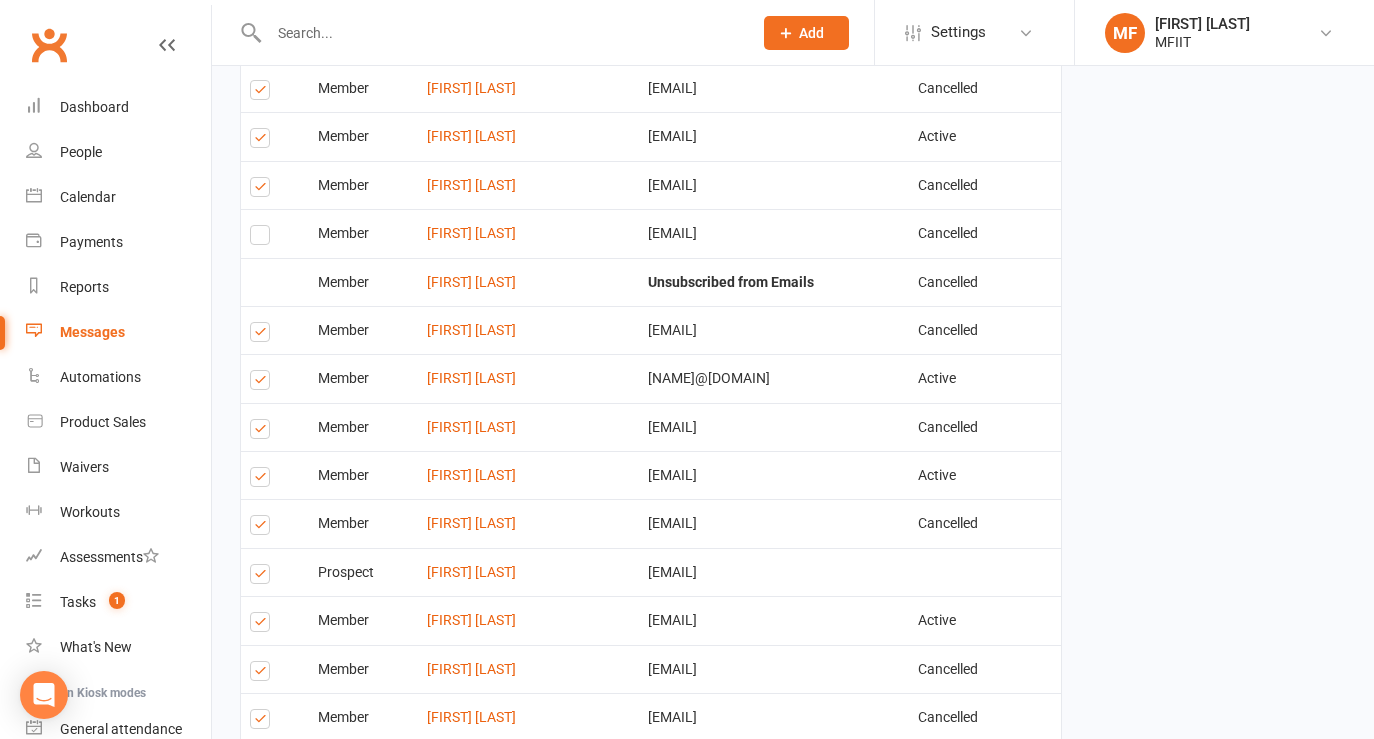 click at bounding box center (263, 335) 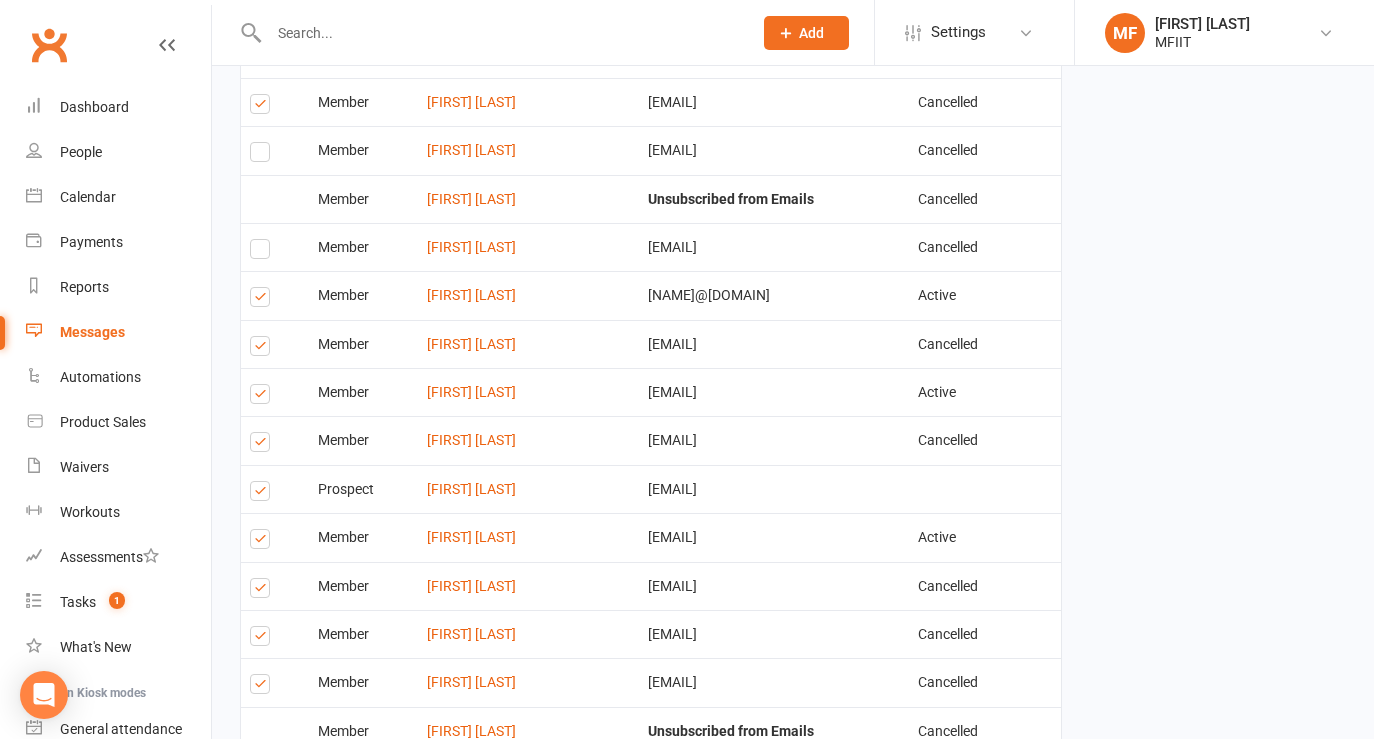 scroll, scrollTop: 1315, scrollLeft: 0, axis: vertical 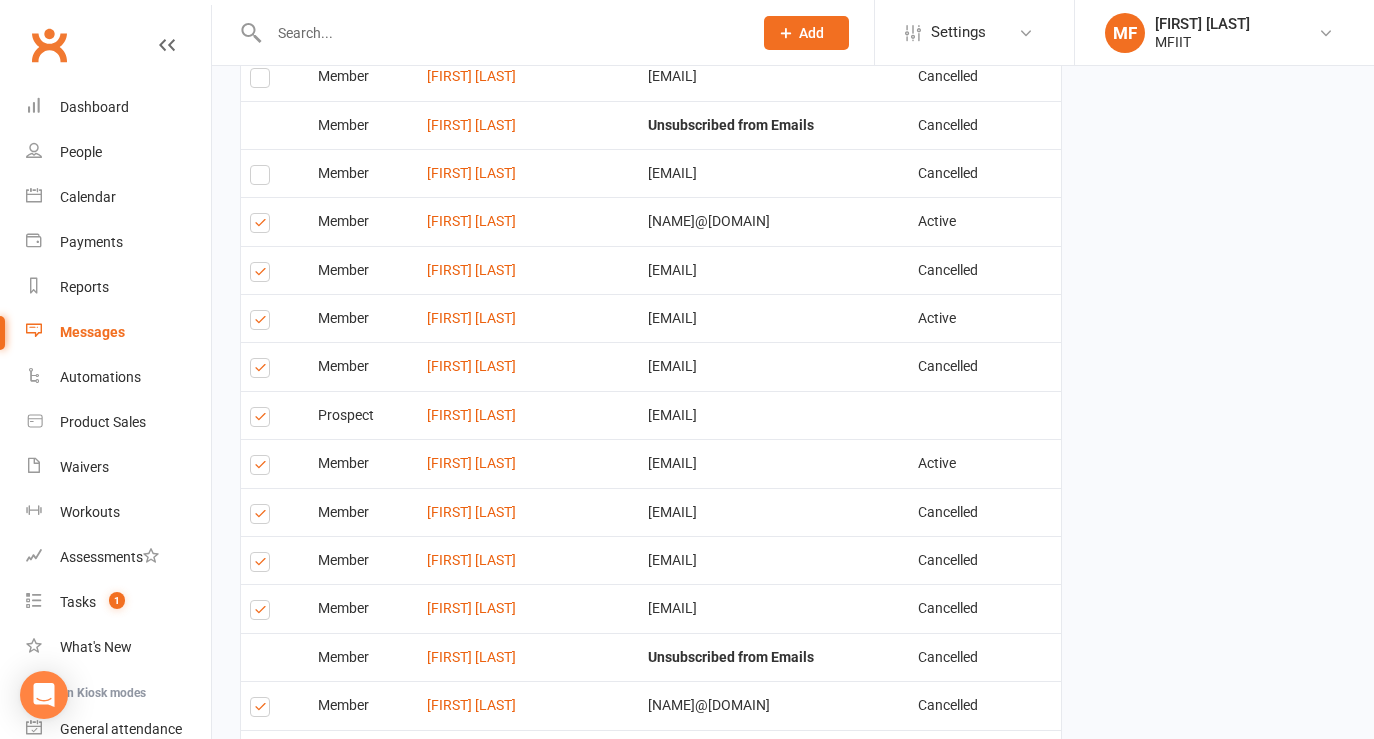 click at bounding box center [263, 275] 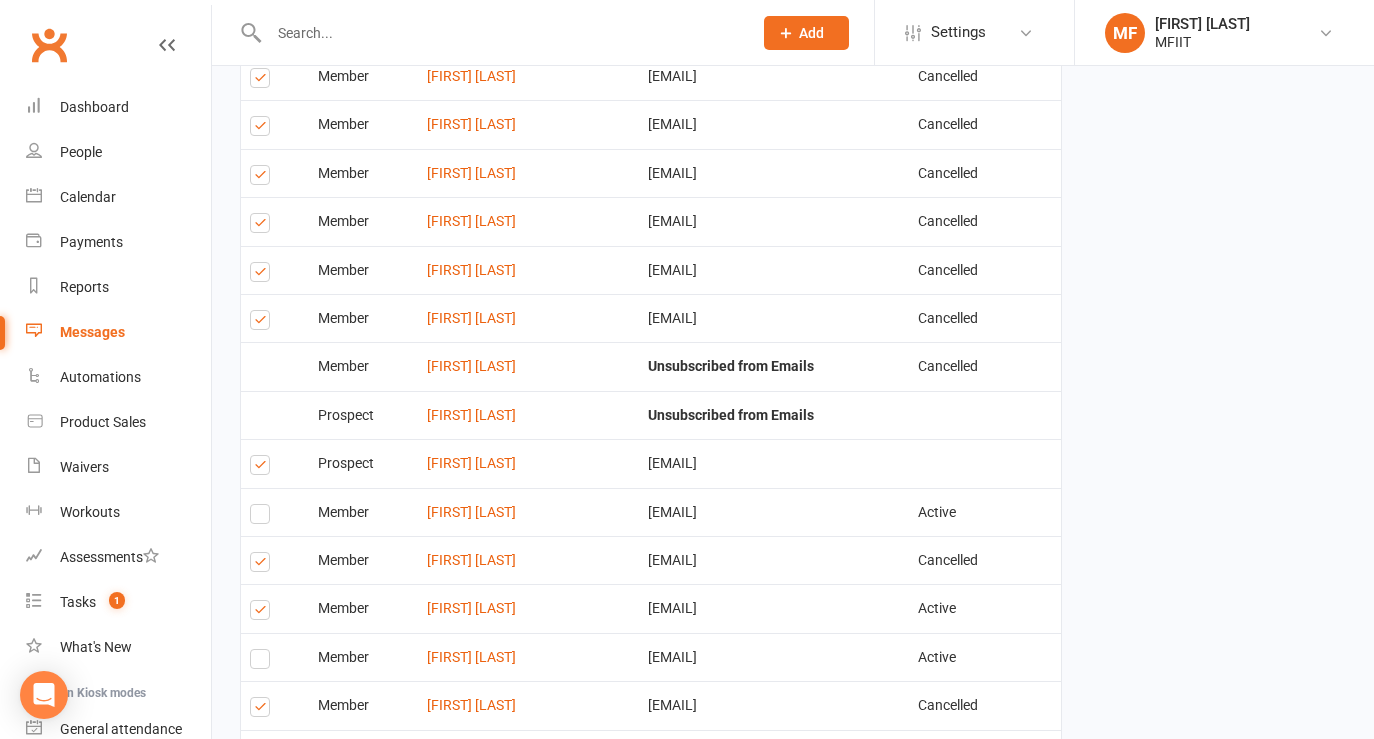 scroll, scrollTop: 3053, scrollLeft: 0, axis: vertical 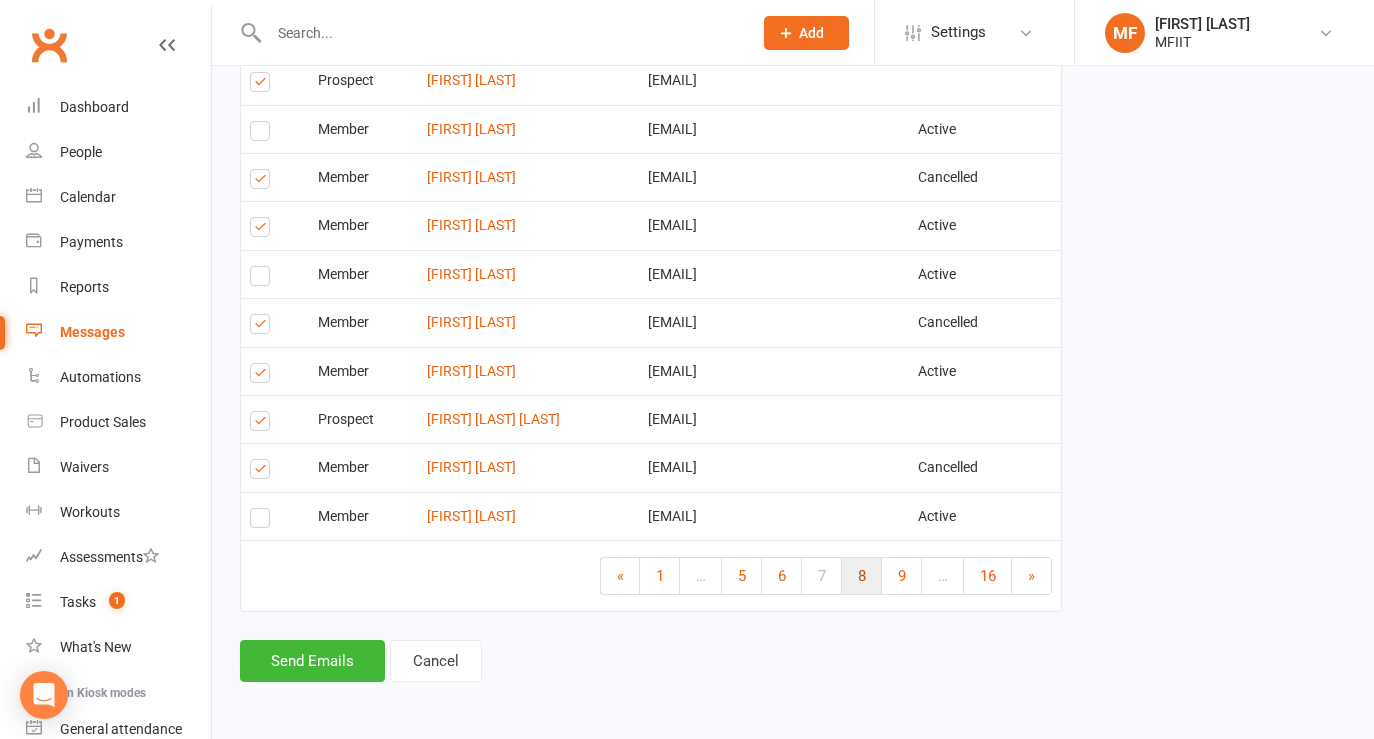 click on "8" at bounding box center (862, 576) 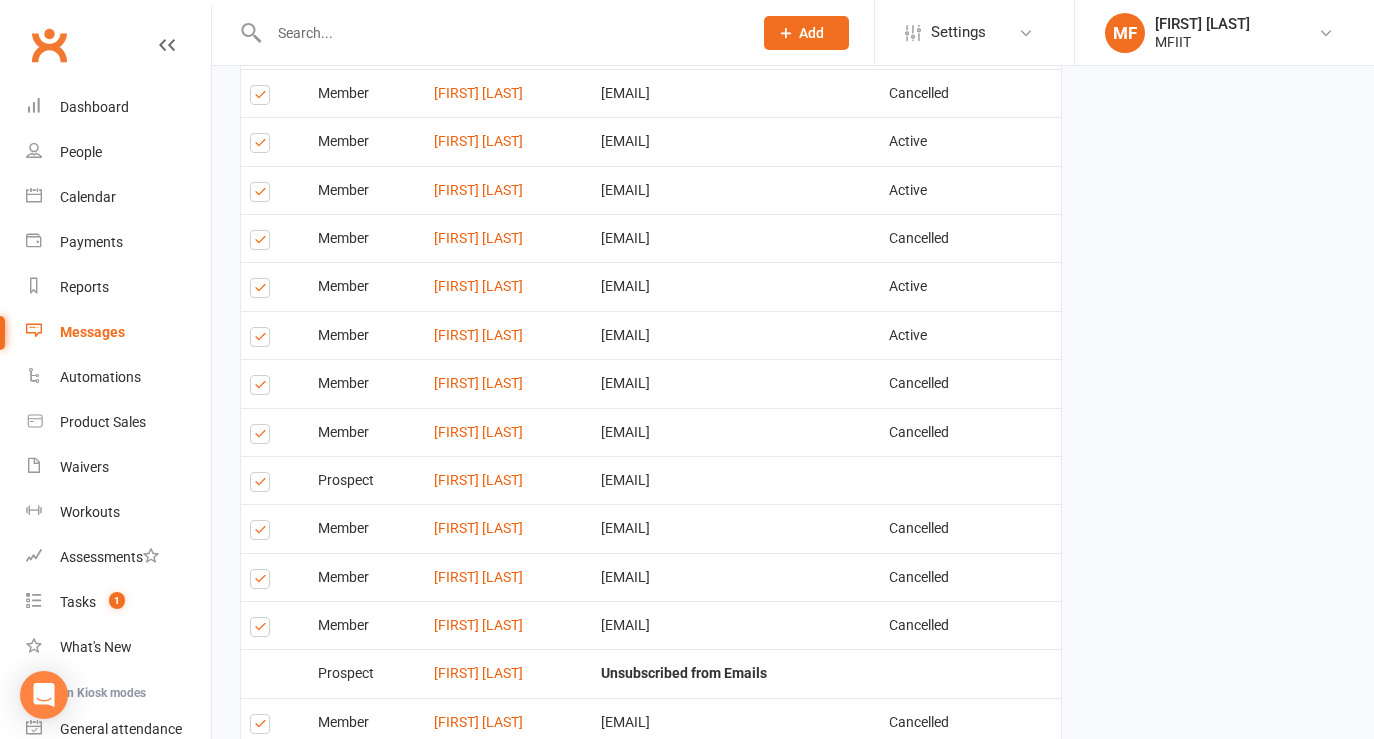 scroll, scrollTop: 2117, scrollLeft: 0, axis: vertical 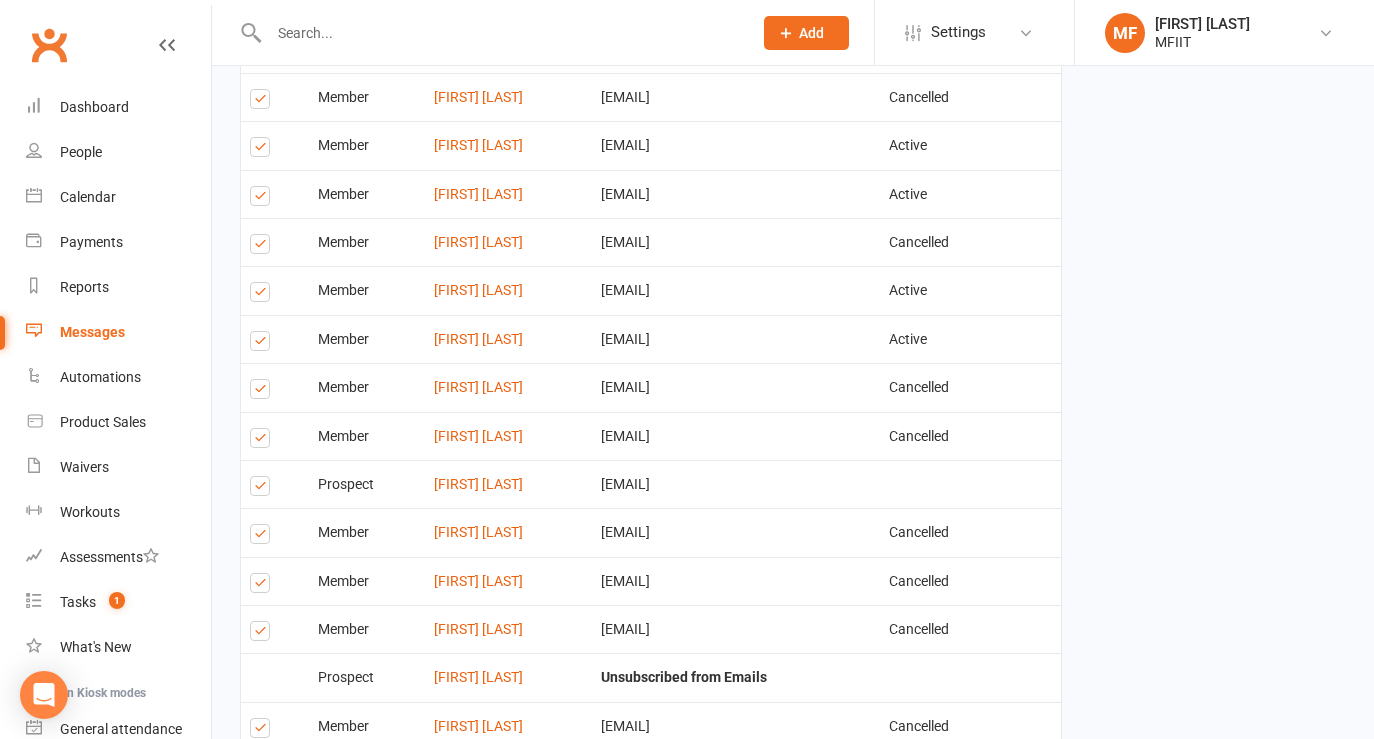 click at bounding box center (263, 295) 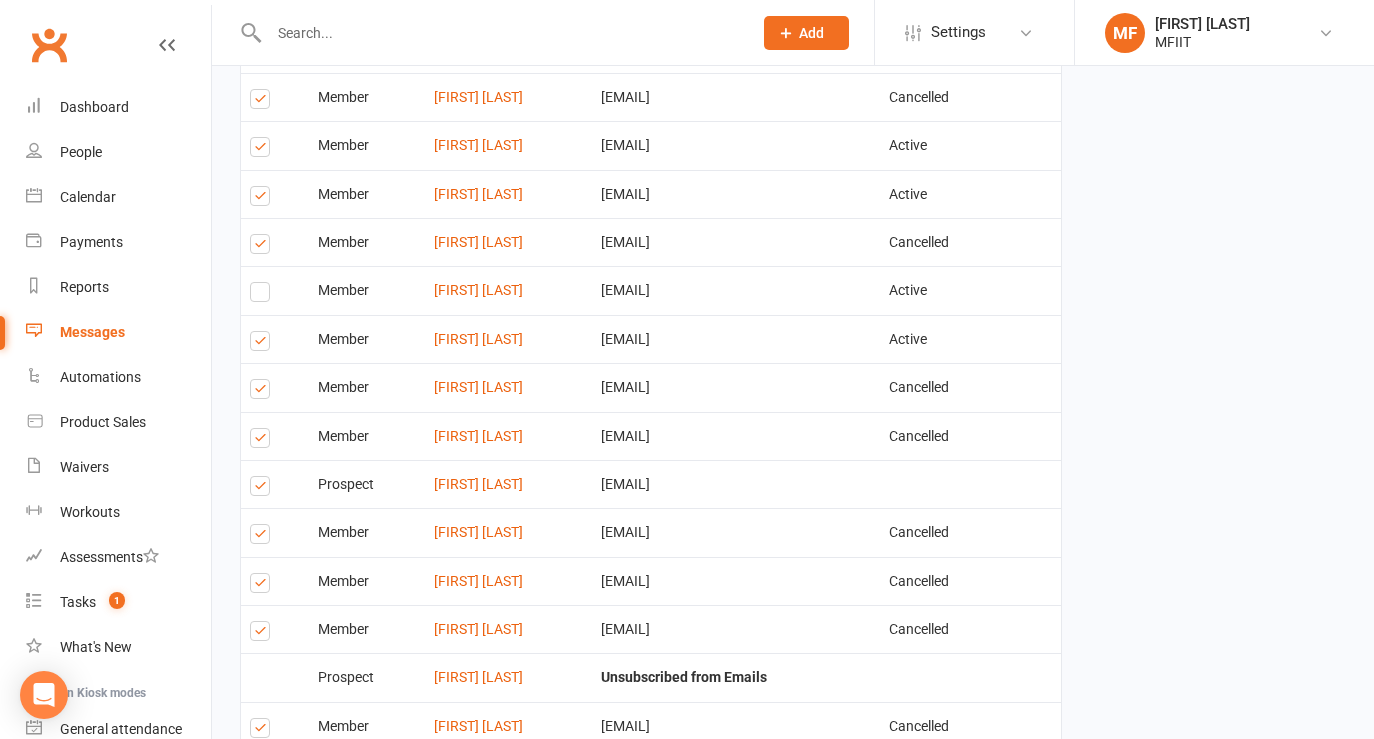 click at bounding box center [263, 247] 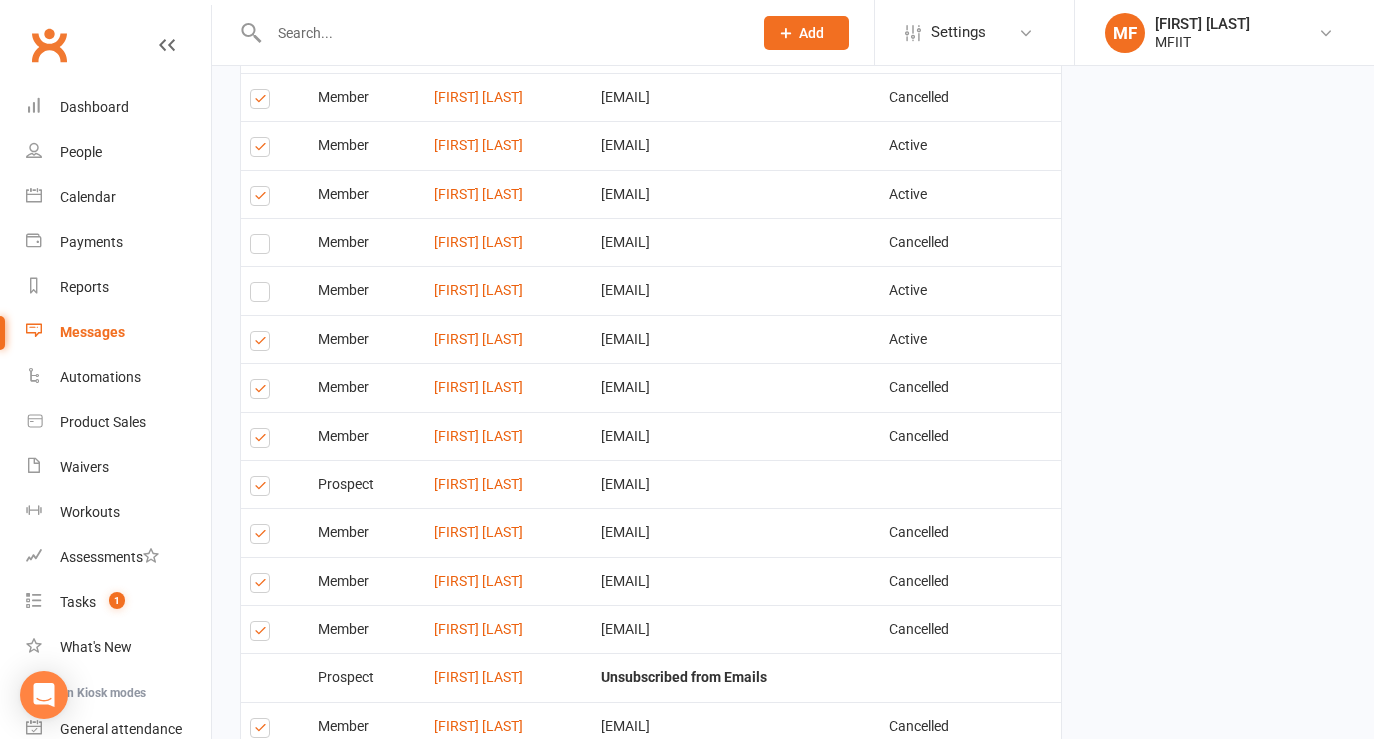 click at bounding box center [263, 199] 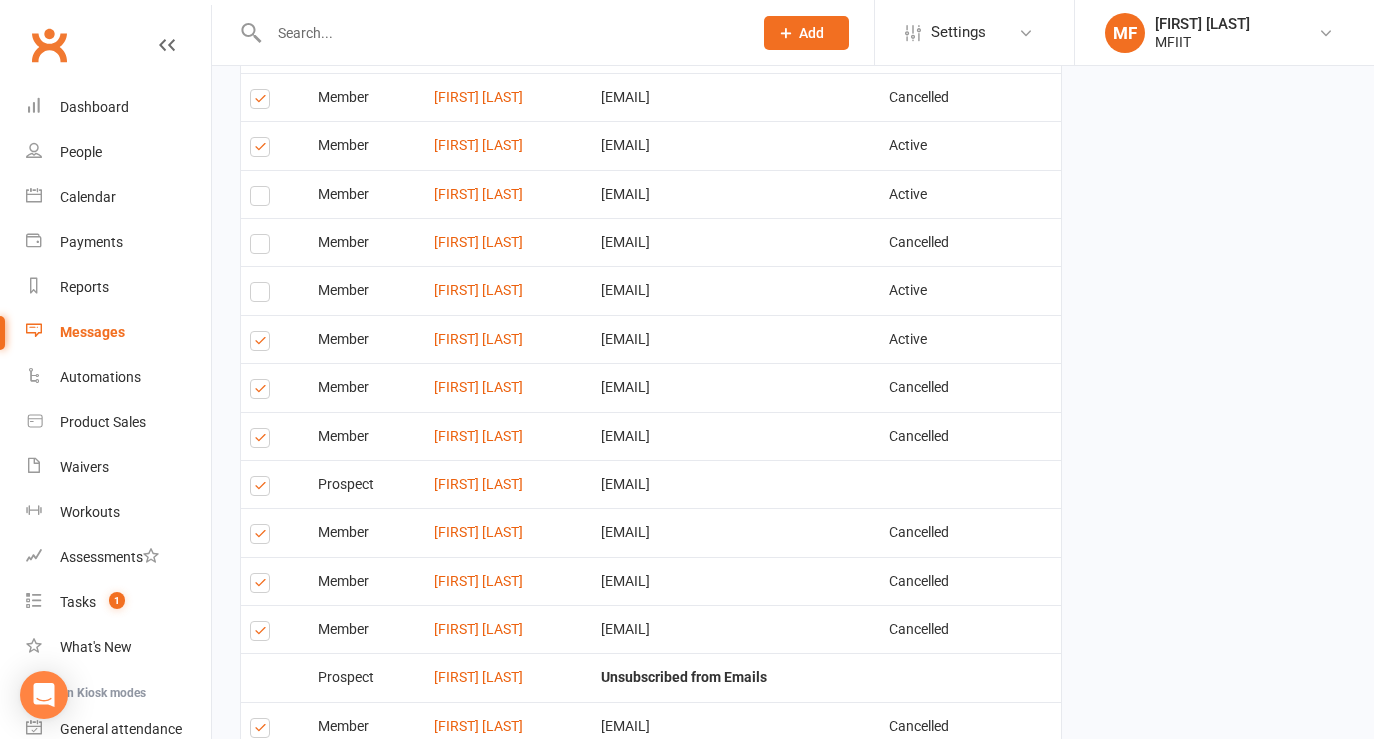 click at bounding box center [263, 441] 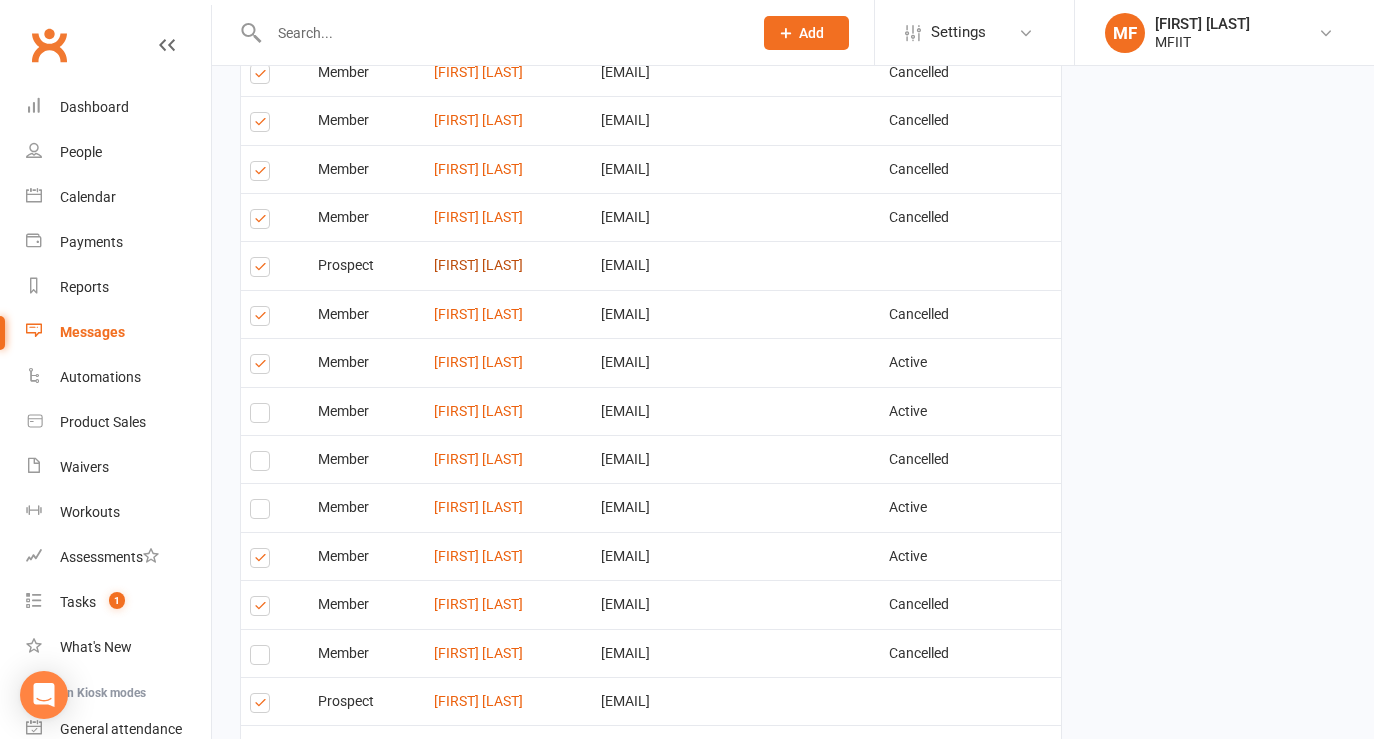 scroll, scrollTop: 1906, scrollLeft: 0, axis: vertical 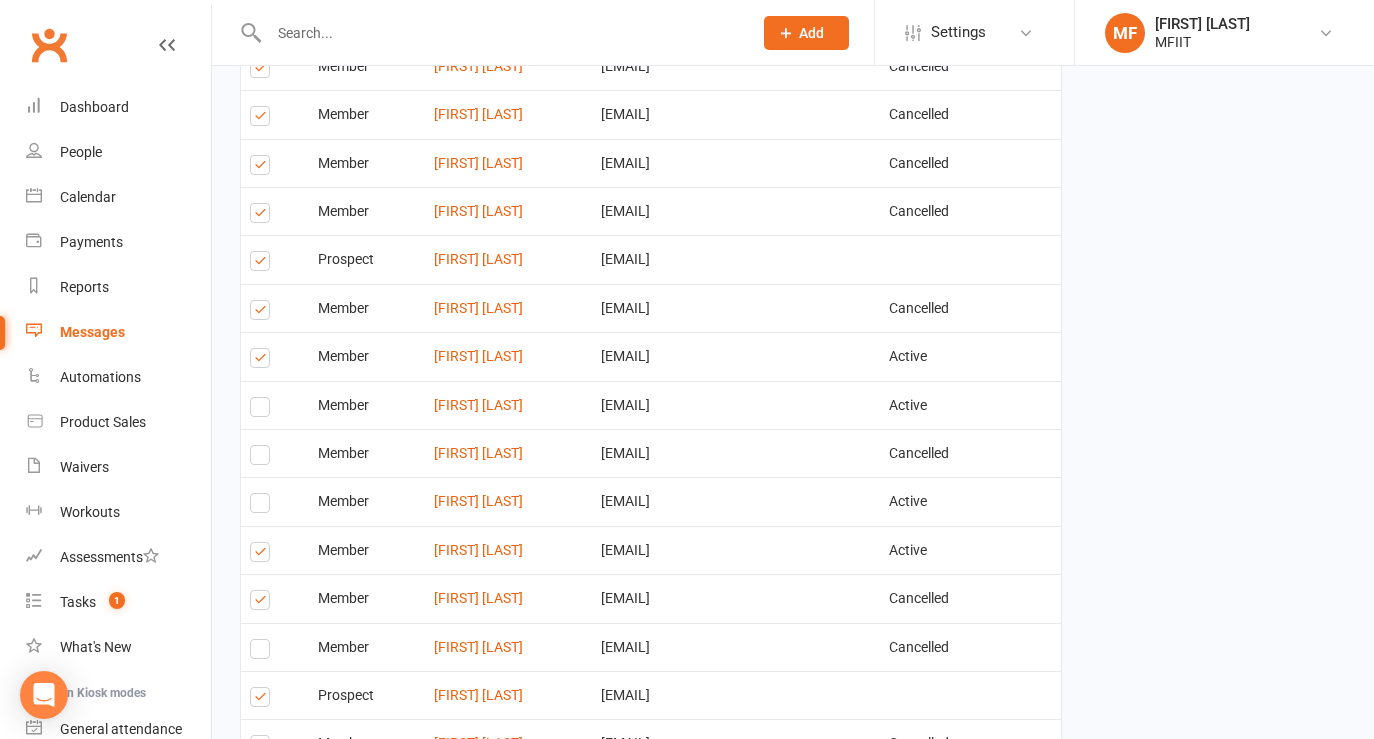 click at bounding box center (263, 168) 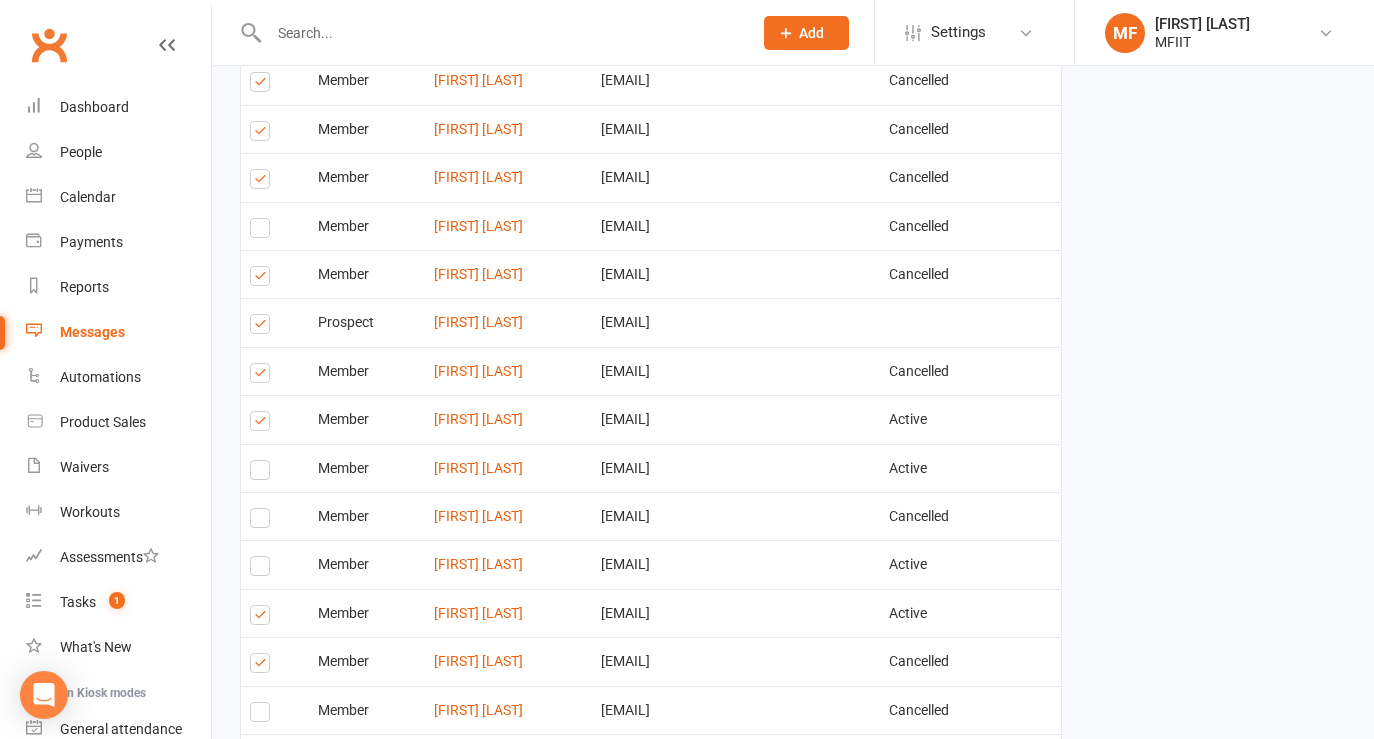 scroll, scrollTop: 1827, scrollLeft: 0, axis: vertical 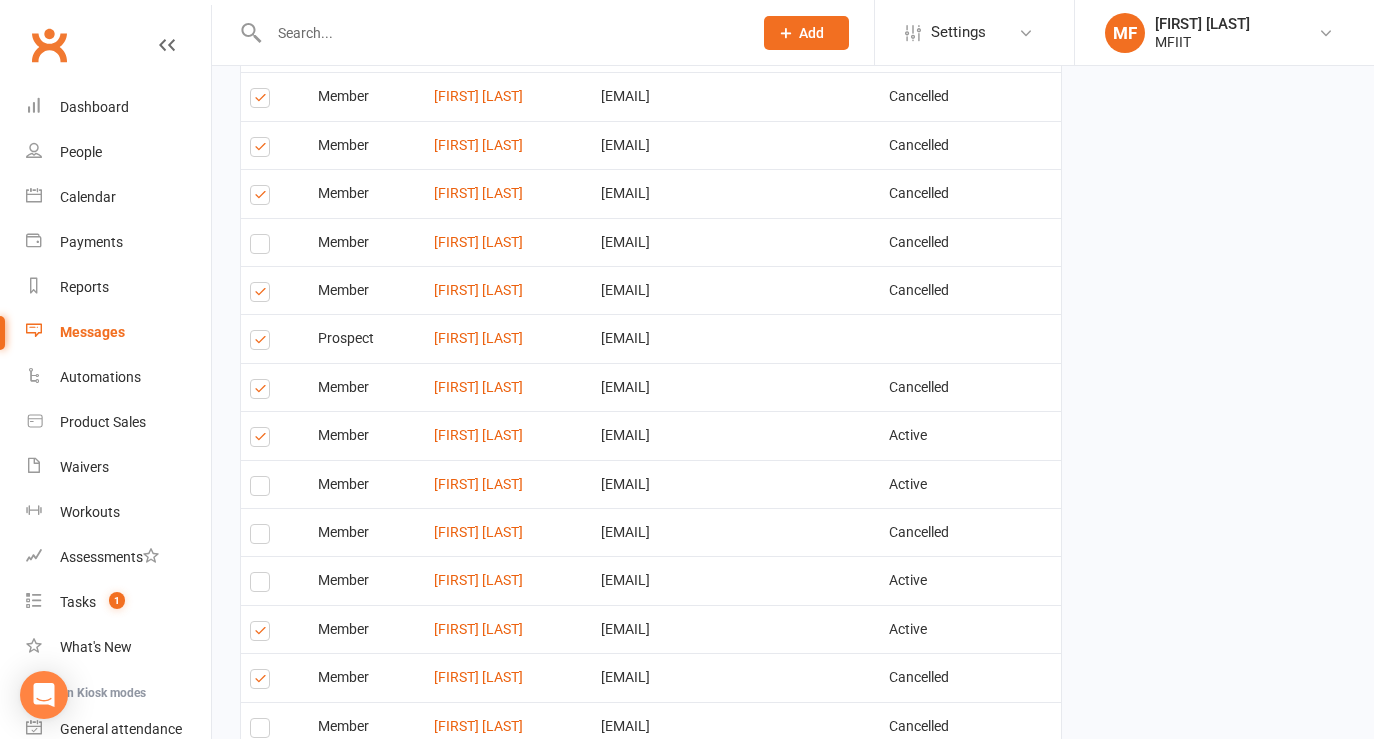 click at bounding box center [263, 150] 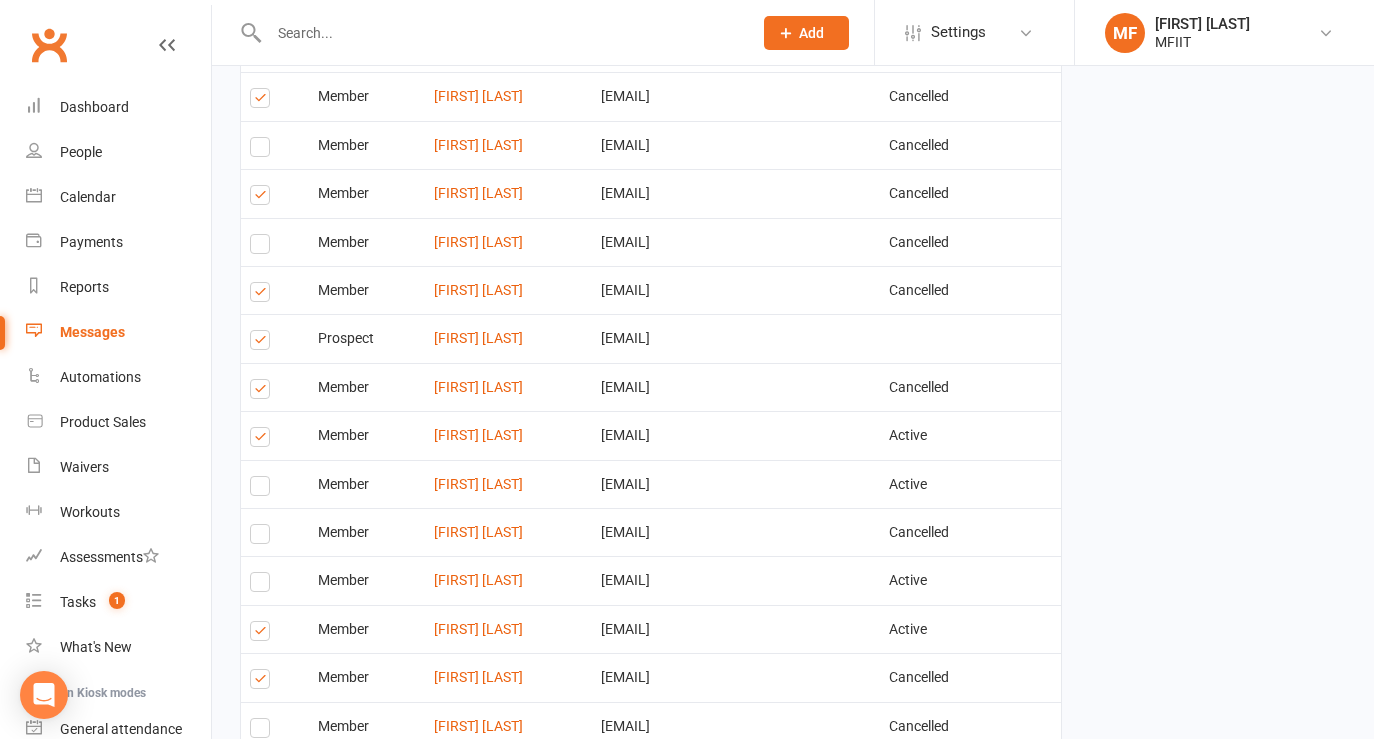 click at bounding box center (263, 101) 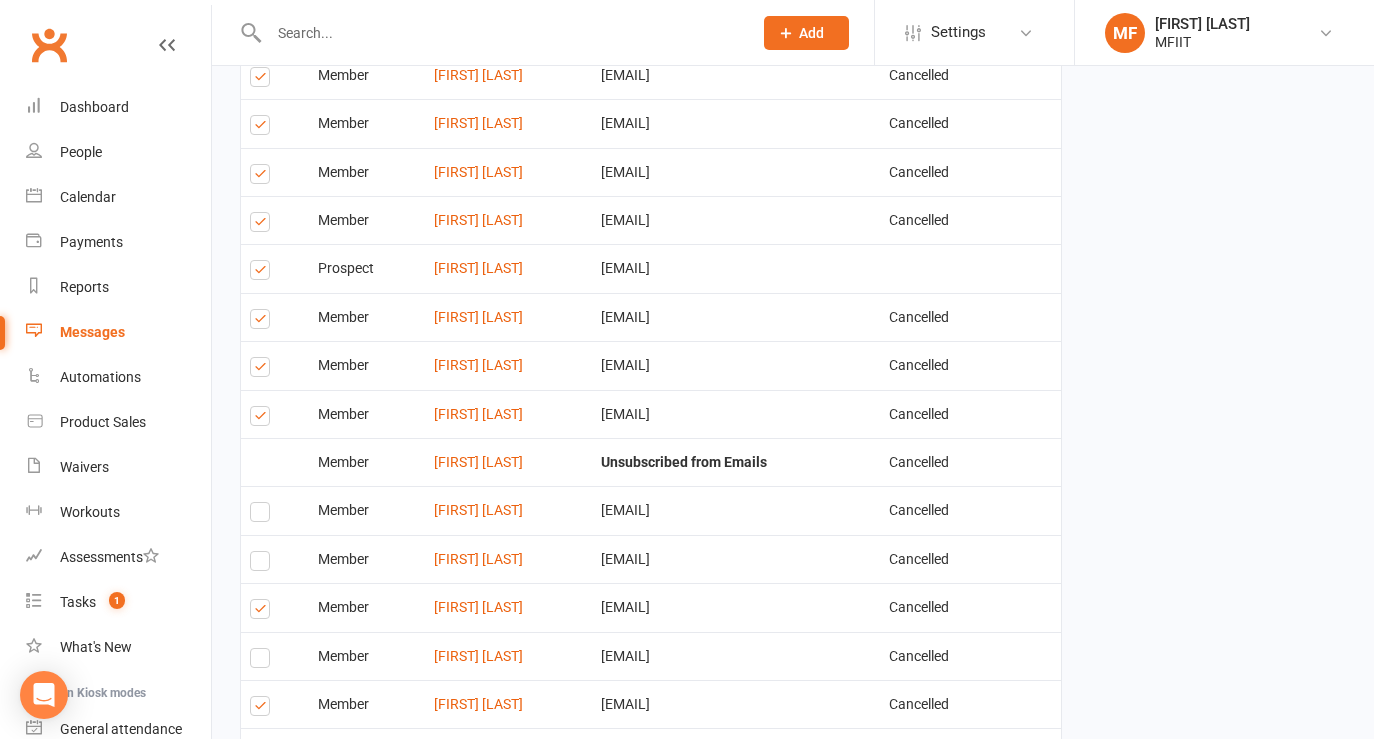 scroll, scrollTop: 1398, scrollLeft: 0, axis: vertical 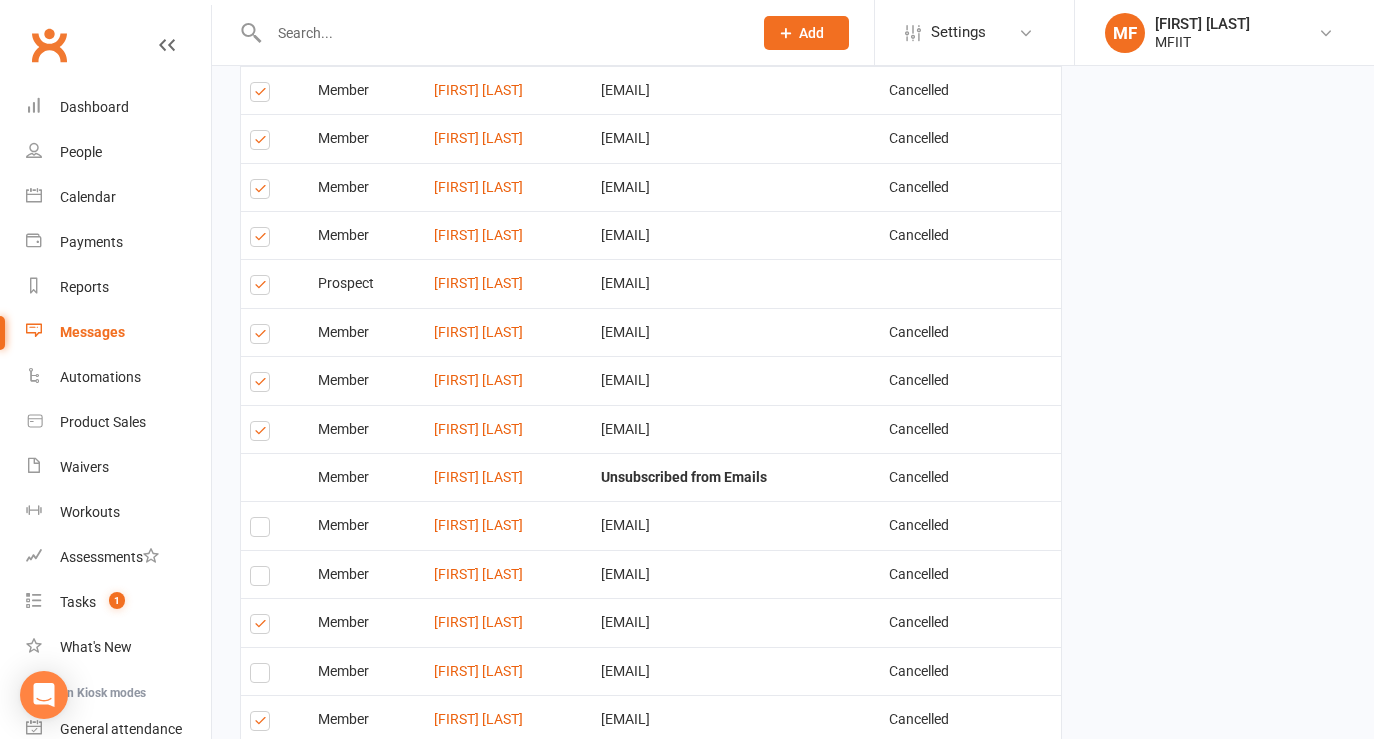 click at bounding box center (263, 95) 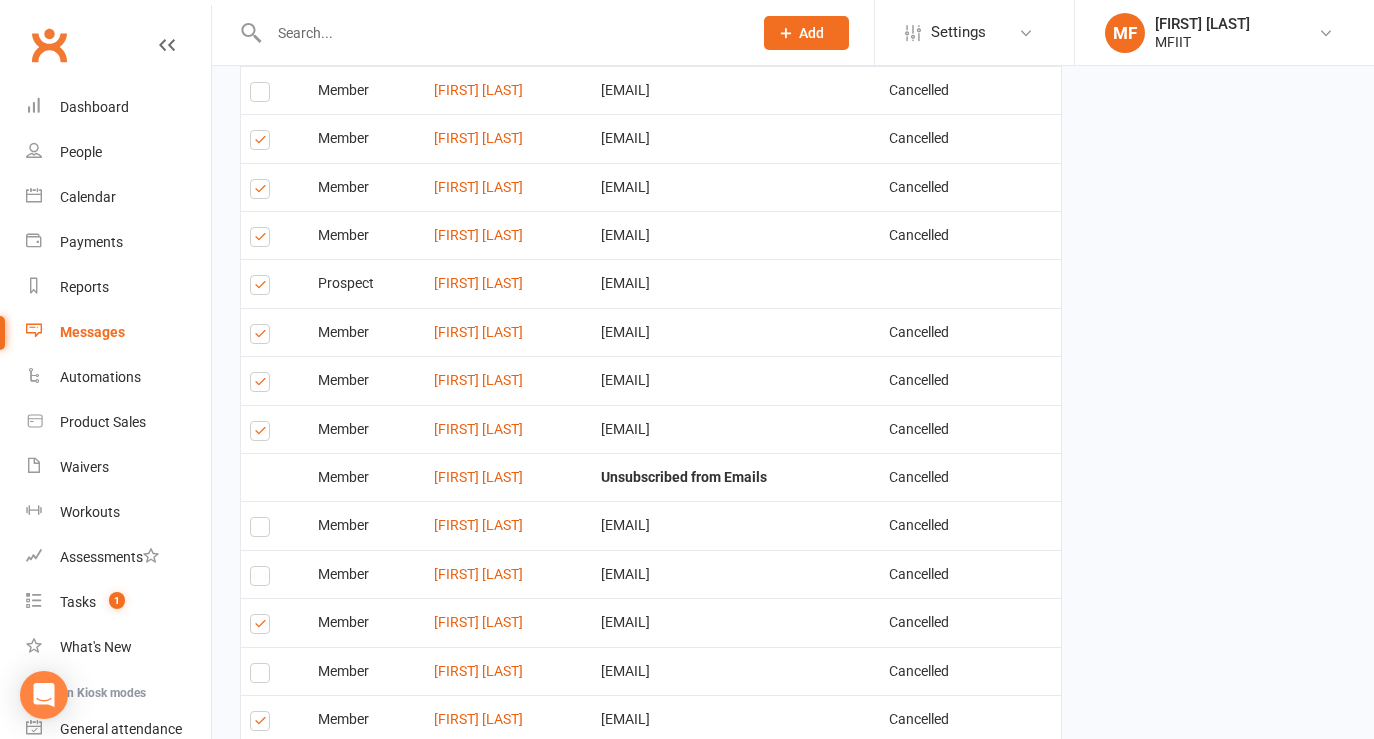 click at bounding box center (263, 143) 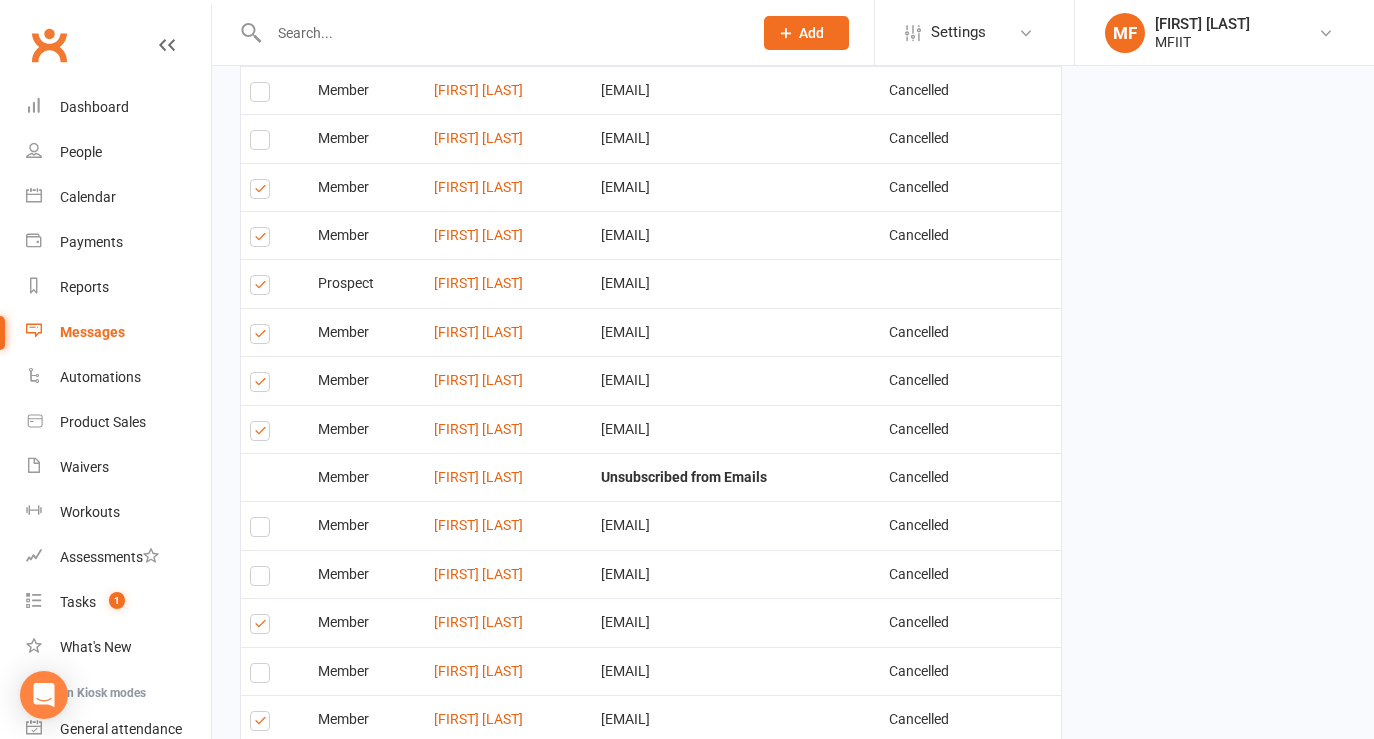 click at bounding box center [263, 192] 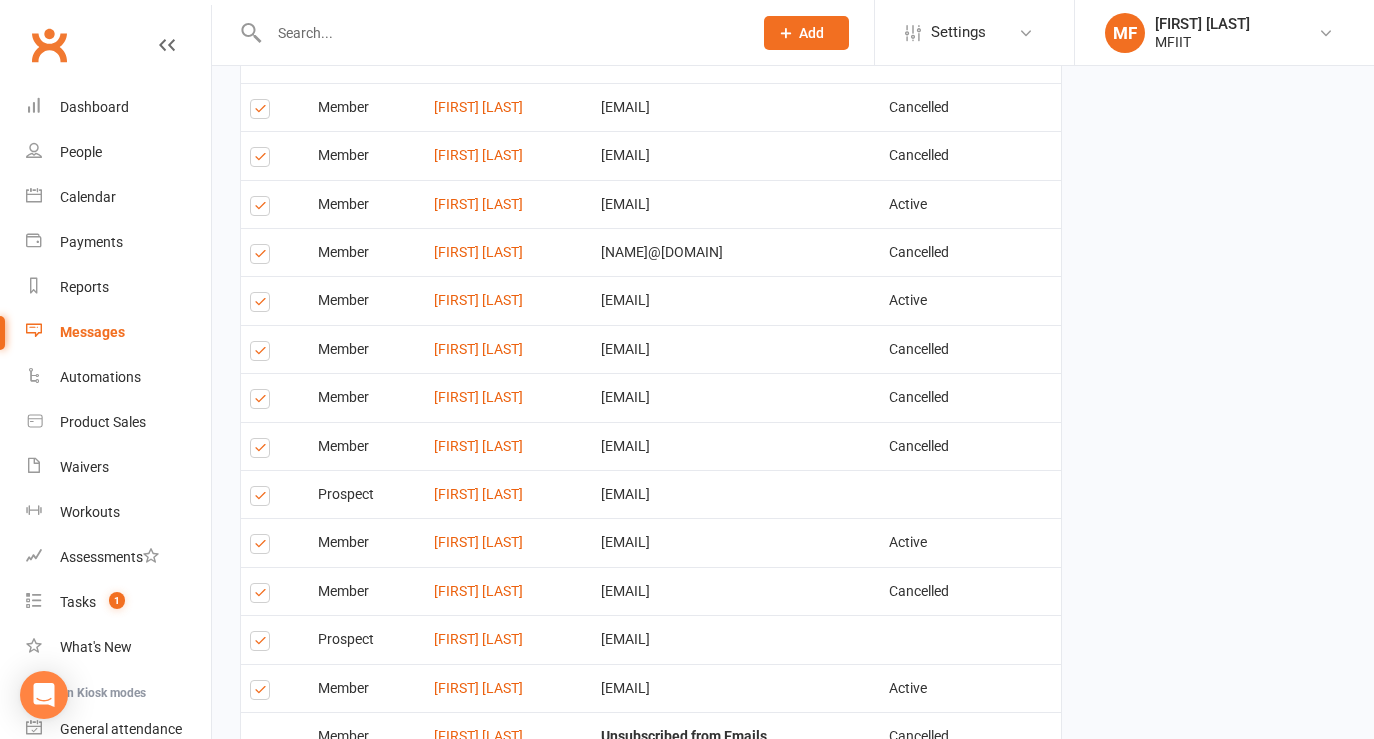 scroll, scrollTop: 3053, scrollLeft: 0, axis: vertical 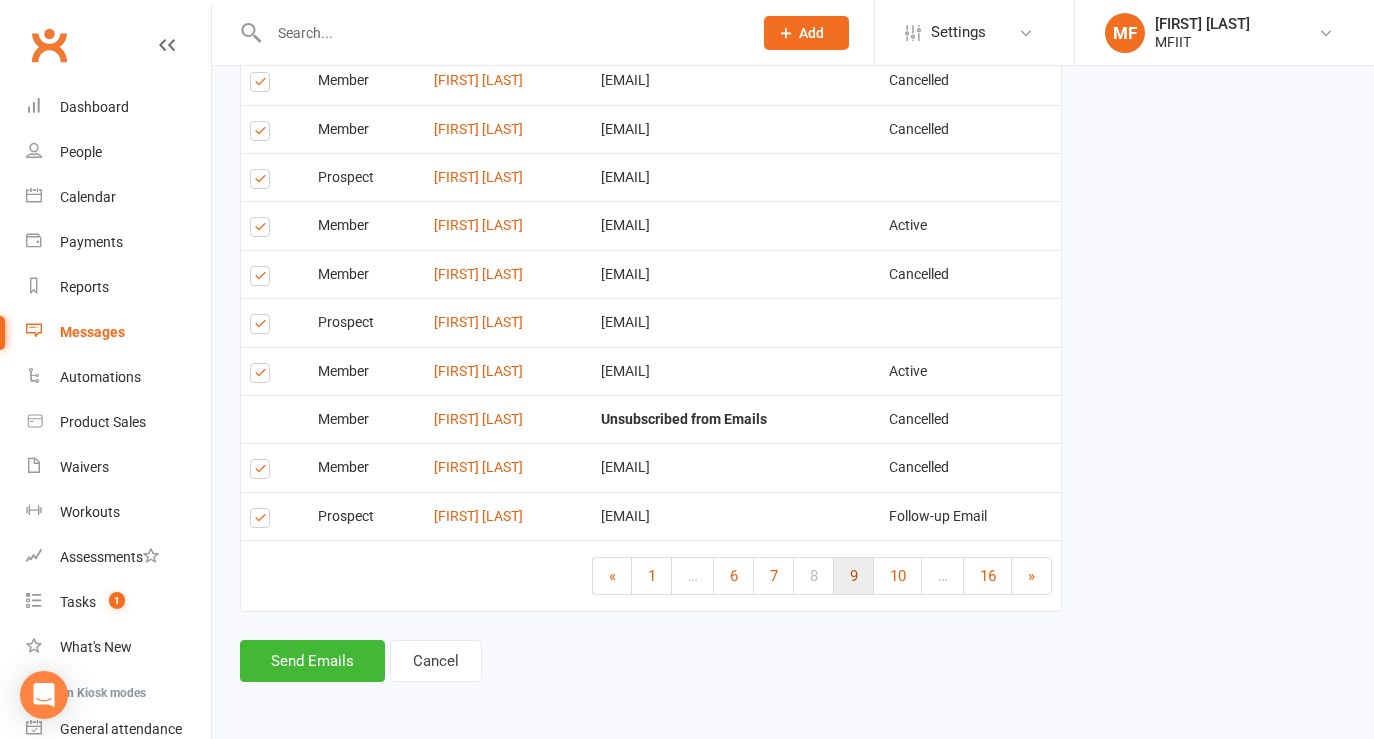 click on "9" at bounding box center (854, 576) 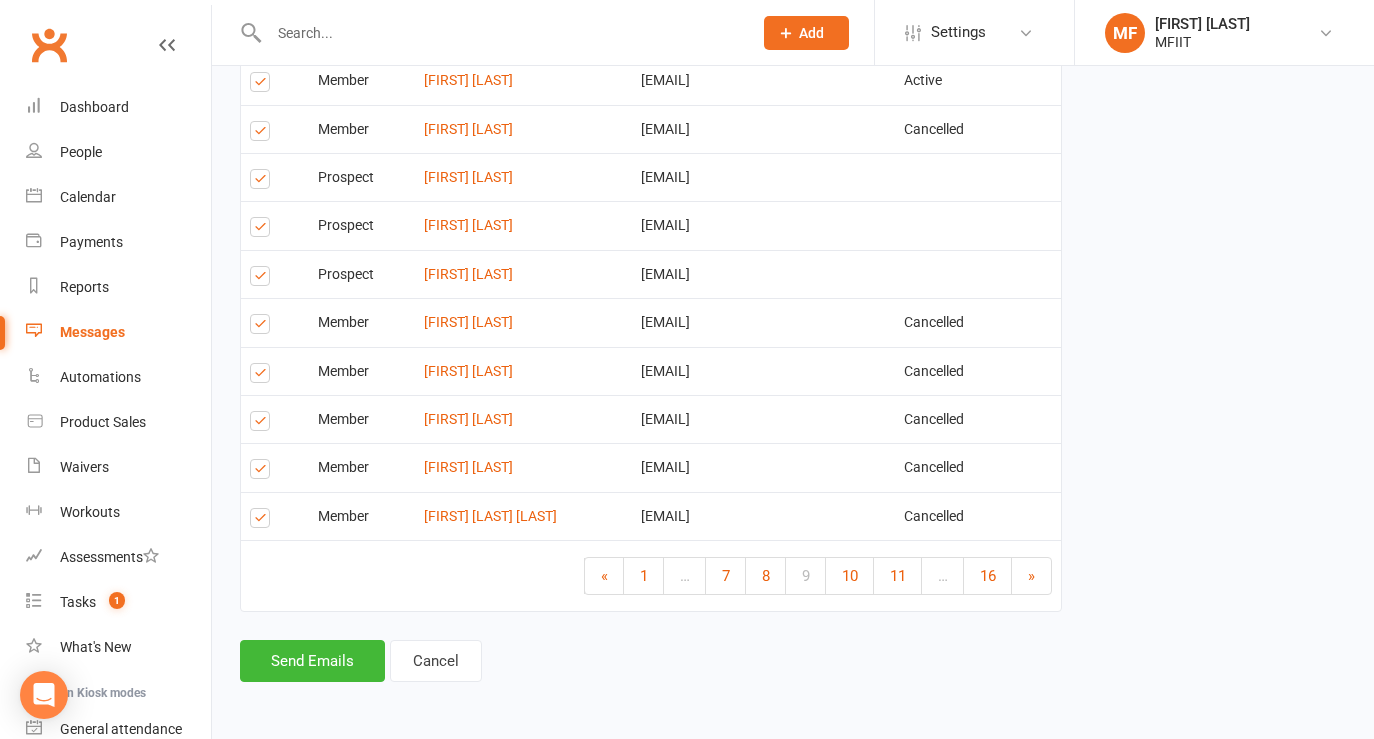 click at bounding box center (263, 376) 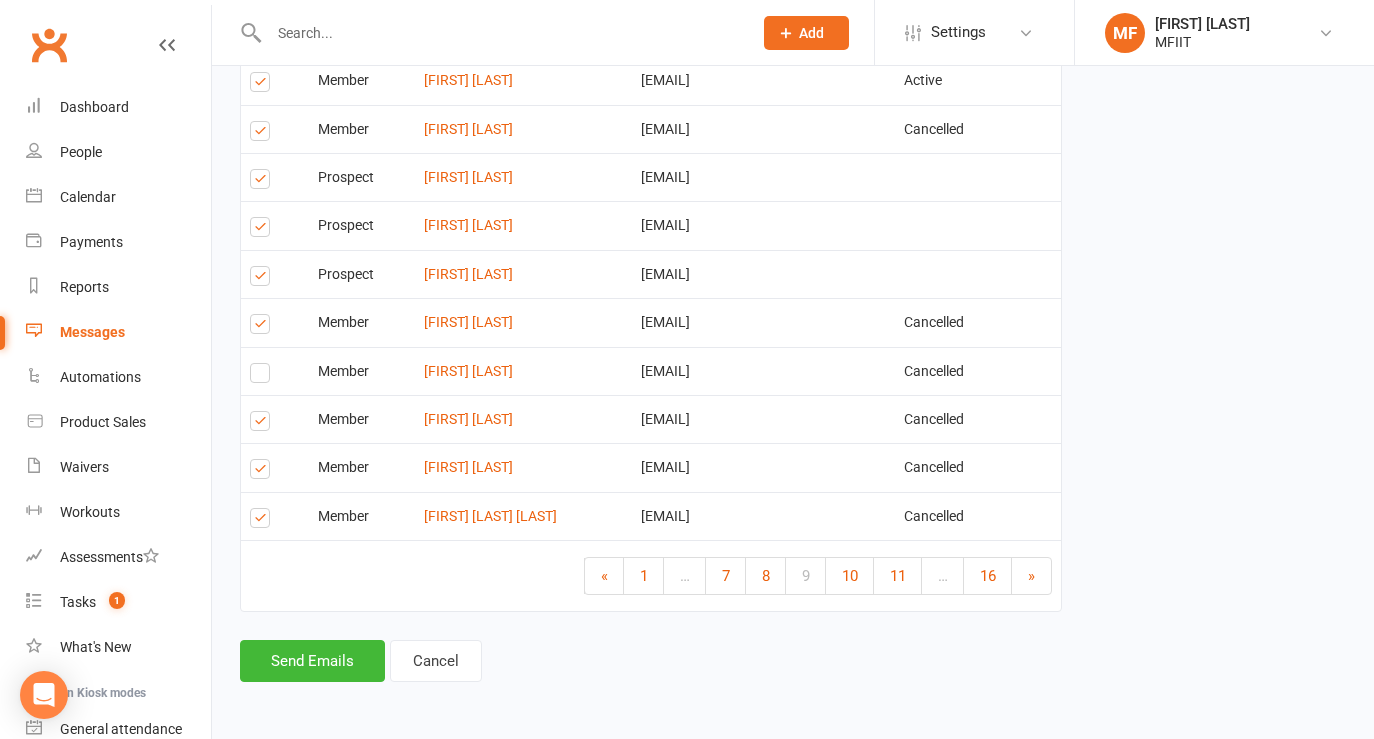 click at bounding box center [263, 424] 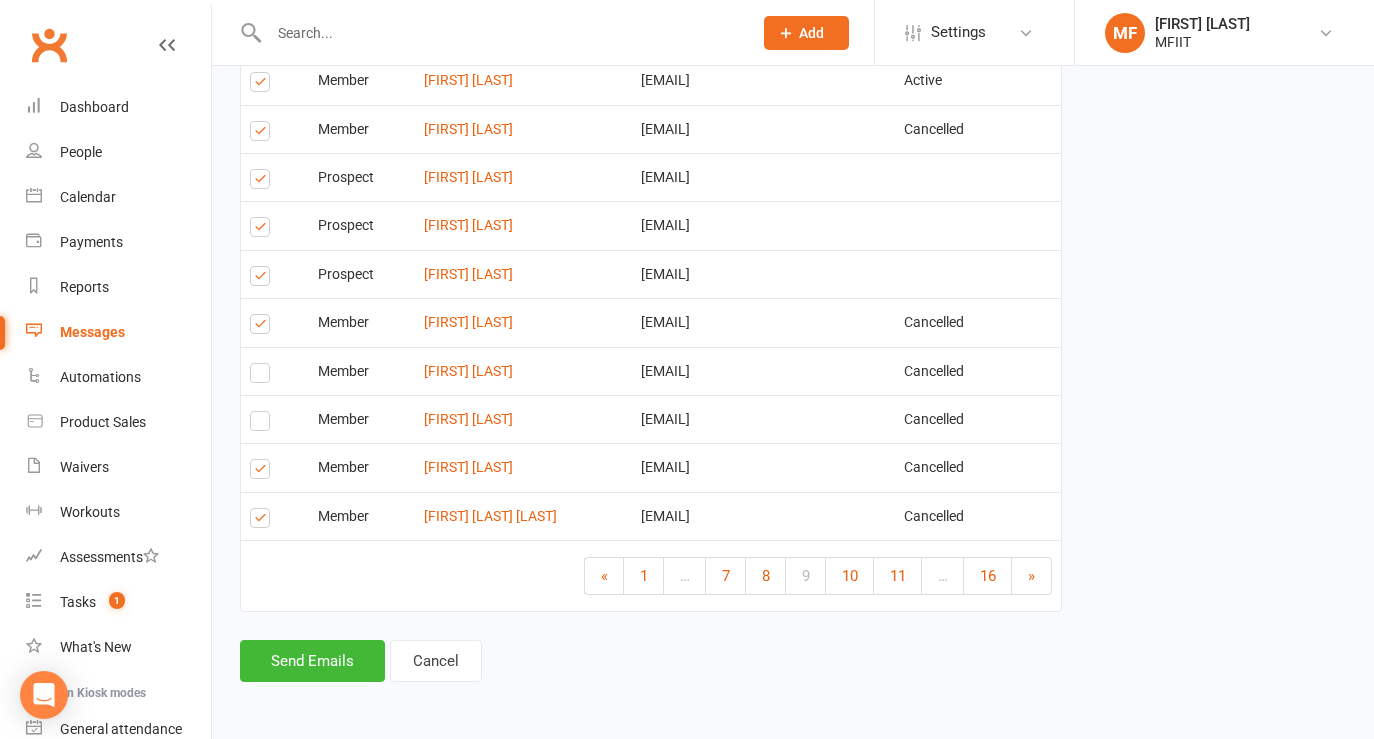 click at bounding box center (263, 472) 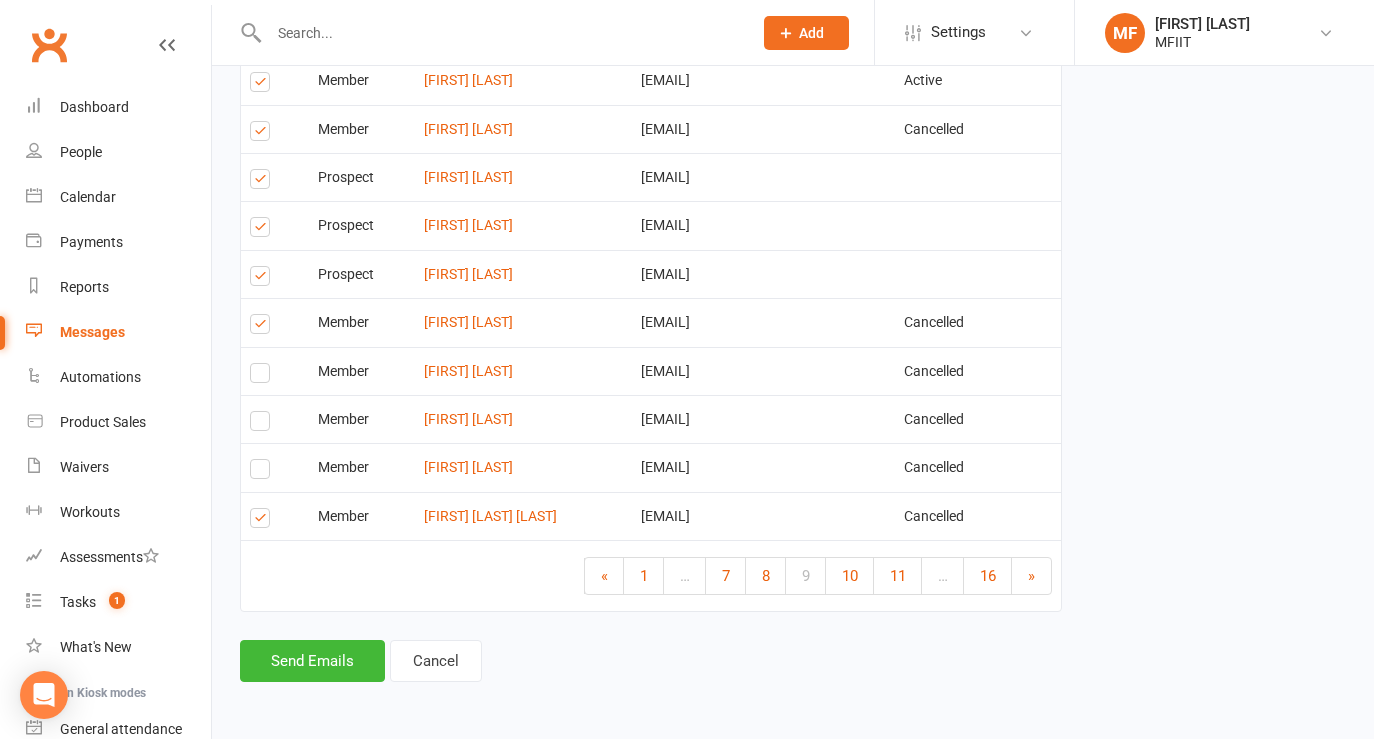 click at bounding box center (263, 521) 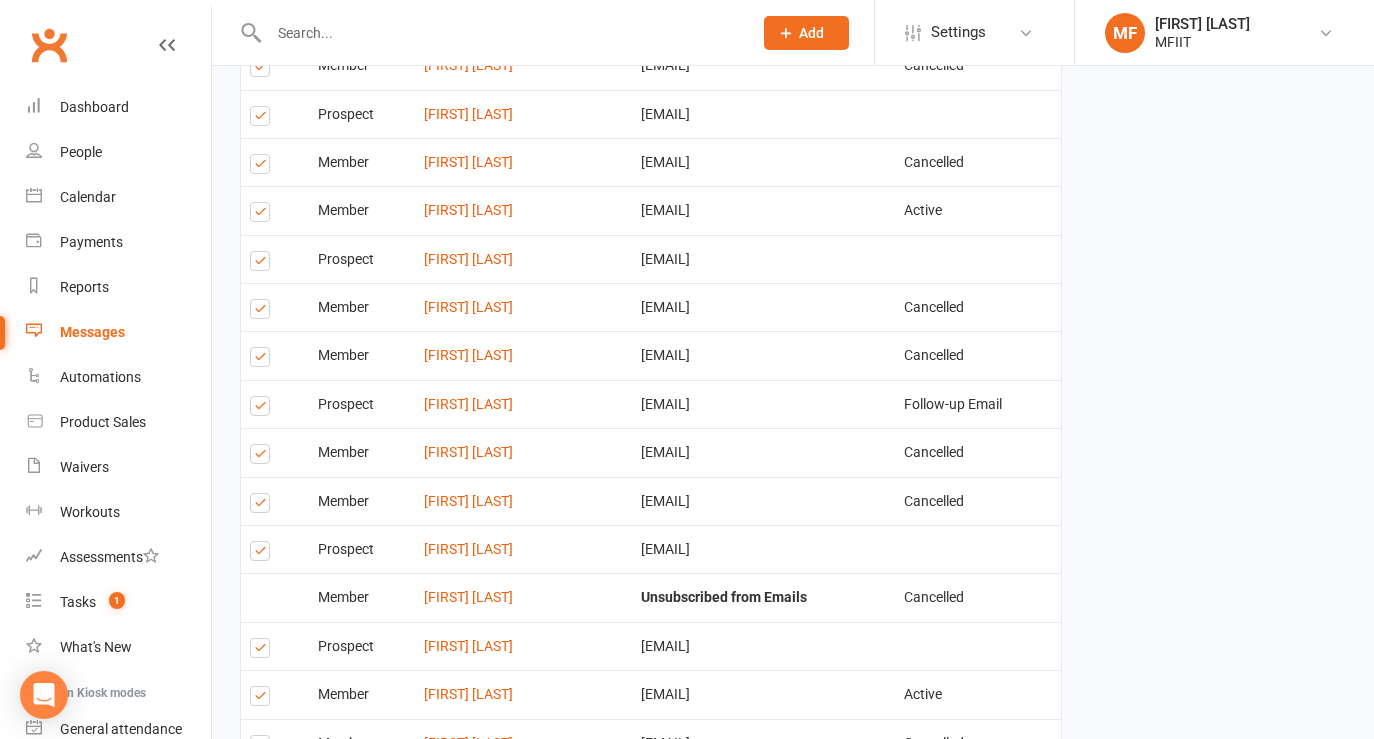 scroll, scrollTop: 2435, scrollLeft: 0, axis: vertical 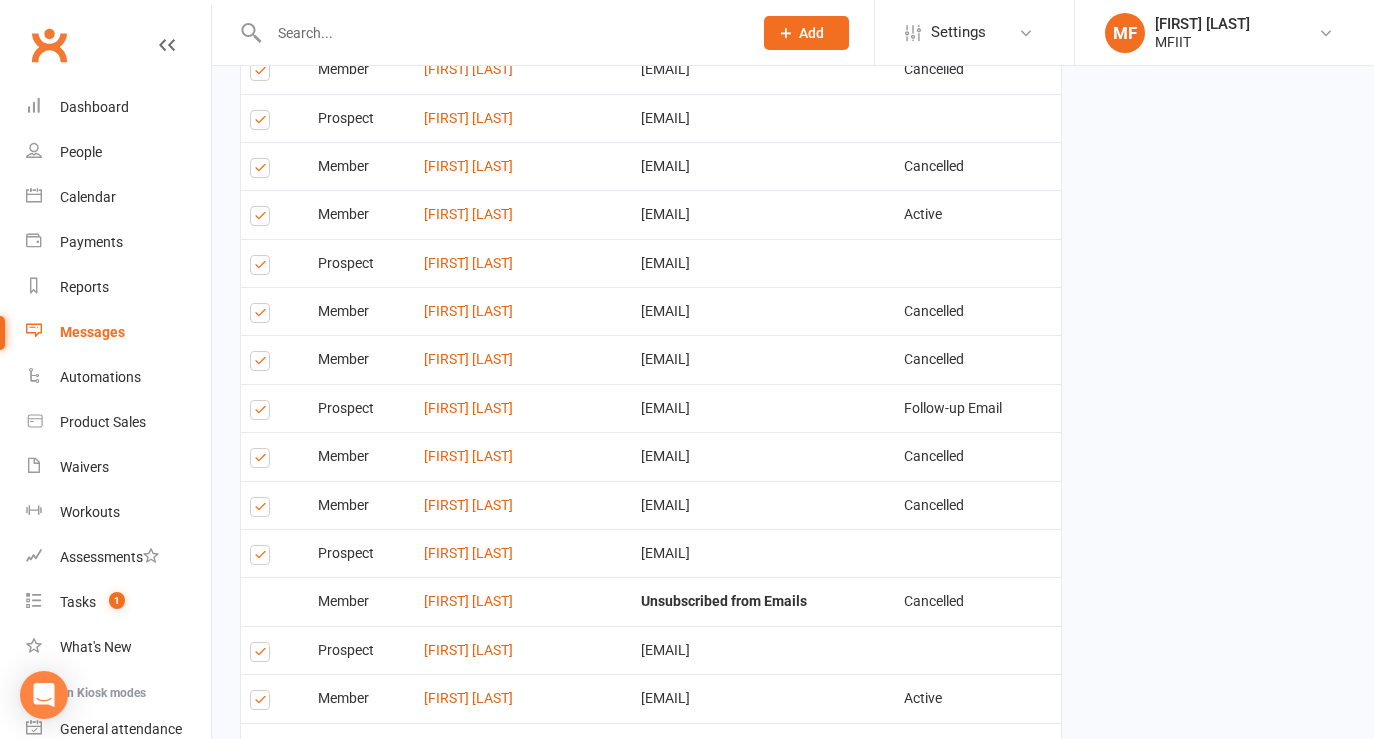 click at bounding box center [263, 413] 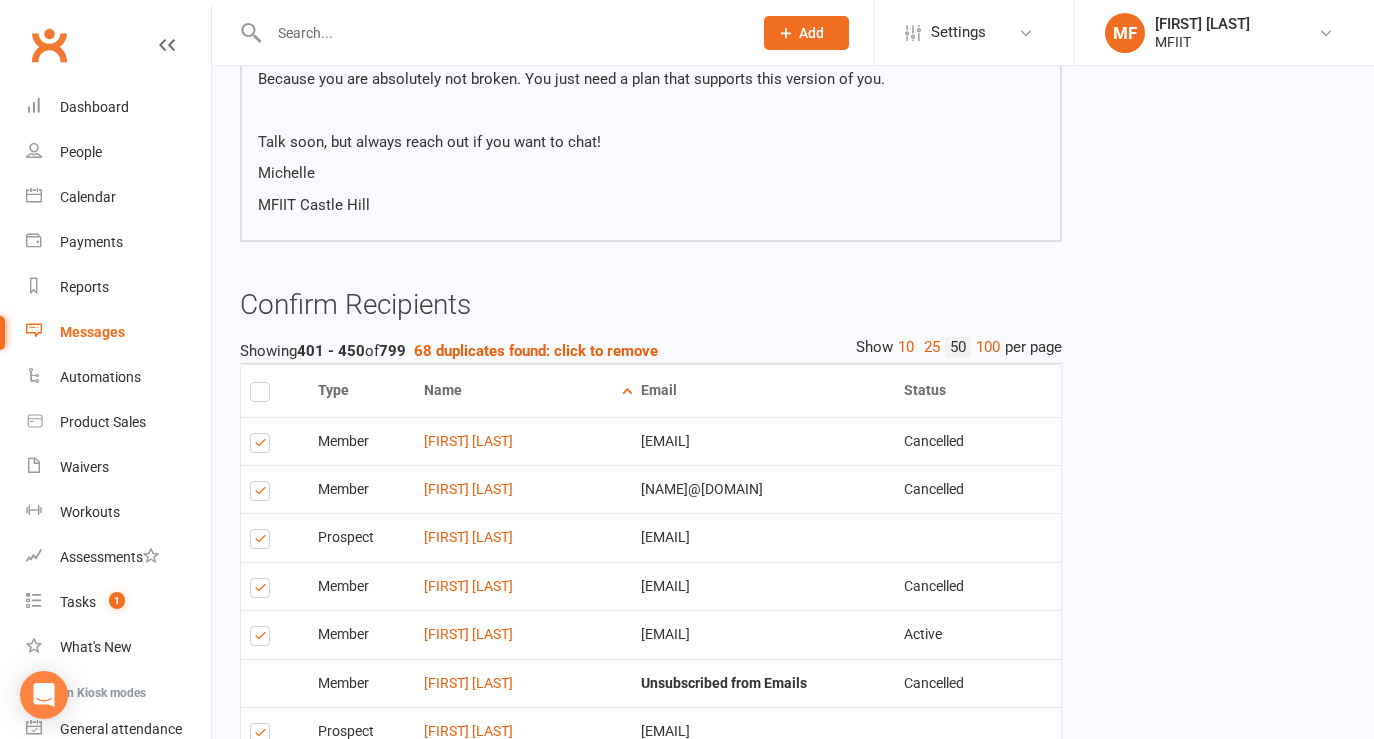 scroll, scrollTop: 750, scrollLeft: 0, axis: vertical 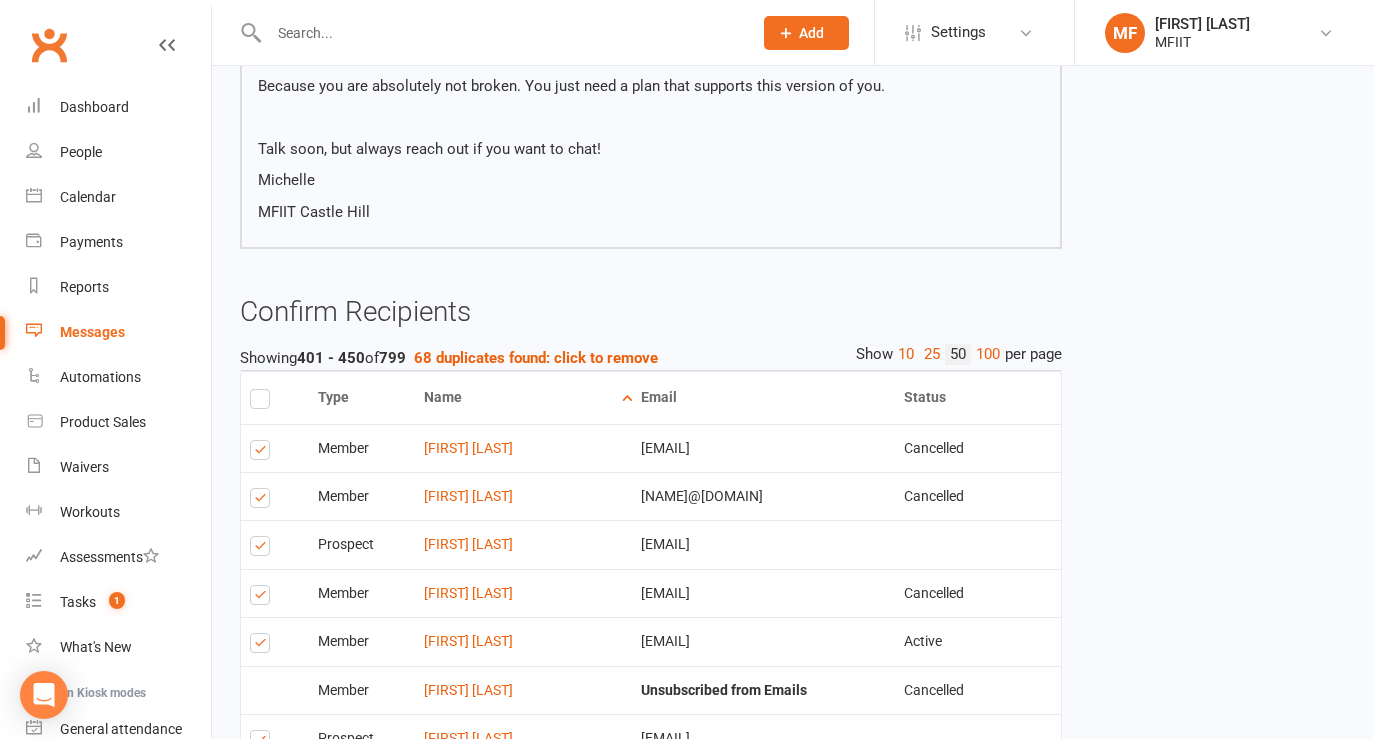 click at bounding box center [263, 453] 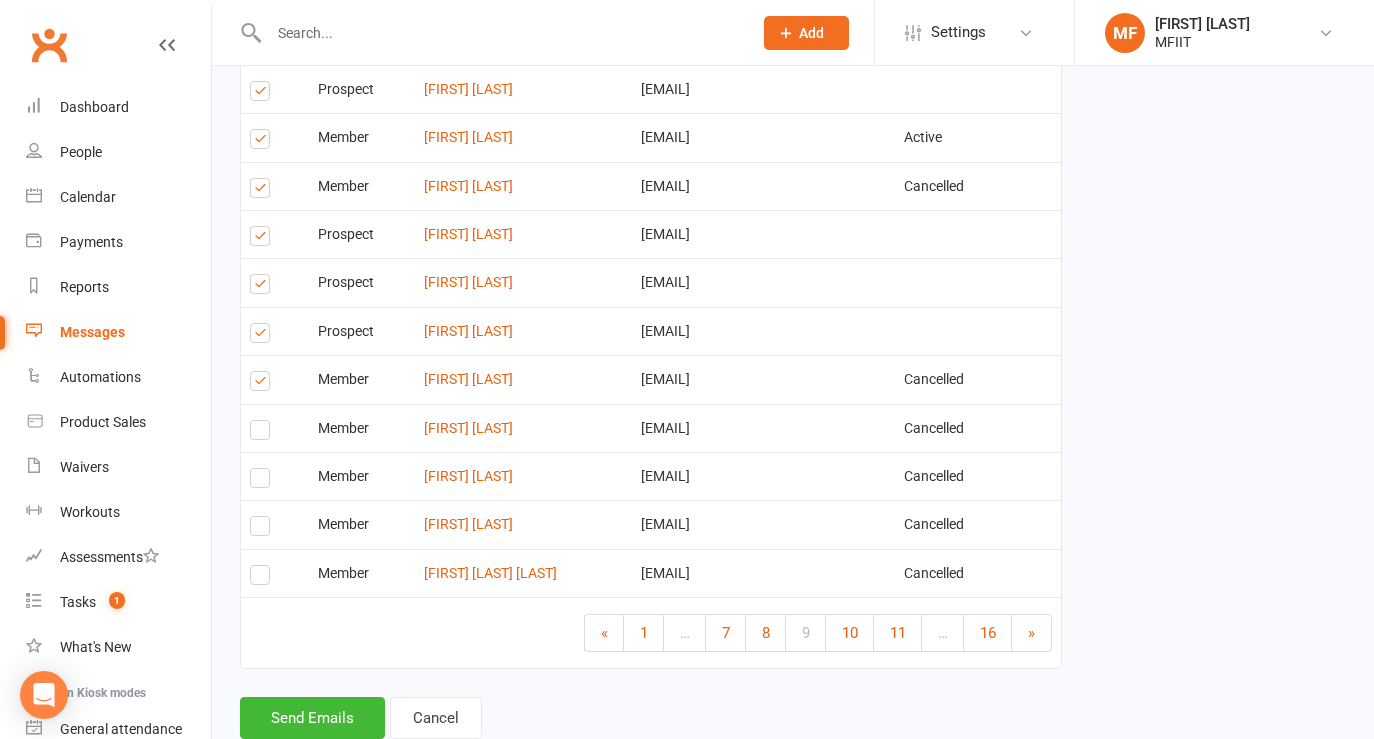 scroll, scrollTop: 3053, scrollLeft: 0, axis: vertical 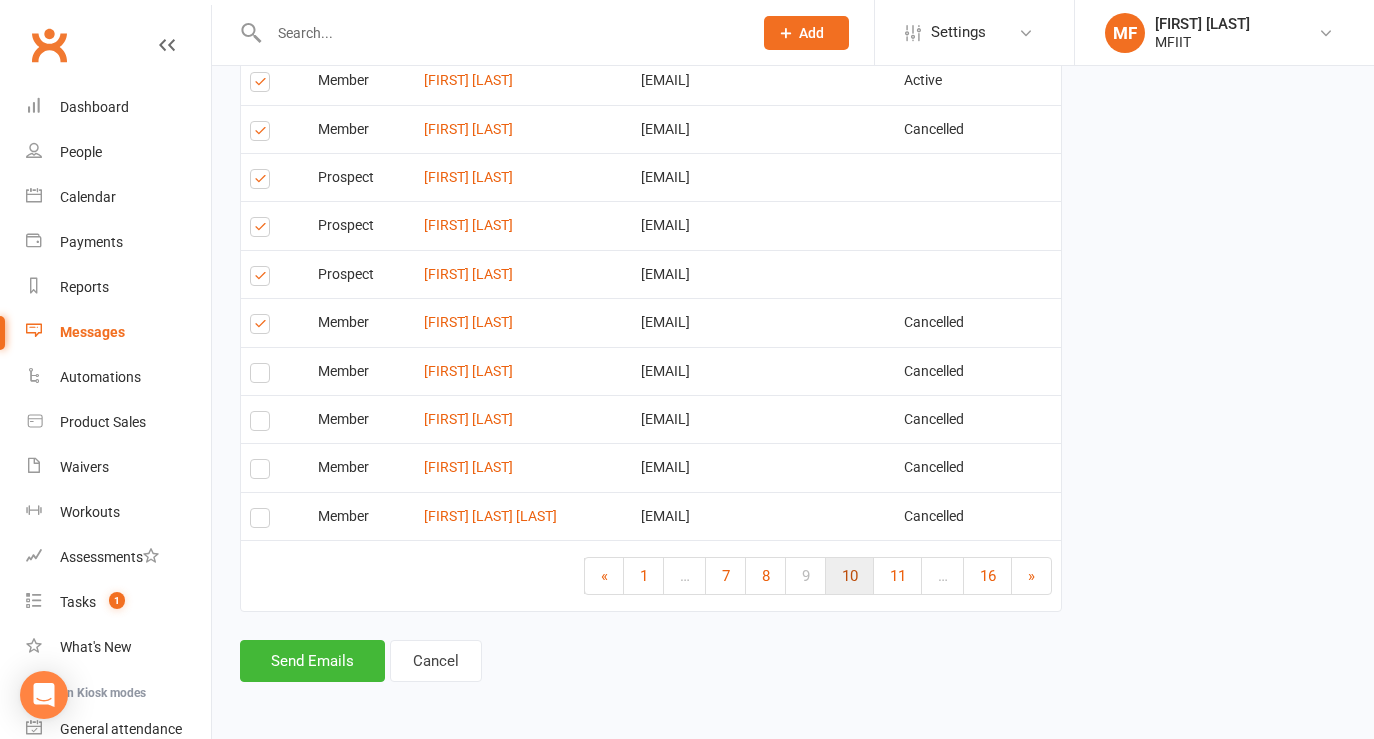 click on "10" at bounding box center (850, 576) 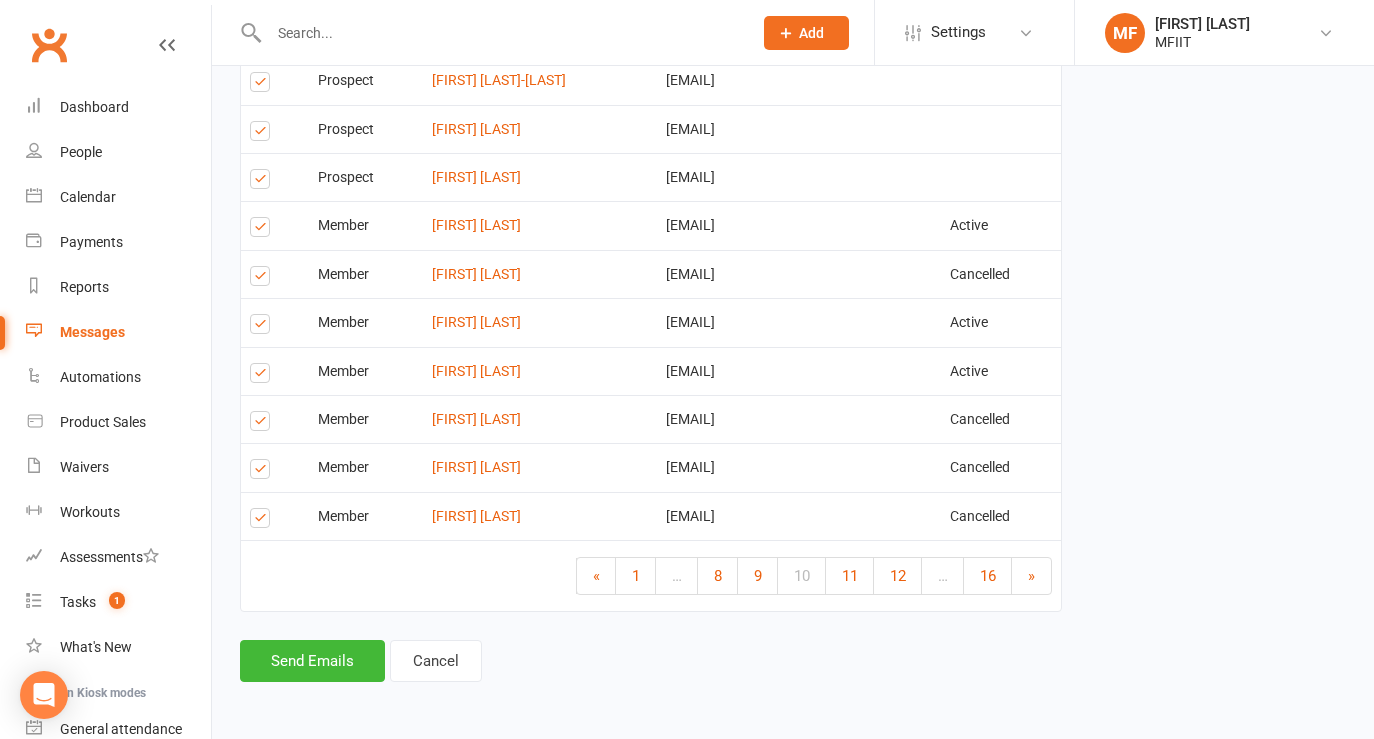 click at bounding box center [263, 521] 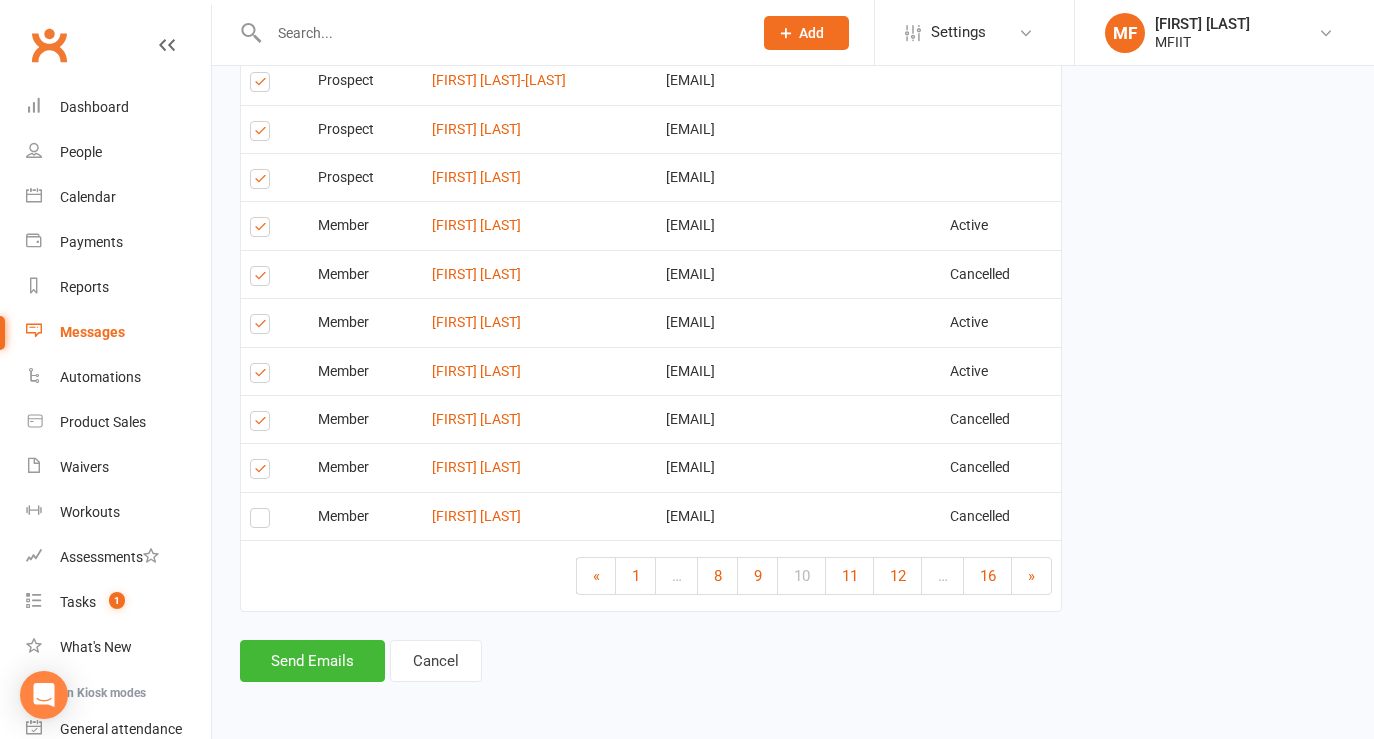 click at bounding box center [263, 279] 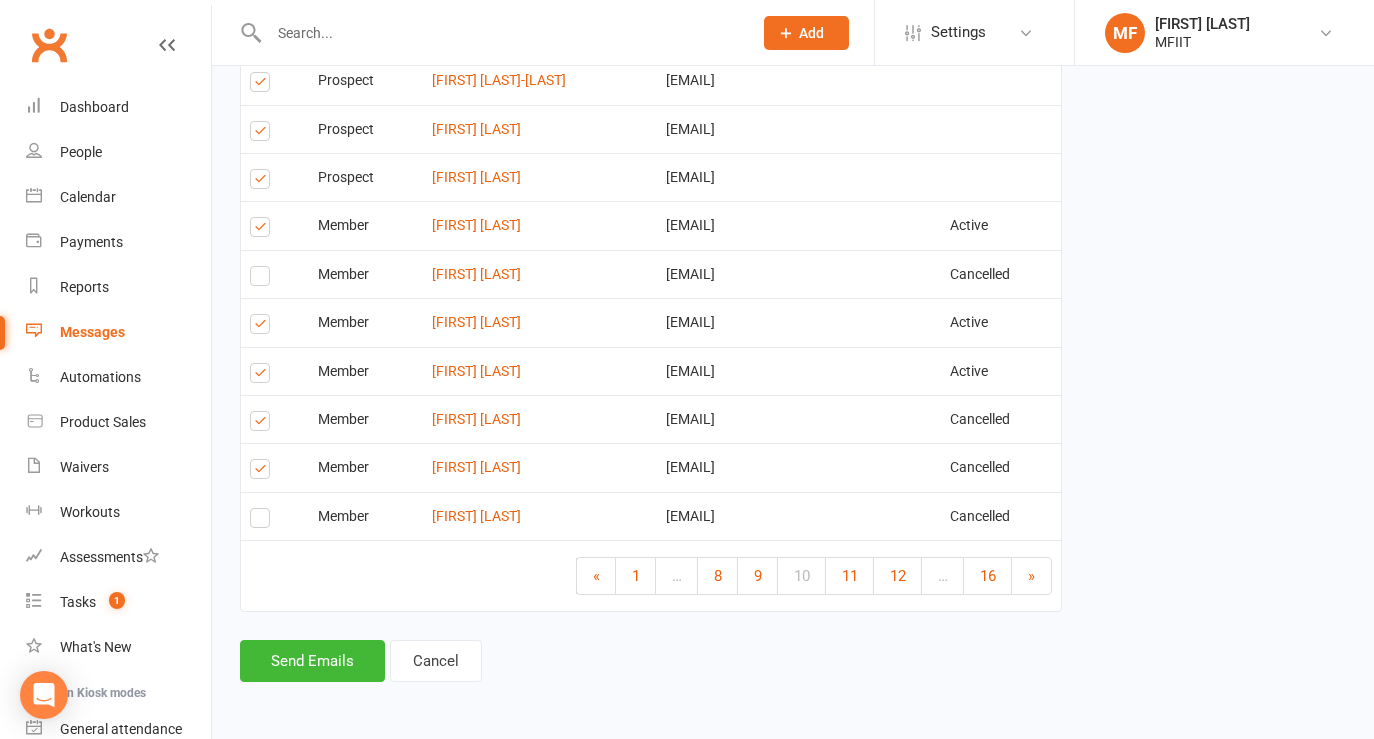 click at bounding box center (263, 327) 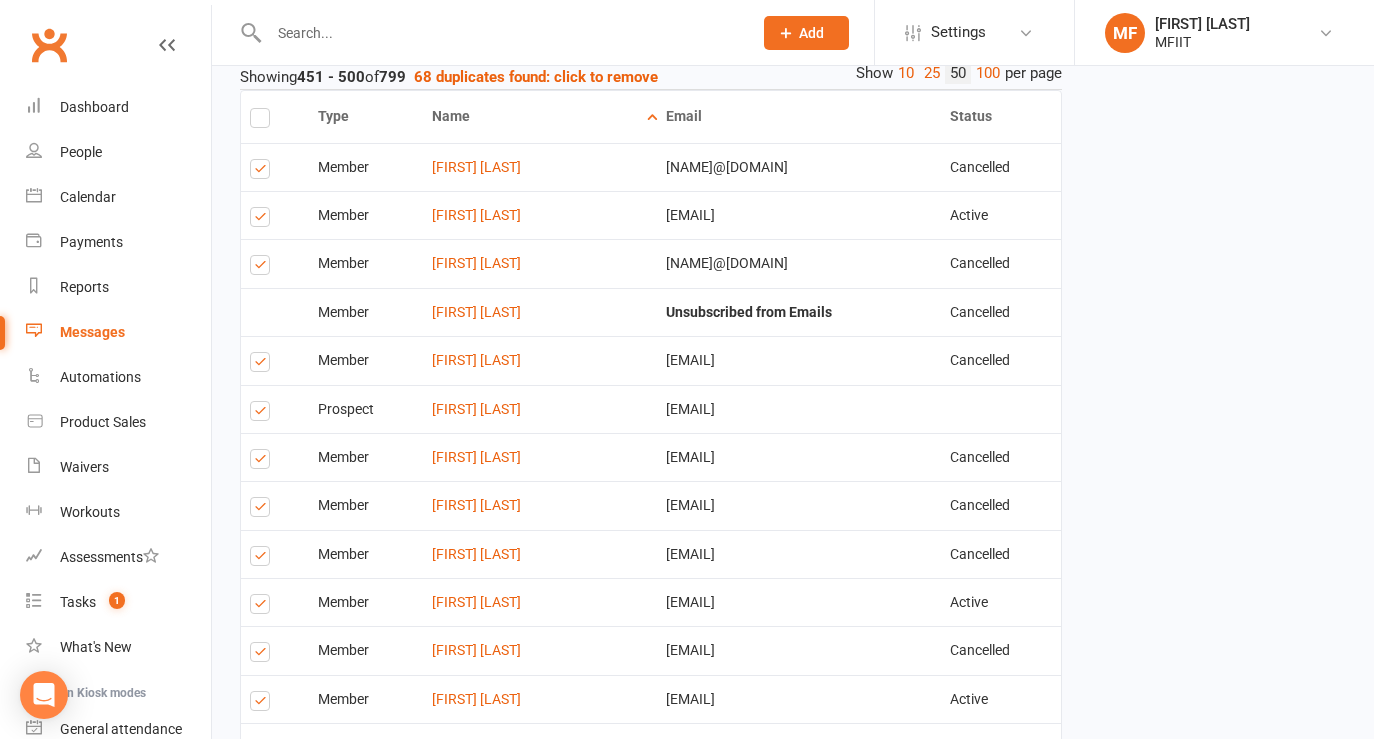 scroll, scrollTop: 1024, scrollLeft: 0, axis: vertical 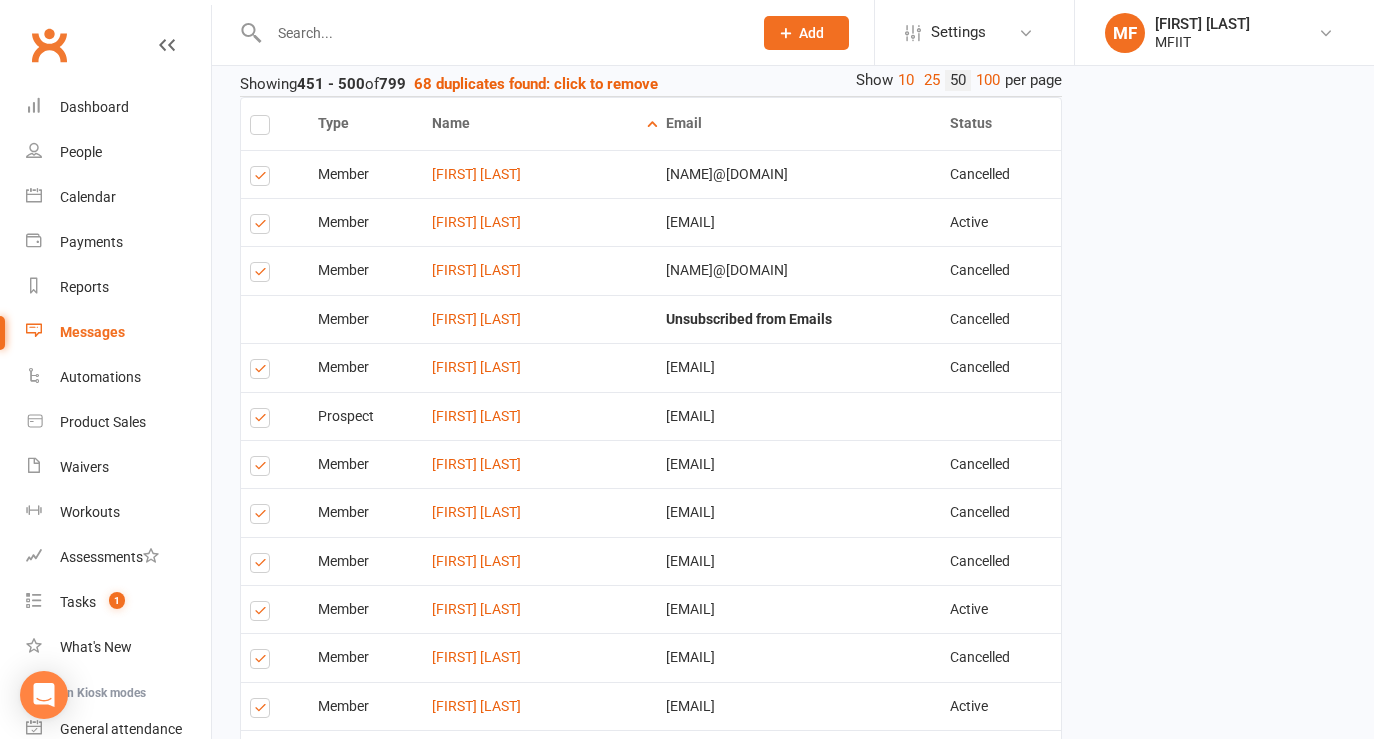 click at bounding box center [263, 179] 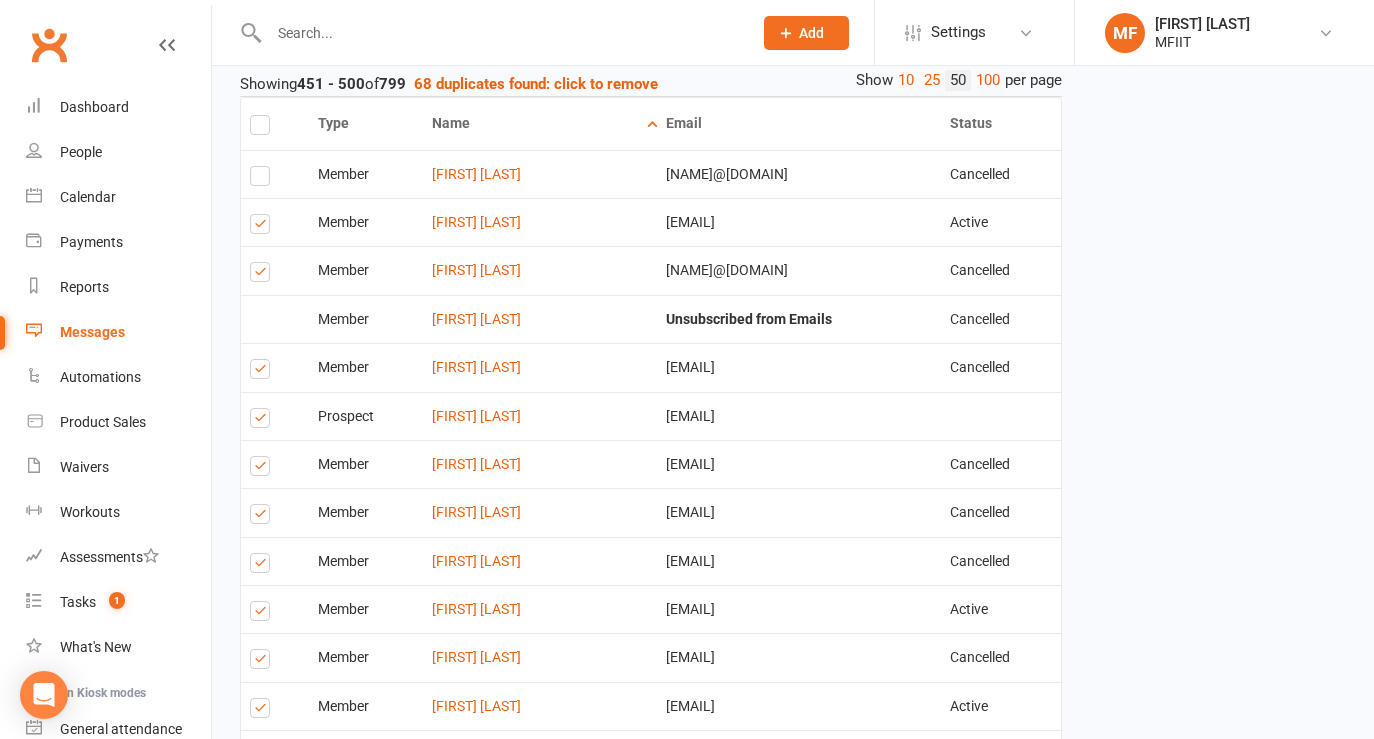 click at bounding box center [263, 227] 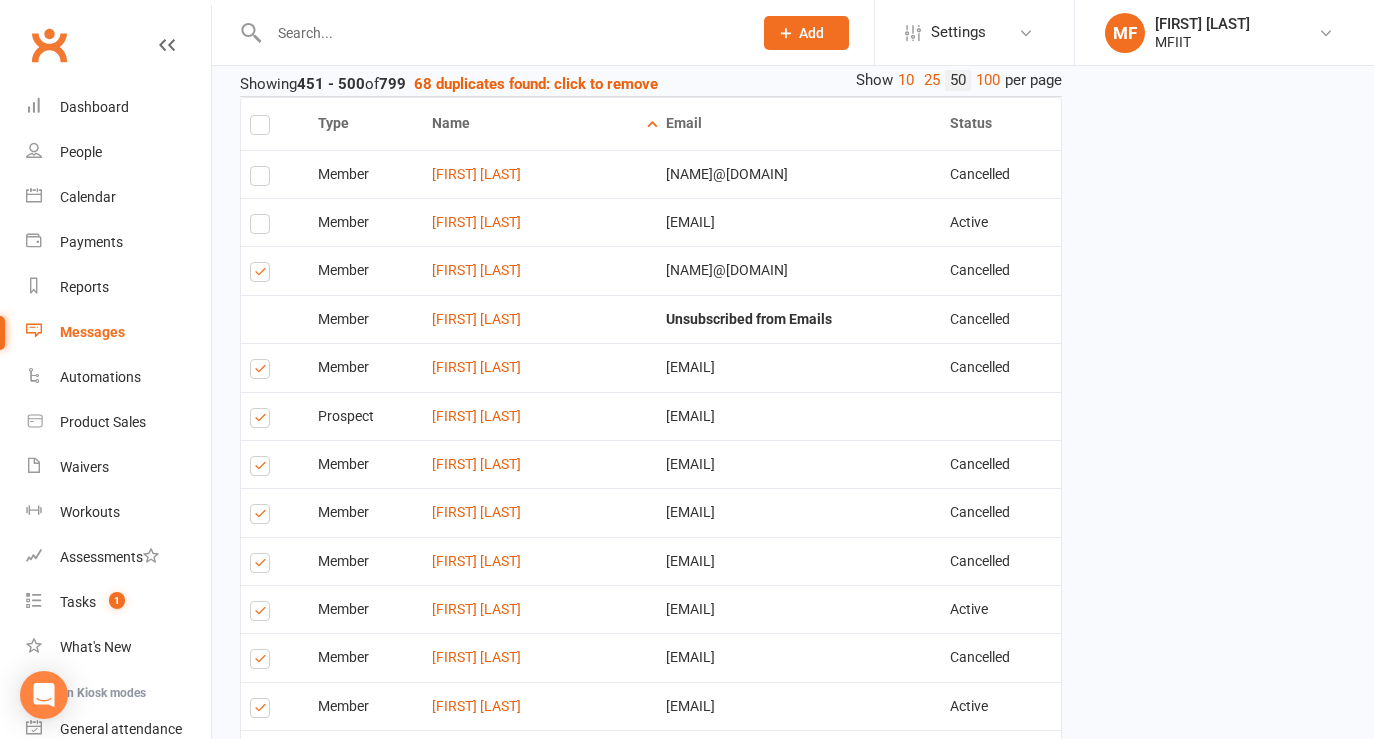 click at bounding box center (263, 275) 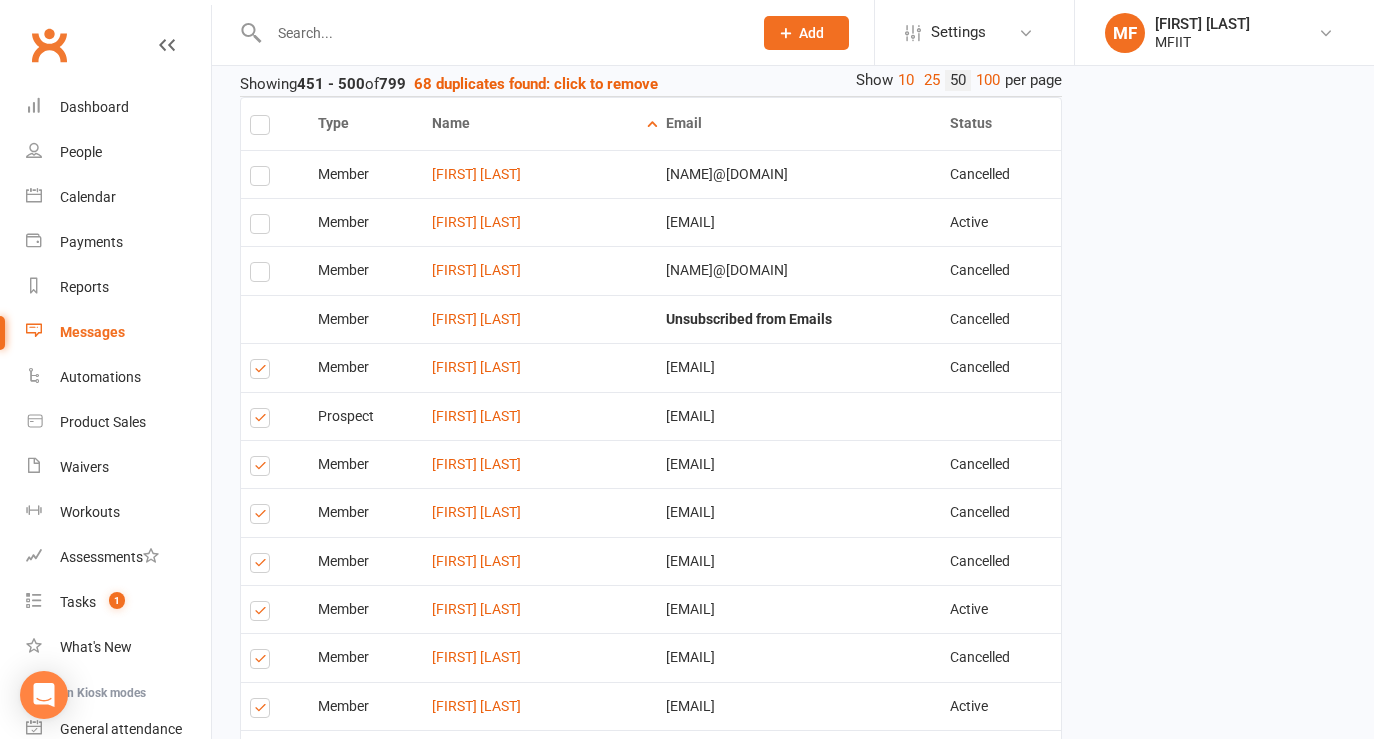 click at bounding box center [263, 517] 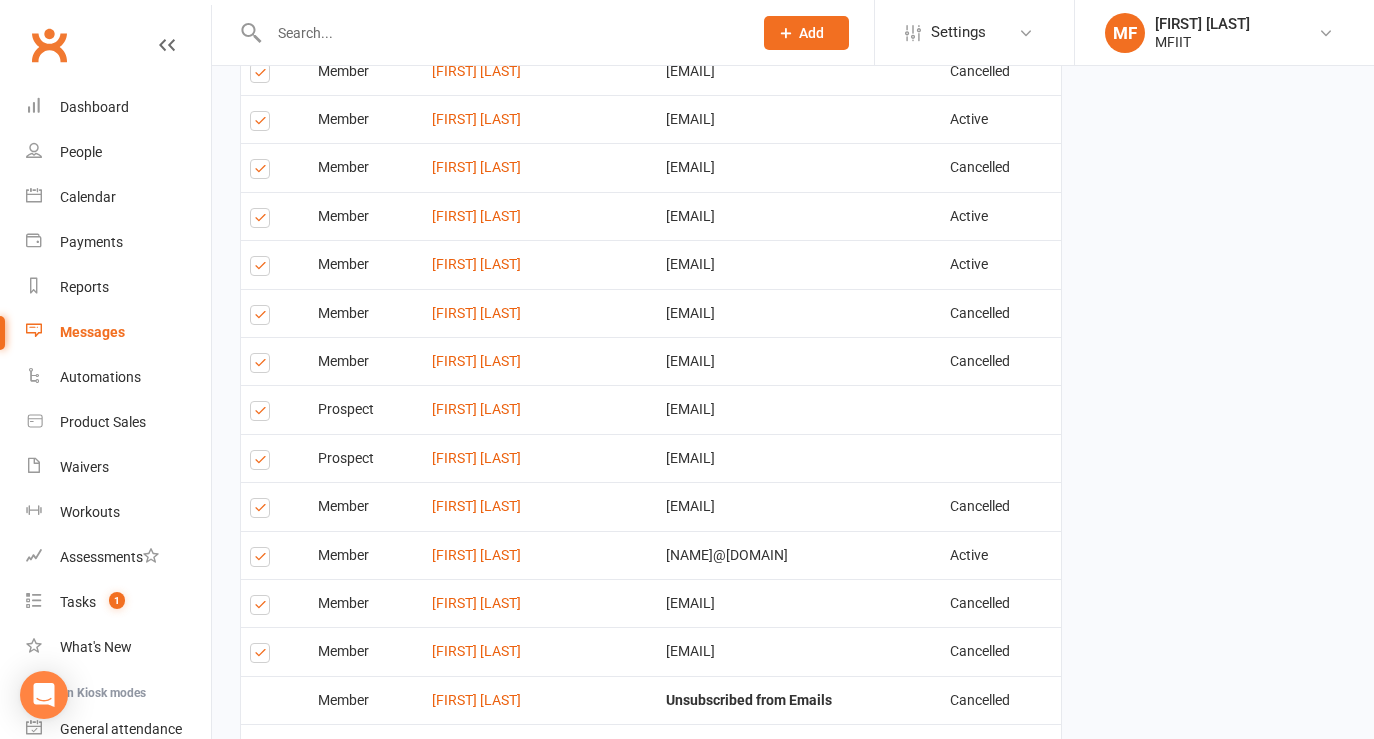 scroll, scrollTop: 1519, scrollLeft: 0, axis: vertical 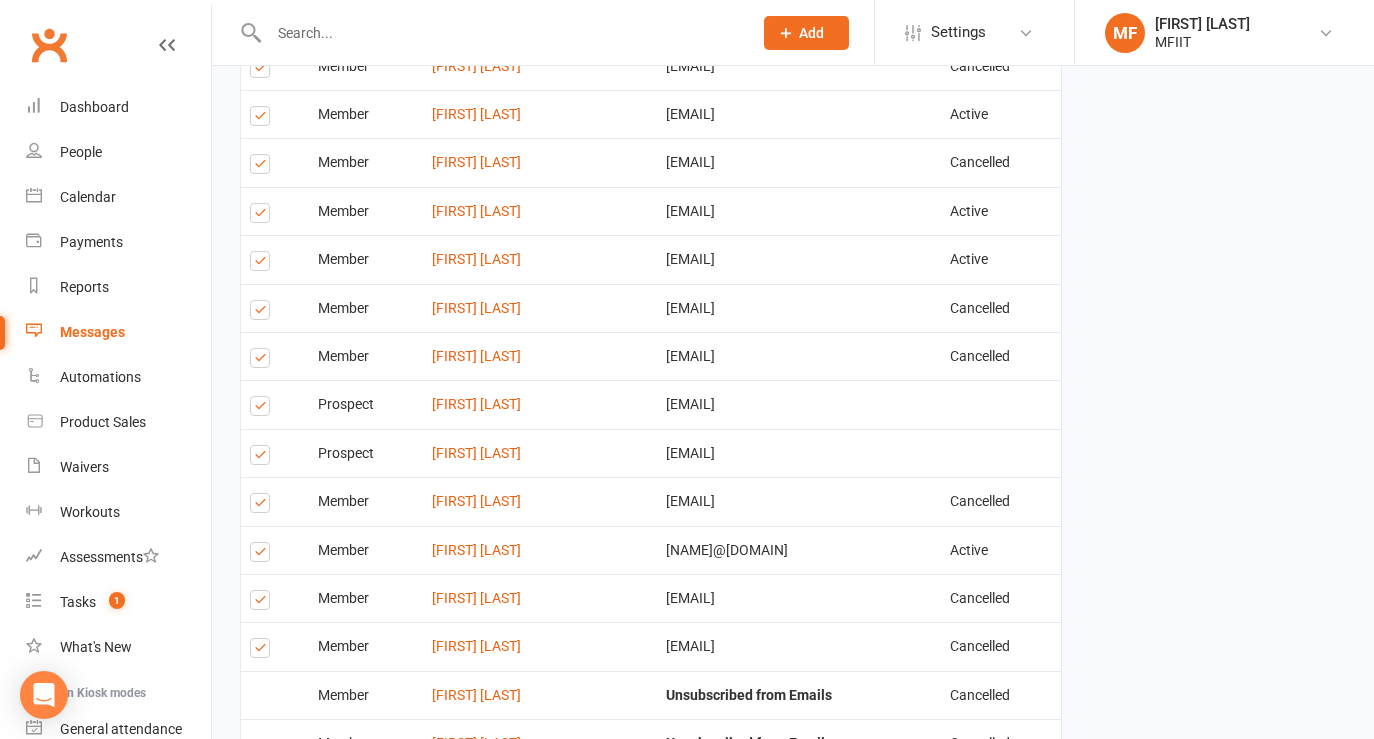 click at bounding box center (263, 167) 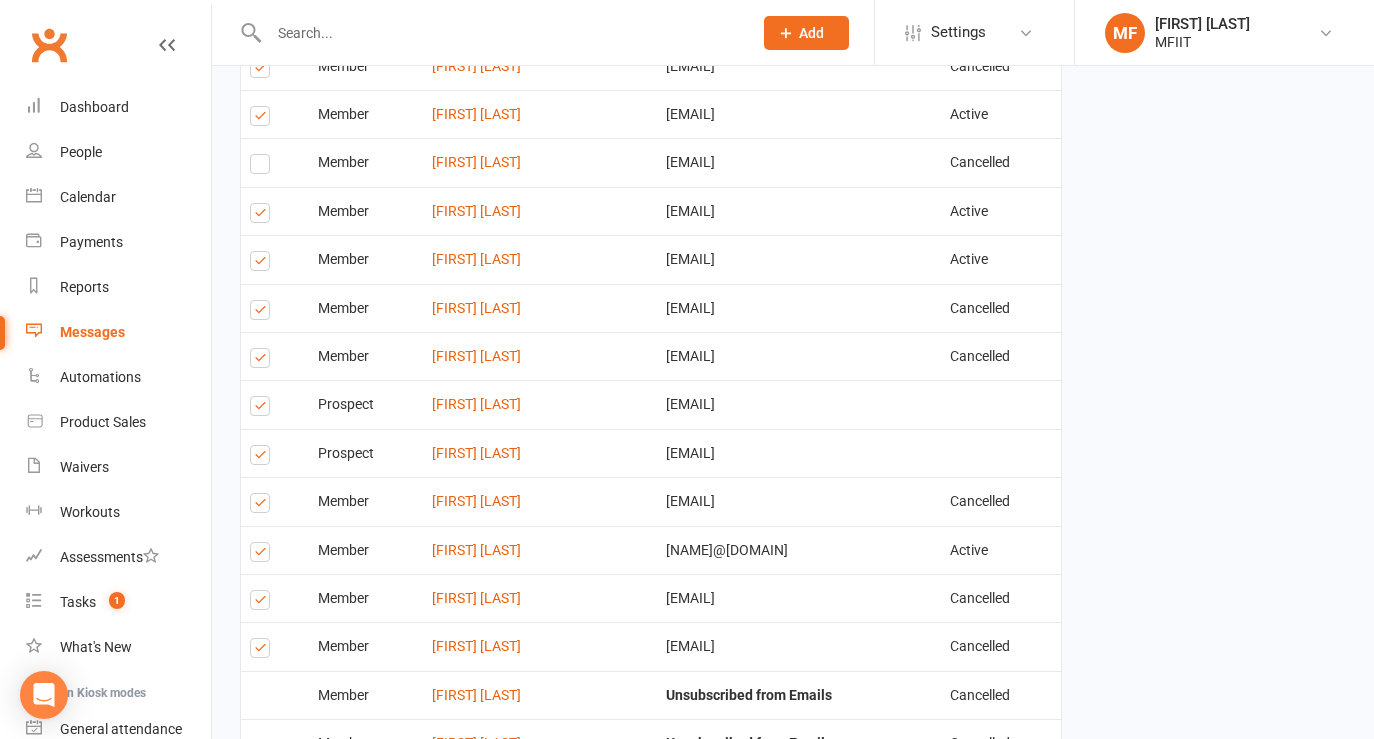 click at bounding box center (263, 119) 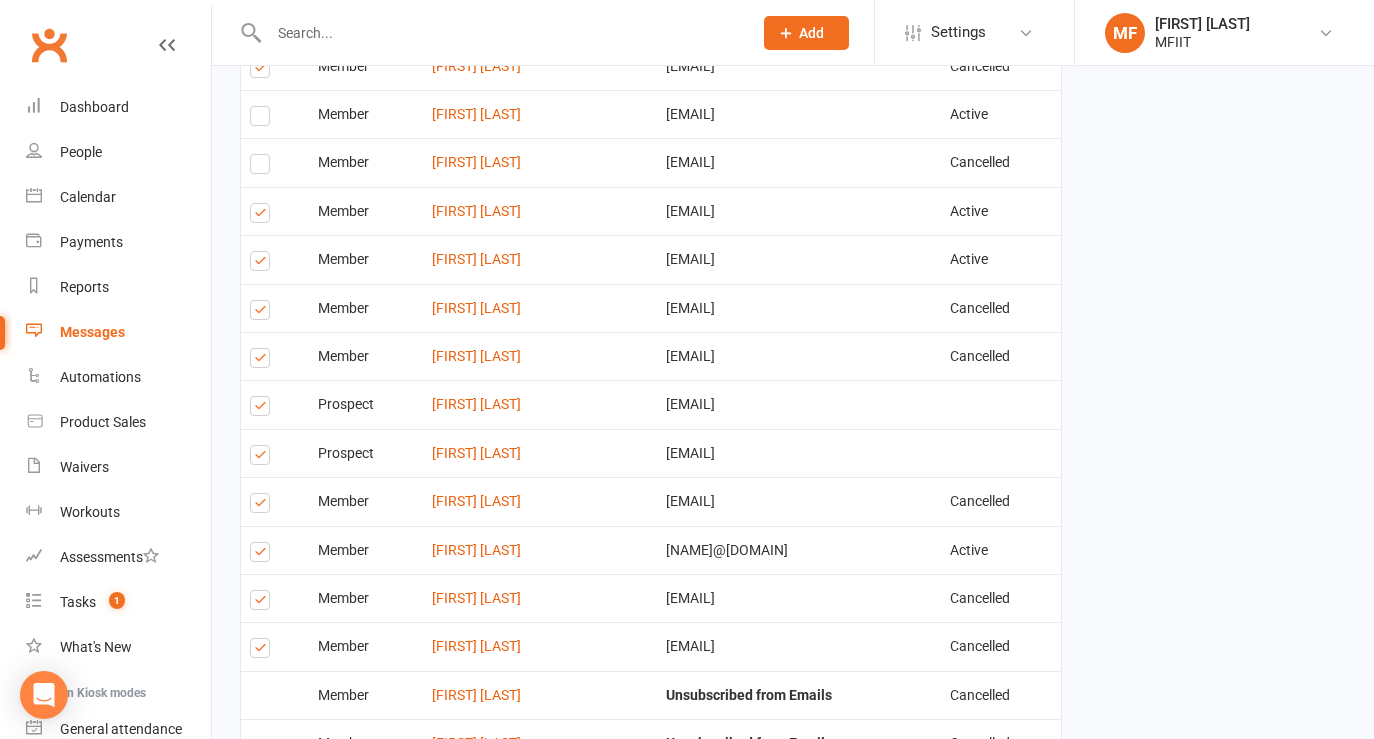 click at bounding box center [263, 409] 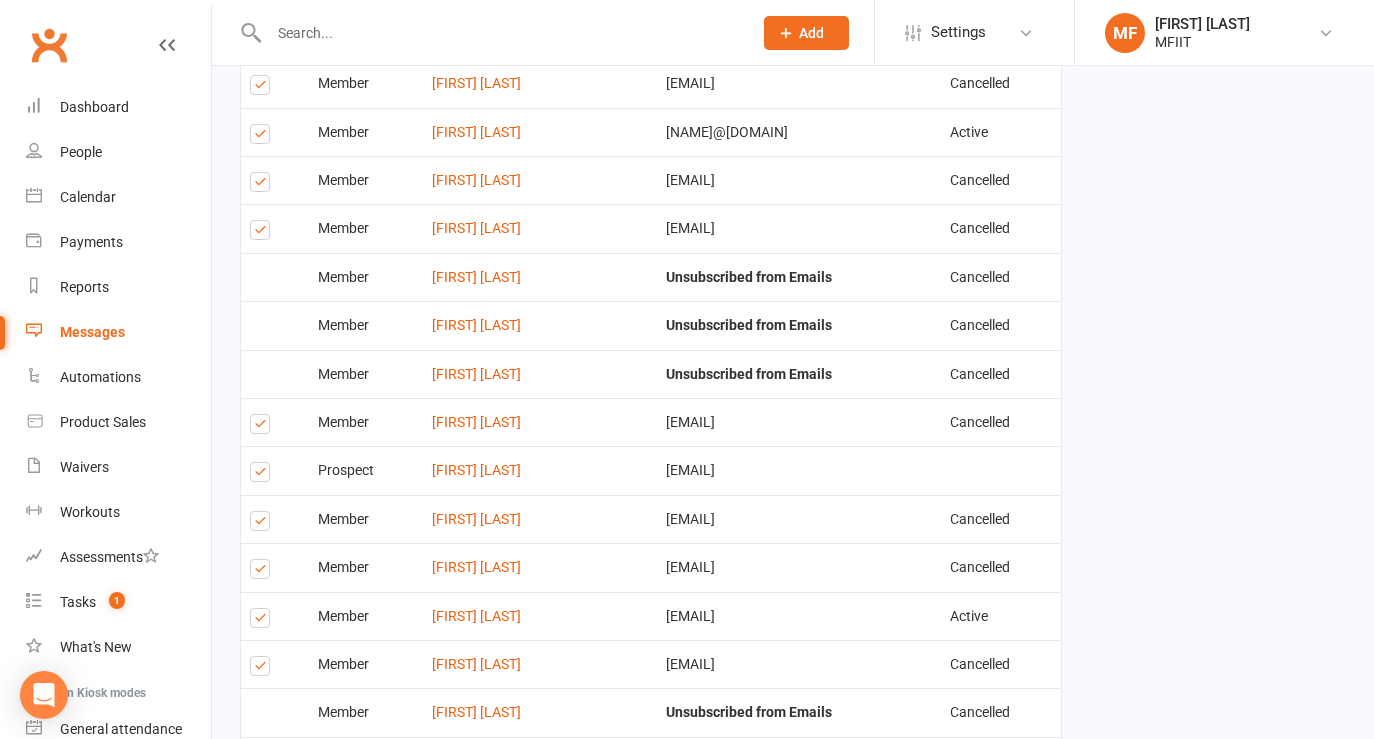 scroll, scrollTop: 1940, scrollLeft: 0, axis: vertical 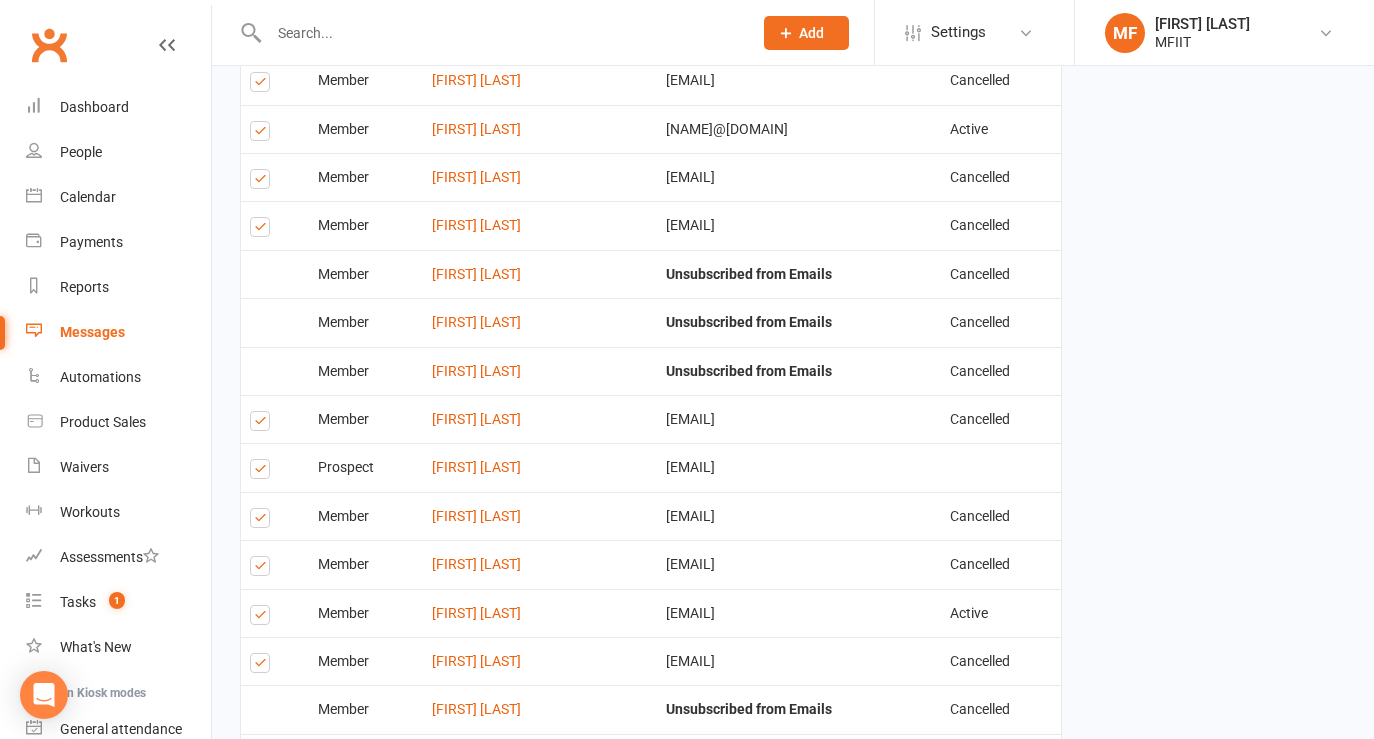 click at bounding box center (263, 134) 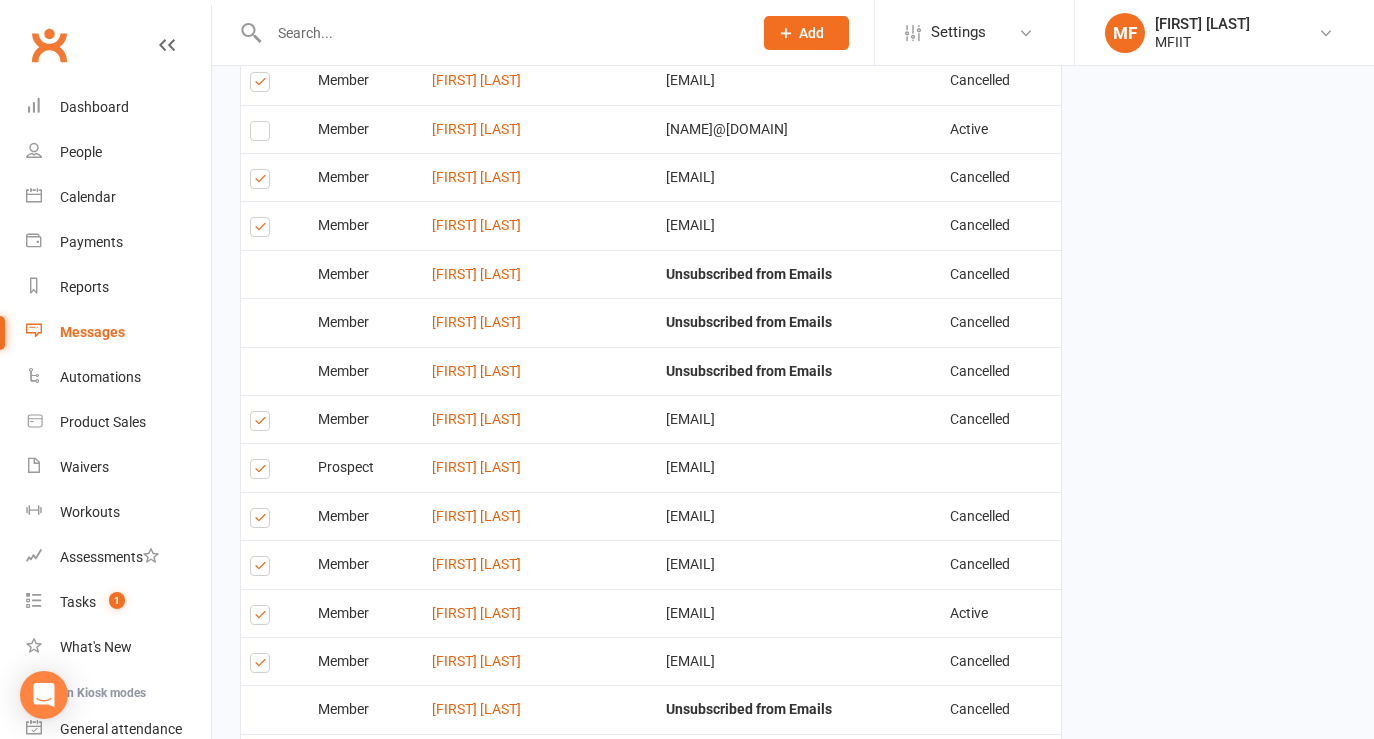 click at bounding box center (263, 182) 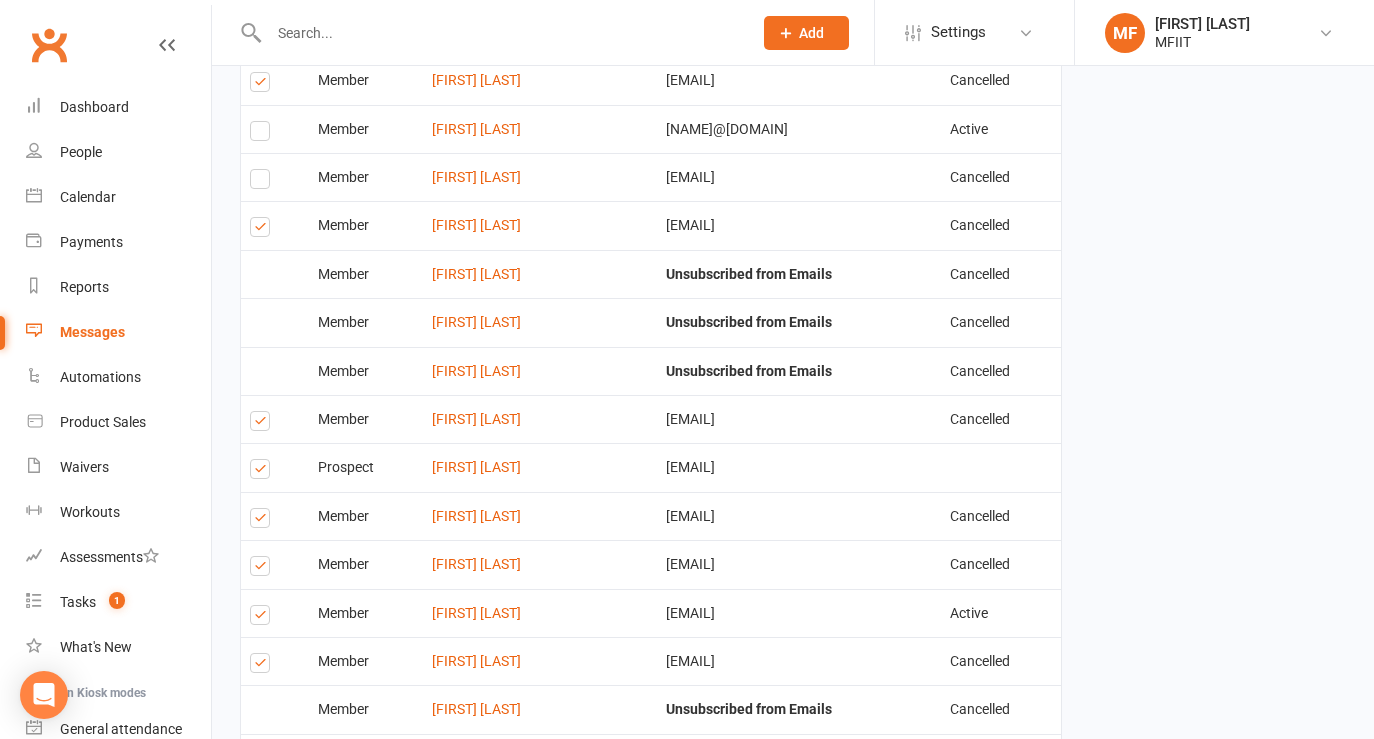 click at bounding box center (263, 230) 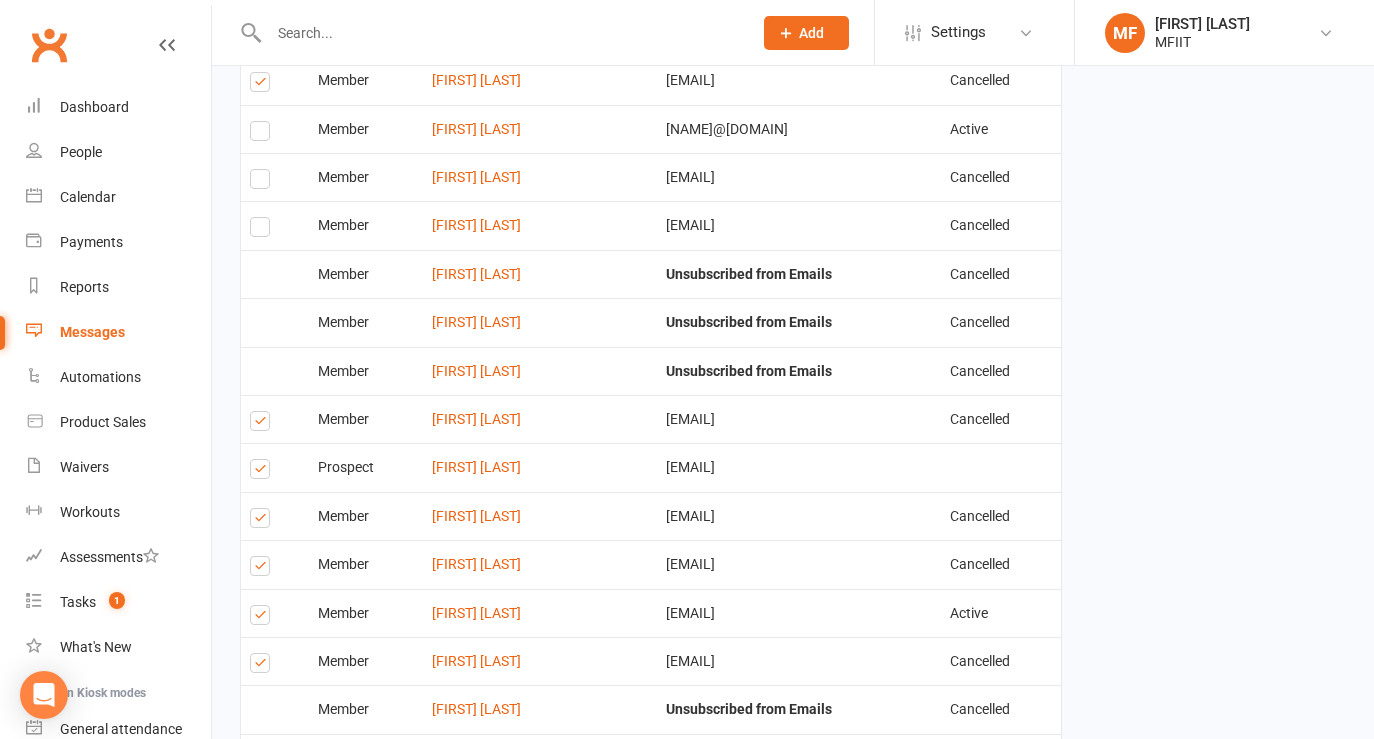 click at bounding box center (263, 424) 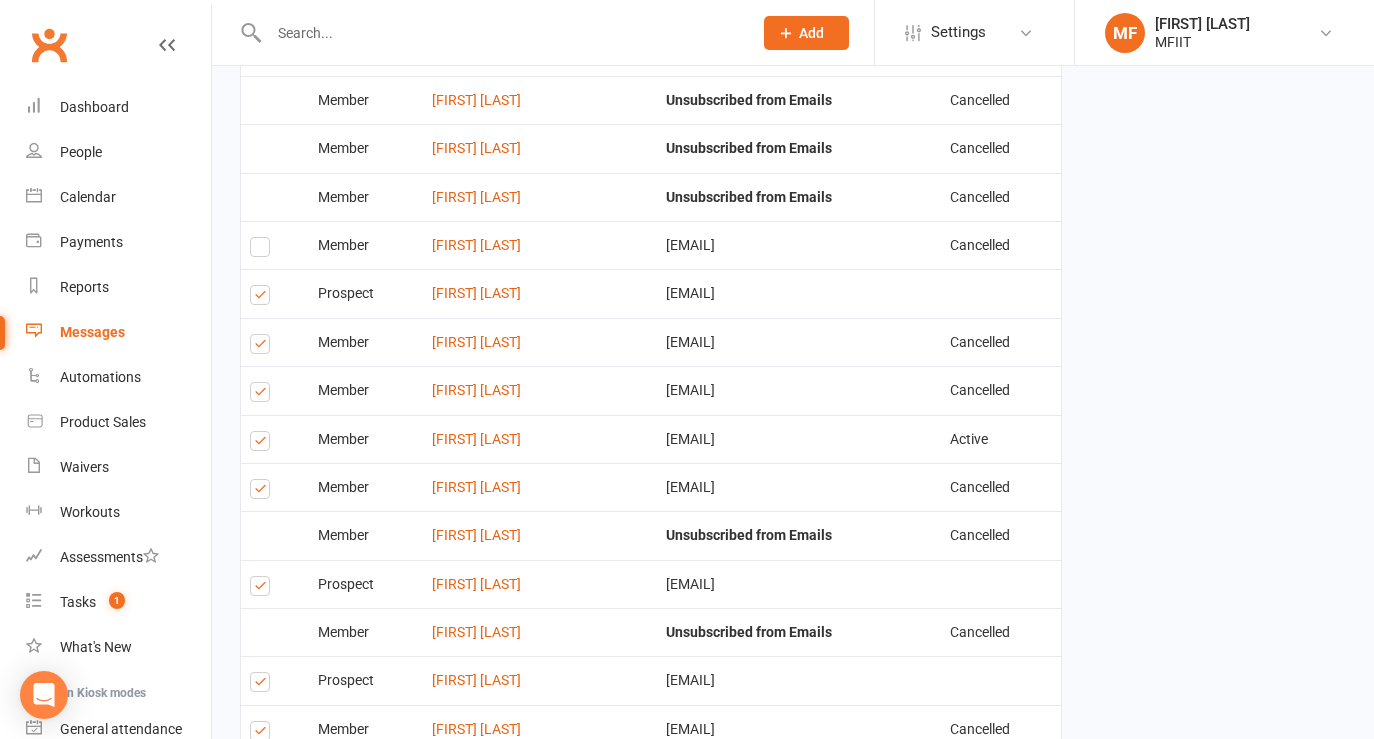 scroll, scrollTop: 2115, scrollLeft: 0, axis: vertical 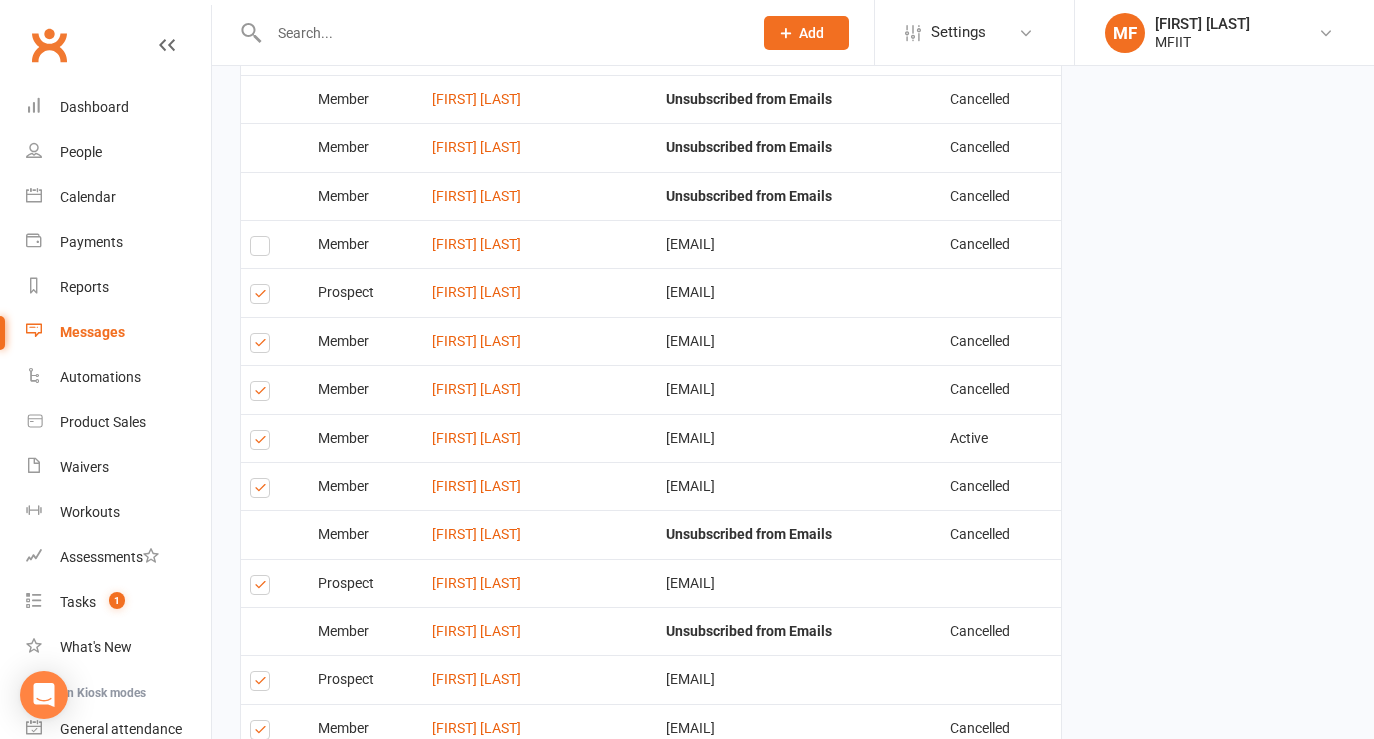 click at bounding box center (263, 346) 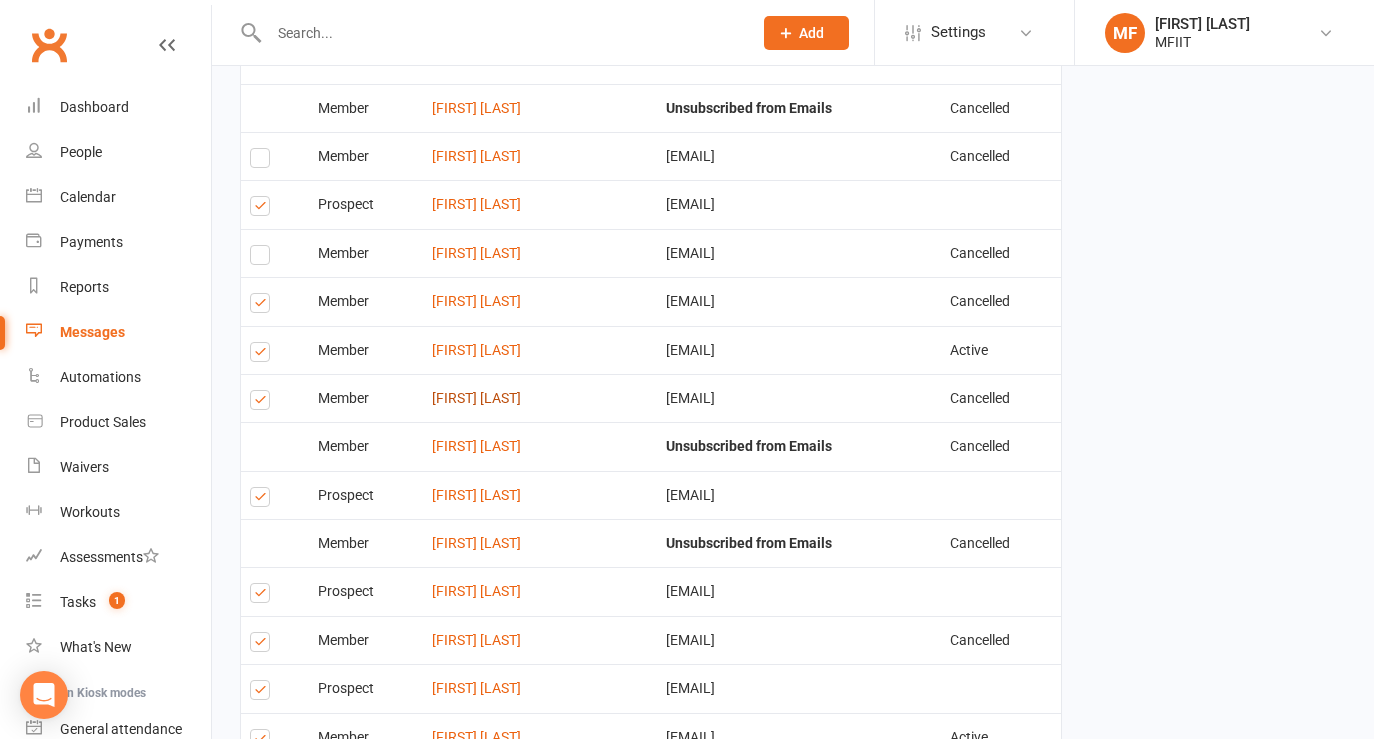 scroll, scrollTop: 2213, scrollLeft: 0, axis: vertical 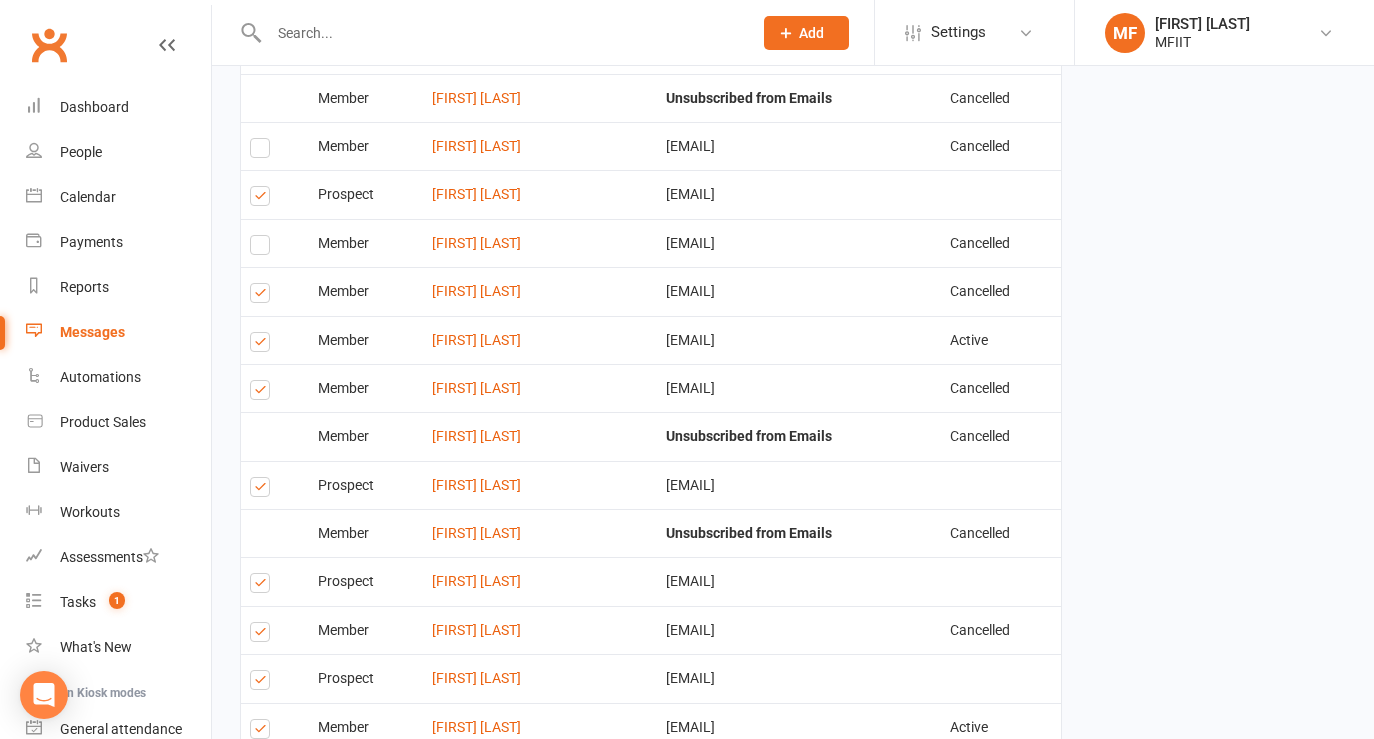 click at bounding box center [263, 393] 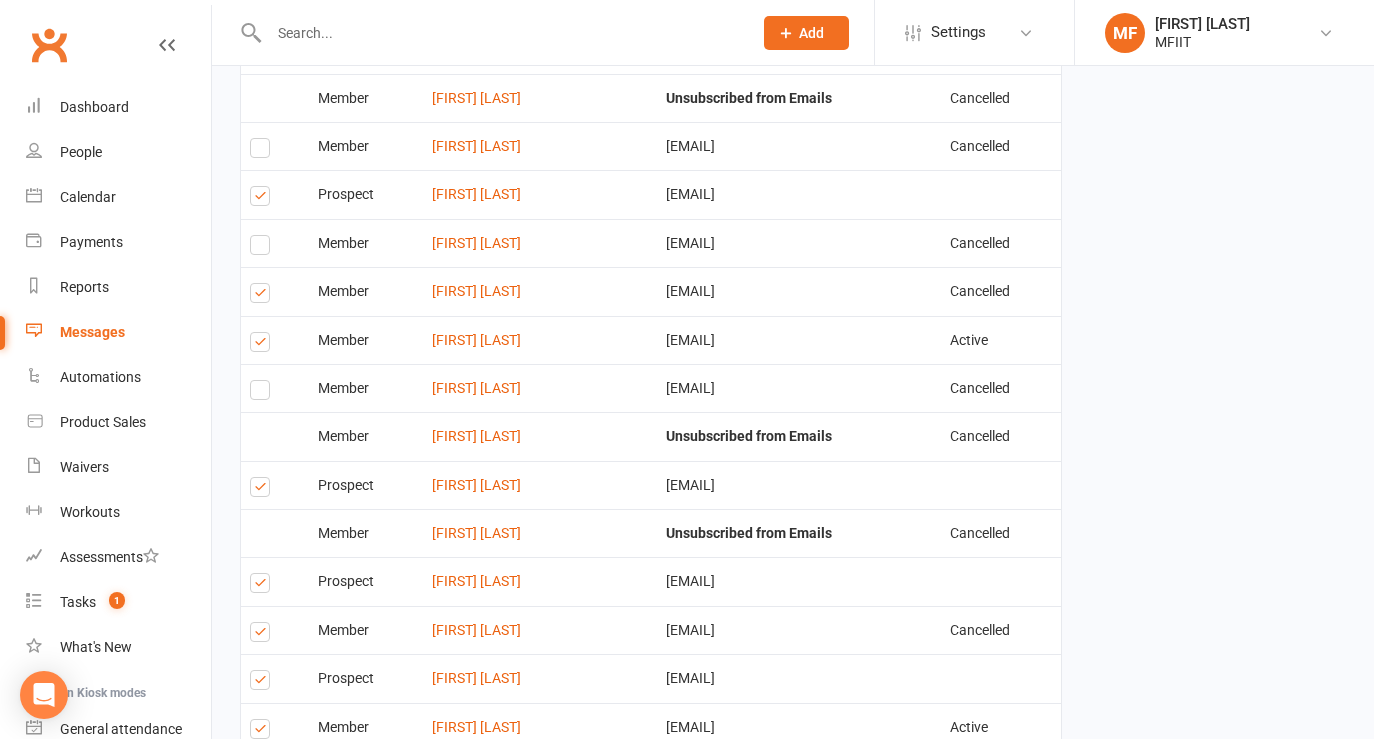 scroll, scrollTop: 3053, scrollLeft: 0, axis: vertical 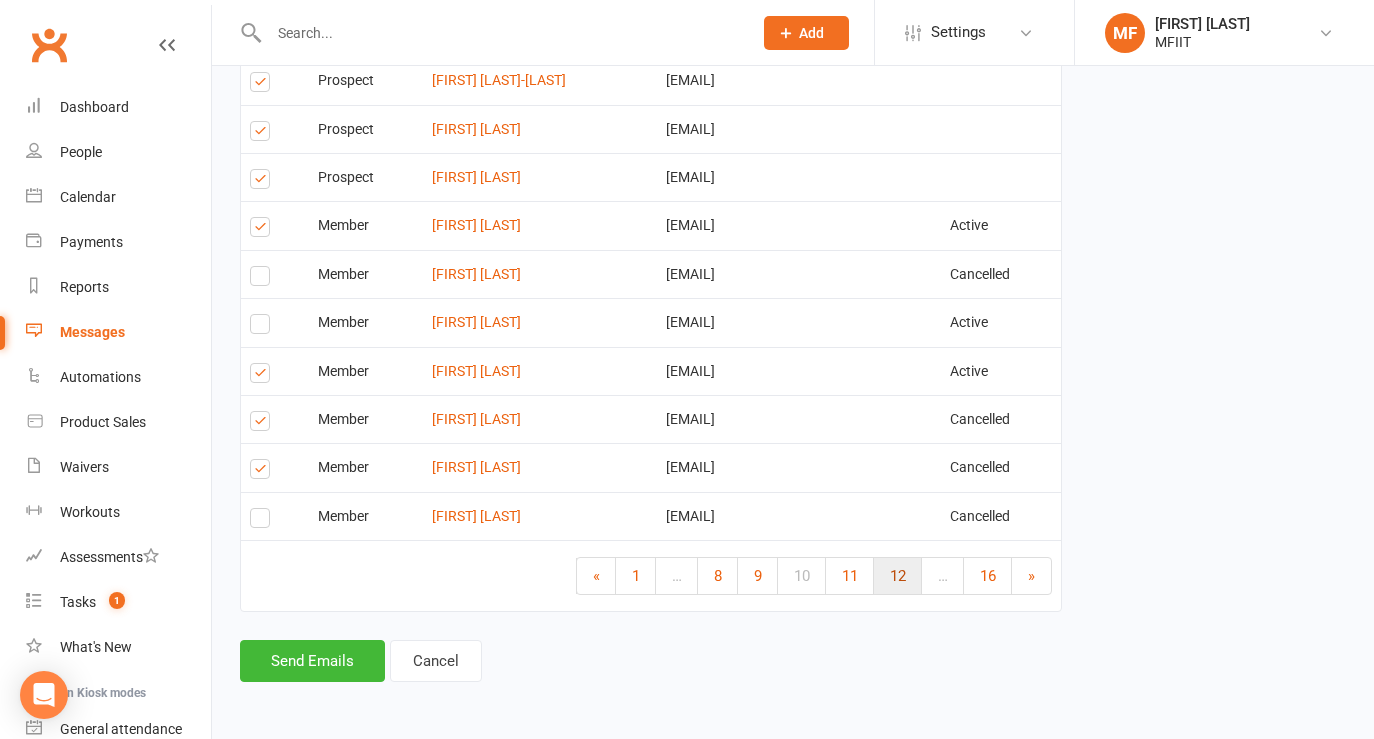click on "12" at bounding box center [898, 576] 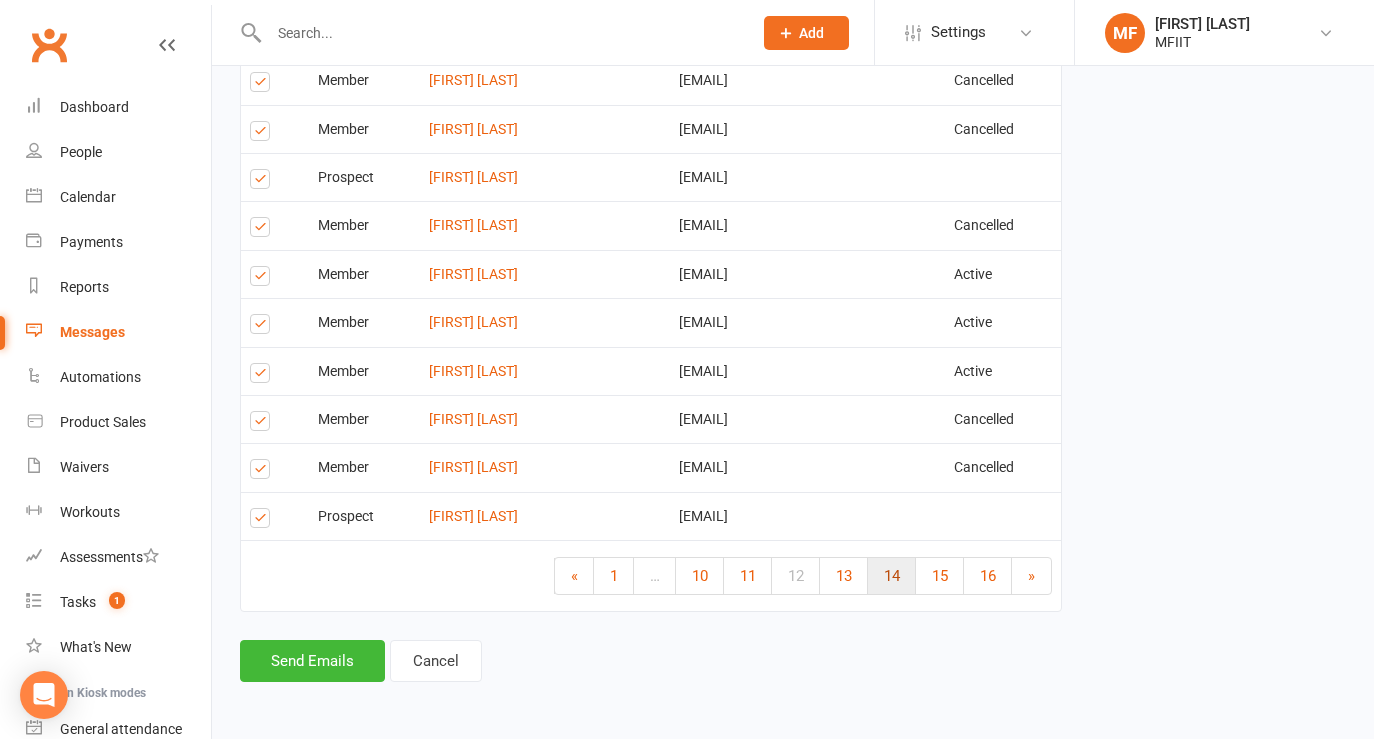 click on "14" at bounding box center (892, 576) 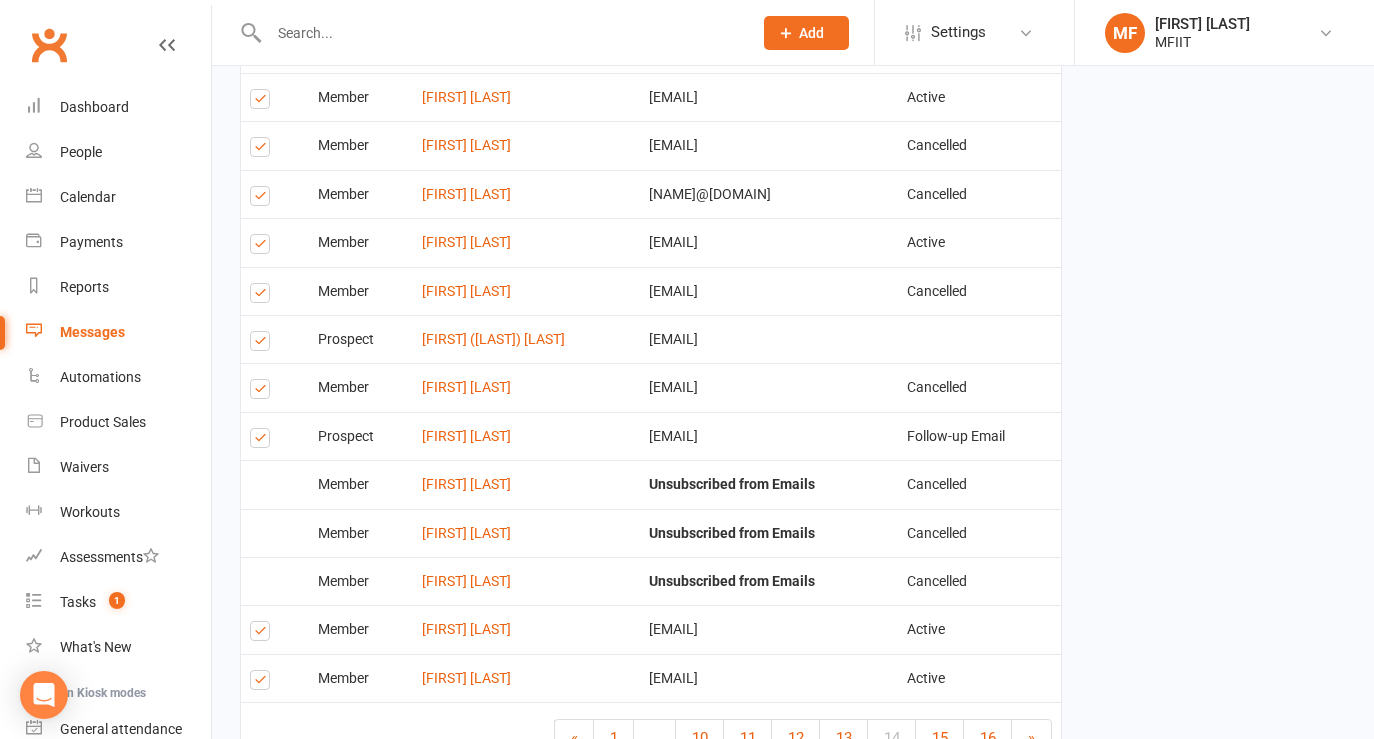 scroll, scrollTop: 2888, scrollLeft: 0, axis: vertical 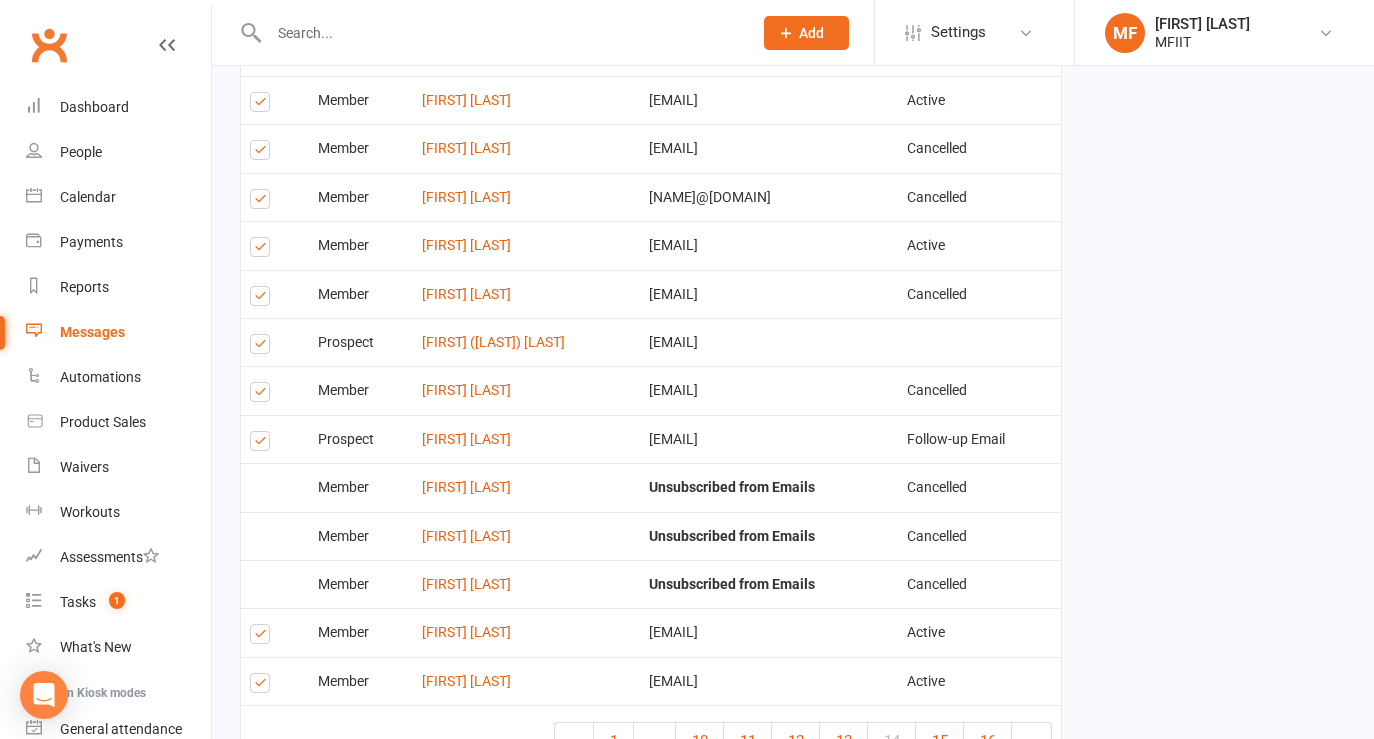 click at bounding box center (263, 299) 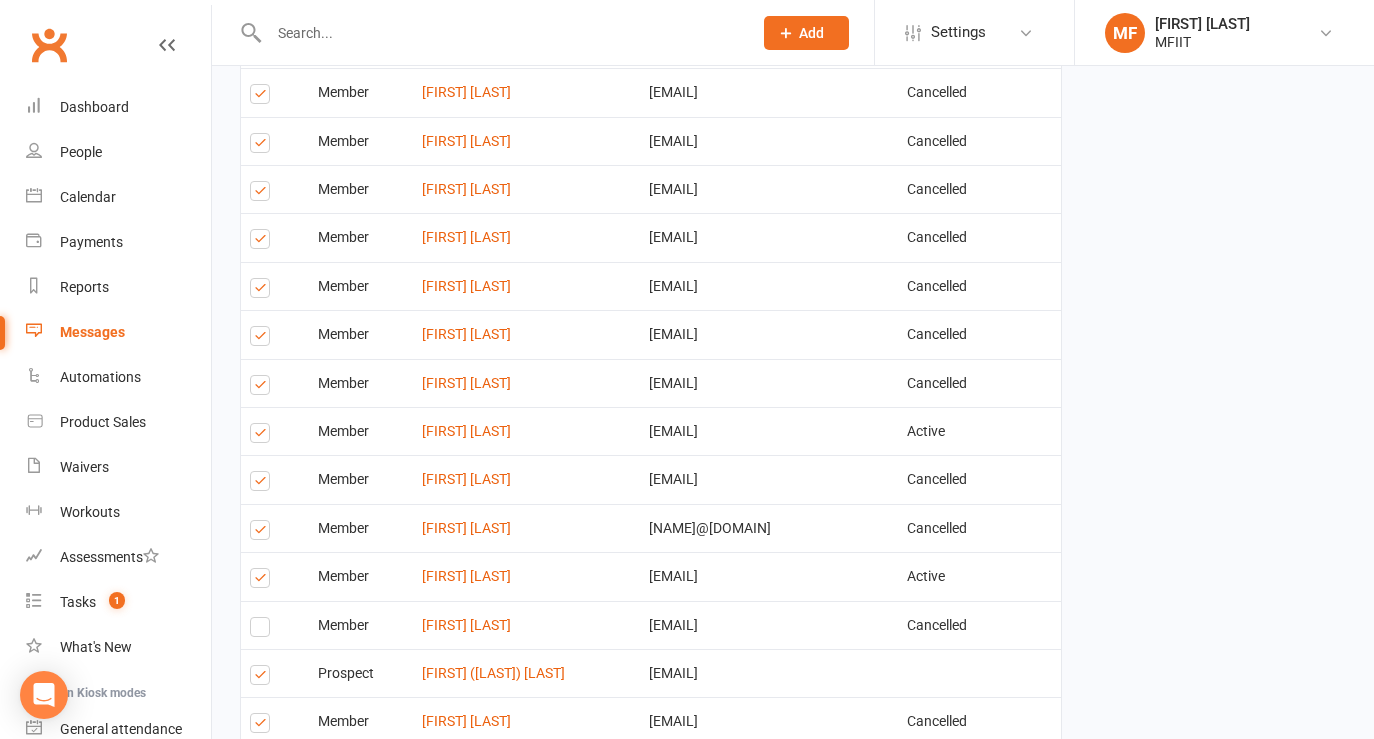 scroll, scrollTop: 2556, scrollLeft: 0, axis: vertical 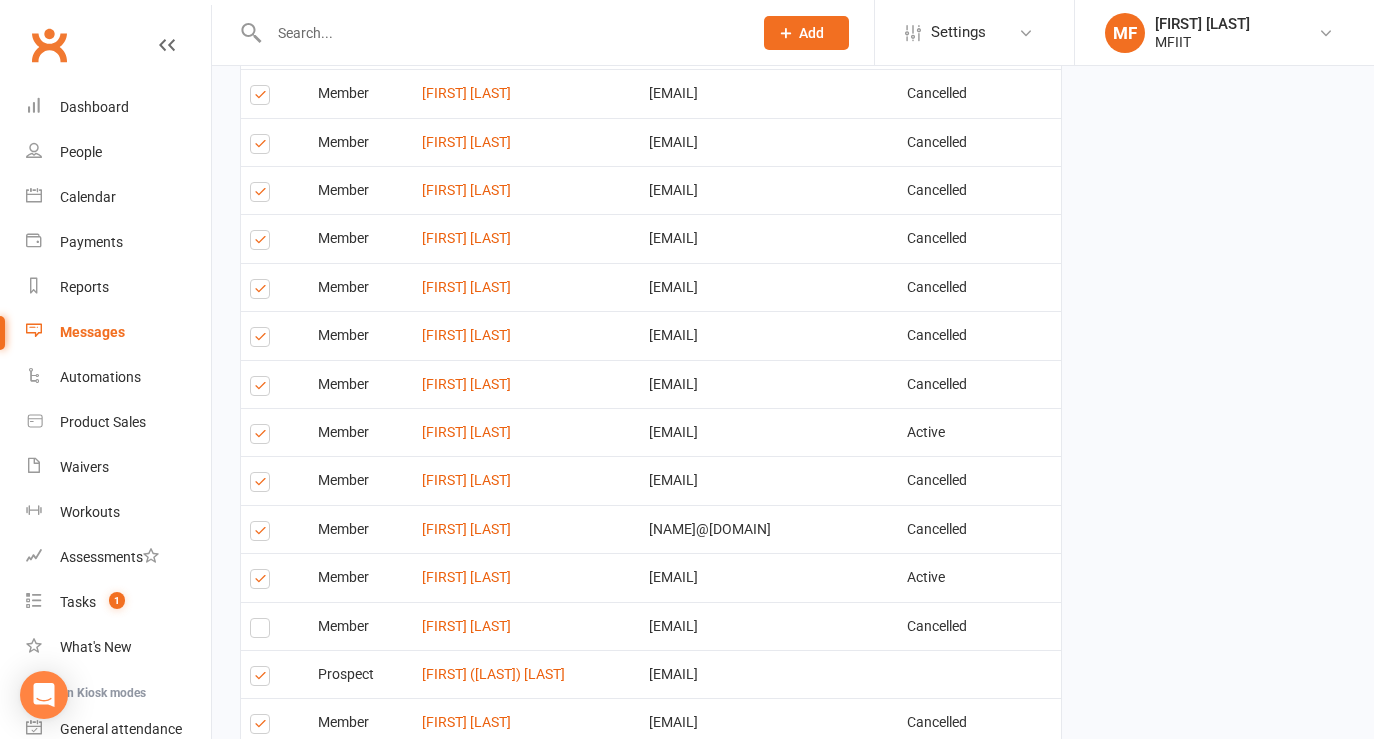 click at bounding box center [263, 340] 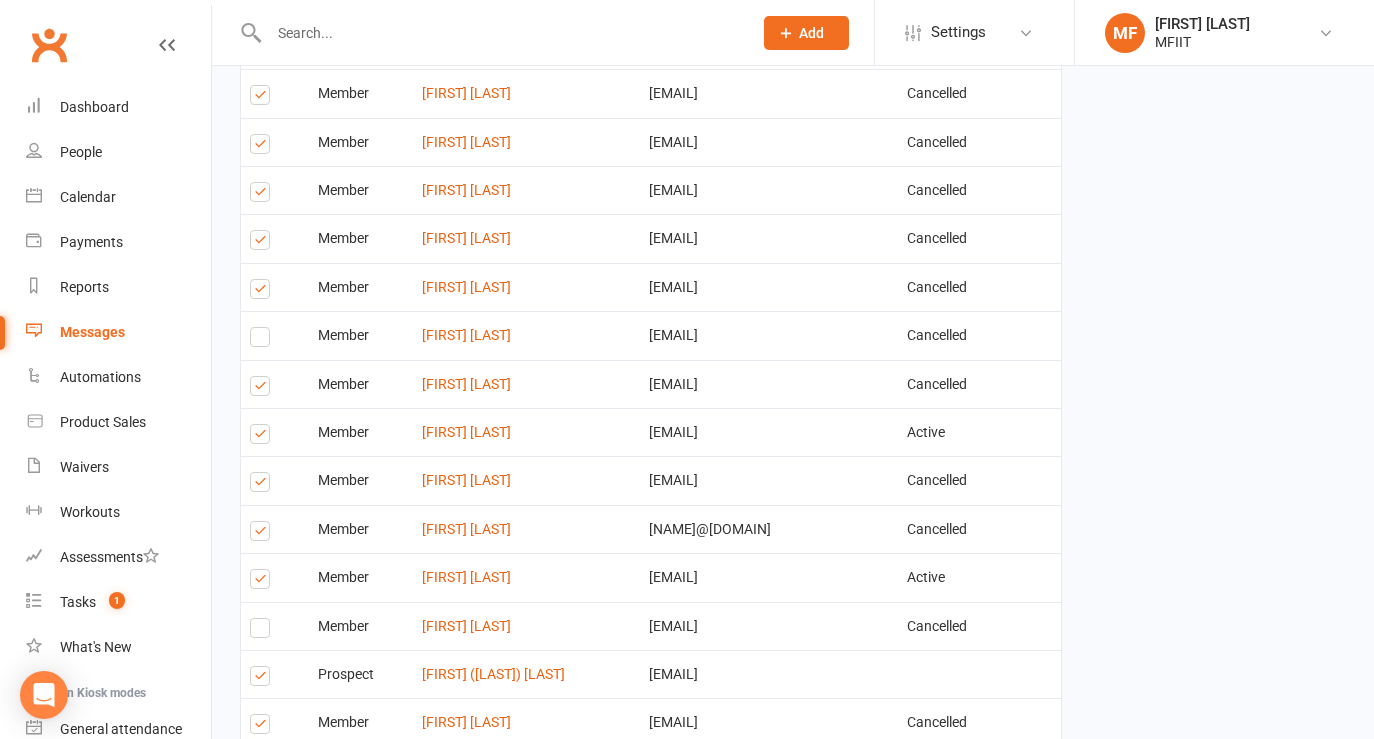 click at bounding box center (263, 243) 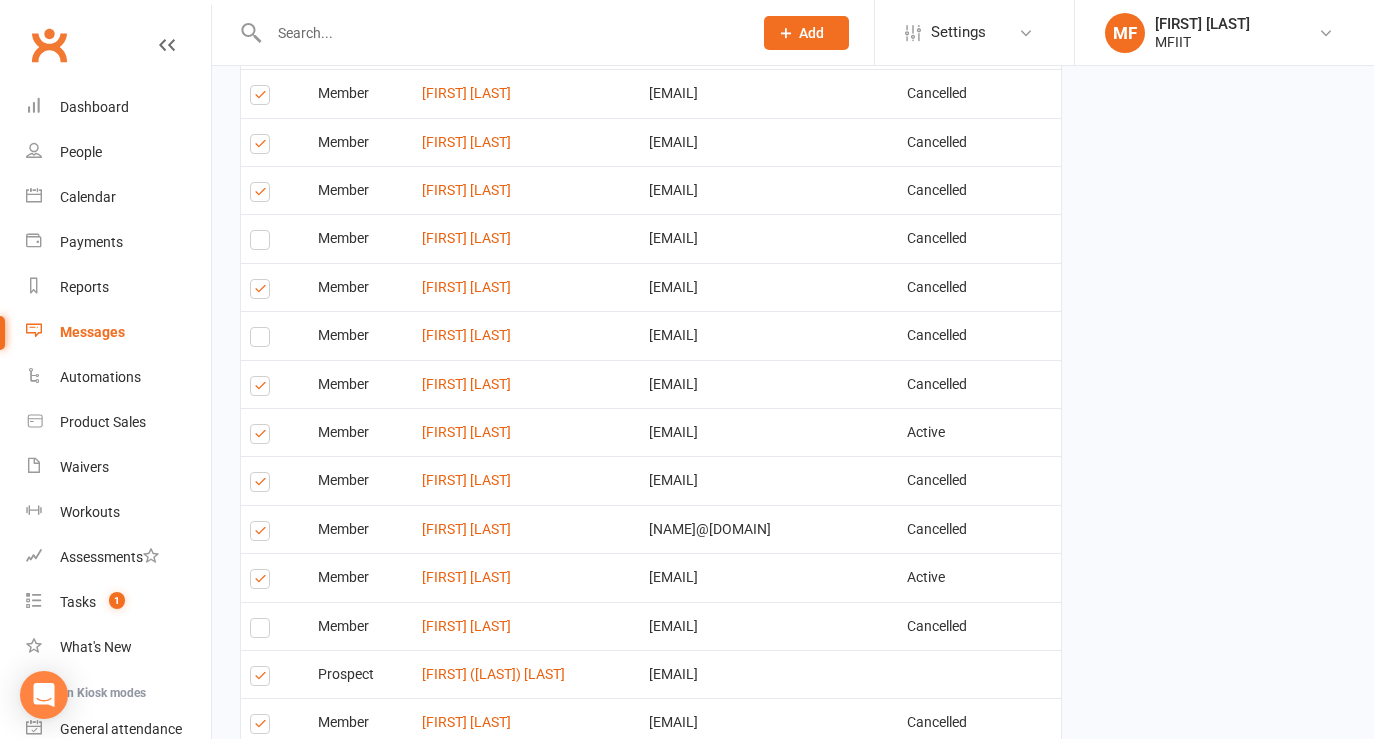 click at bounding box center (263, 292) 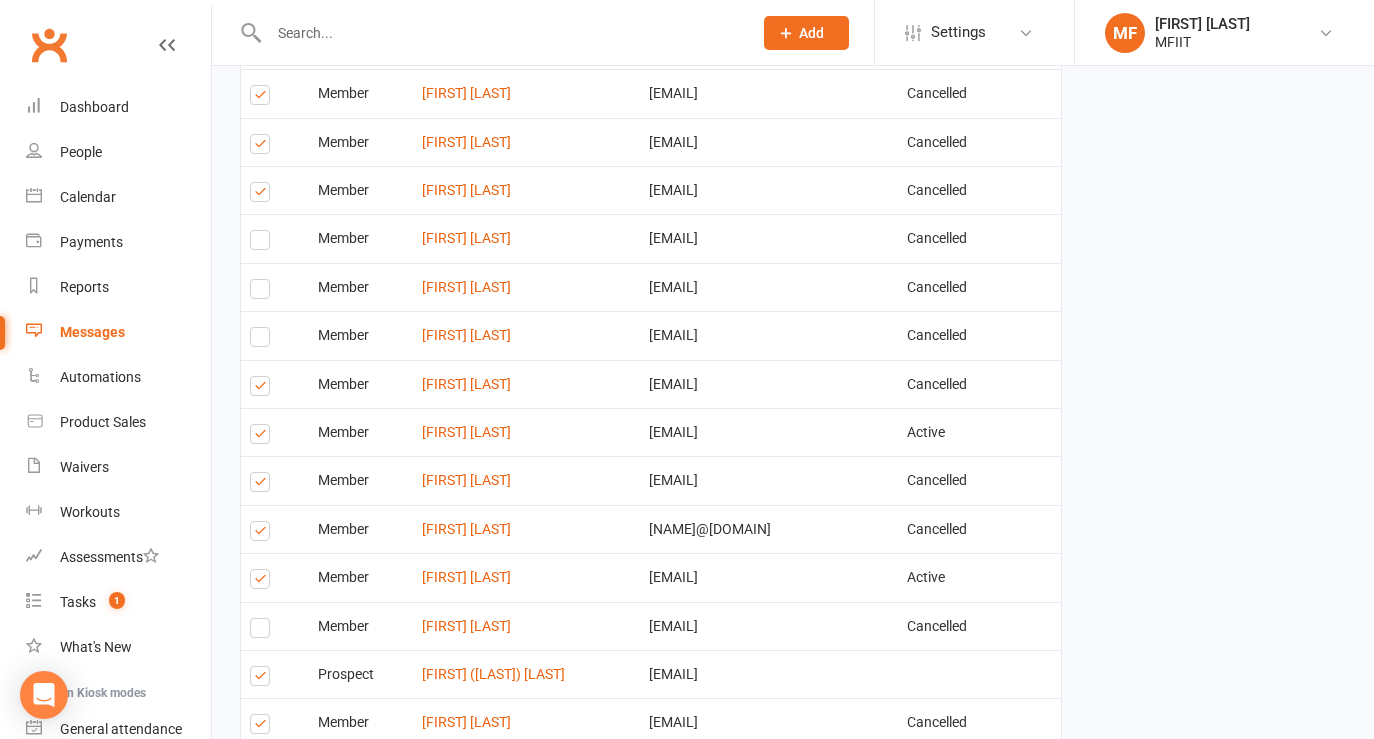 click at bounding box center [263, 195] 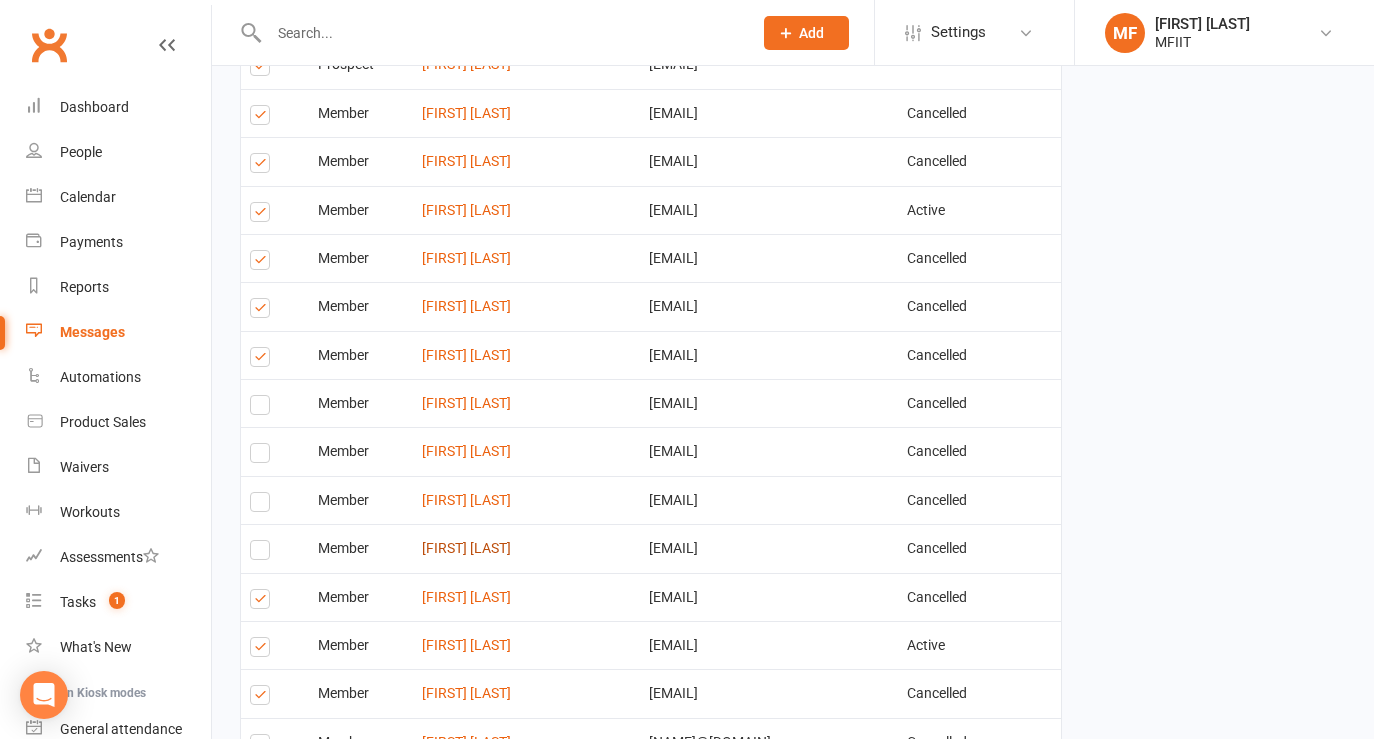 scroll, scrollTop: 2311, scrollLeft: 0, axis: vertical 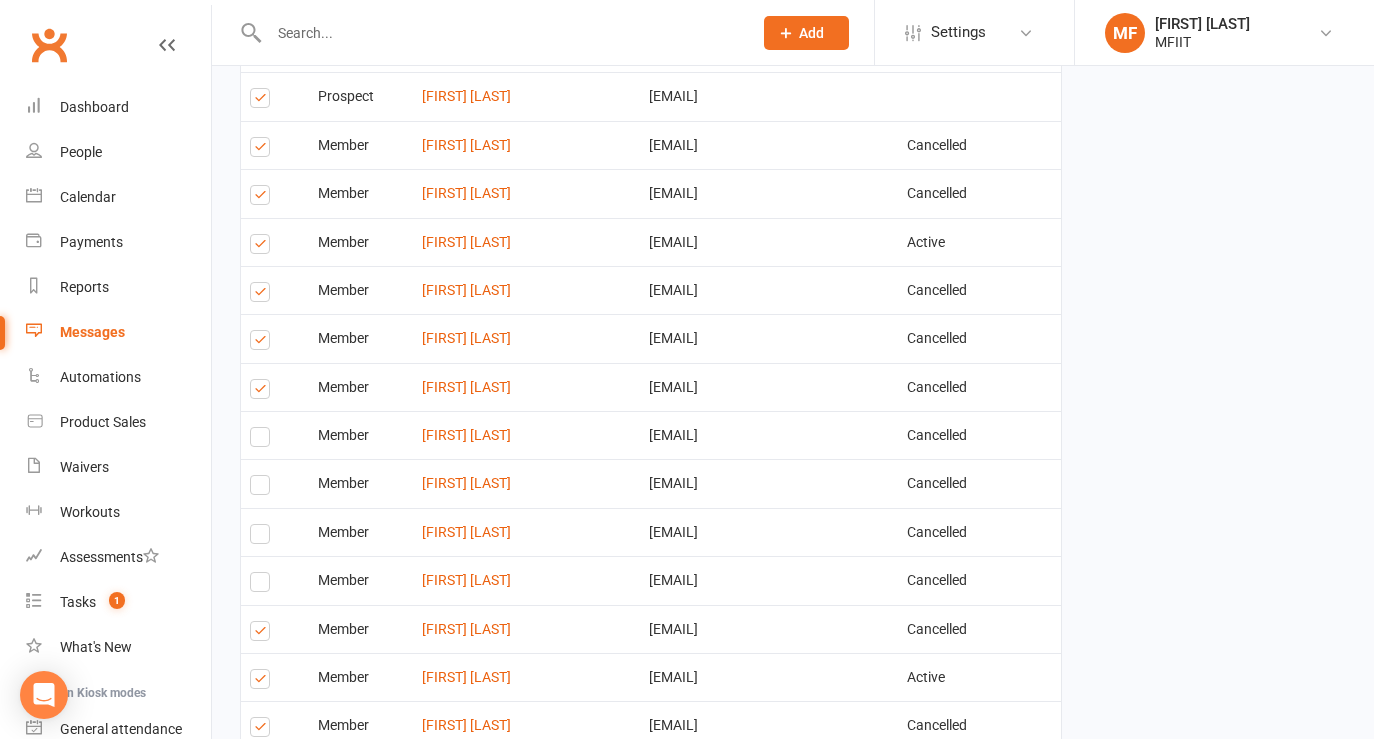 click at bounding box center [263, 295] 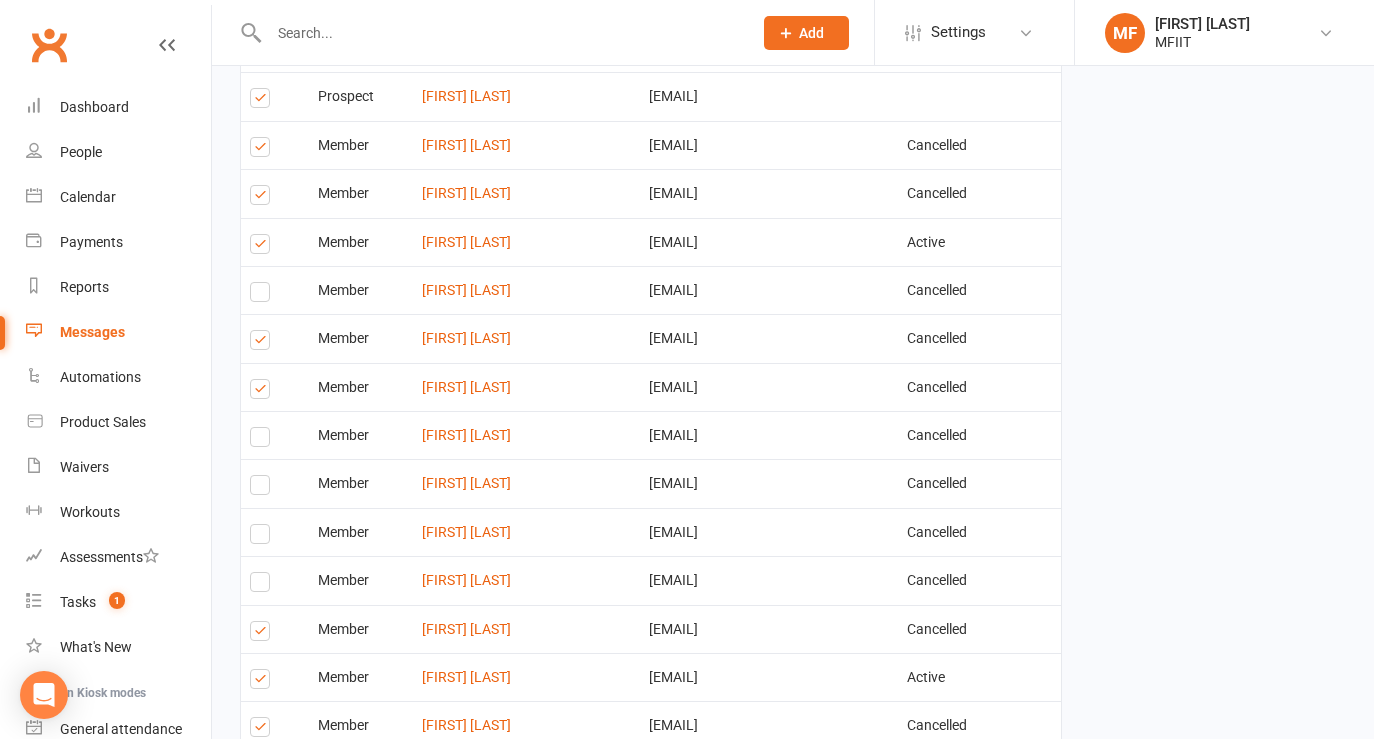 click at bounding box center [263, 247] 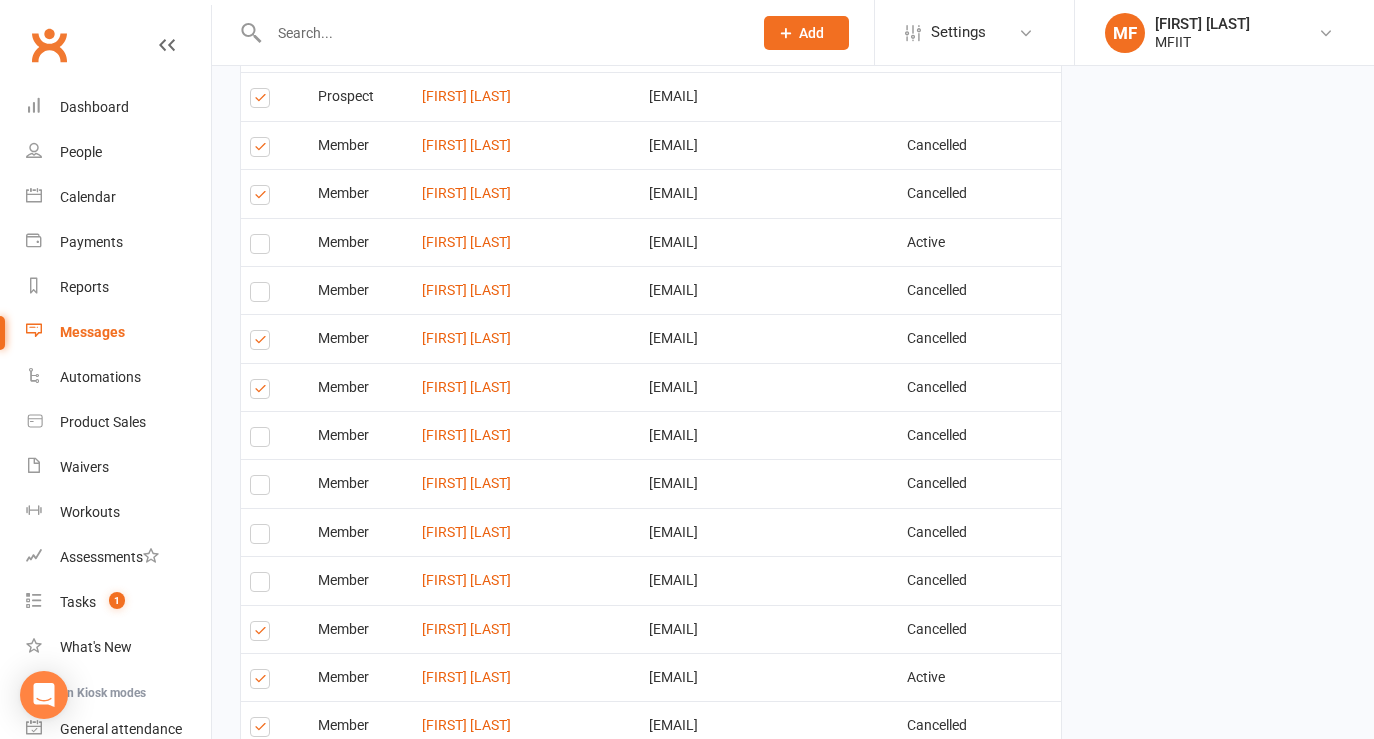 click at bounding box center [263, 198] 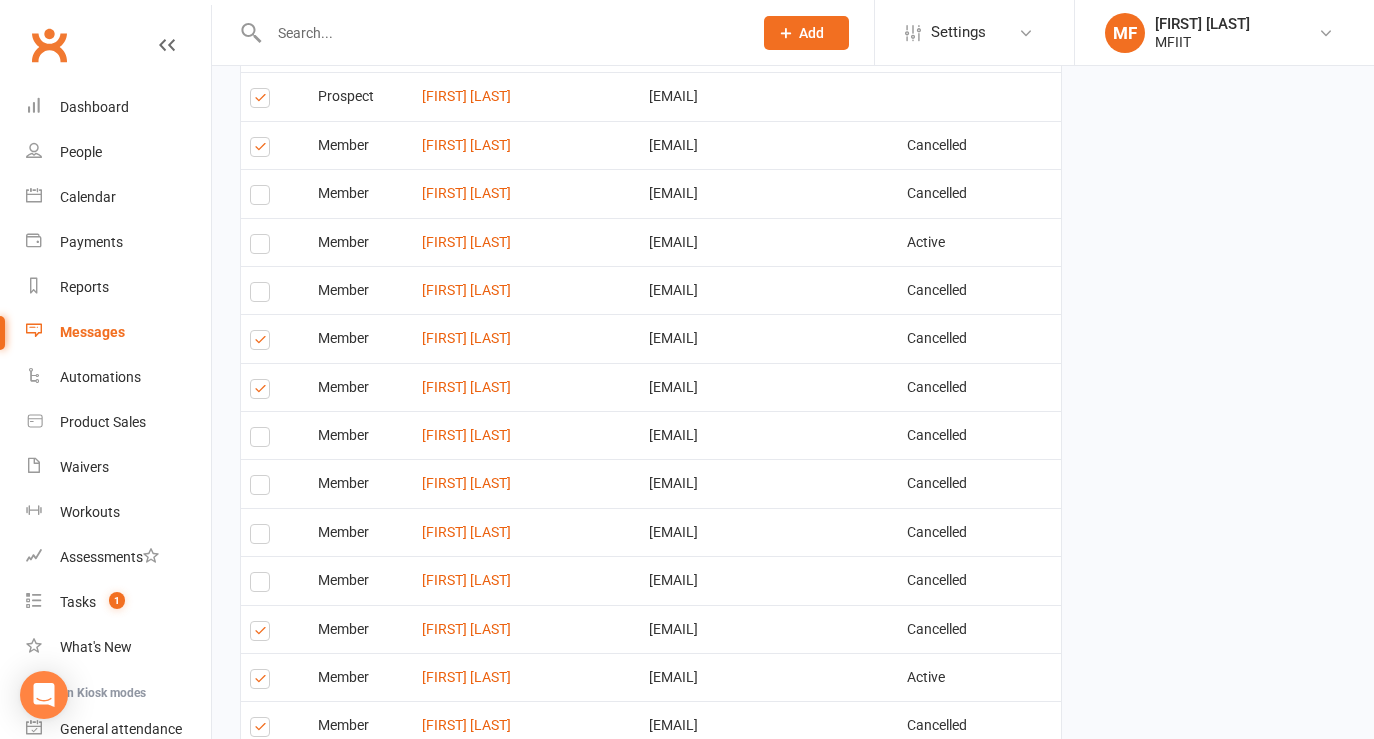 click at bounding box center [263, 150] 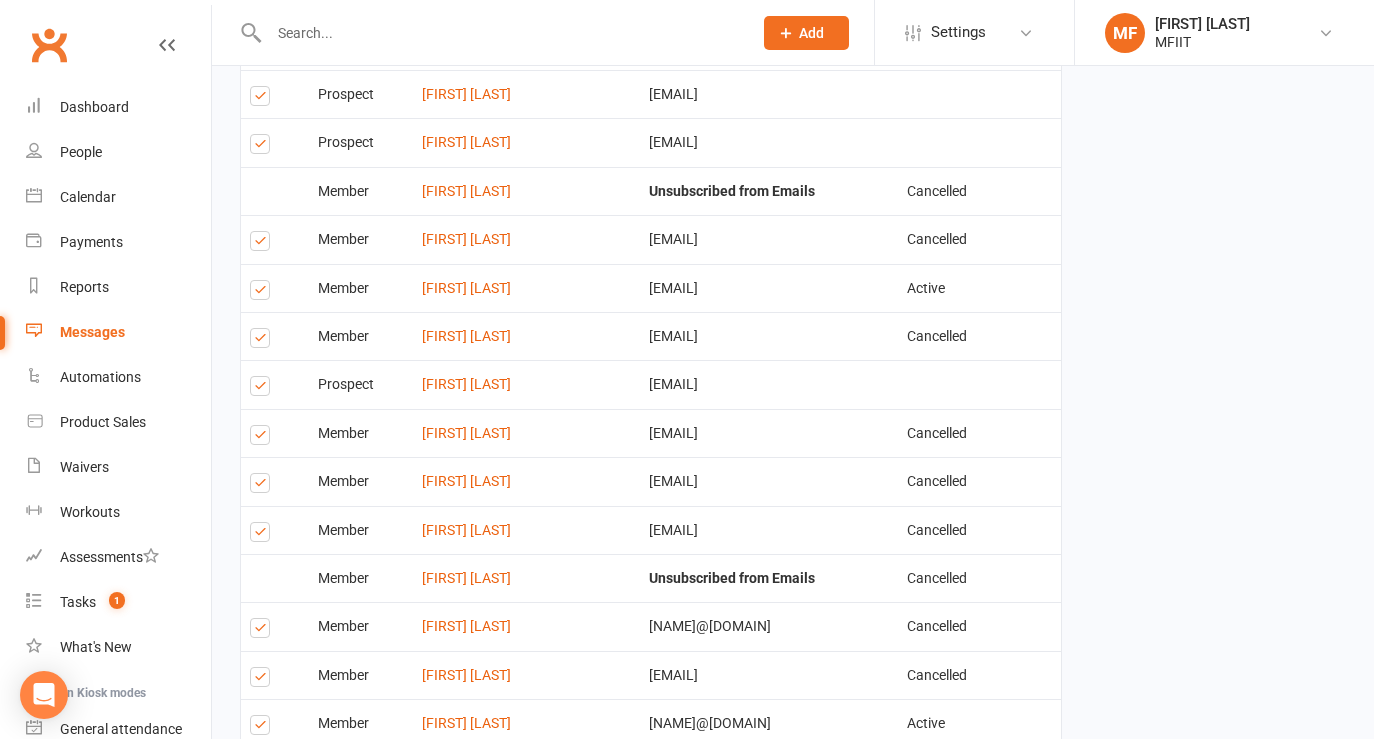 scroll, scrollTop: 1535, scrollLeft: 0, axis: vertical 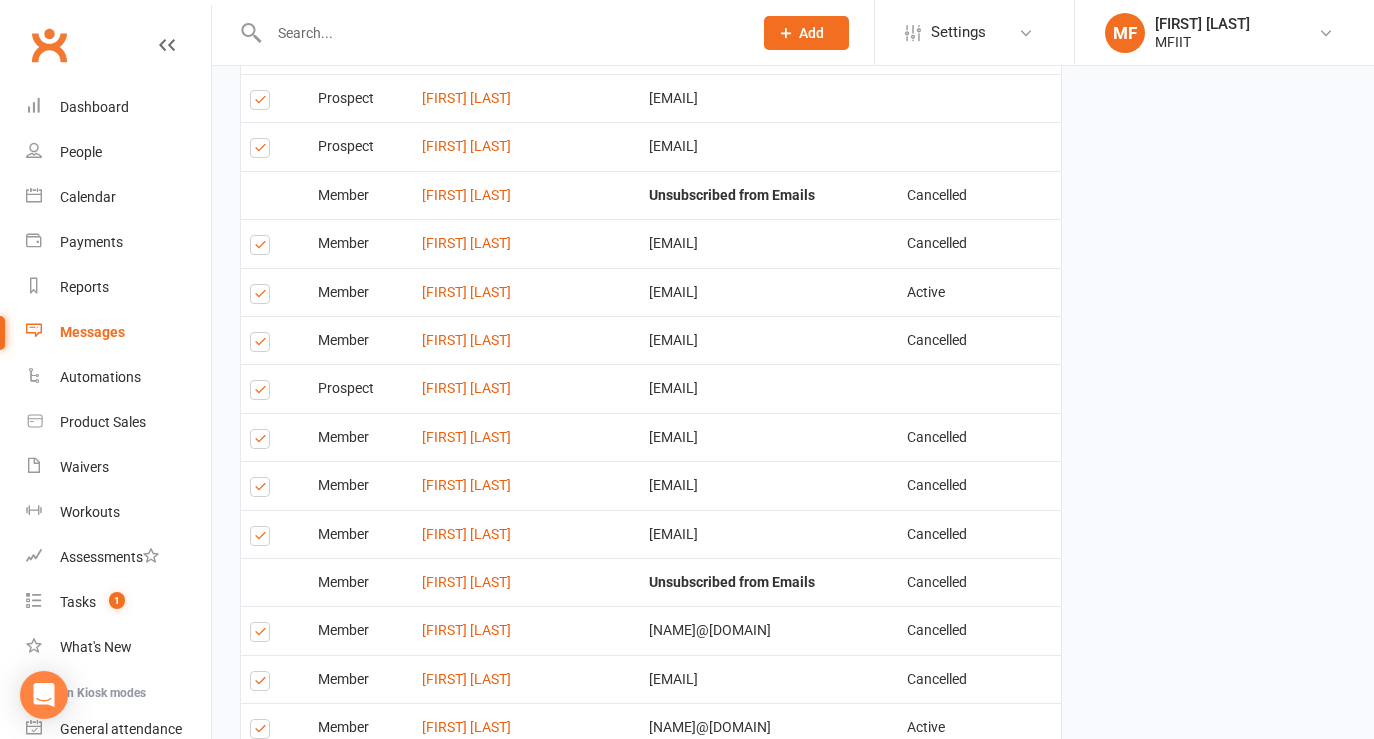 click at bounding box center [263, 345] 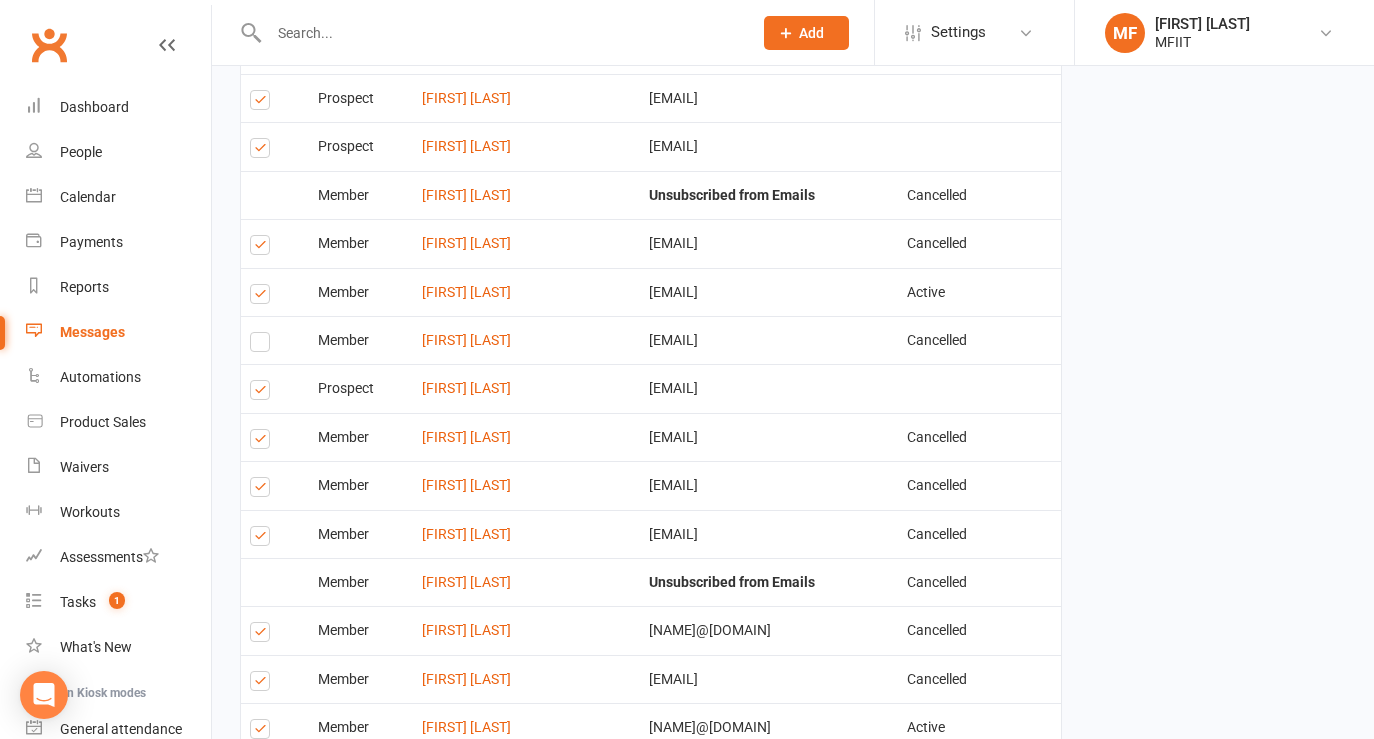 click at bounding box center [263, 393] 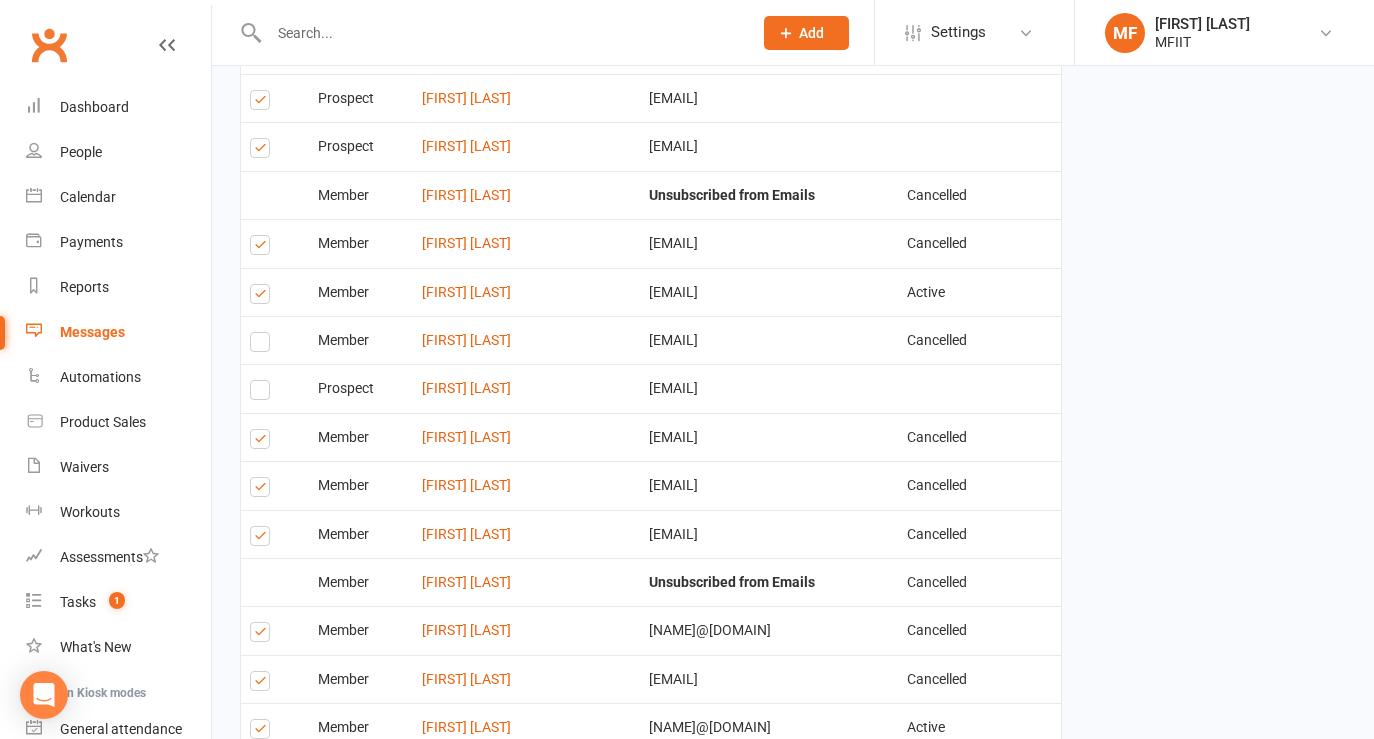 click at bounding box center [263, 442] 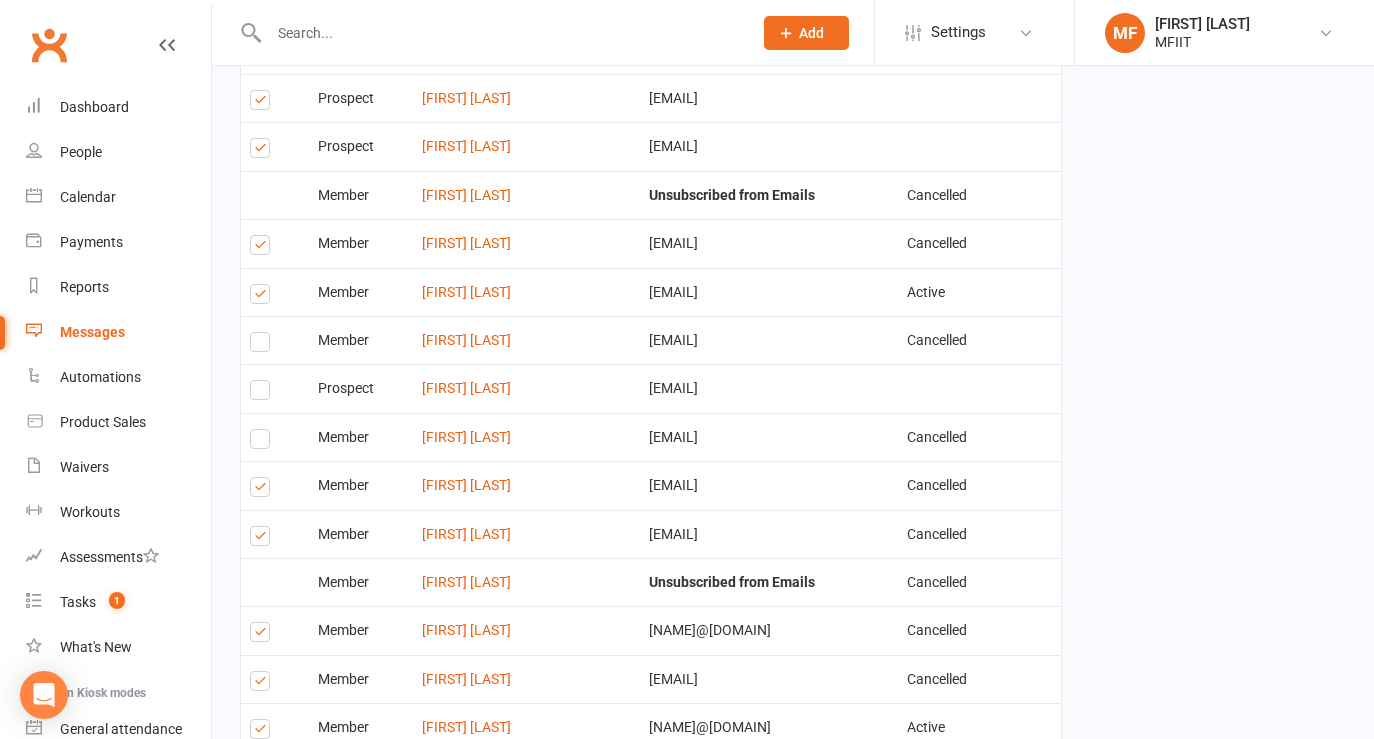 click at bounding box center [263, 490] 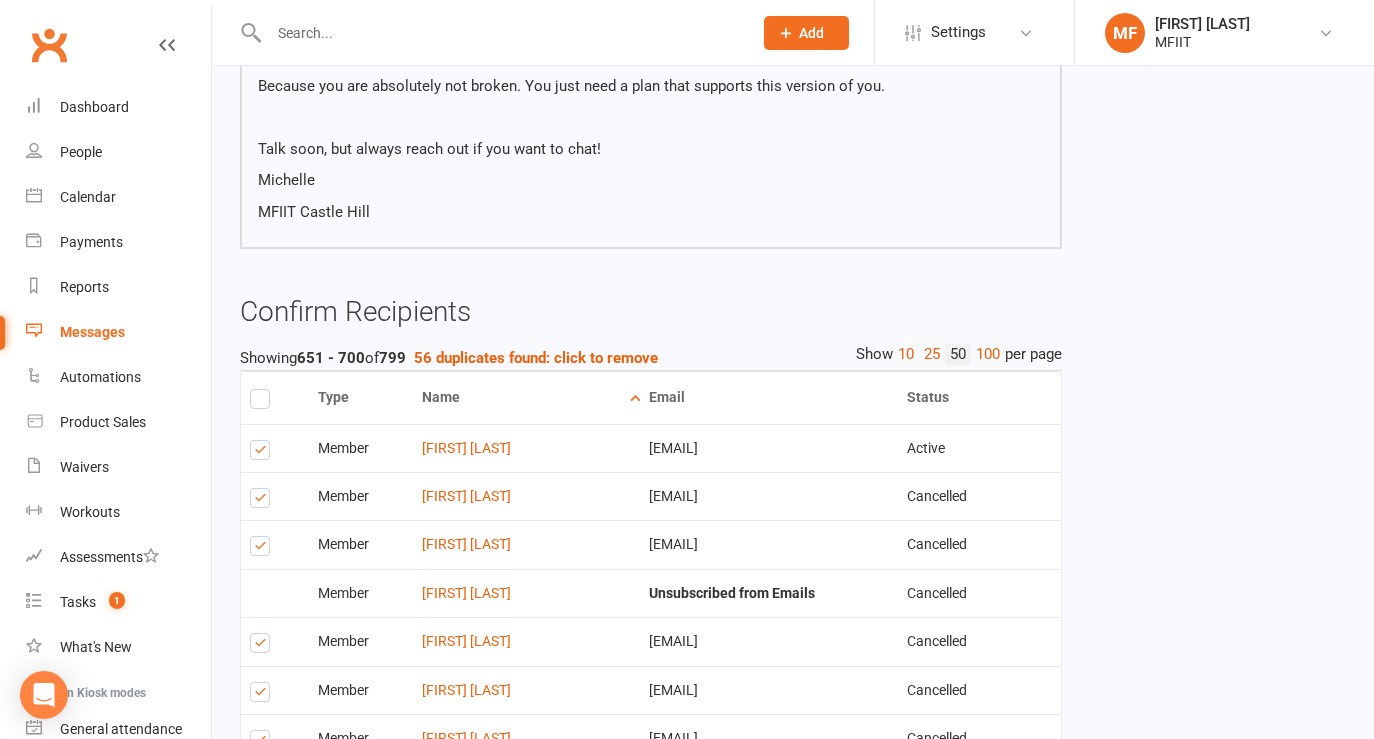scroll, scrollTop: 743, scrollLeft: 0, axis: vertical 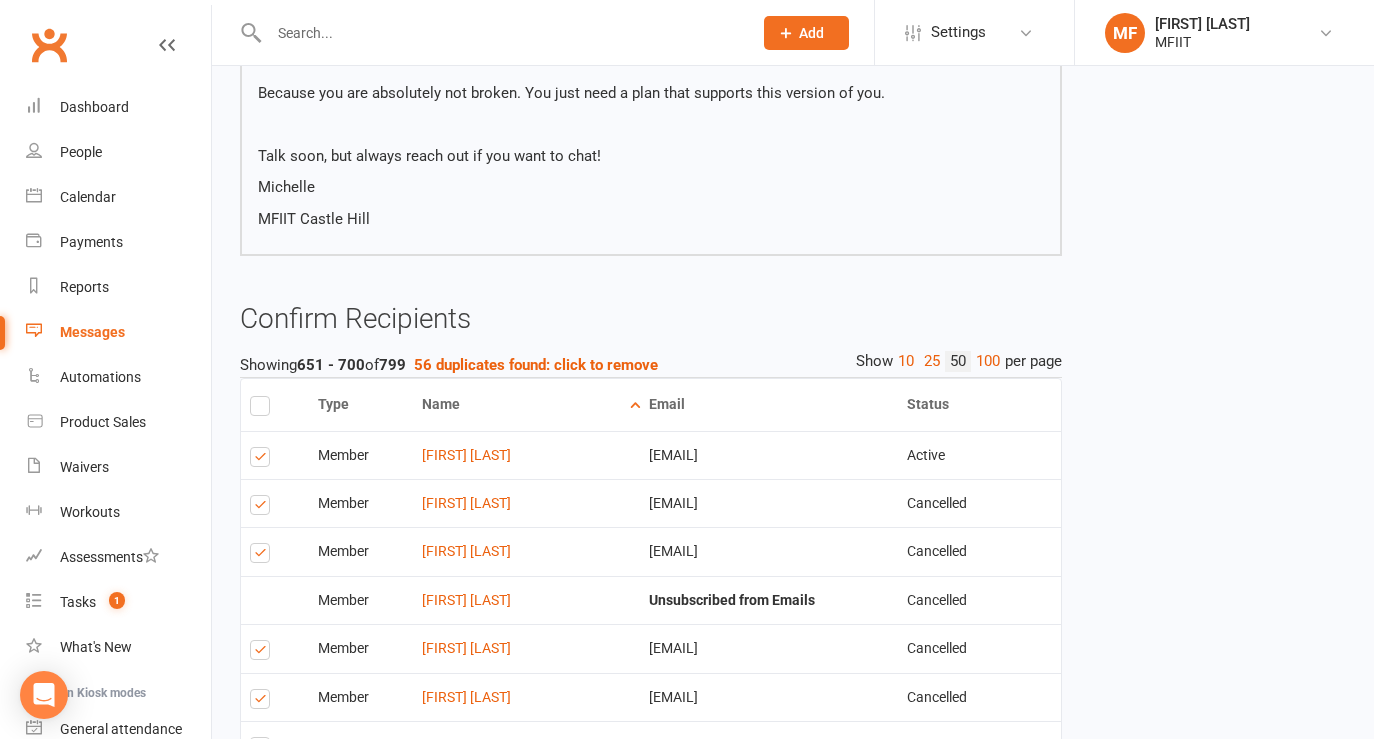 click at bounding box center [263, 508] 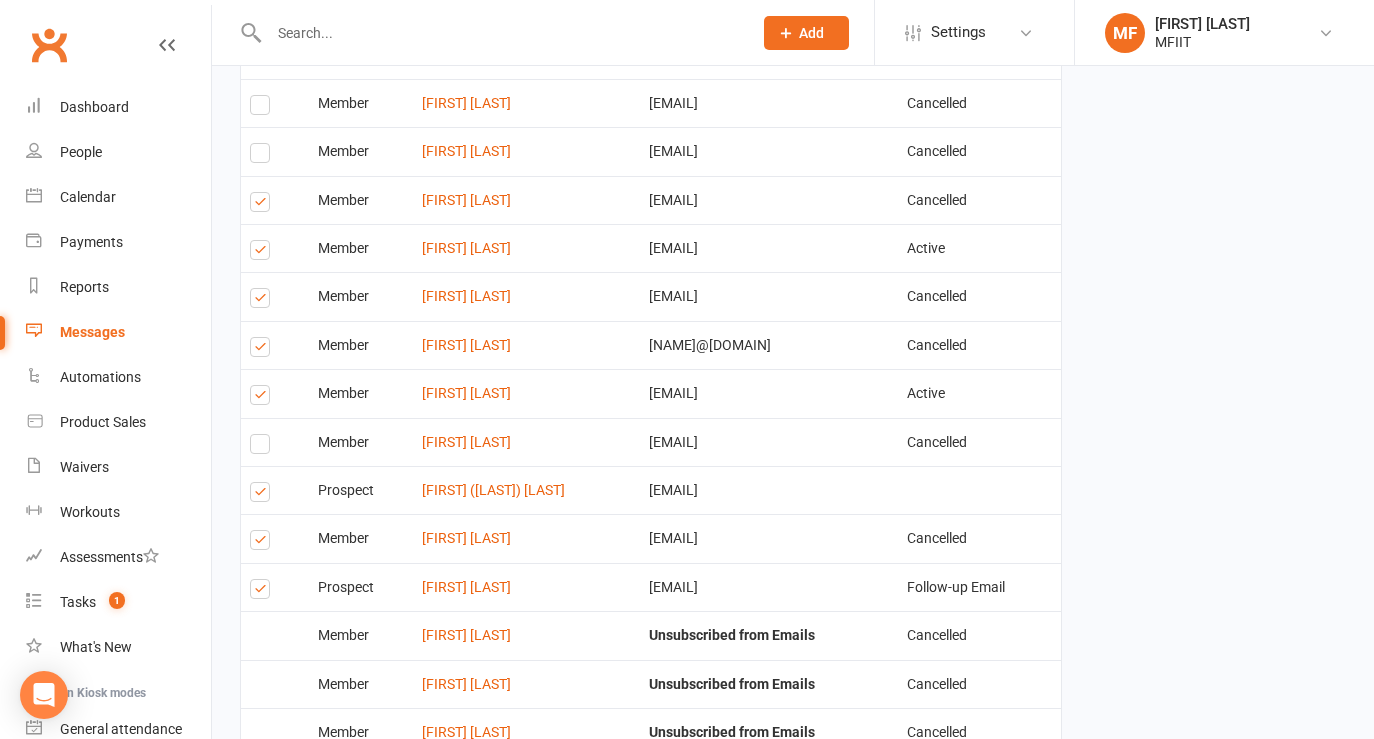 scroll, scrollTop: 3053, scrollLeft: 0, axis: vertical 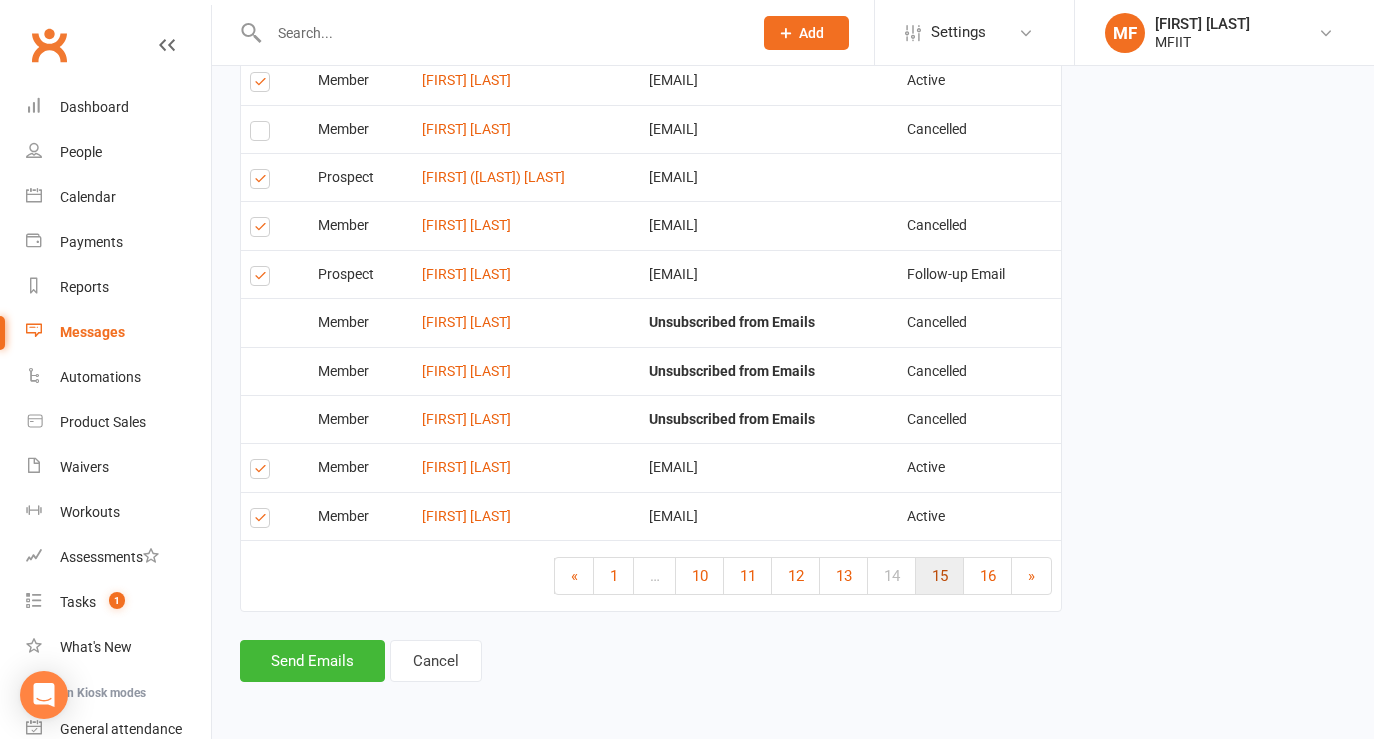 click on "15" at bounding box center (940, 576) 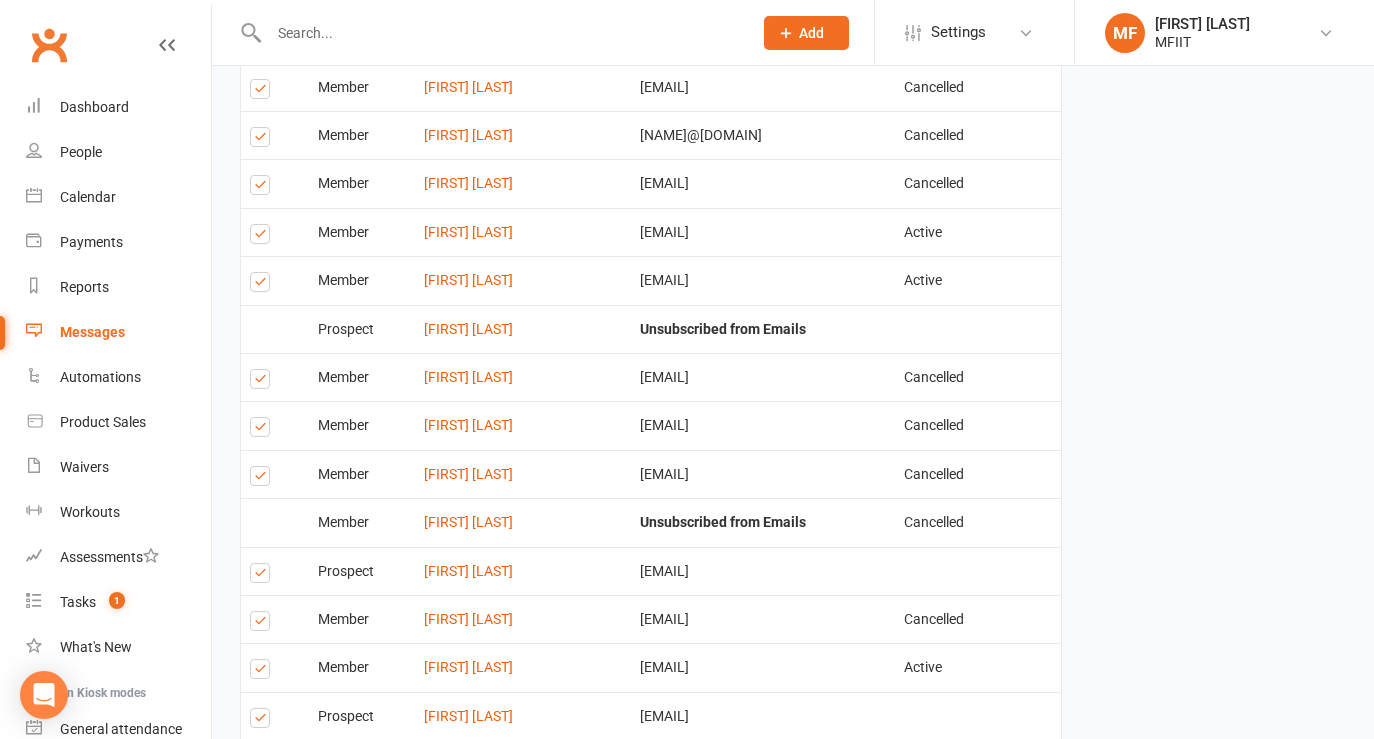 scroll, scrollTop: 2849, scrollLeft: 0, axis: vertical 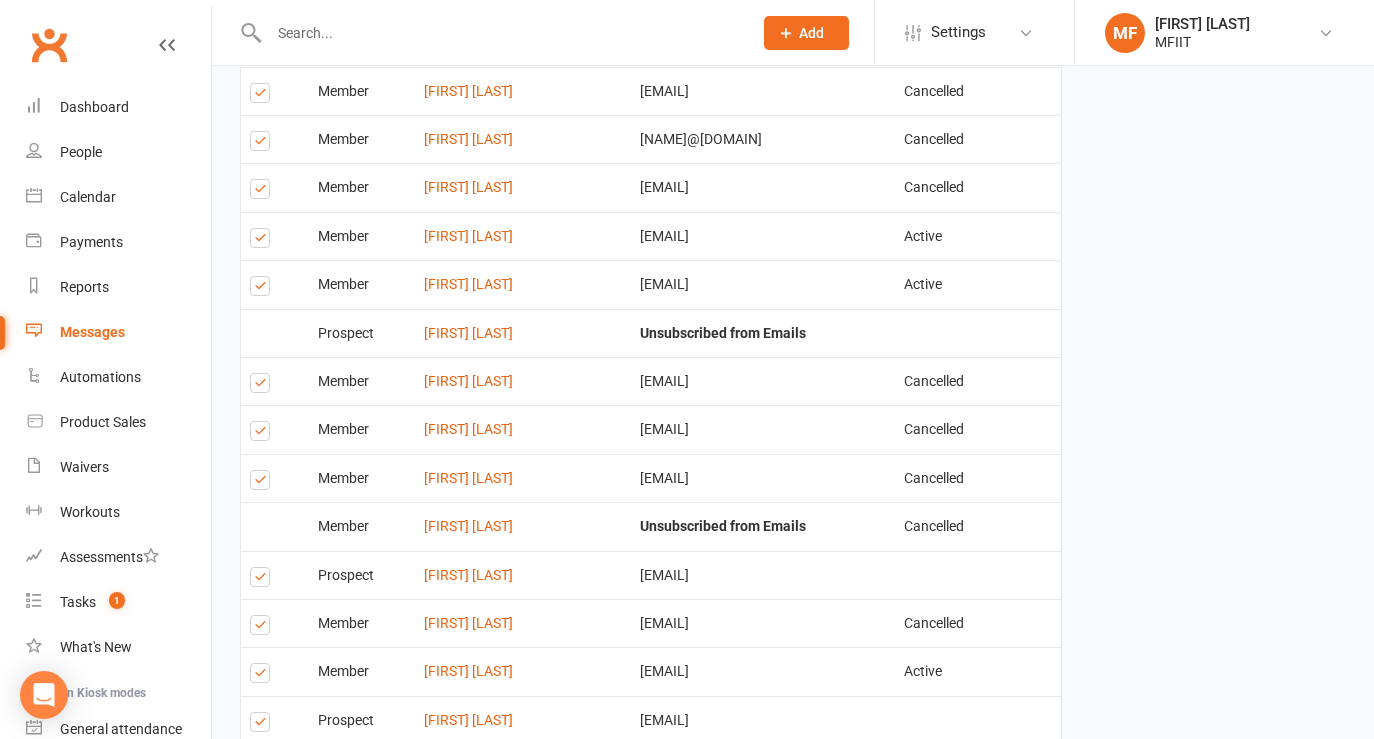 click at bounding box center (263, 289) 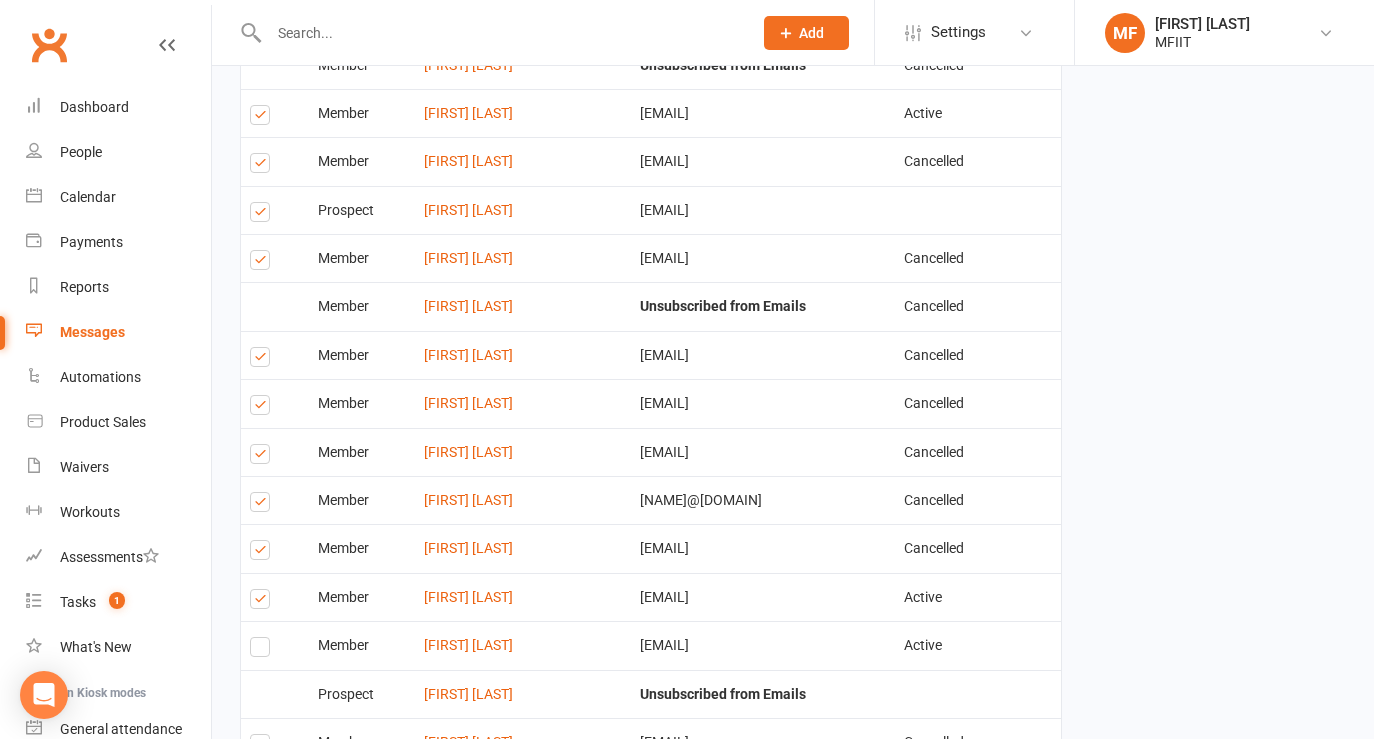 scroll, scrollTop: 2452, scrollLeft: 0, axis: vertical 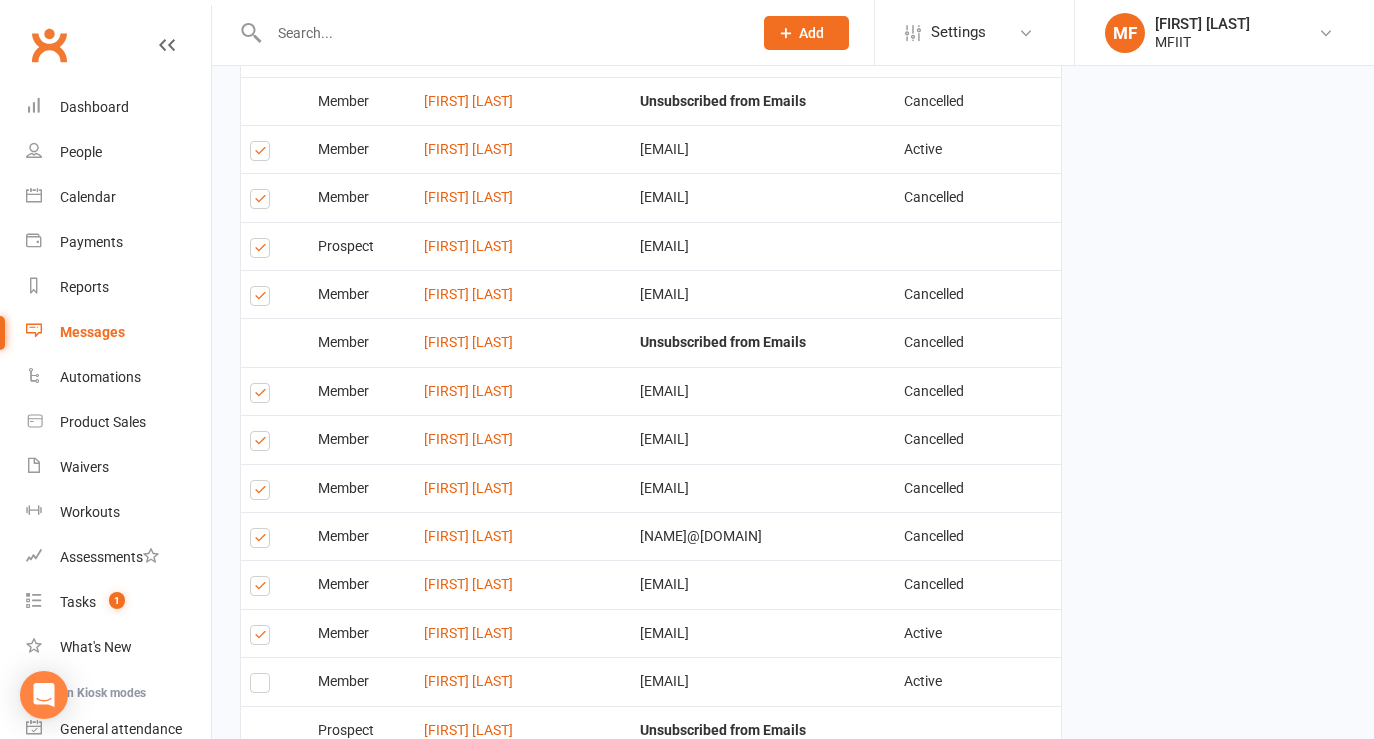 click at bounding box center (263, 541) 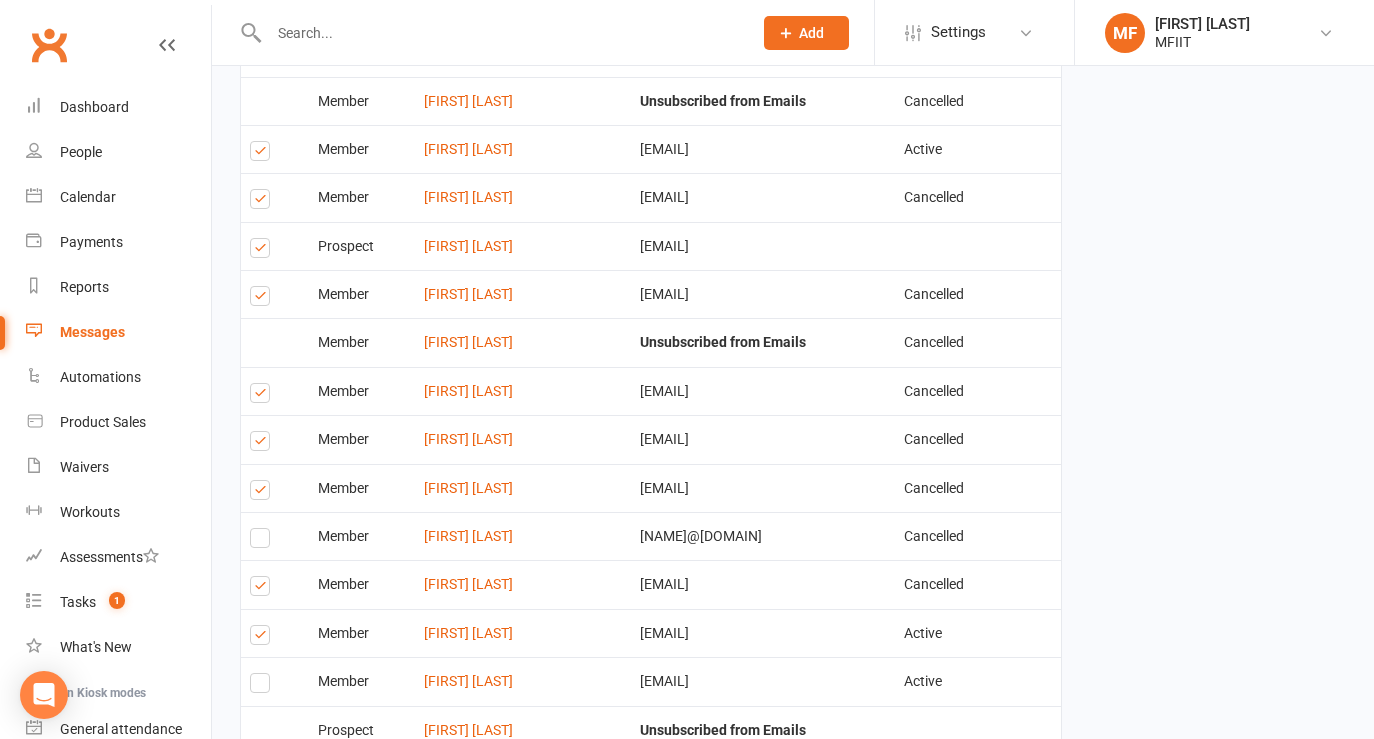 click at bounding box center (263, 589) 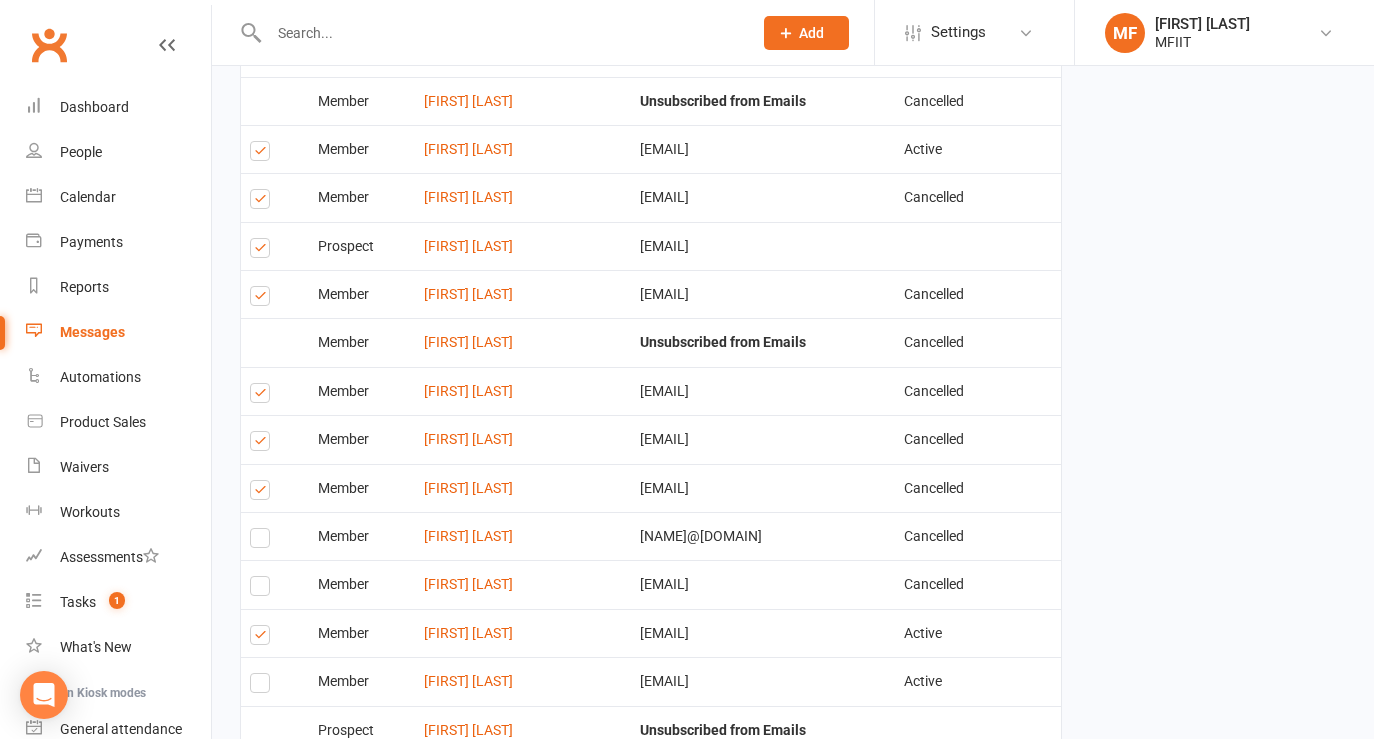 click at bounding box center (263, 444) 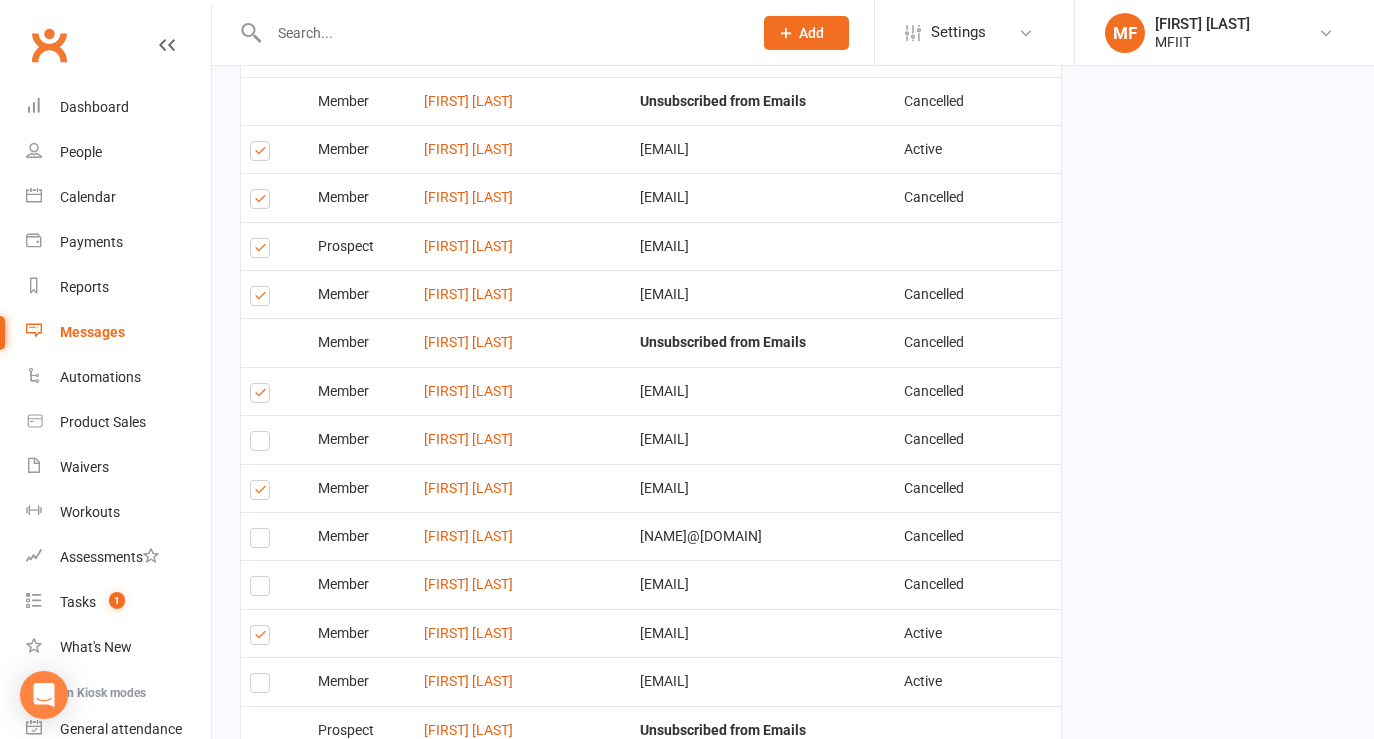 click at bounding box center (263, 396) 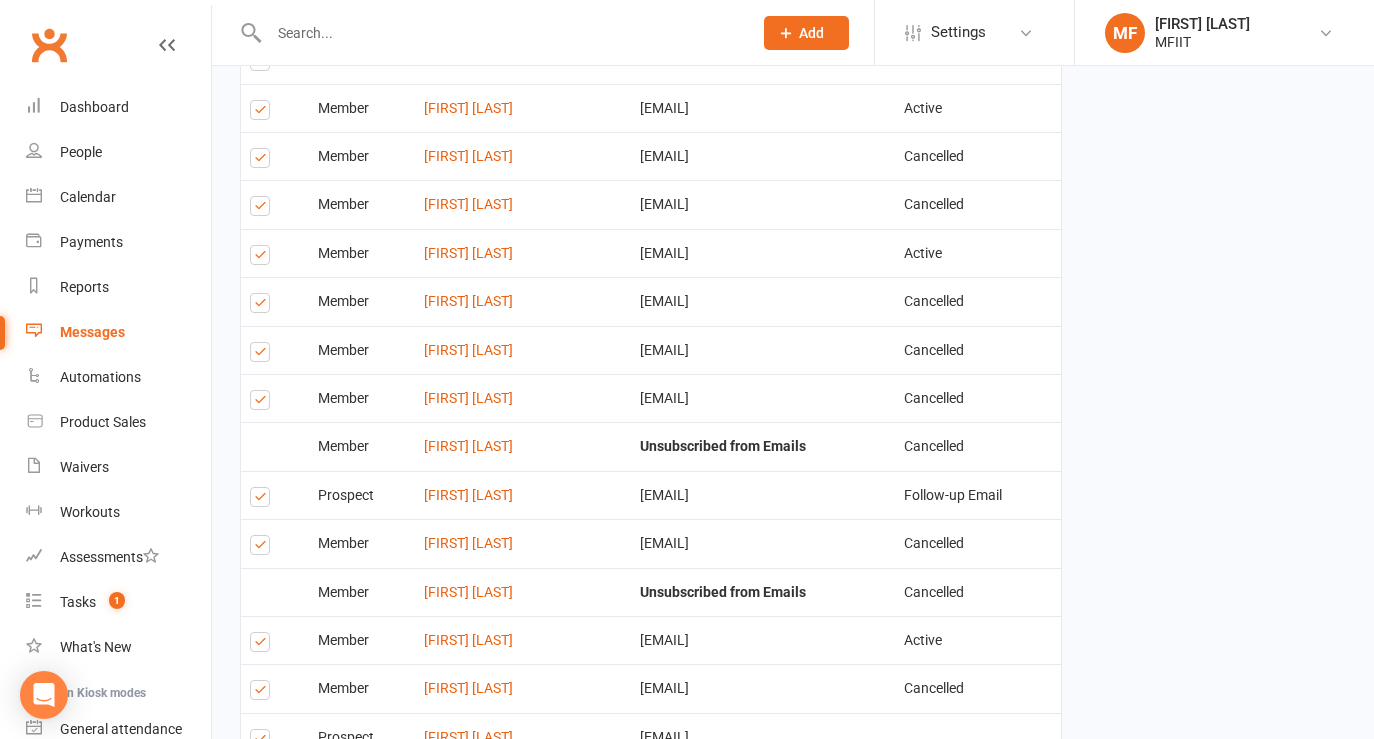 scroll, scrollTop: 1946, scrollLeft: 0, axis: vertical 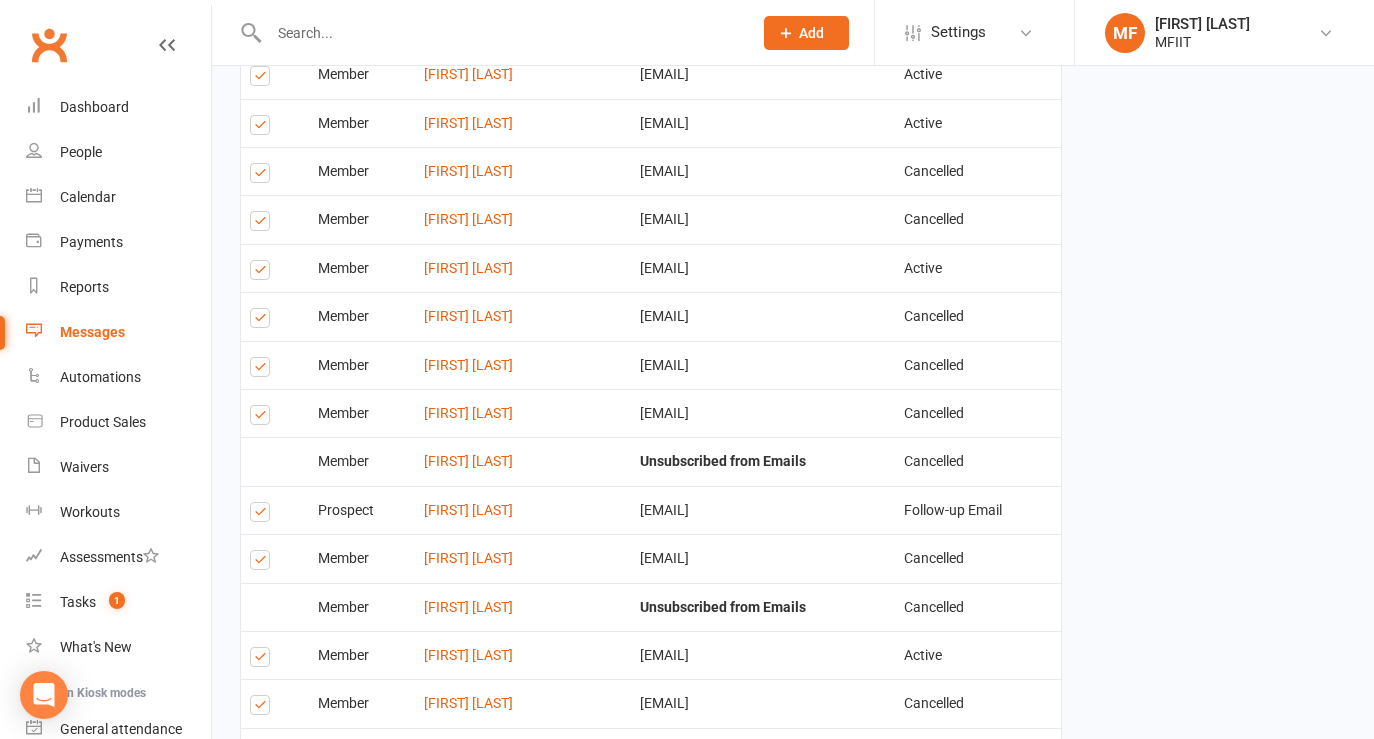 click at bounding box center [263, 321] 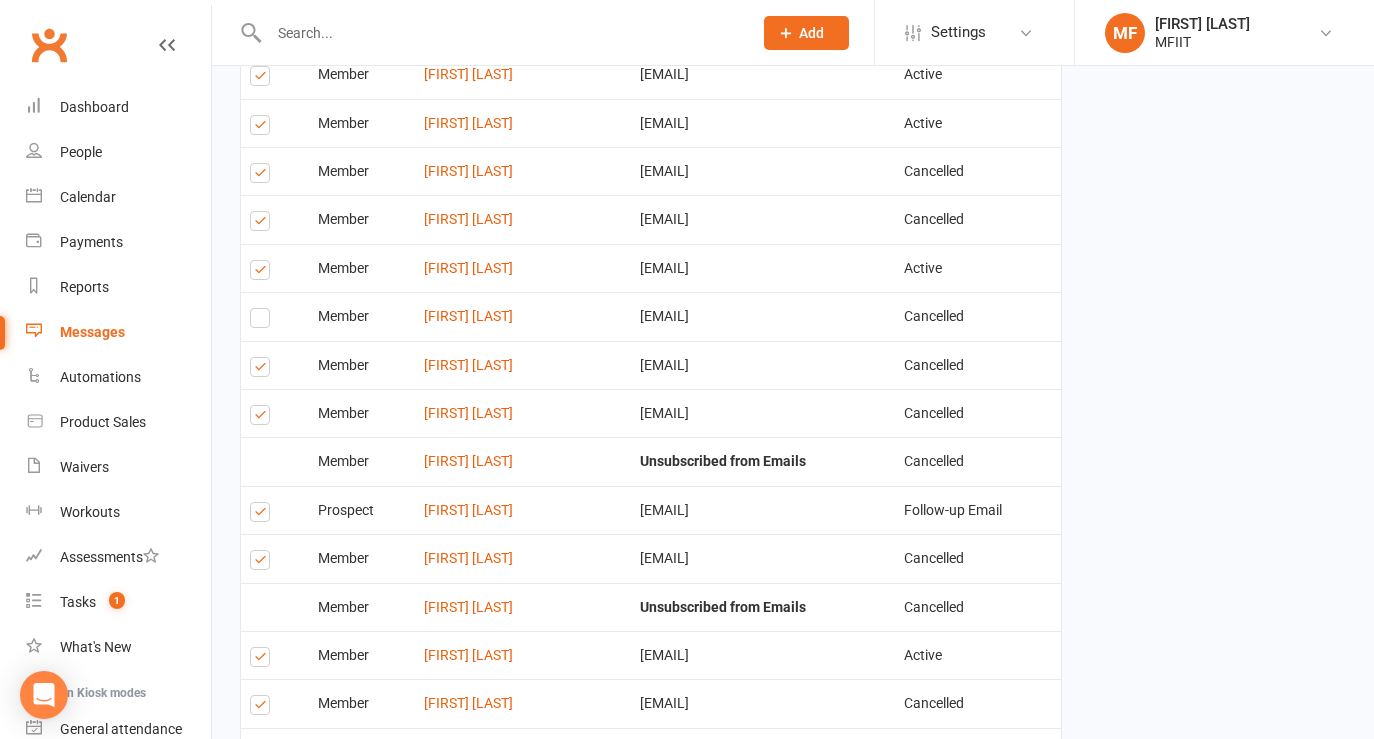 click at bounding box center (263, 321) 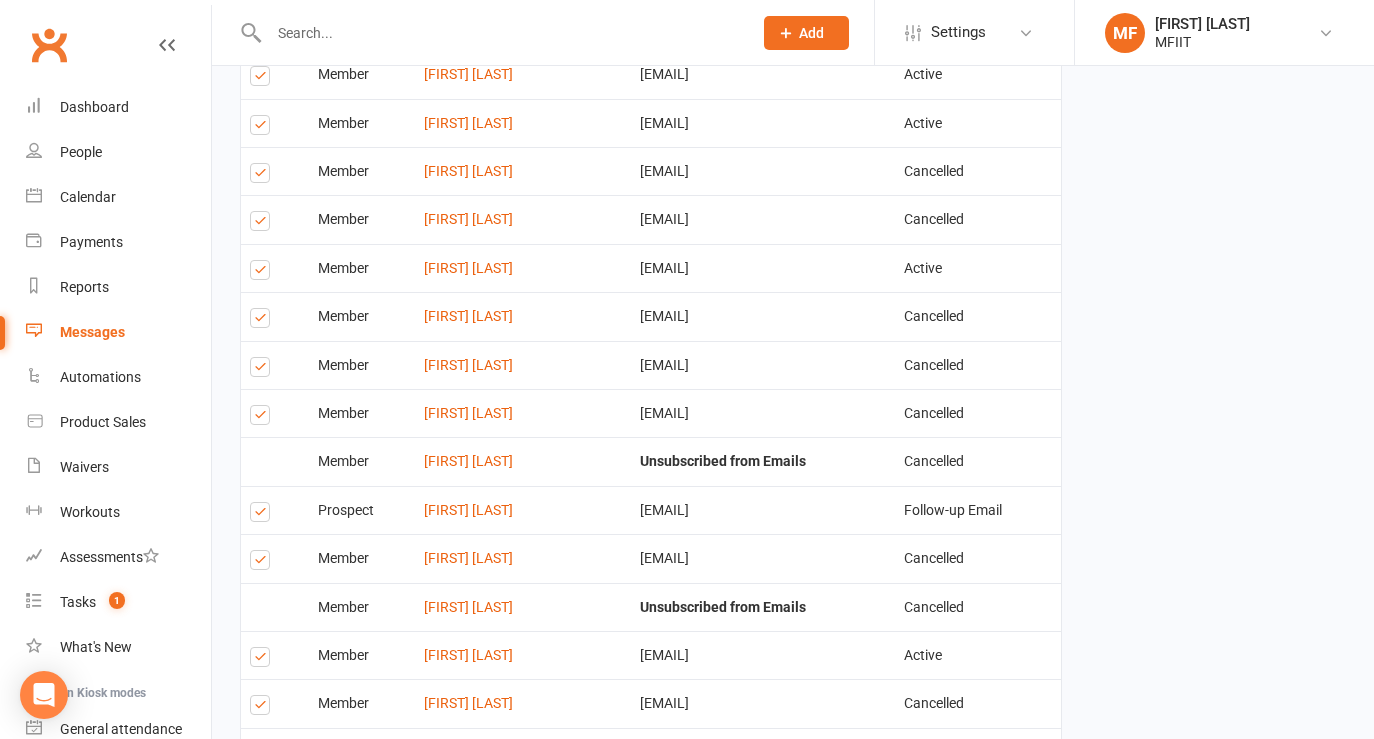 click at bounding box center [263, 370] 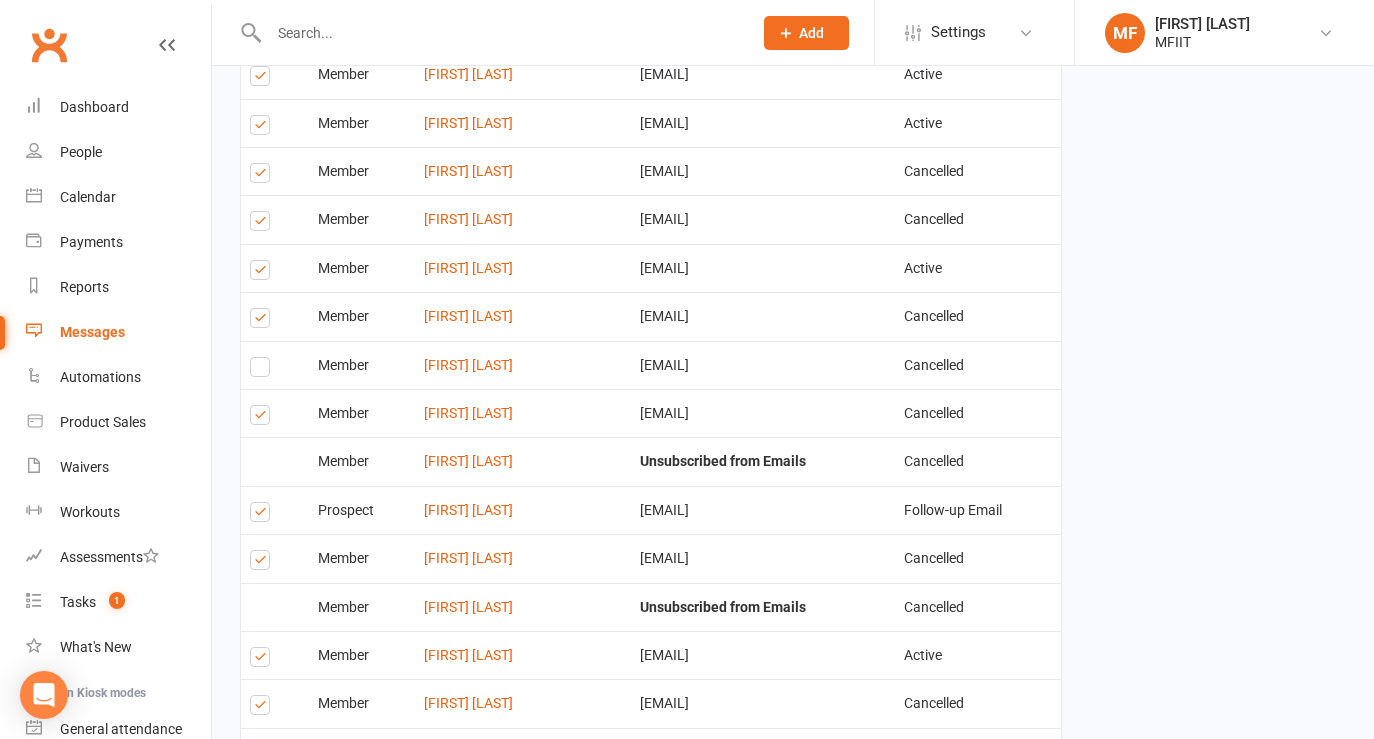 click at bounding box center (263, 418) 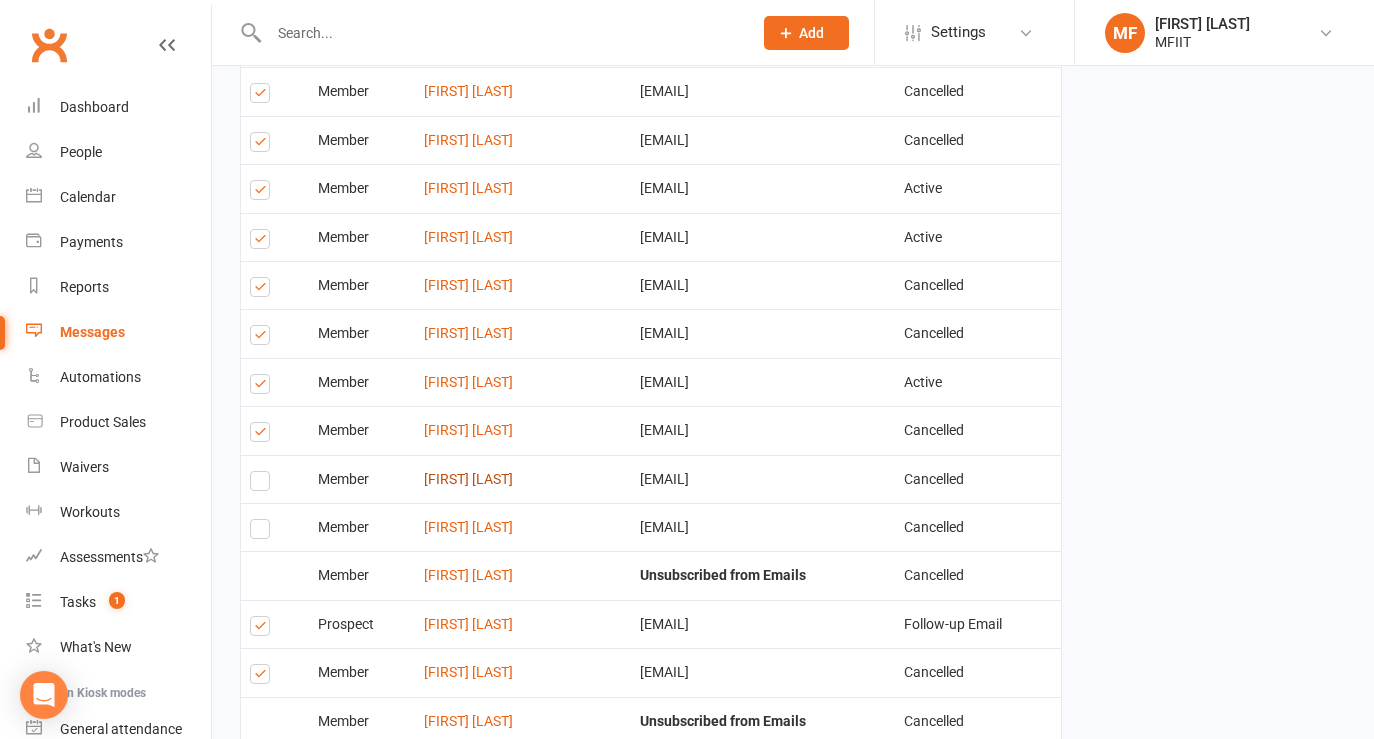 scroll, scrollTop: 1818, scrollLeft: 0, axis: vertical 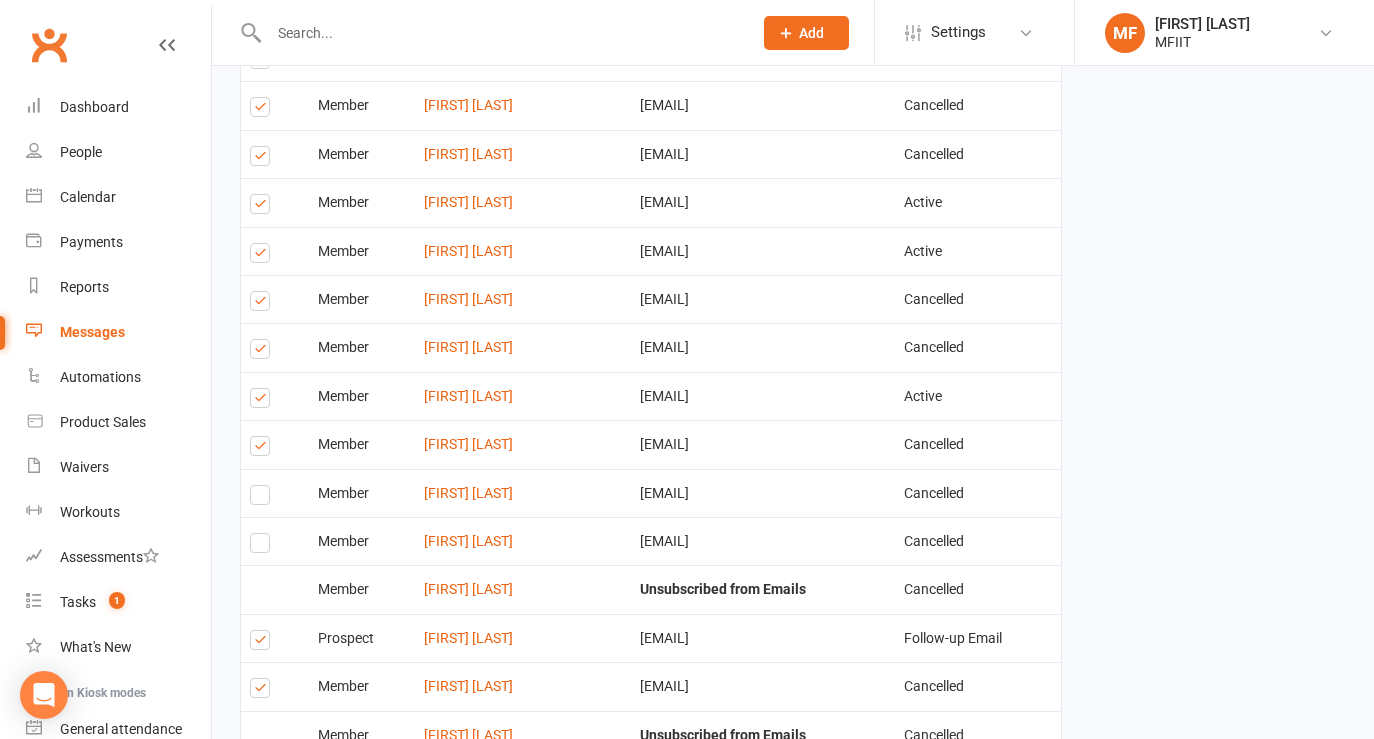 click at bounding box center (263, 207) 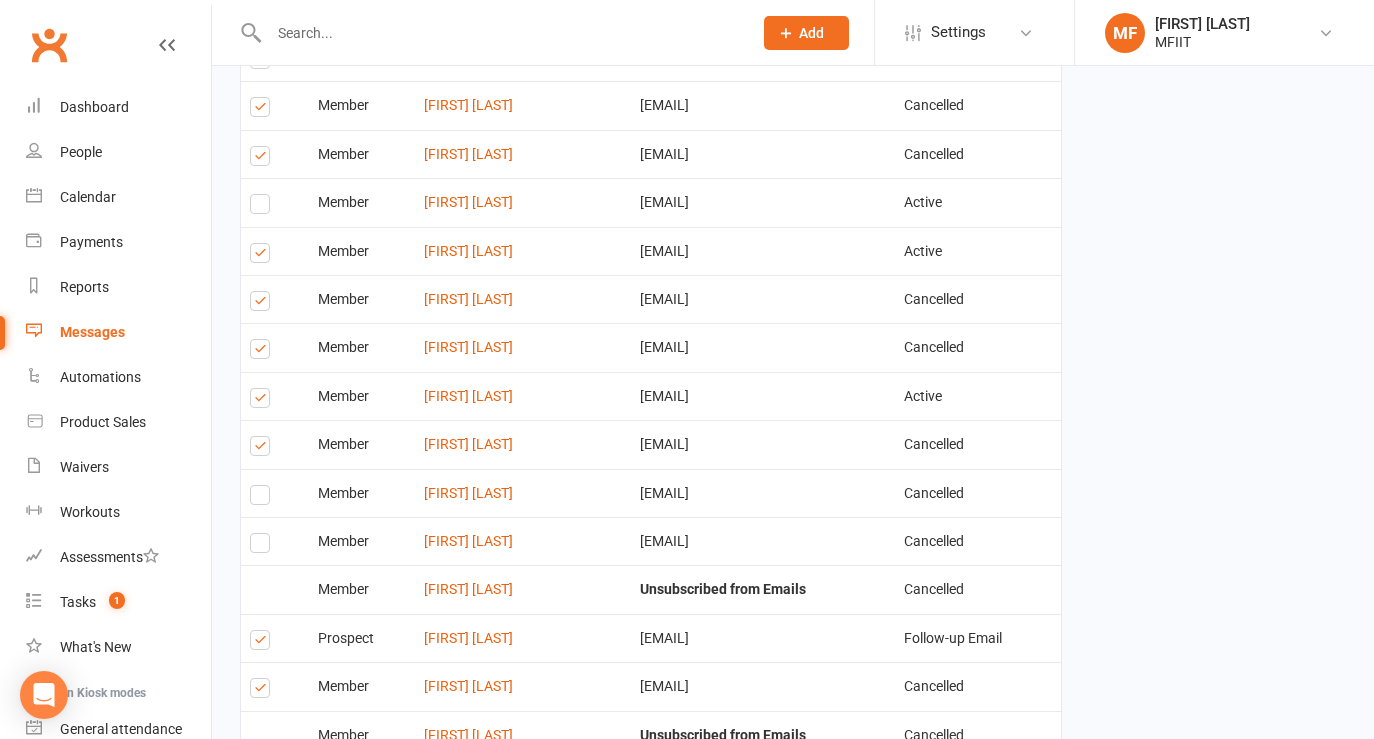 click at bounding box center [263, 159] 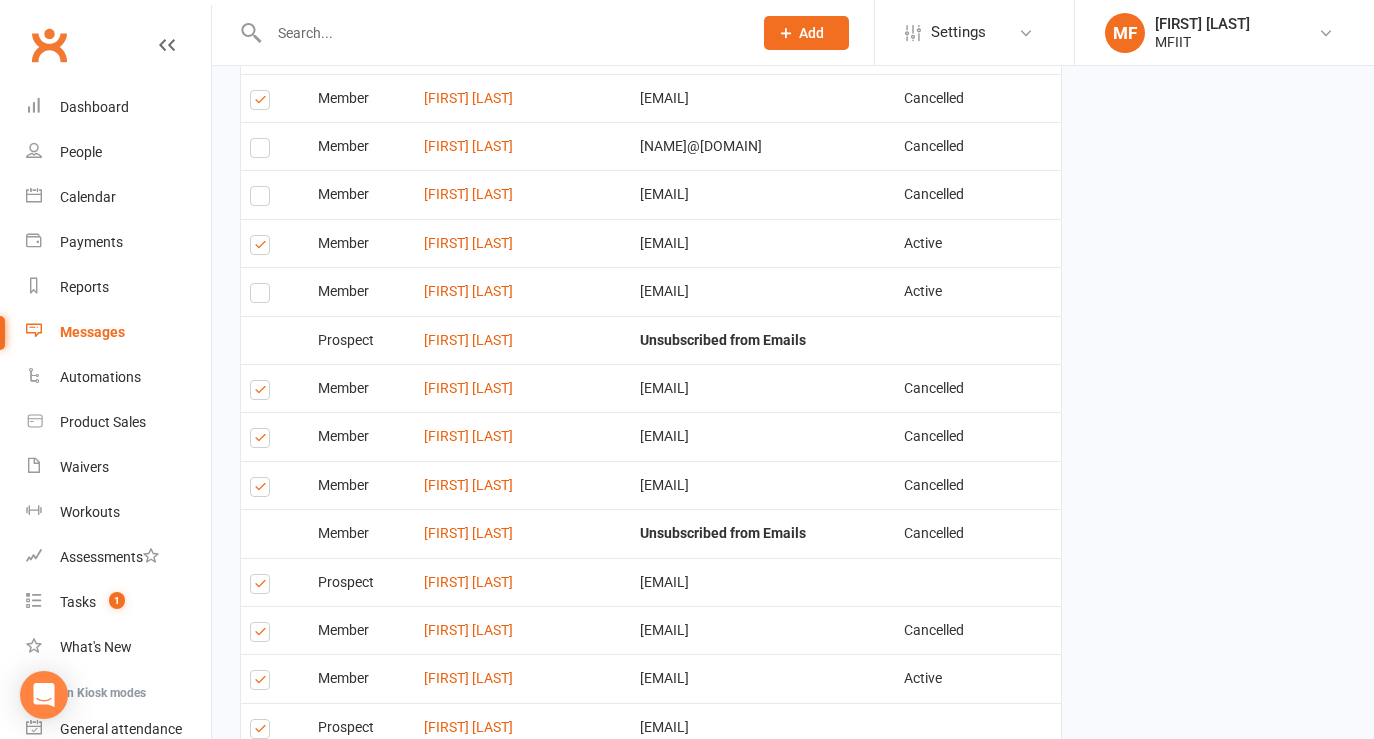 scroll, scrollTop: 3053, scrollLeft: 0, axis: vertical 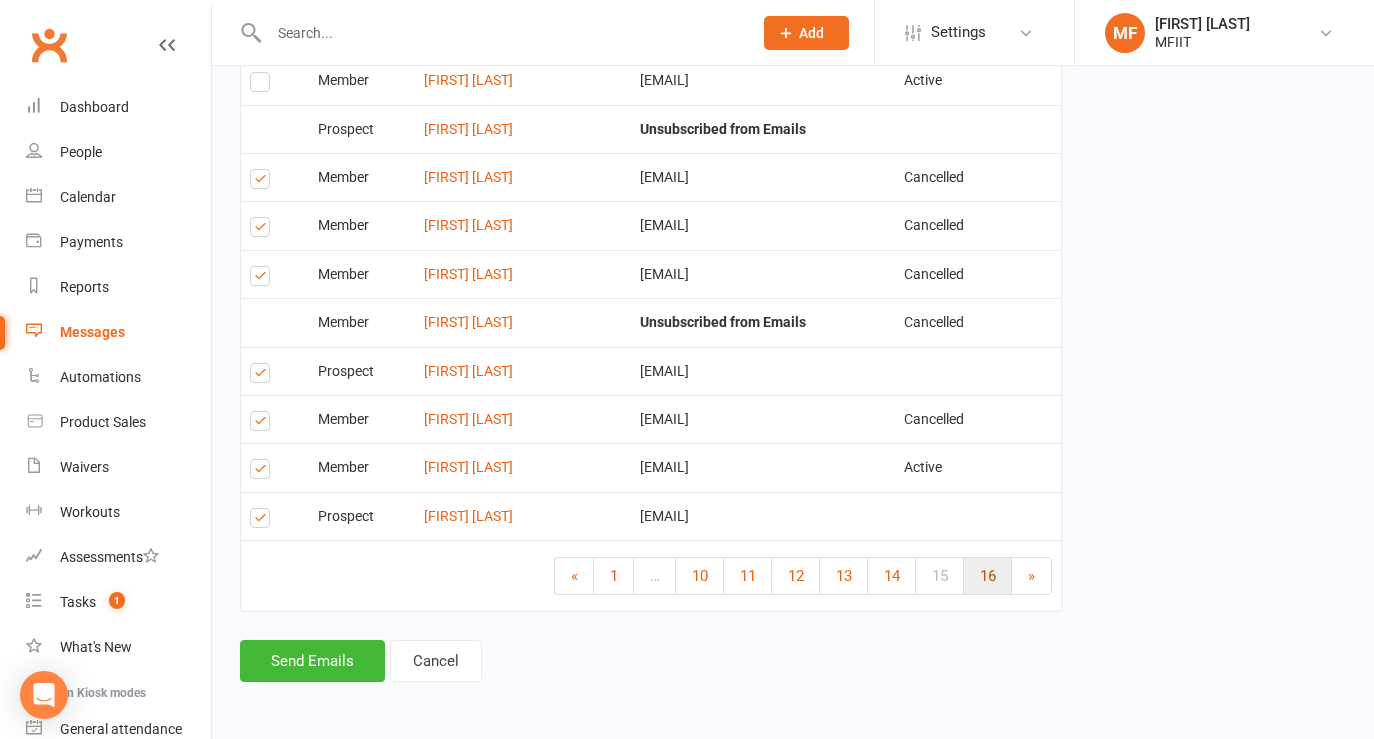click on "16" at bounding box center [988, 576] 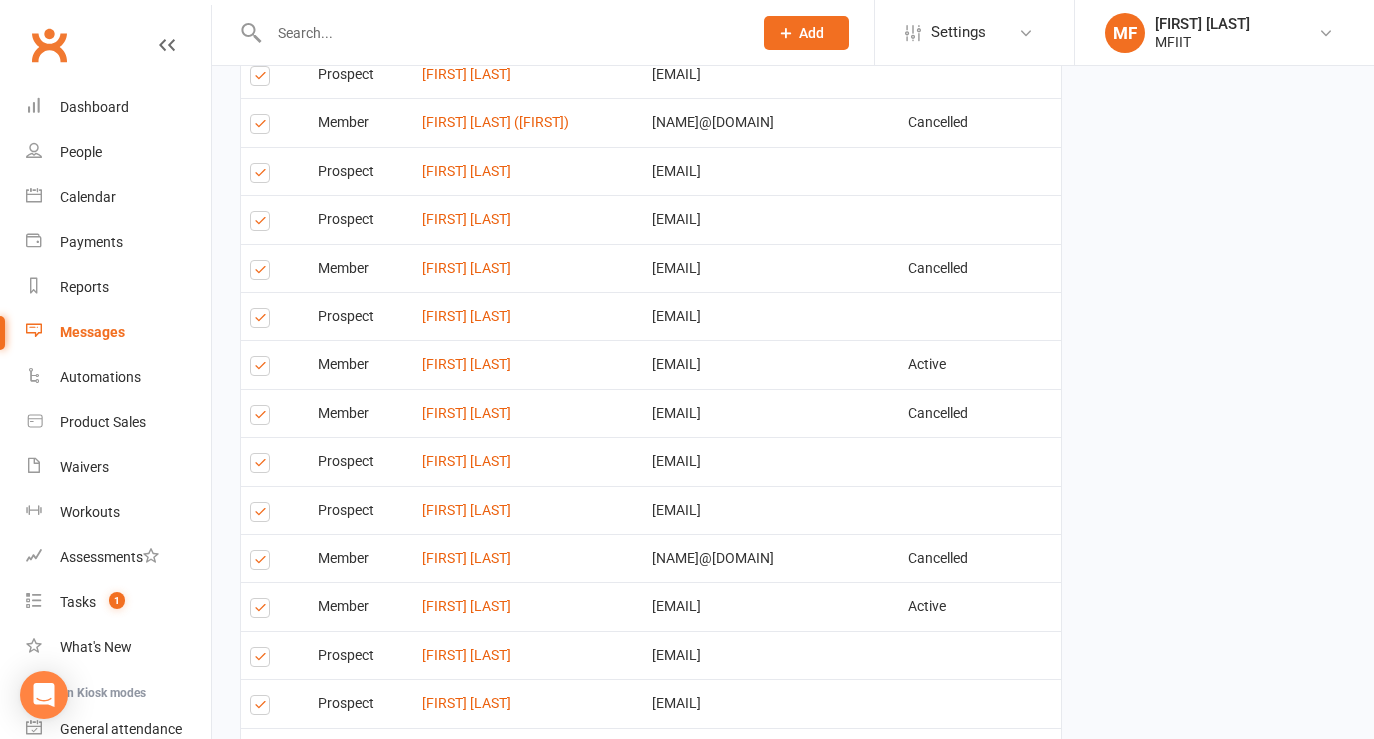 scroll, scrollTop: 2665, scrollLeft: 0, axis: vertical 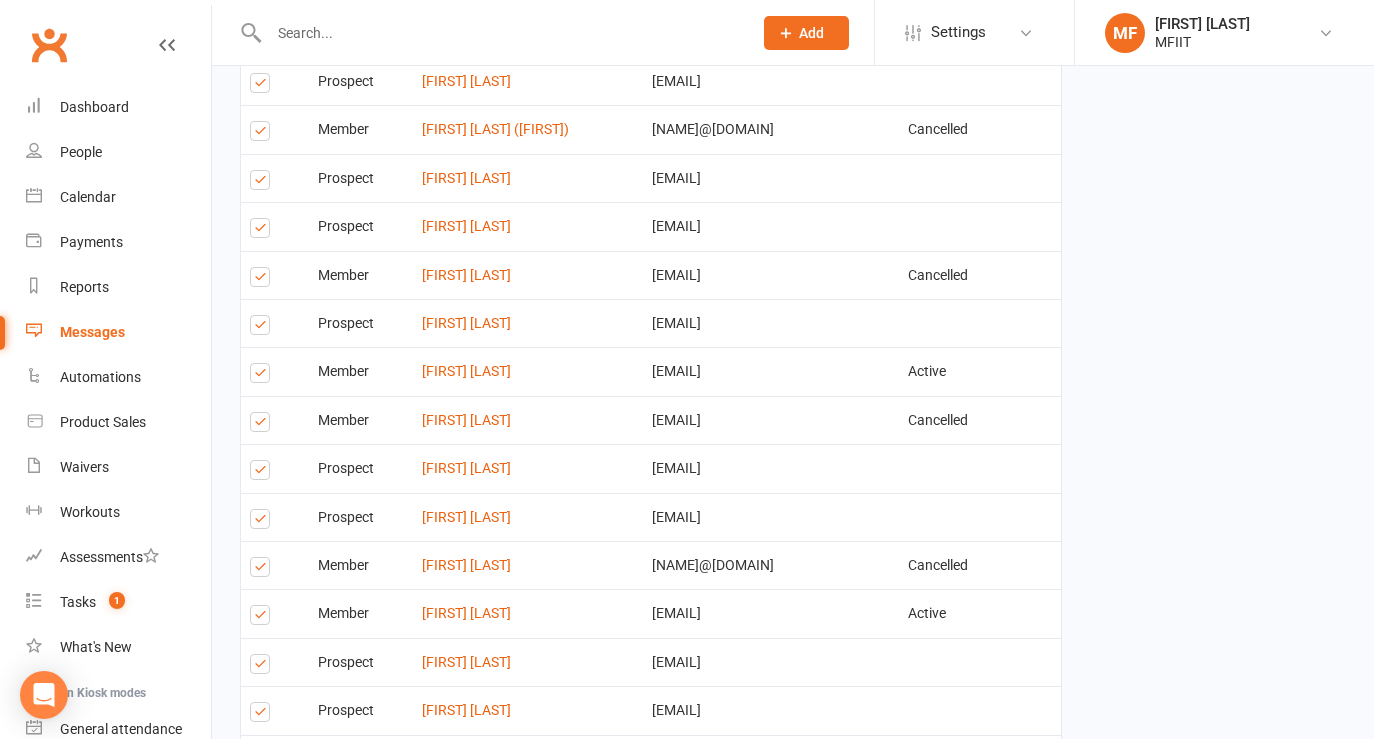 click at bounding box center (263, 376) 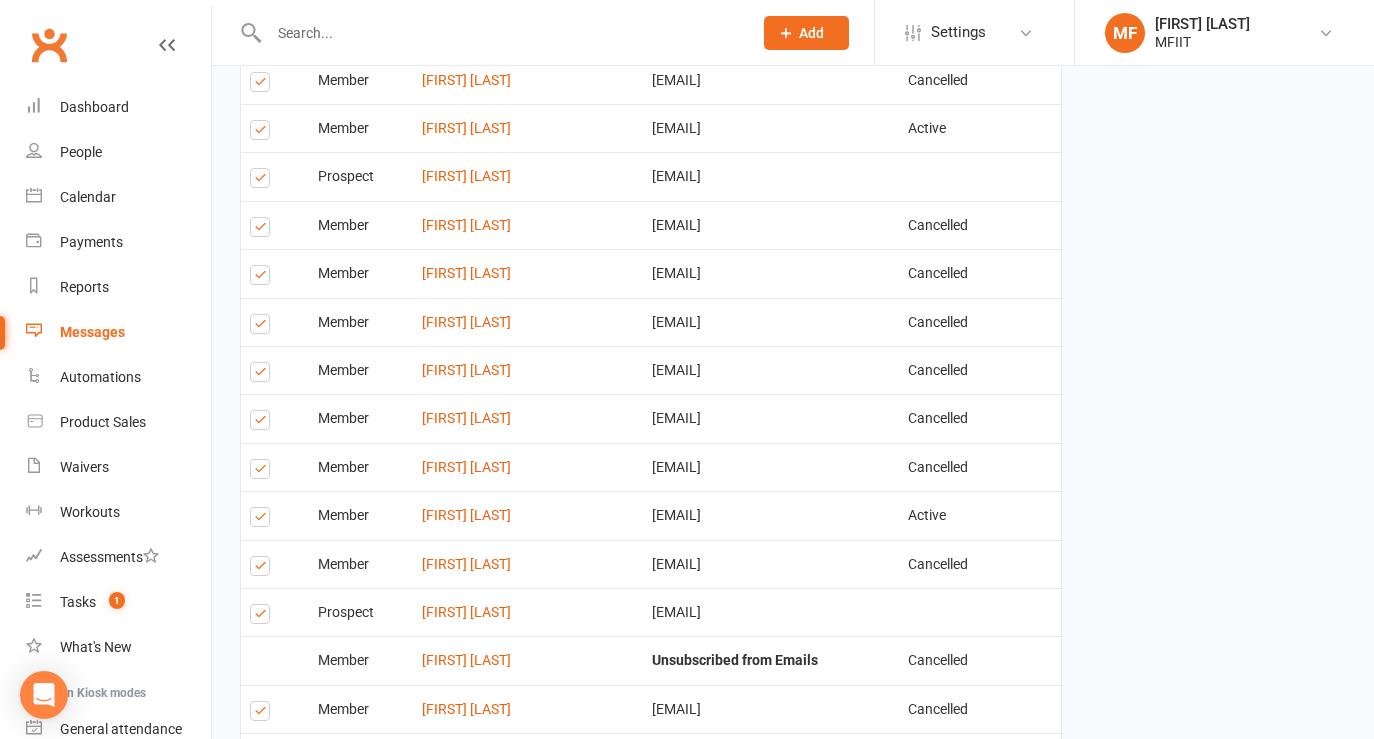 scroll, scrollTop: 1986, scrollLeft: 0, axis: vertical 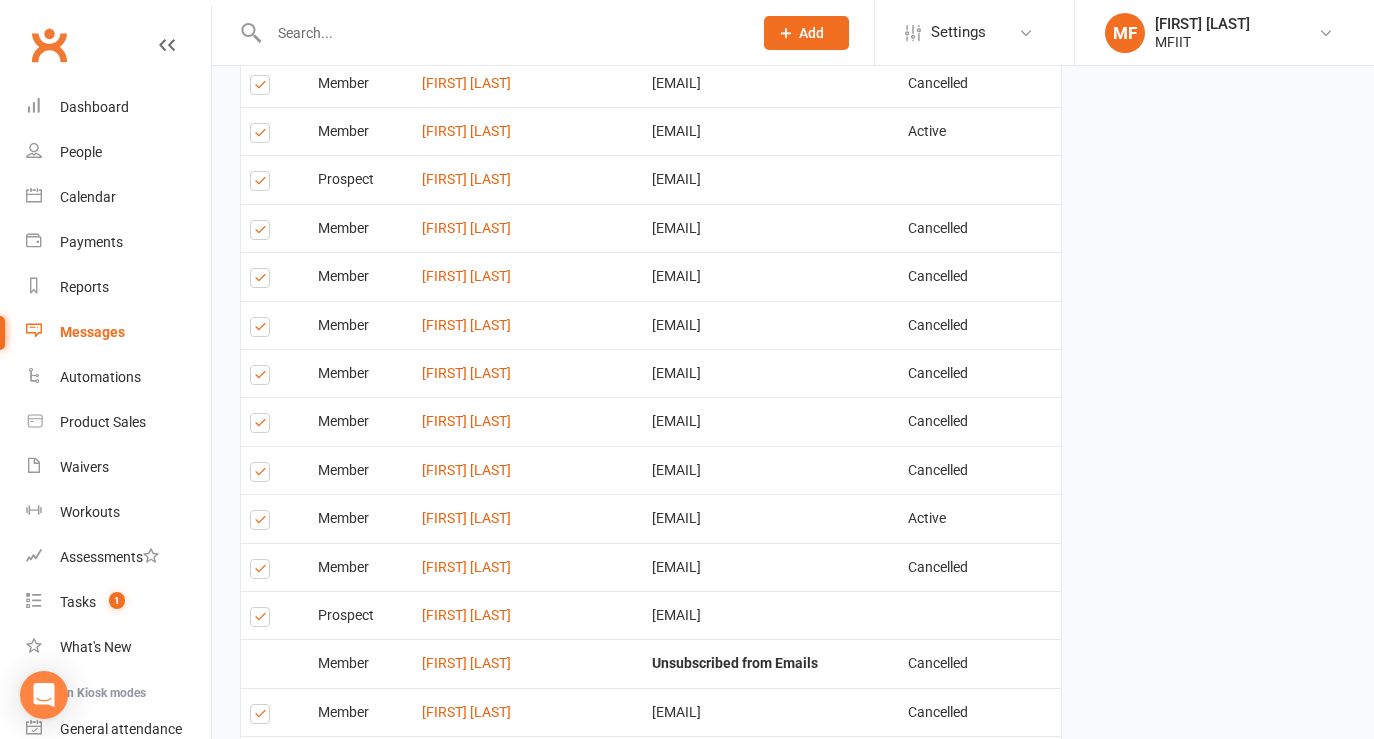 click at bounding box center (263, 330) 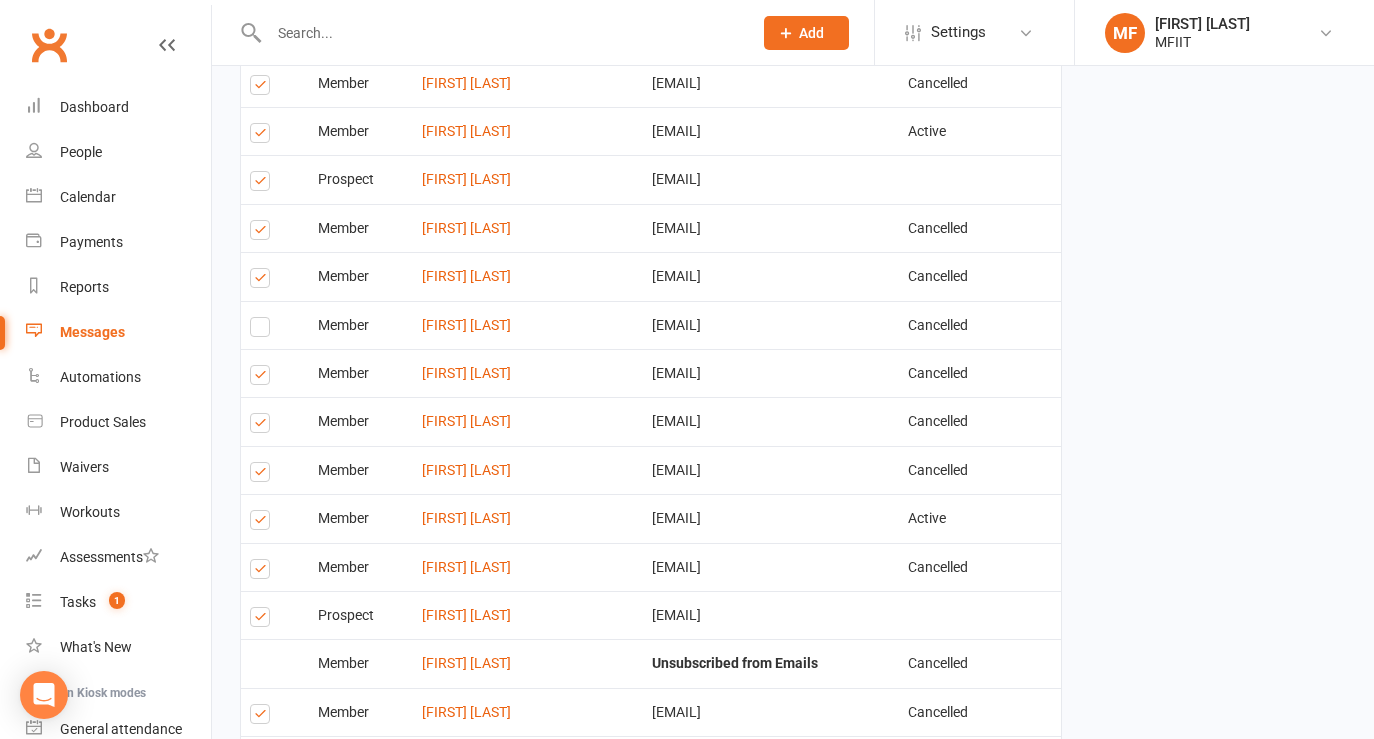 click at bounding box center [263, 378] 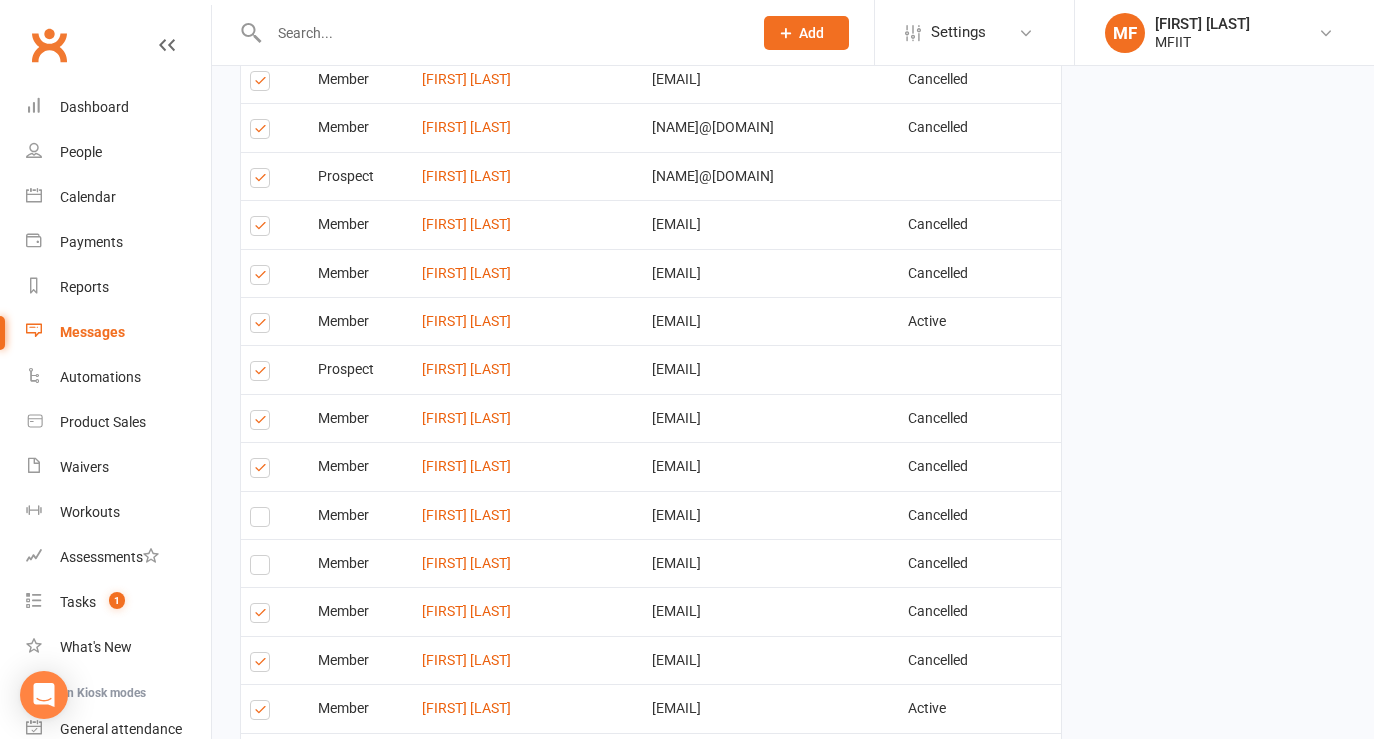 scroll, scrollTop: 1793, scrollLeft: 0, axis: vertical 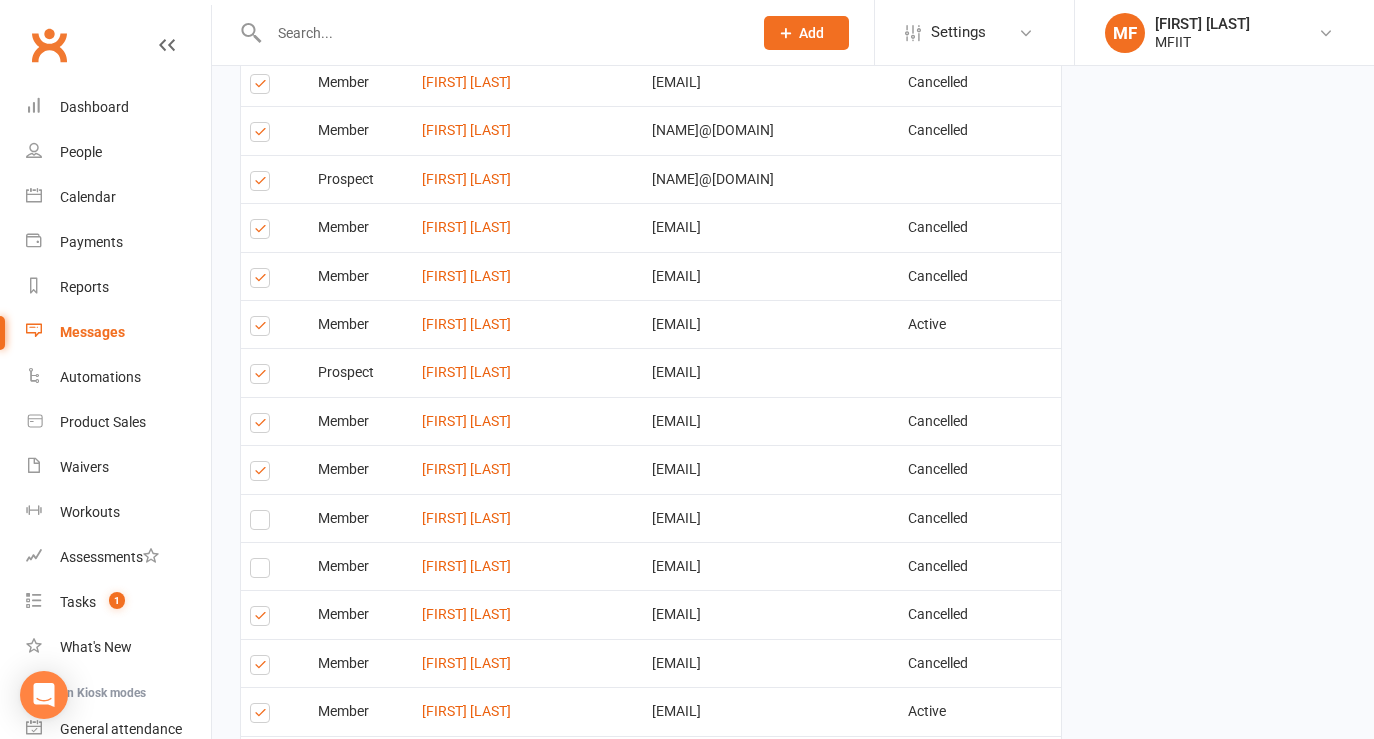 click at bounding box center [263, 329] 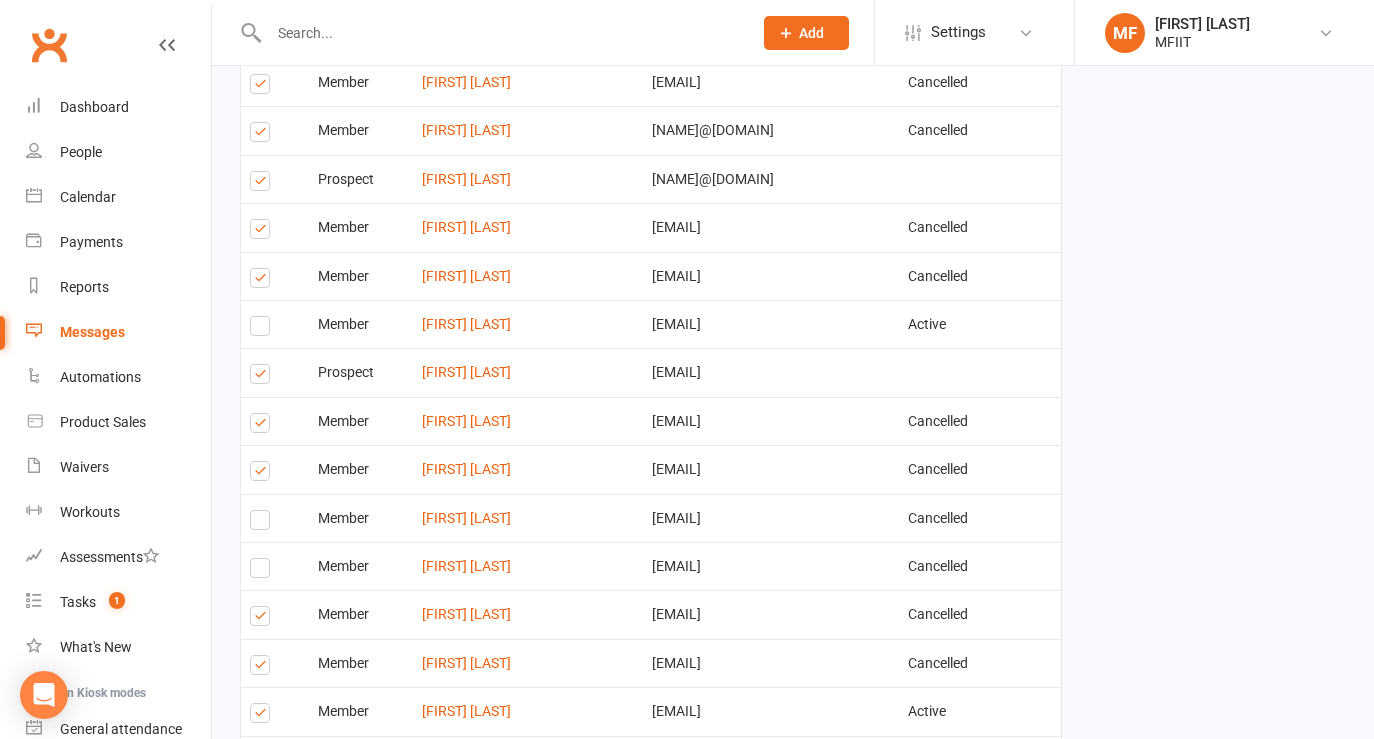 click at bounding box center (263, 281) 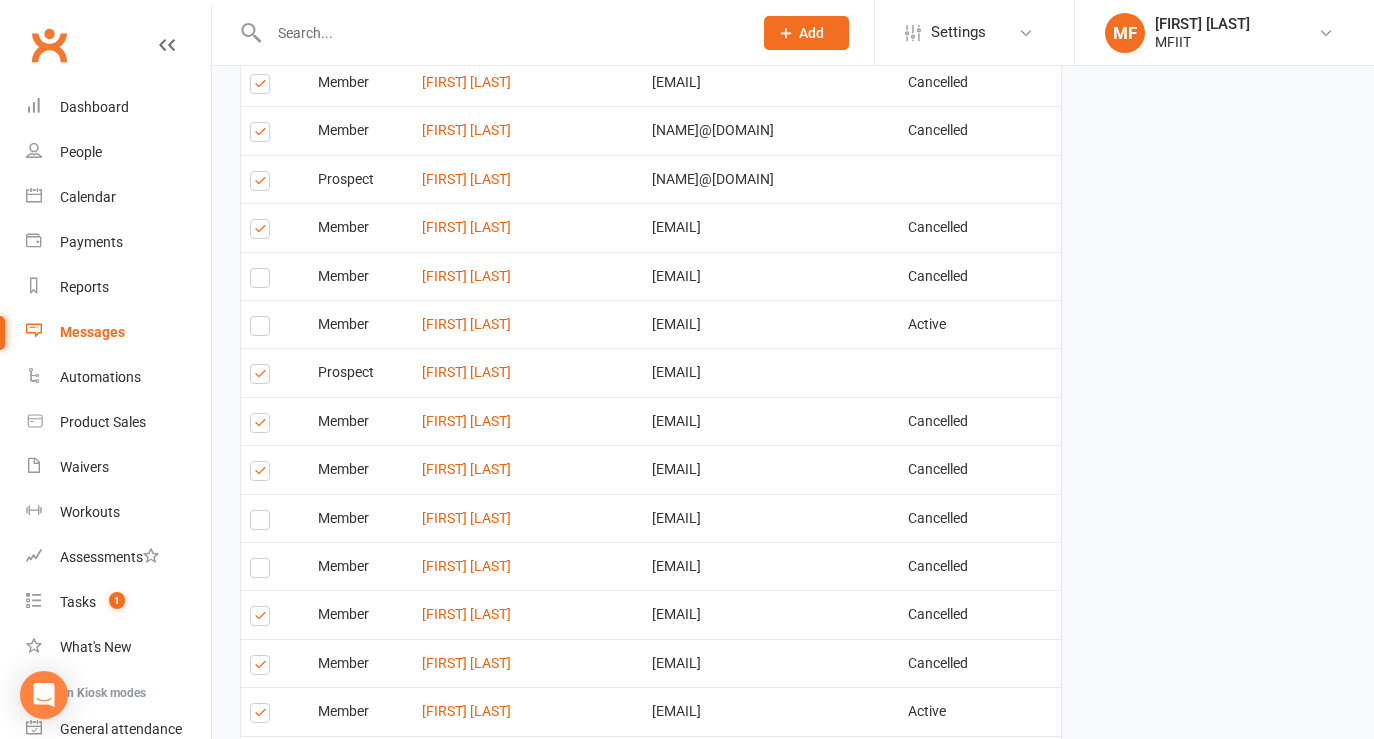 click at bounding box center (263, 232) 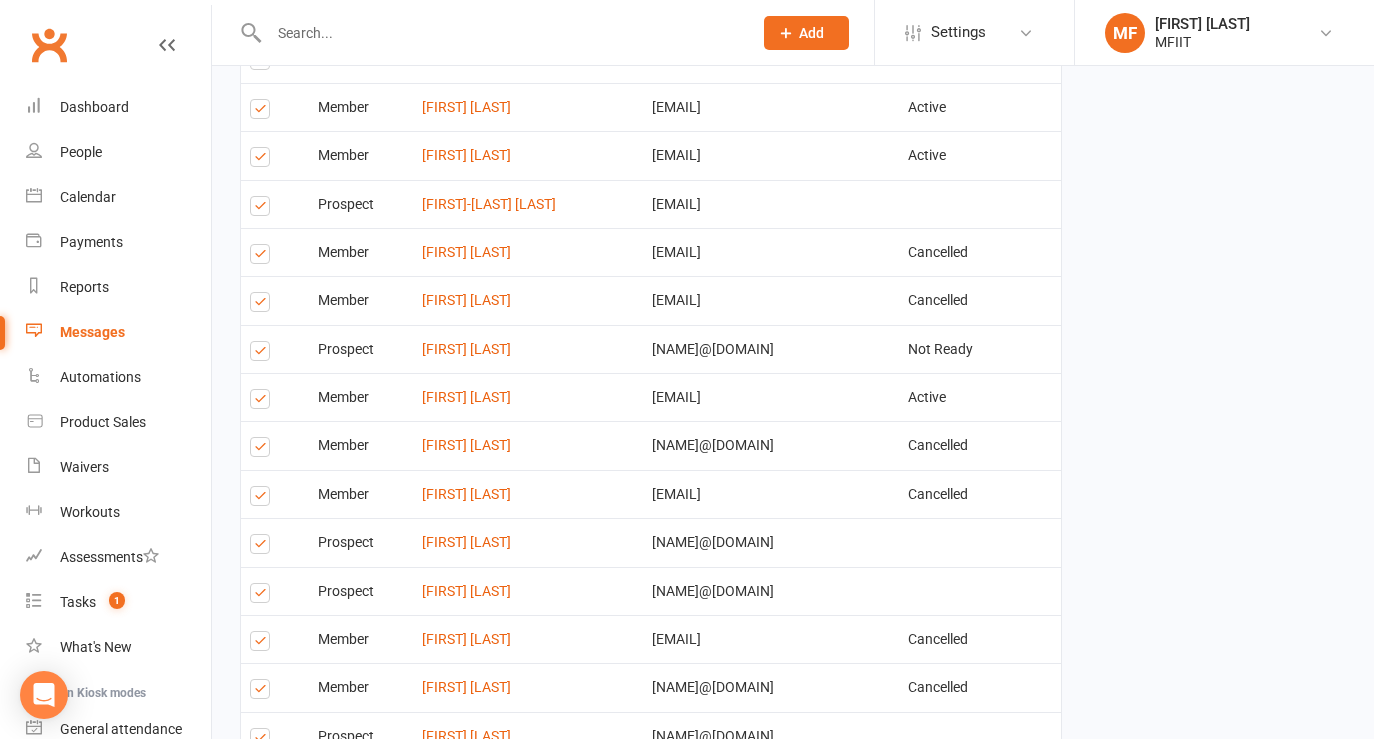 scroll, scrollTop: 1229, scrollLeft: 0, axis: vertical 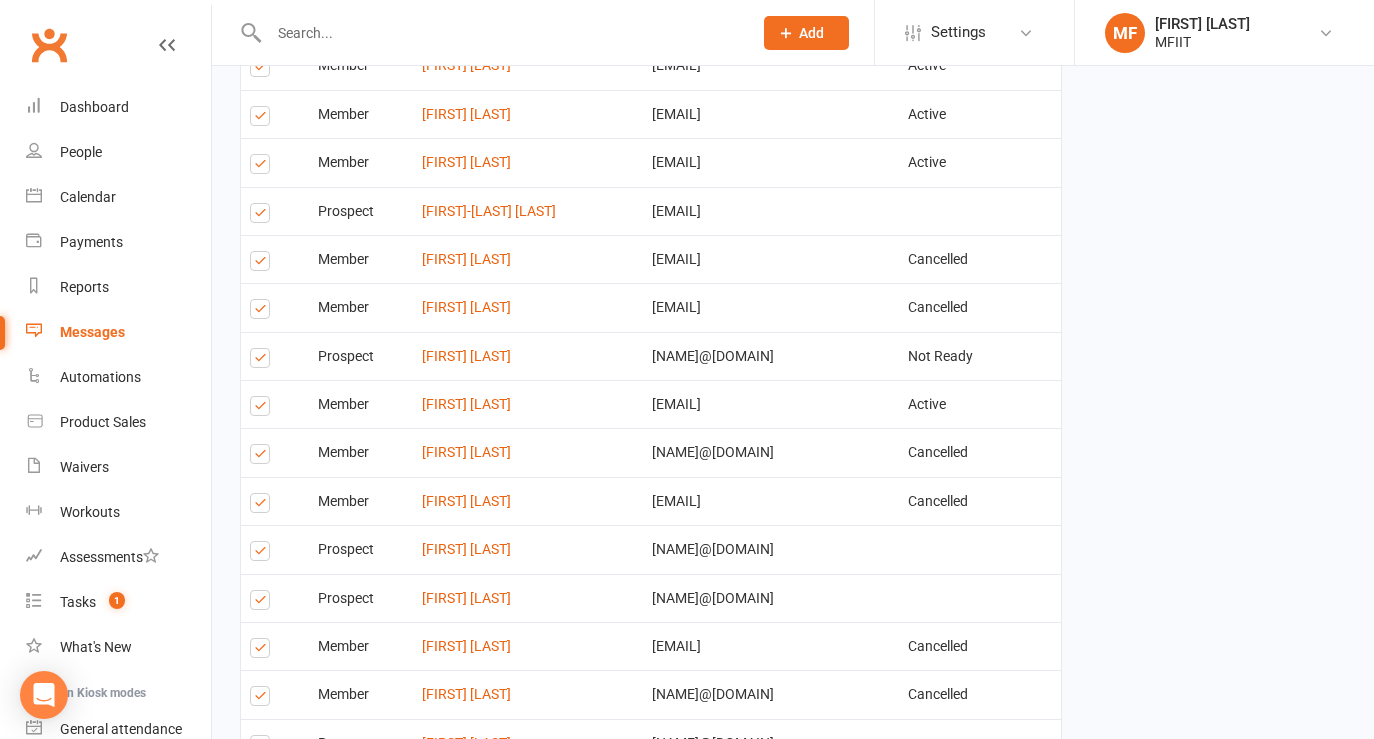 click at bounding box center (263, 457) 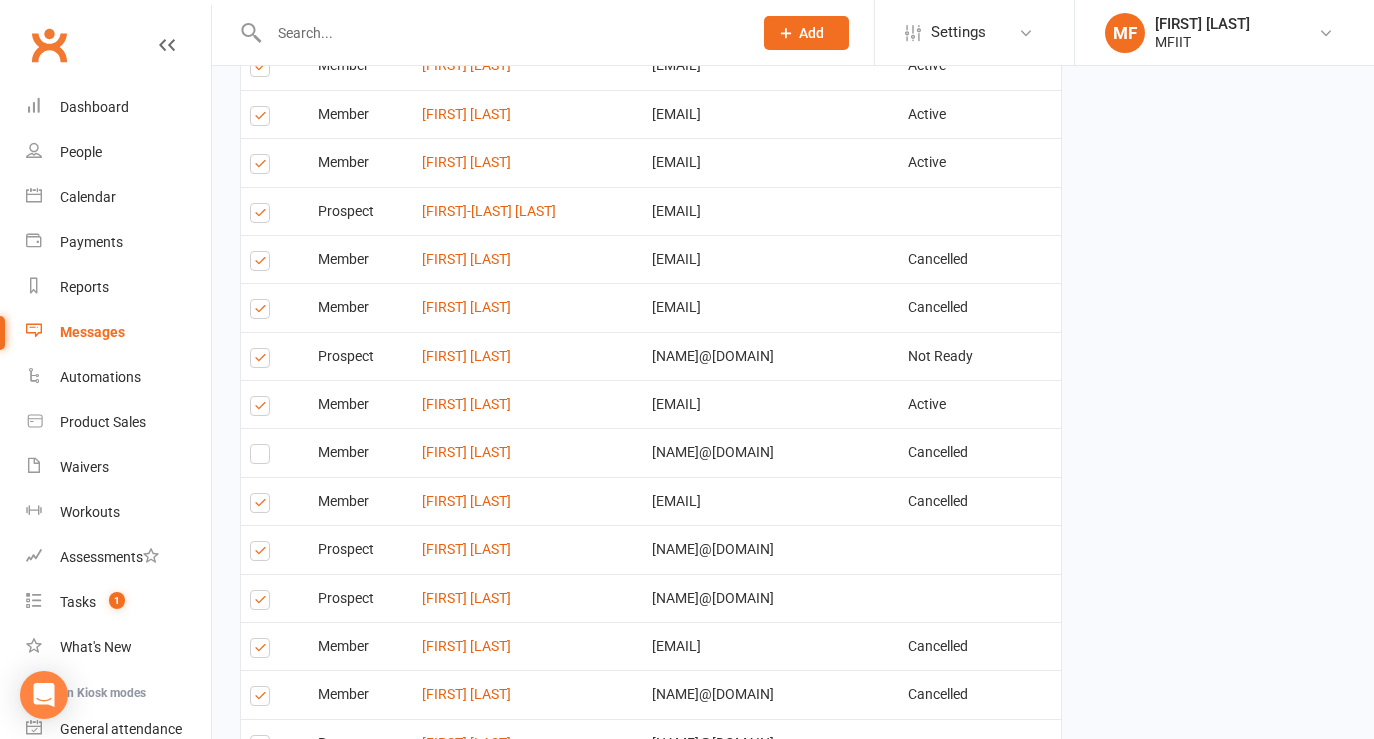 click at bounding box center [263, 409] 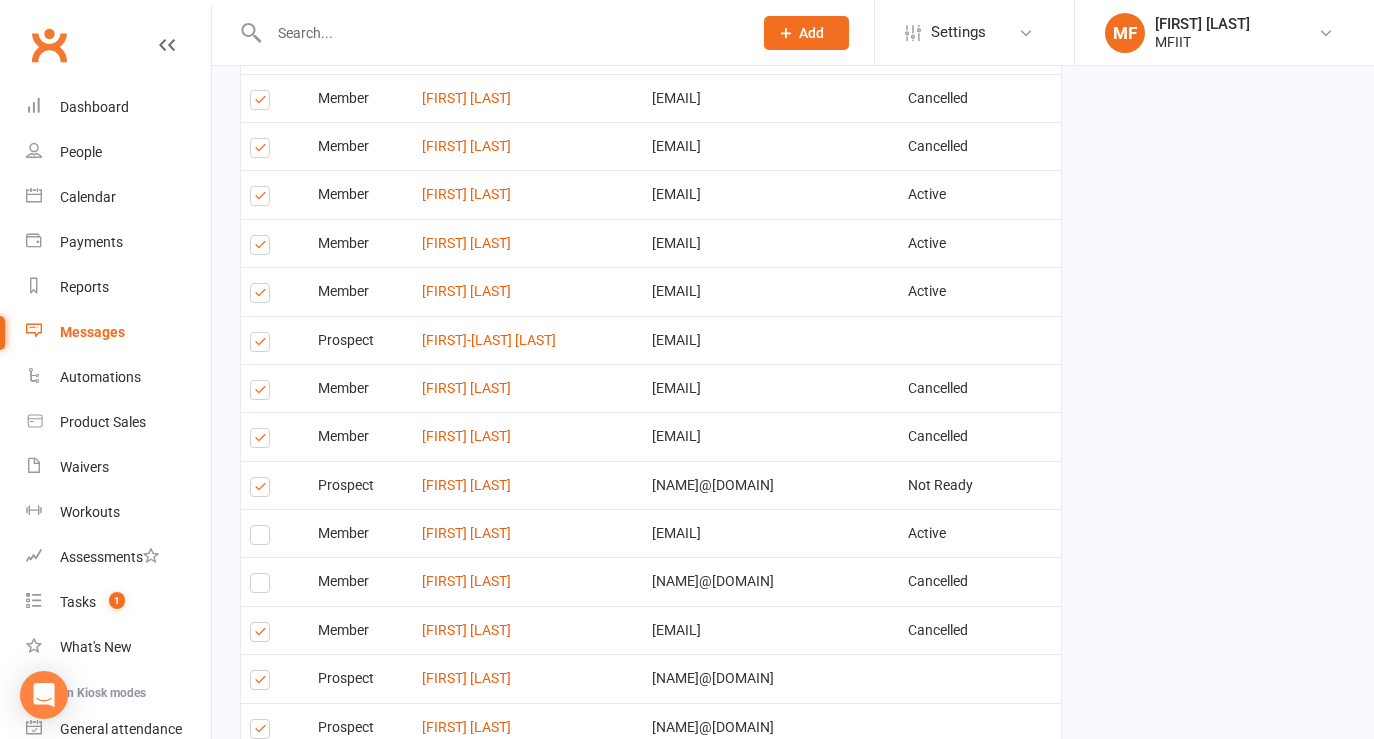 scroll, scrollTop: 1097, scrollLeft: 0, axis: vertical 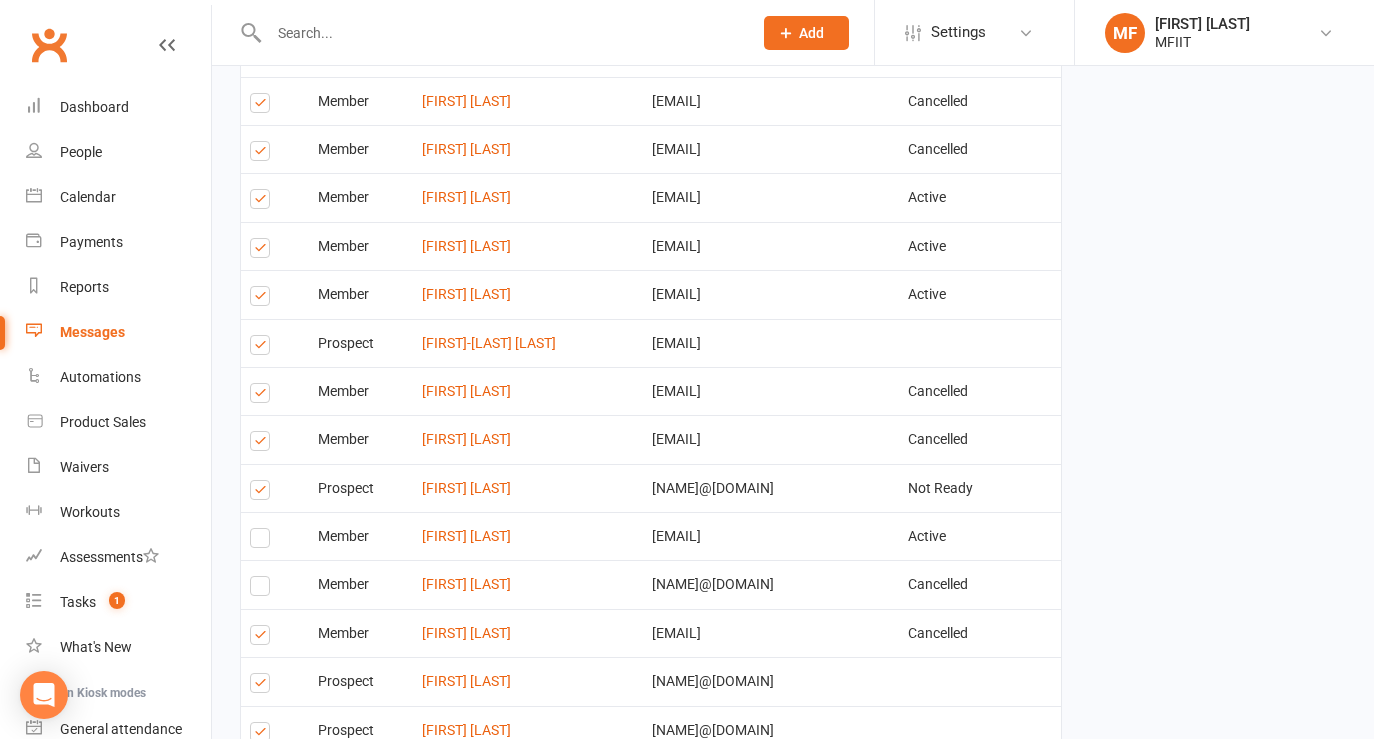 click at bounding box center [263, 348] 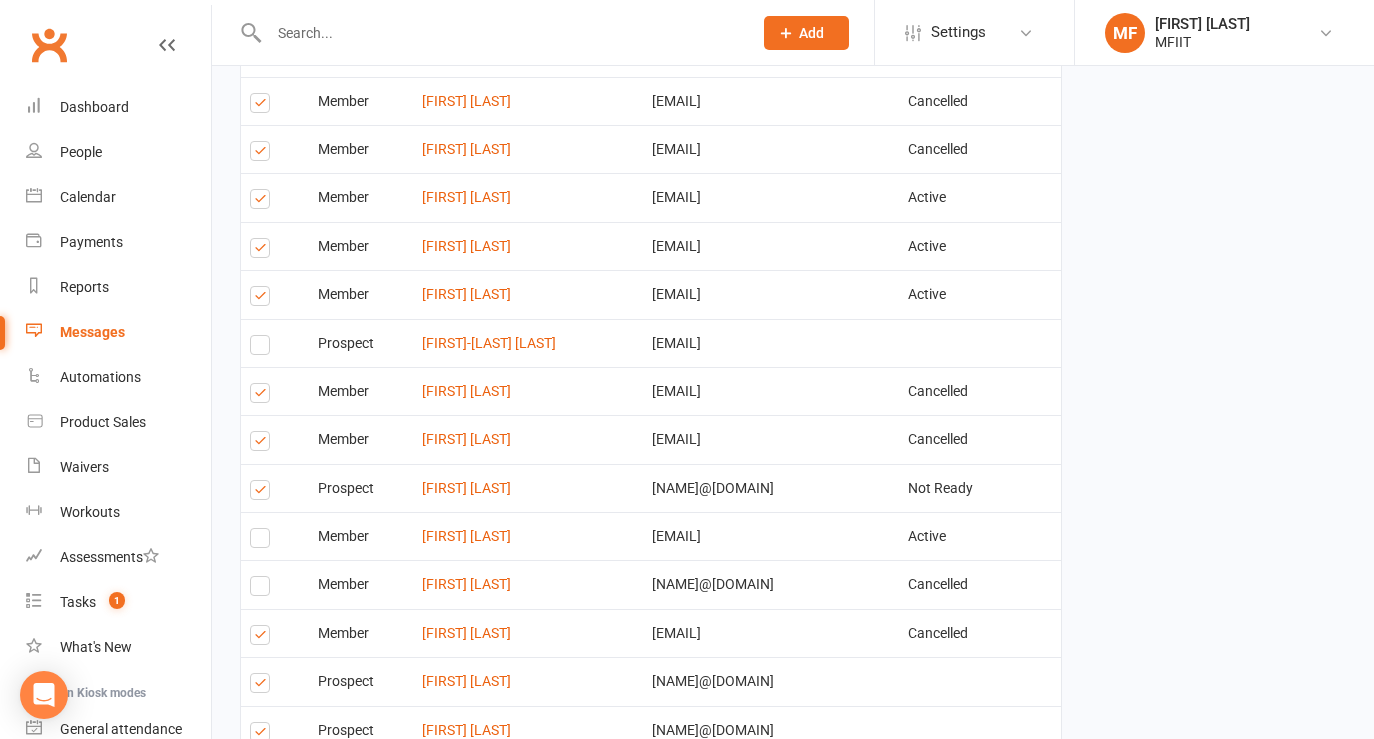 click at bounding box center [263, 299] 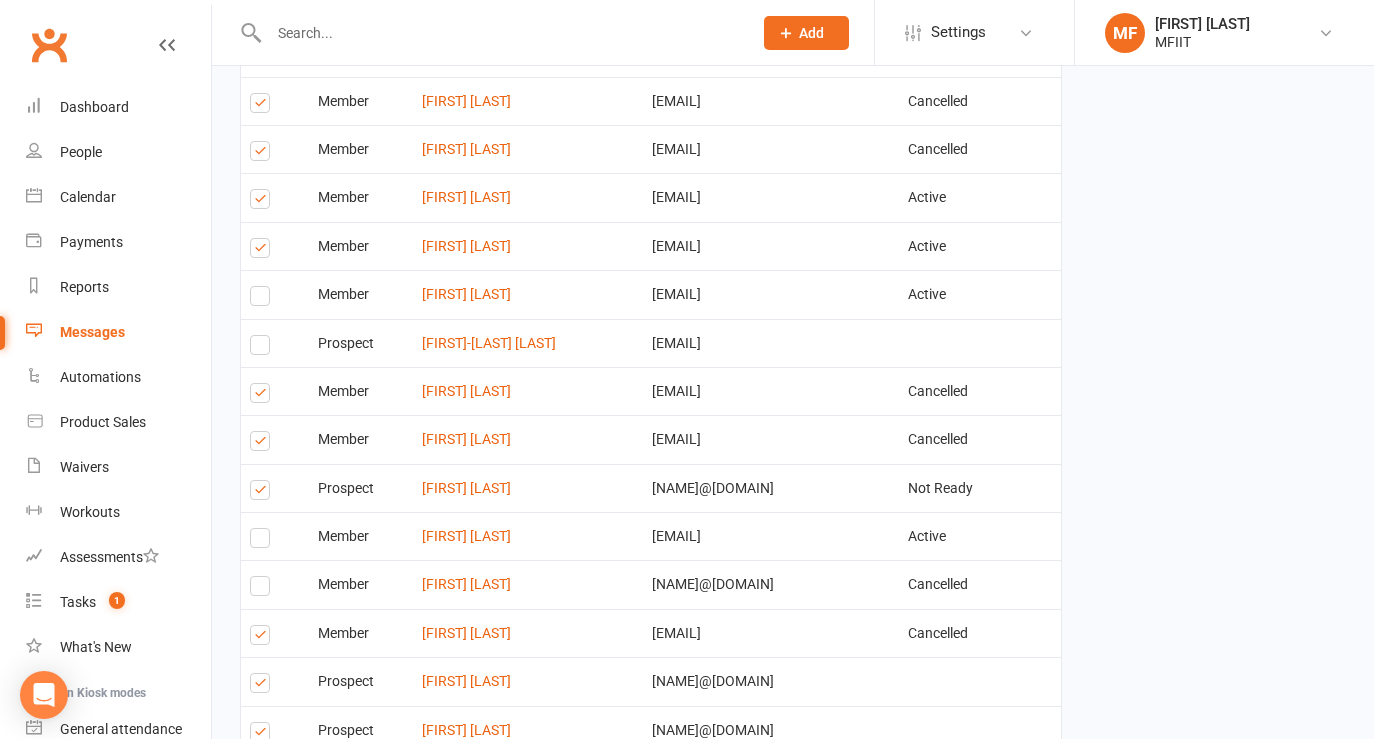 click at bounding box center [263, 251] 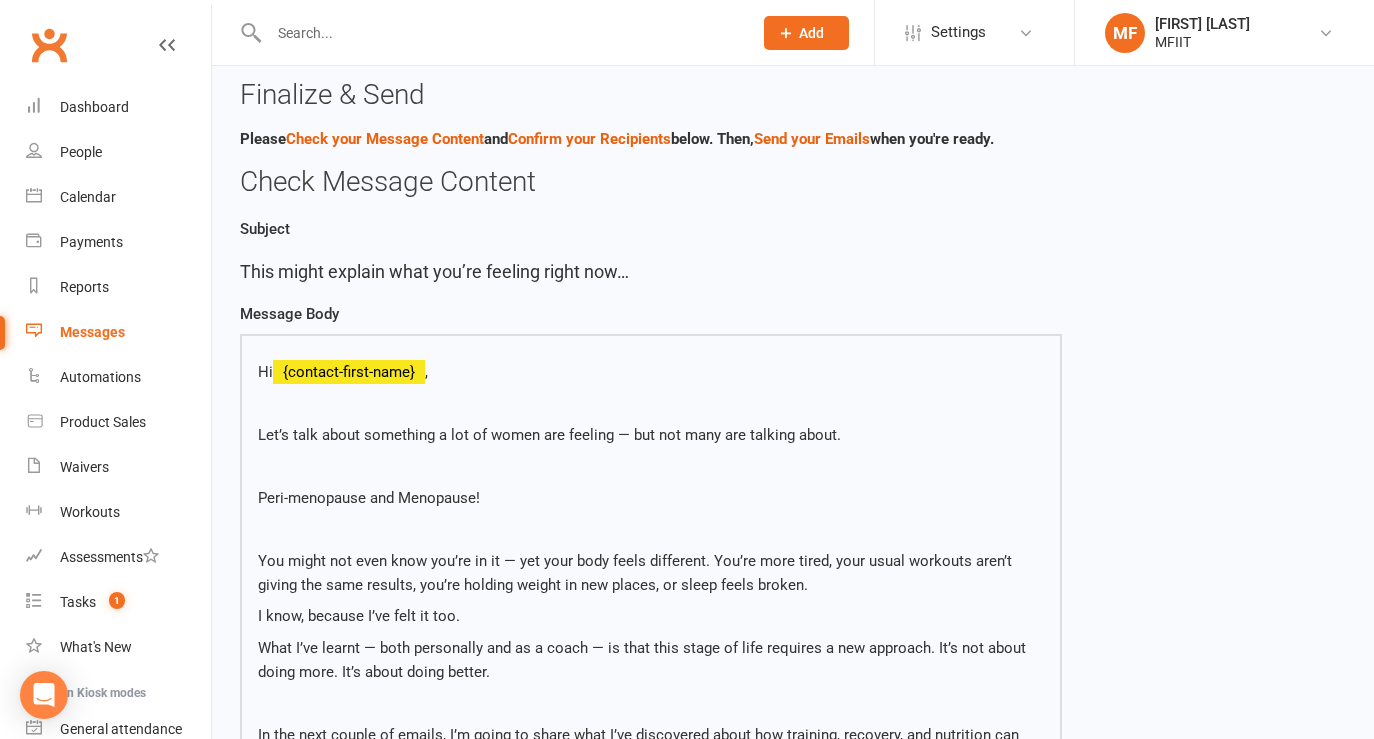 scroll, scrollTop: 0, scrollLeft: 0, axis: both 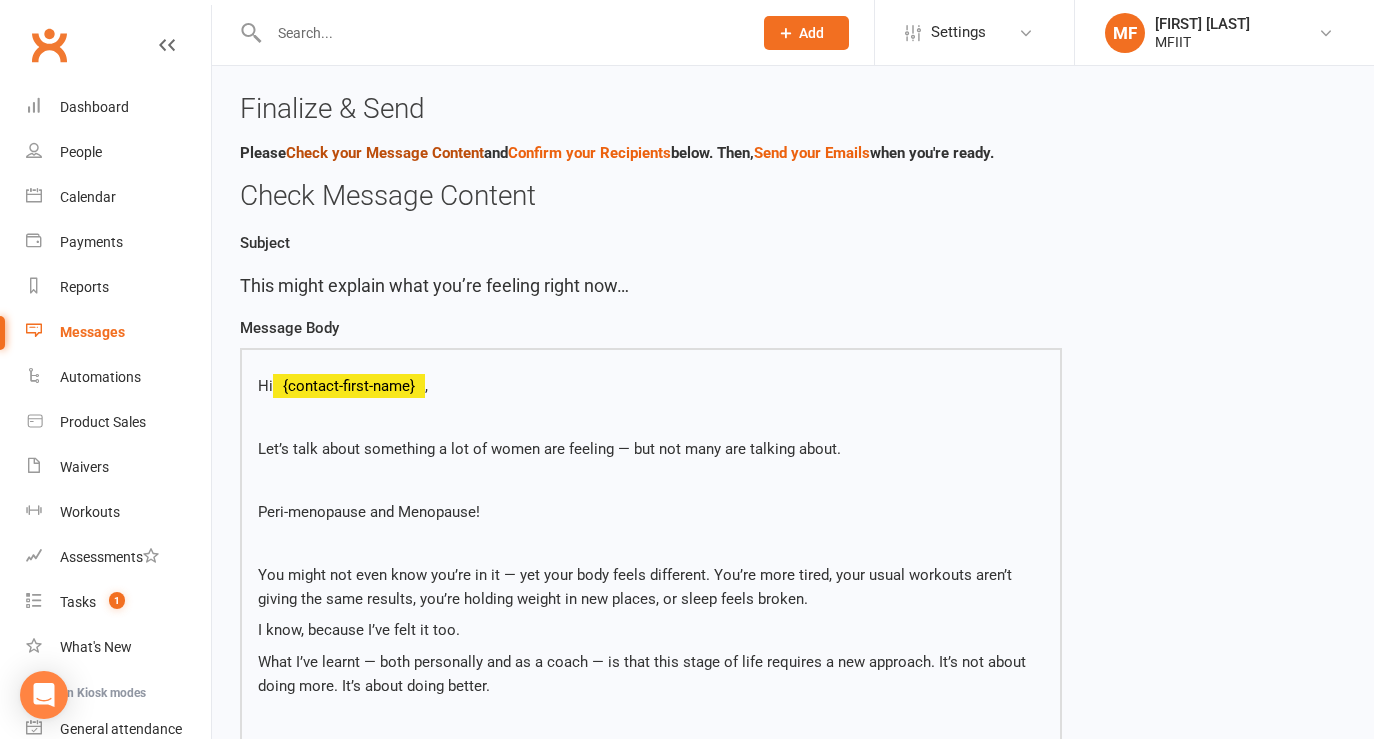 click on "Check your Message Content" at bounding box center [385, 153] 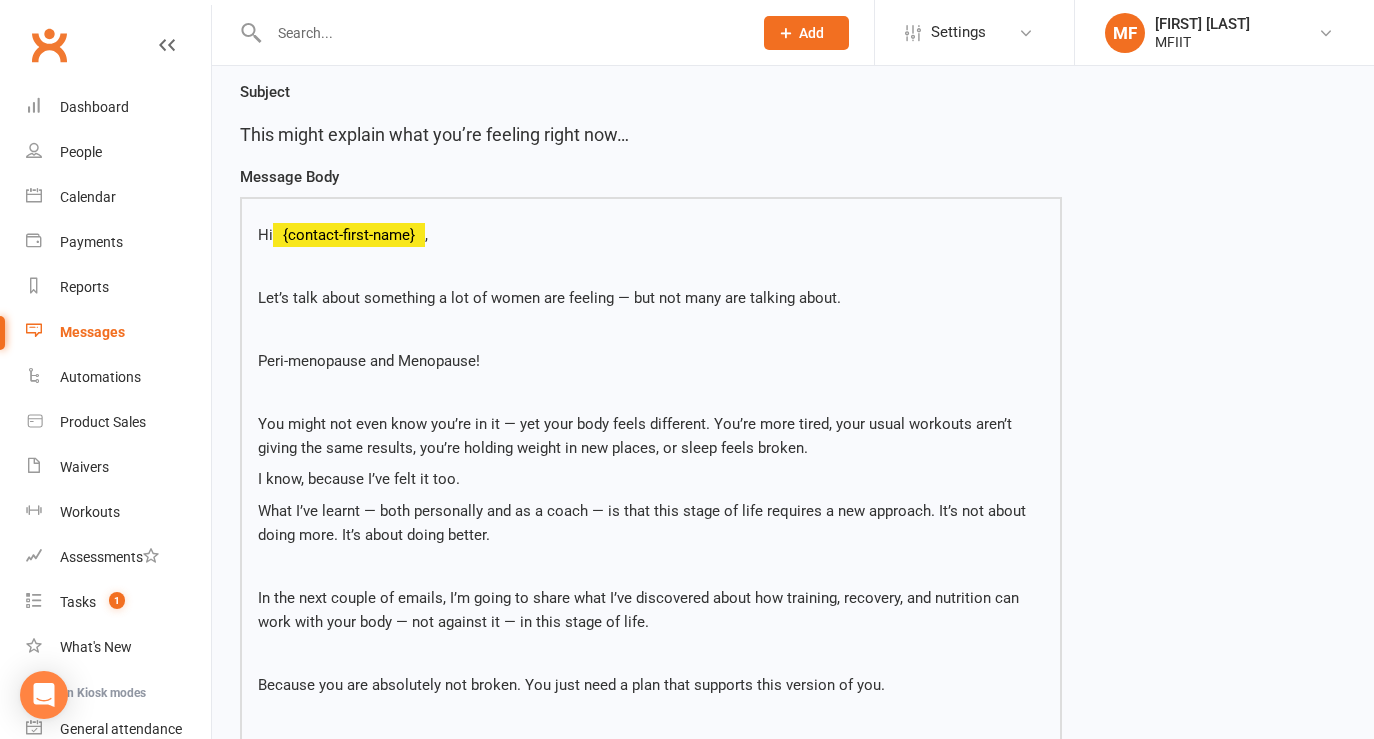 scroll, scrollTop: 181, scrollLeft: 0, axis: vertical 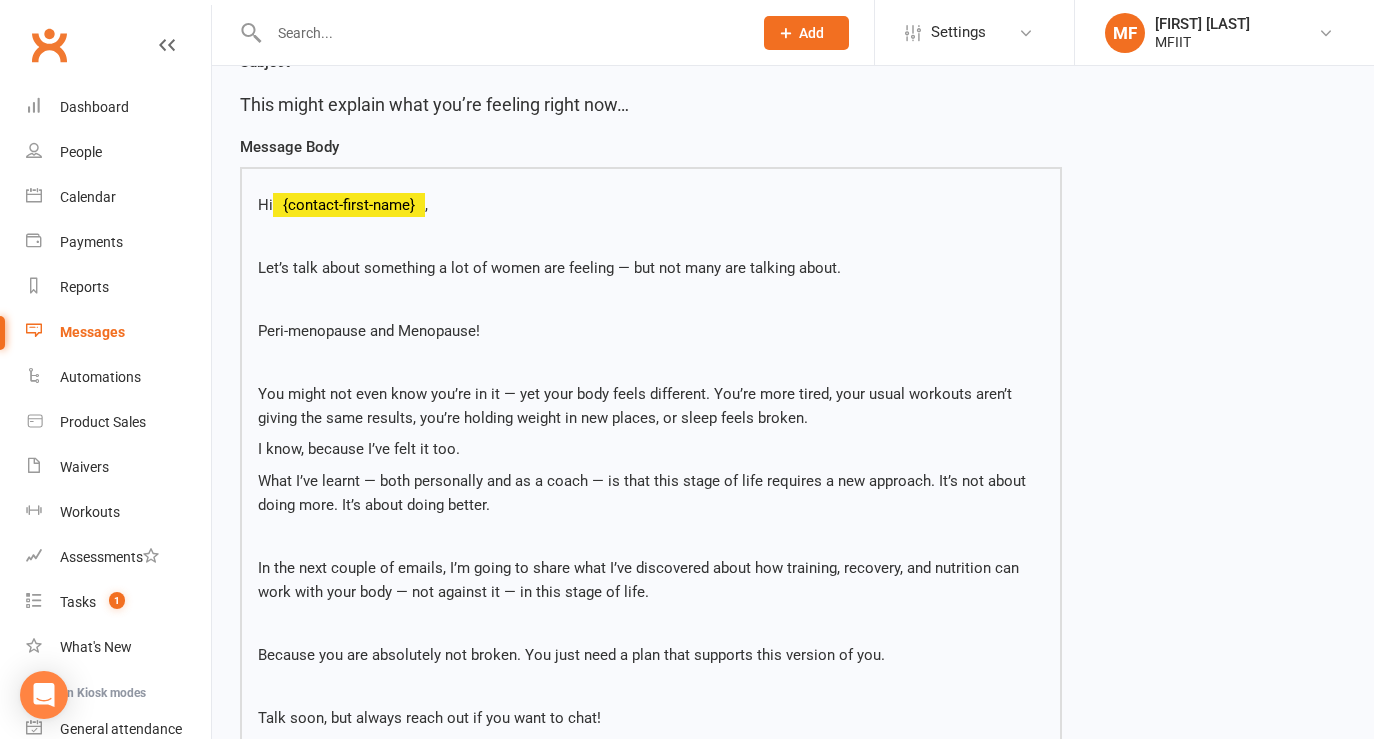 click on "Let’s talk about something a lot of women are feeling — but not many are talking about." at bounding box center [651, 268] 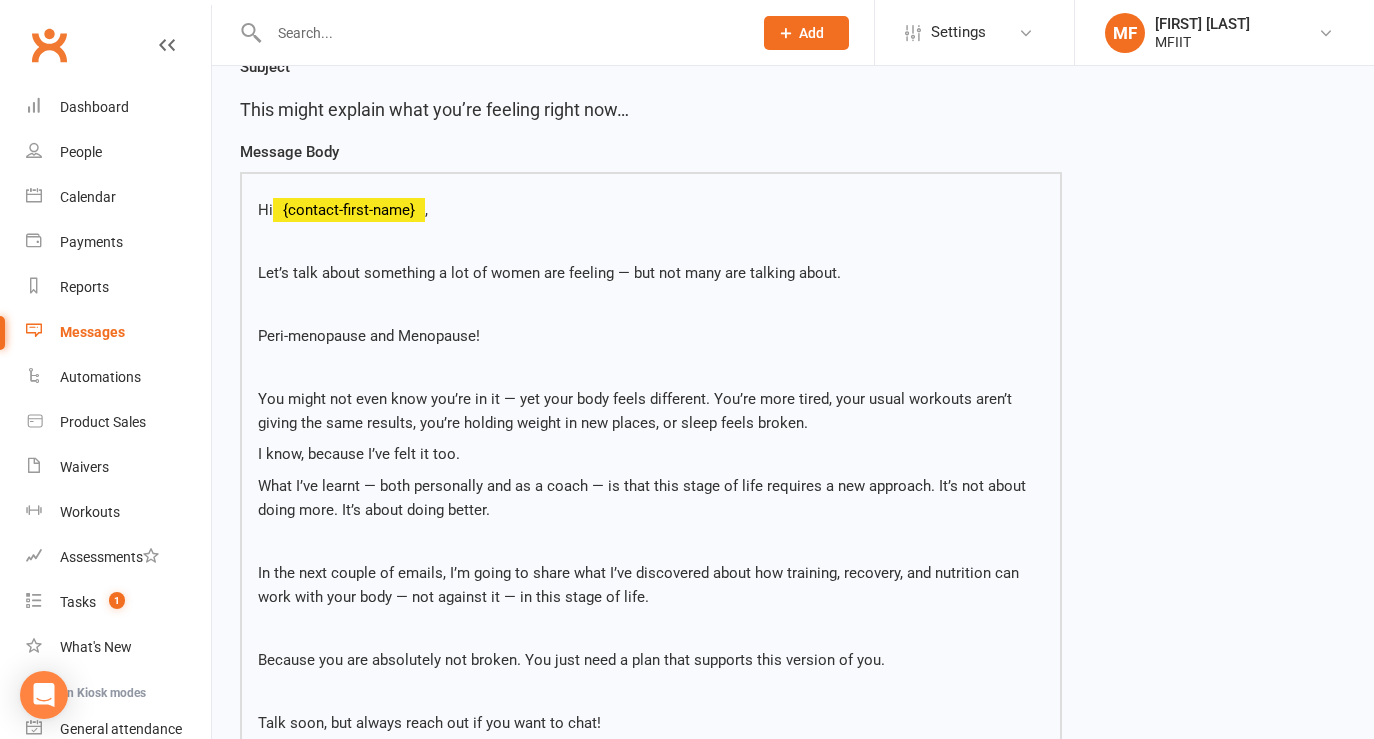 scroll, scrollTop: 177, scrollLeft: 0, axis: vertical 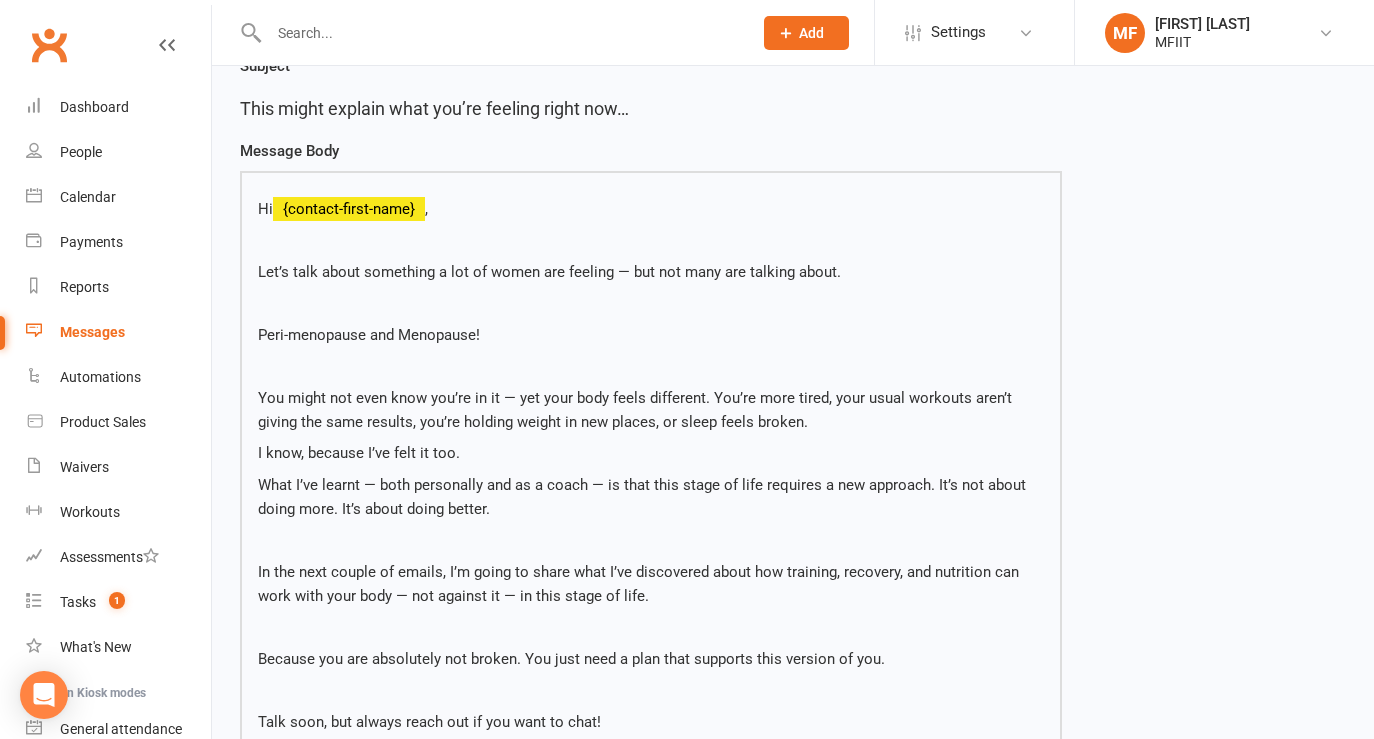 click on "I know, because I’ve felt it too." at bounding box center [651, 453] 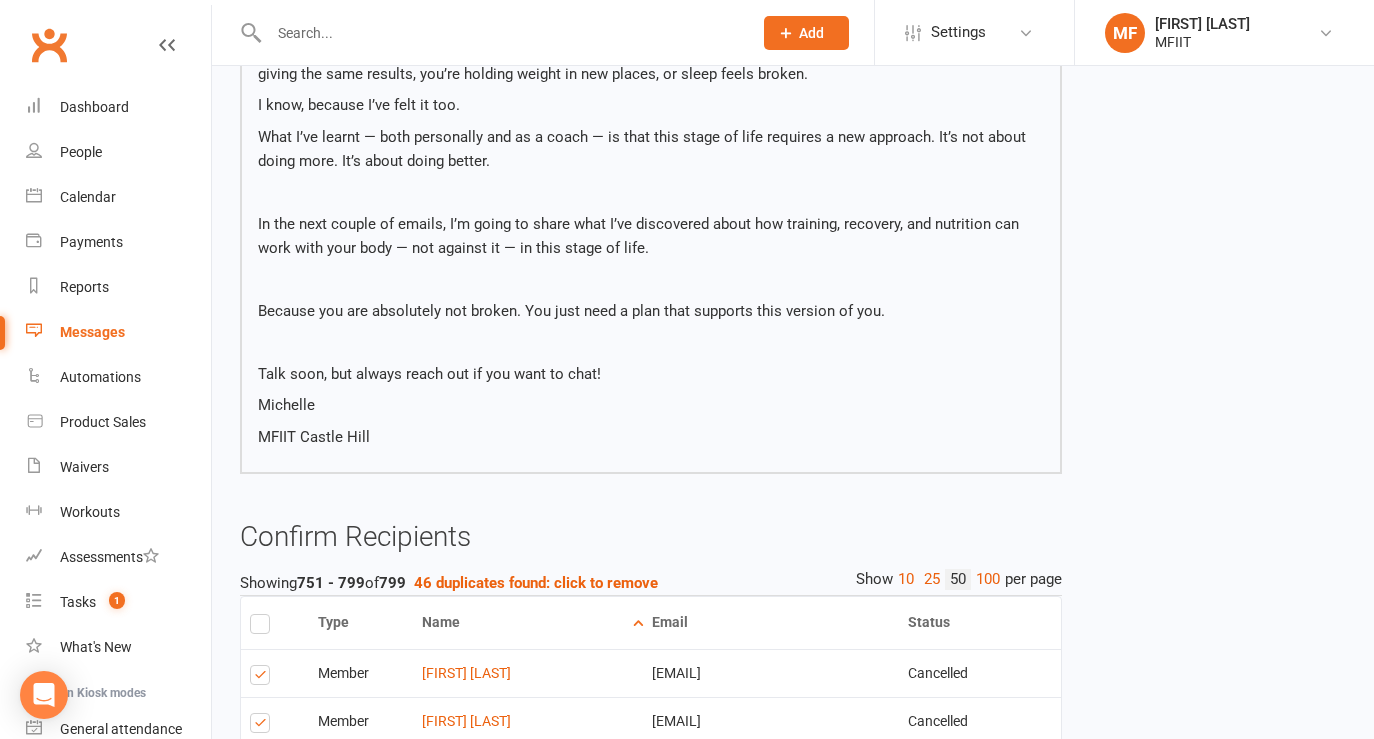 scroll, scrollTop: 0, scrollLeft: 0, axis: both 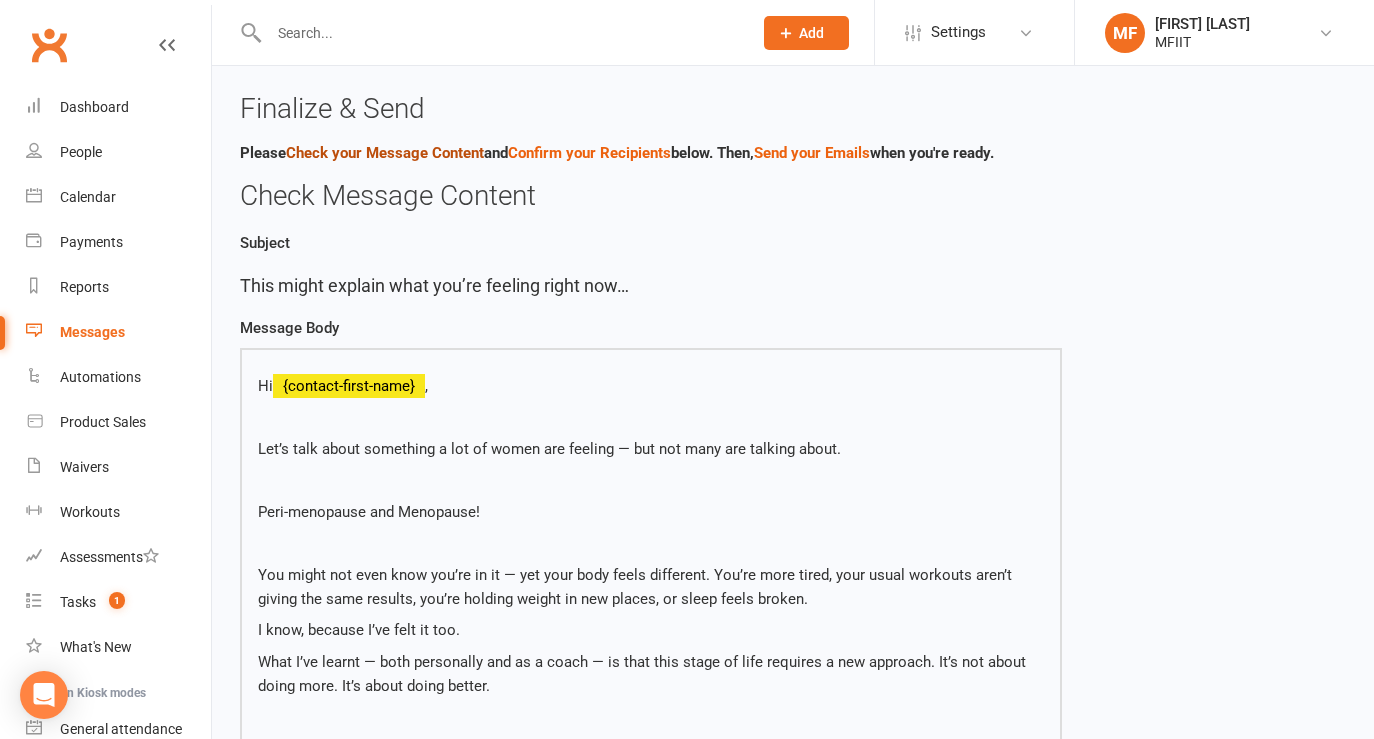 click on "Check your Message Content" at bounding box center [385, 153] 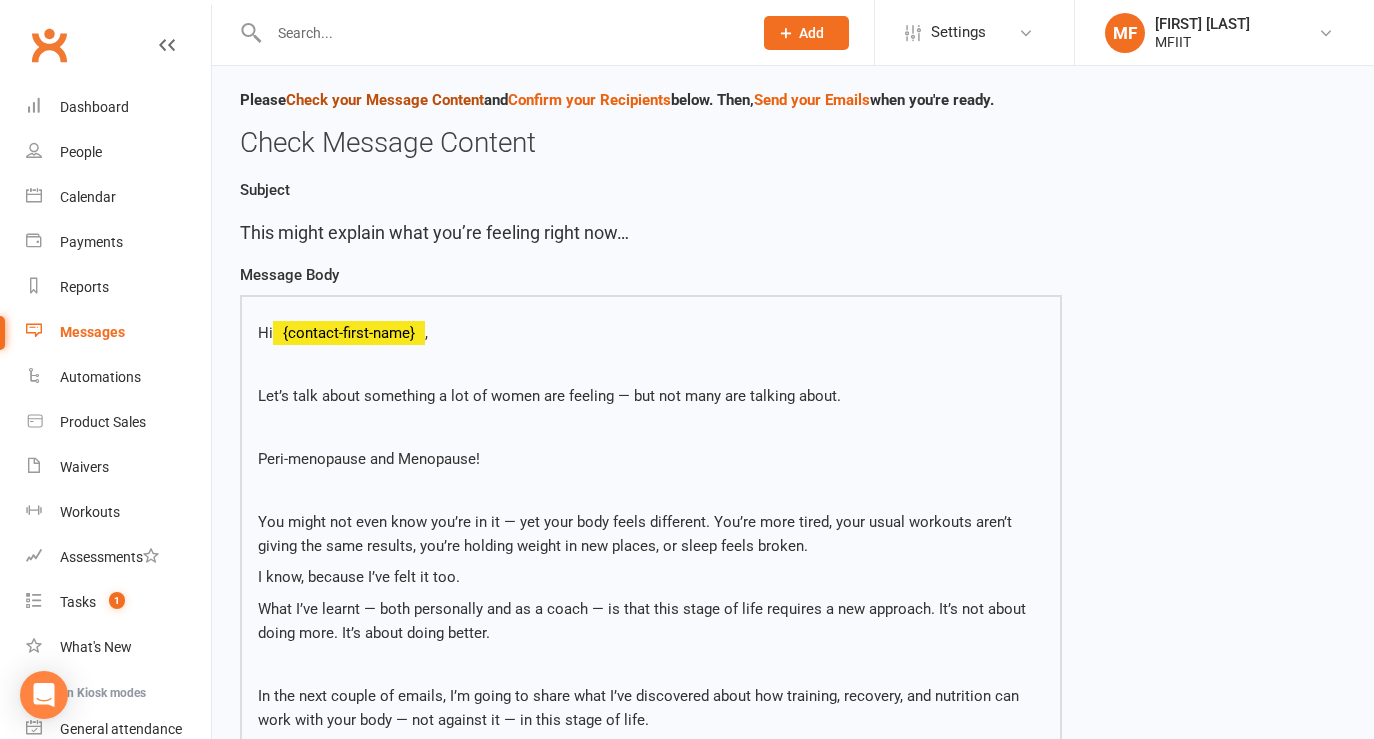 scroll, scrollTop: 181, scrollLeft: 0, axis: vertical 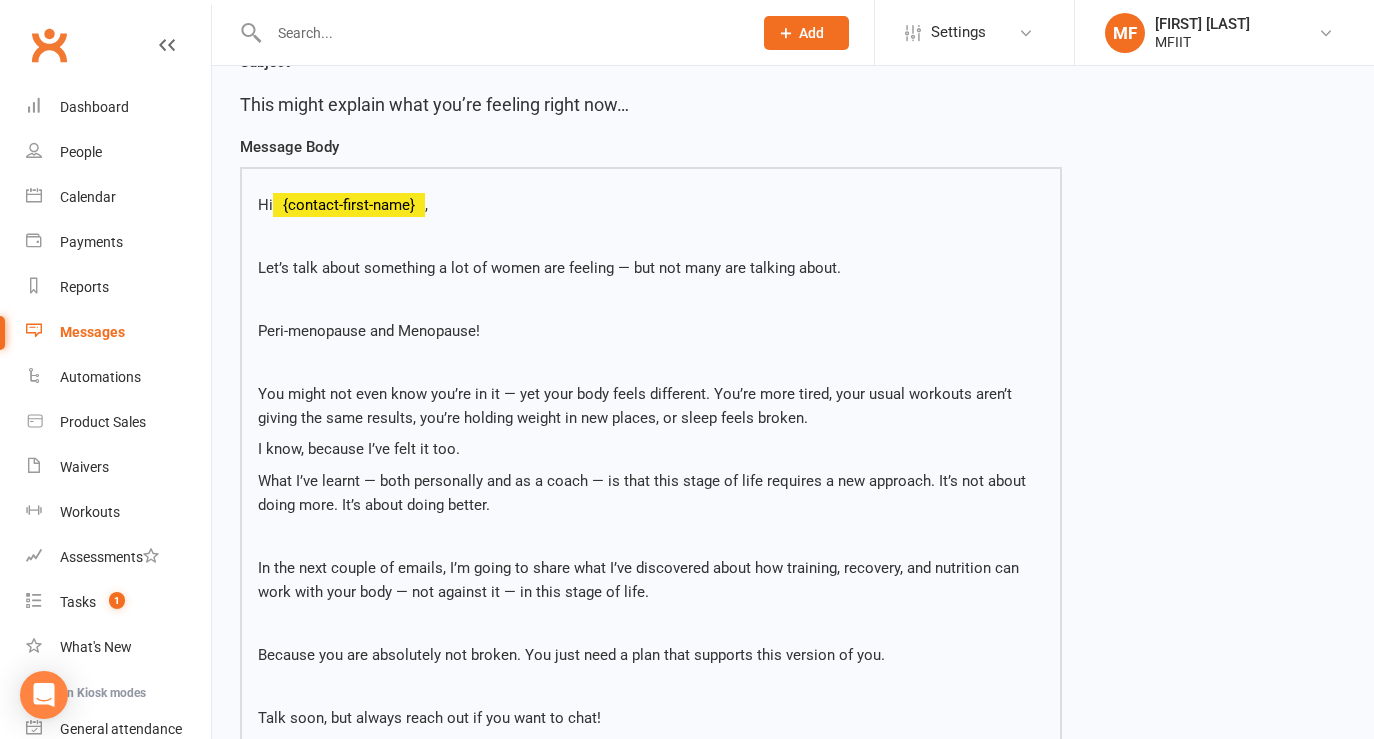 click on "Hi {contact-first-name} ,   Let’s talk about something a lot of women are feeling — but not many are talking about.   Peri-menopause and Menopause!   You might not even know you’re in it — yet your body feels different. You’re more tired, your usual workouts aren’t giving the same results, you’re holding weight in new places, or sleep feels broken. I know, because I’ve felt it too. What I’ve learnt — both personally and as a coach — is that this stage of life requires a new approach. It’s not about doing more. It’s about doing better.   In the next couple of emails, I’m going to share what I’ve discovered about how training, recovery, and nutrition can work with your body — not against it — in this stage of life.   Because you are absolutely not broken. You just need a plan that supports this version of you.   Talk soon, but always reach out if you want to chat! [FIRST] MFIIT Castle Hill" at bounding box center (651, 493) 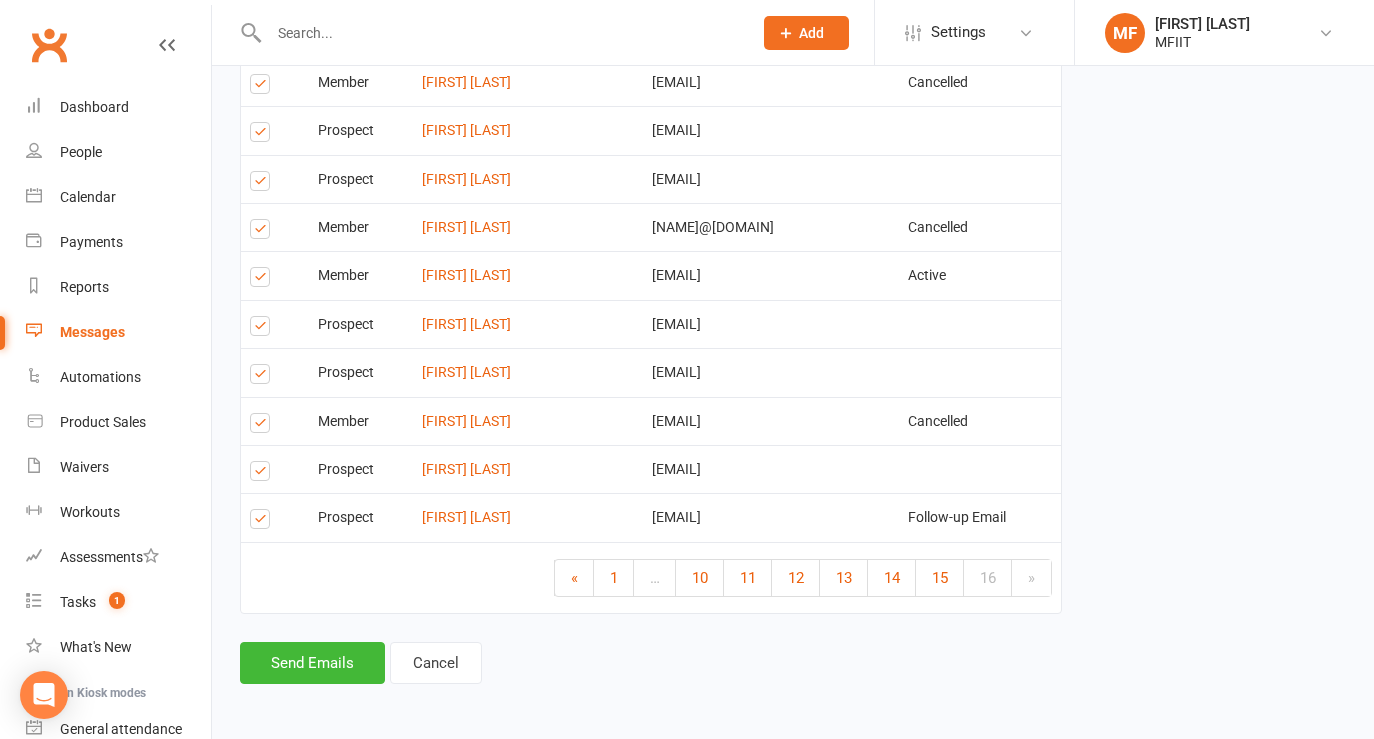 scroll, scrollTop: 3005, scrollLeft: 0, axis: vertical 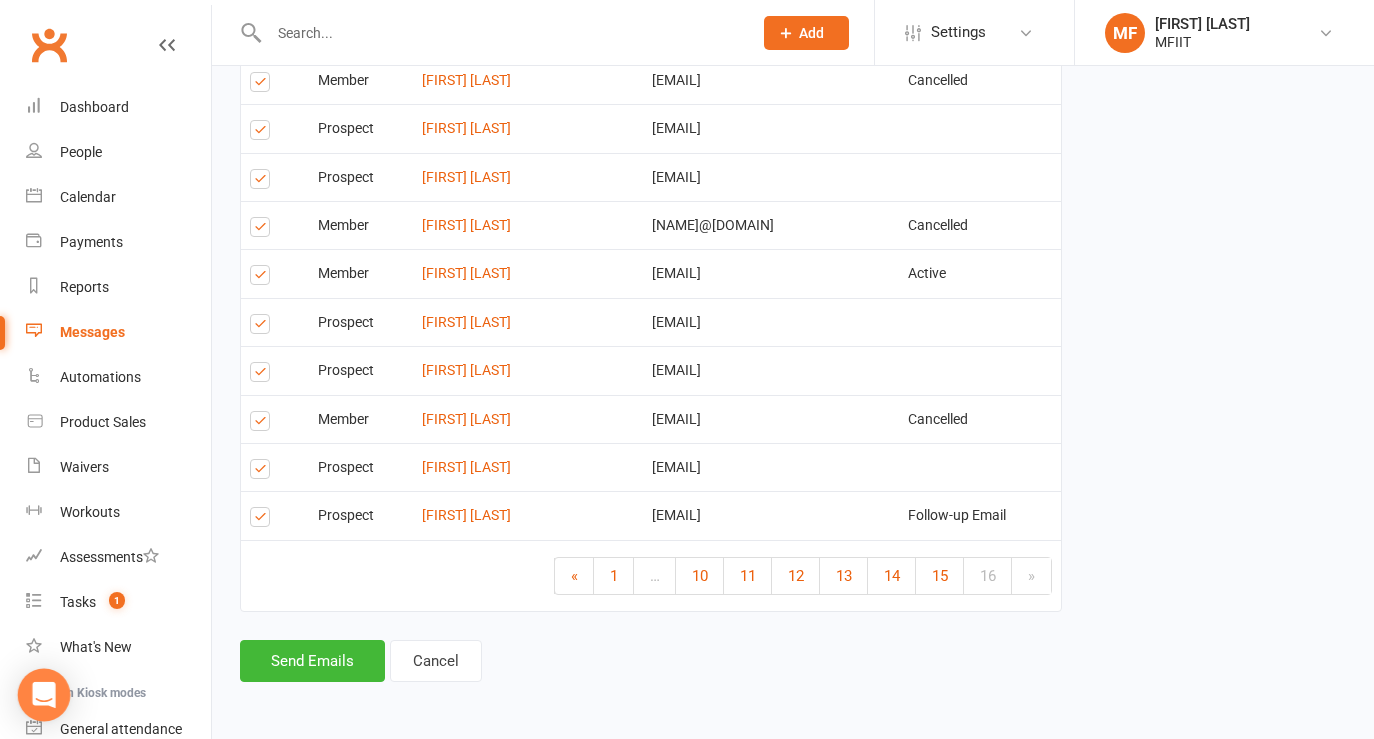 click 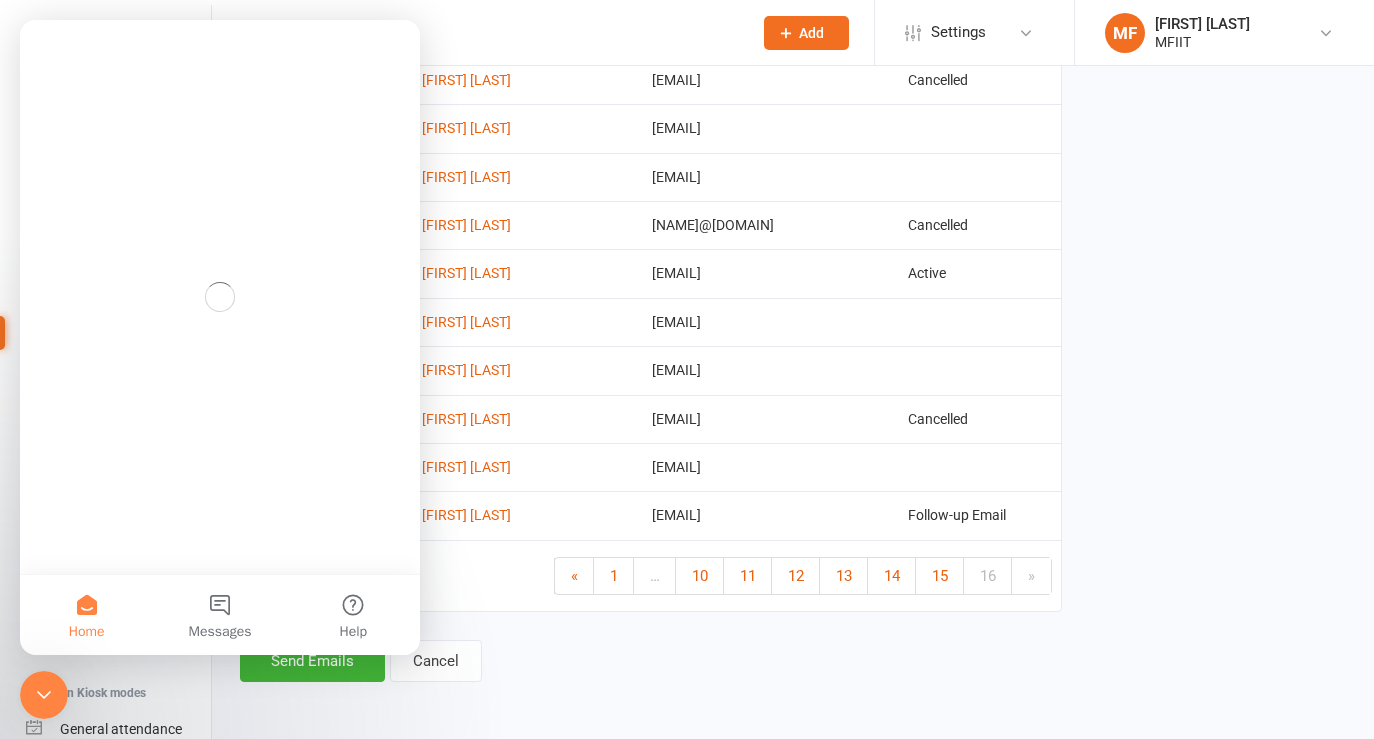 scroll, scrollTop: 0, scrollLeft: 0, axis: both 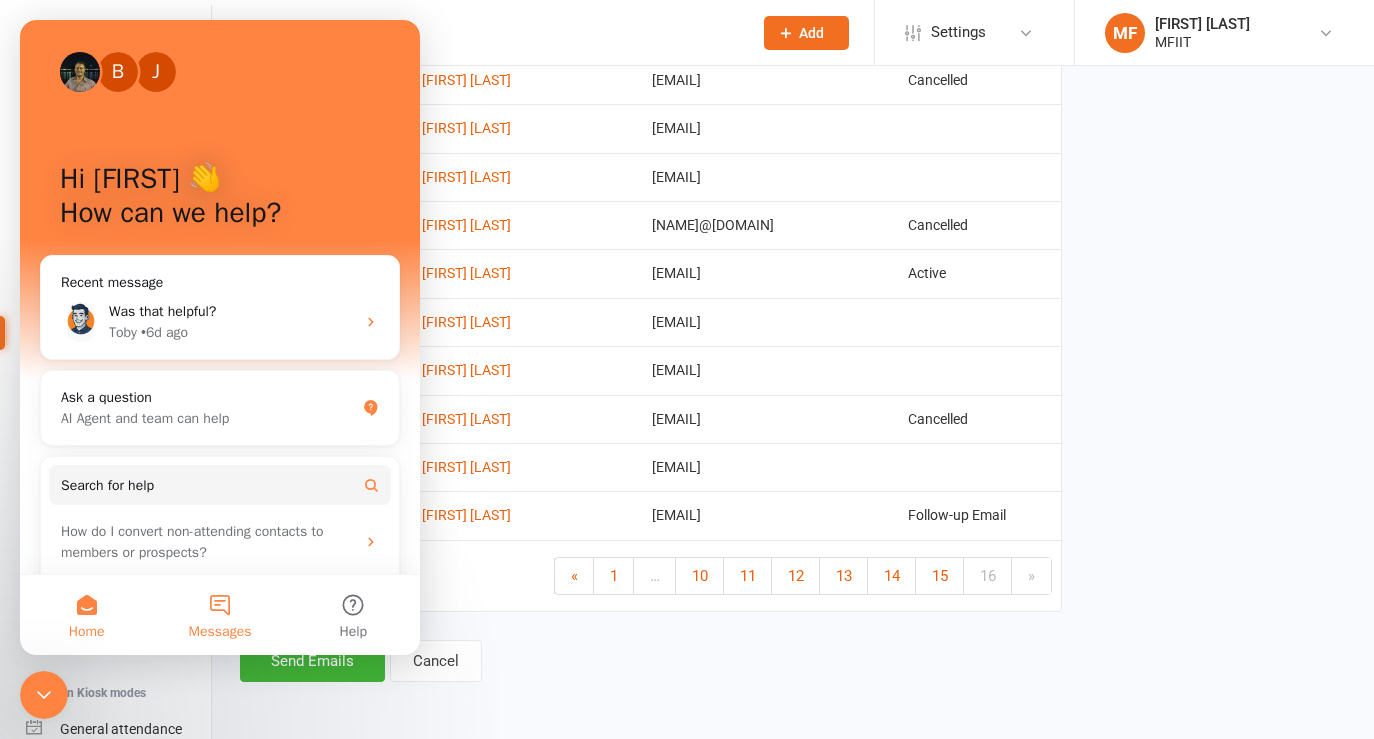 click on "Messages" at bounding box center [219, 615] 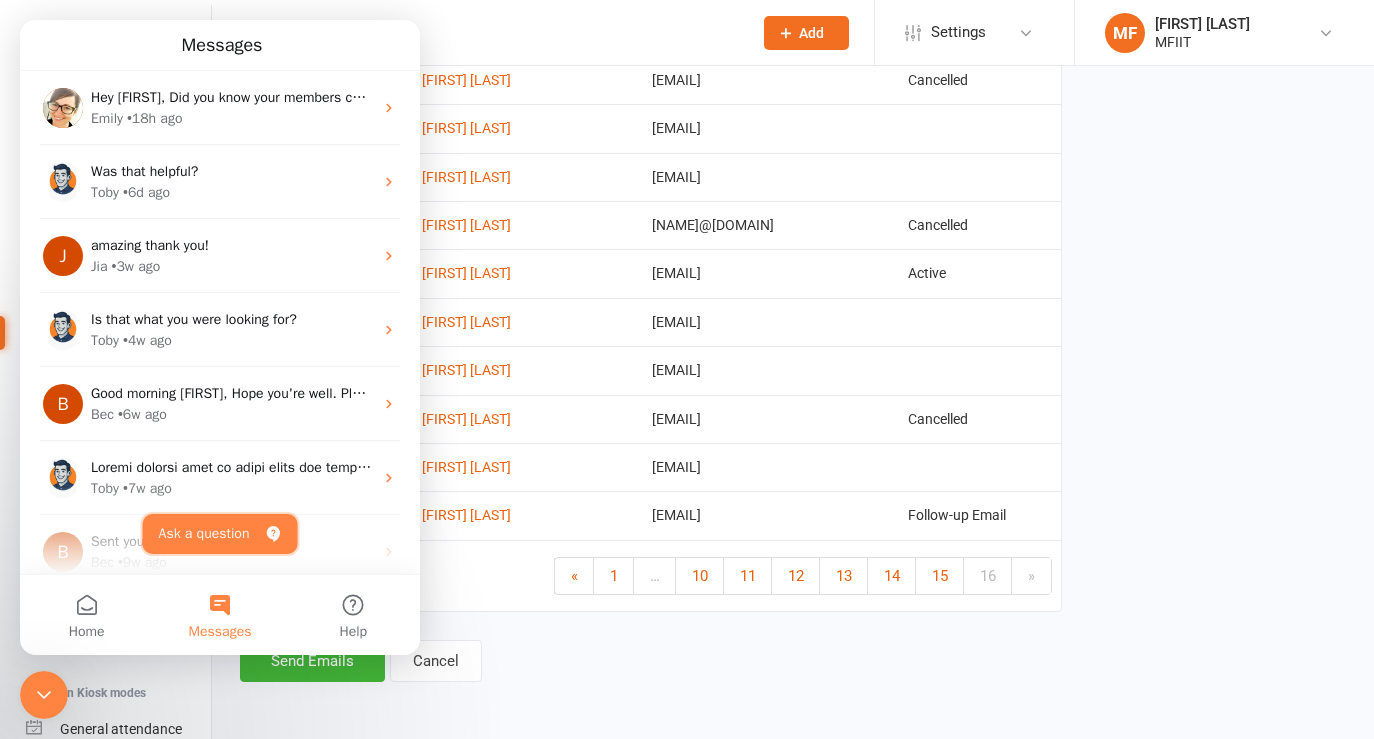 click on "Ask a question" at bounding box center (220, 534) 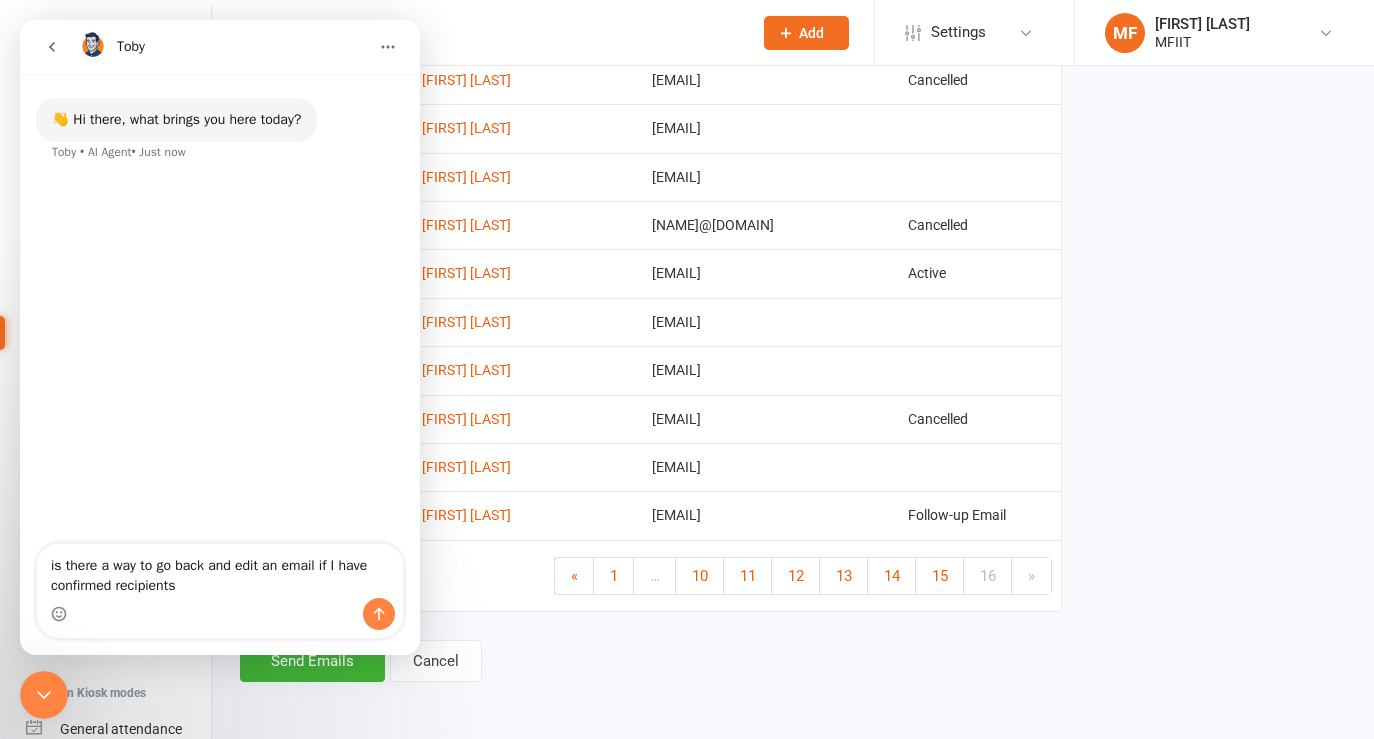type on "is there a way to go back and edit an email if I have confirmed recipients?" 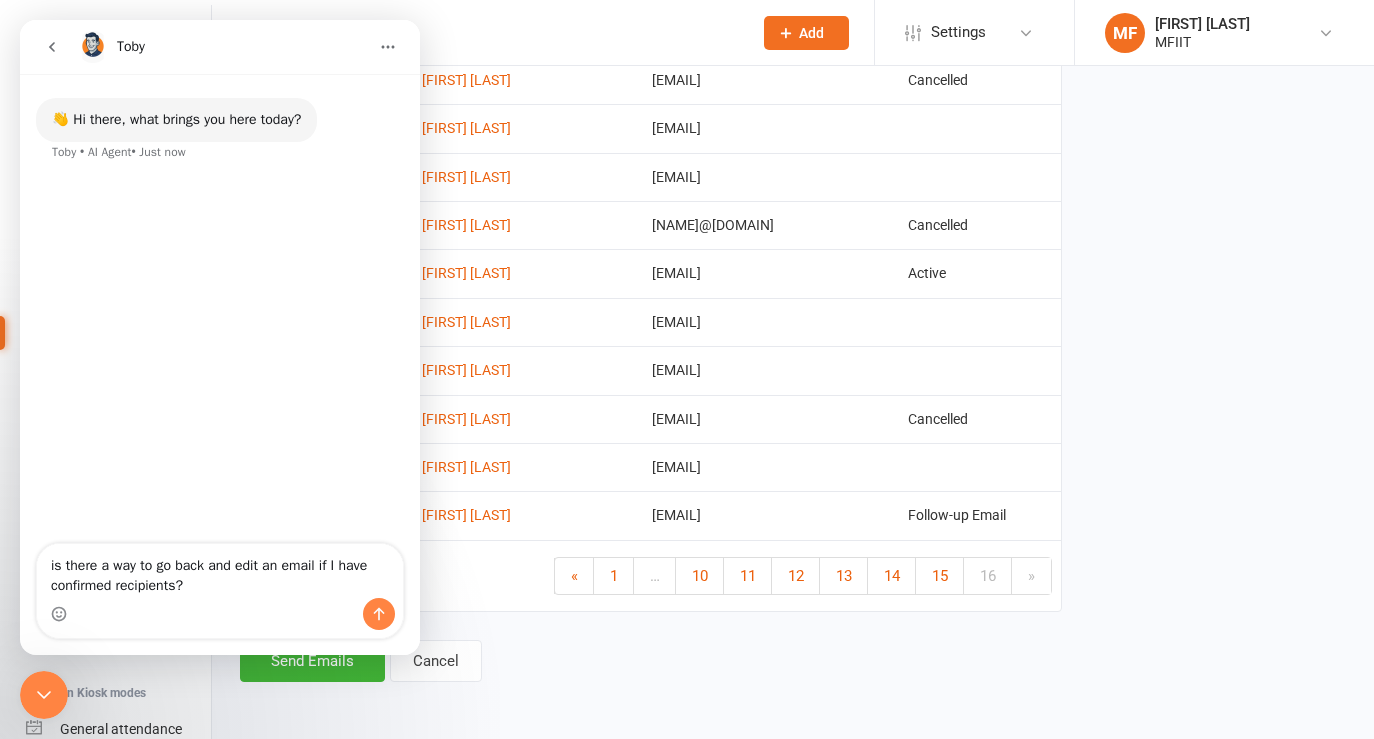 type 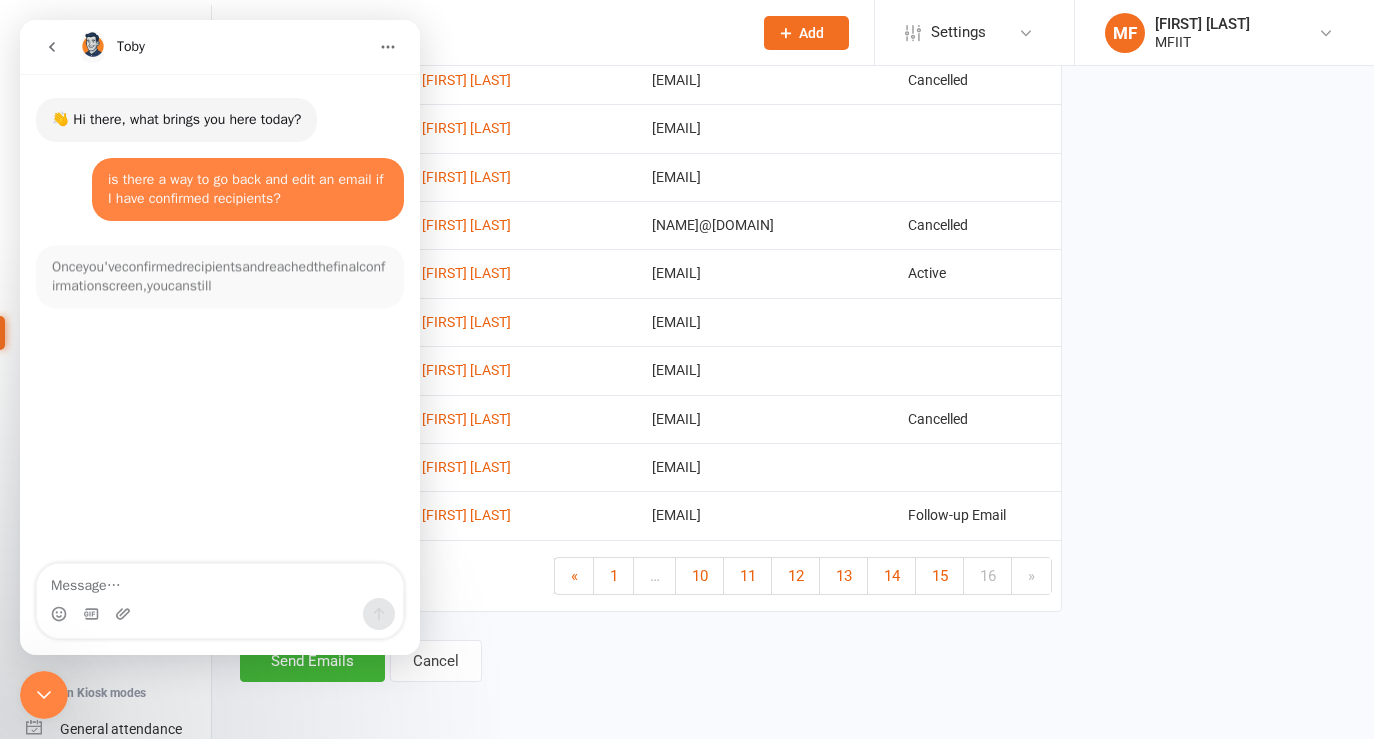 scroll, scrollTop: 3, scrollLeft: 0, axis: vertical 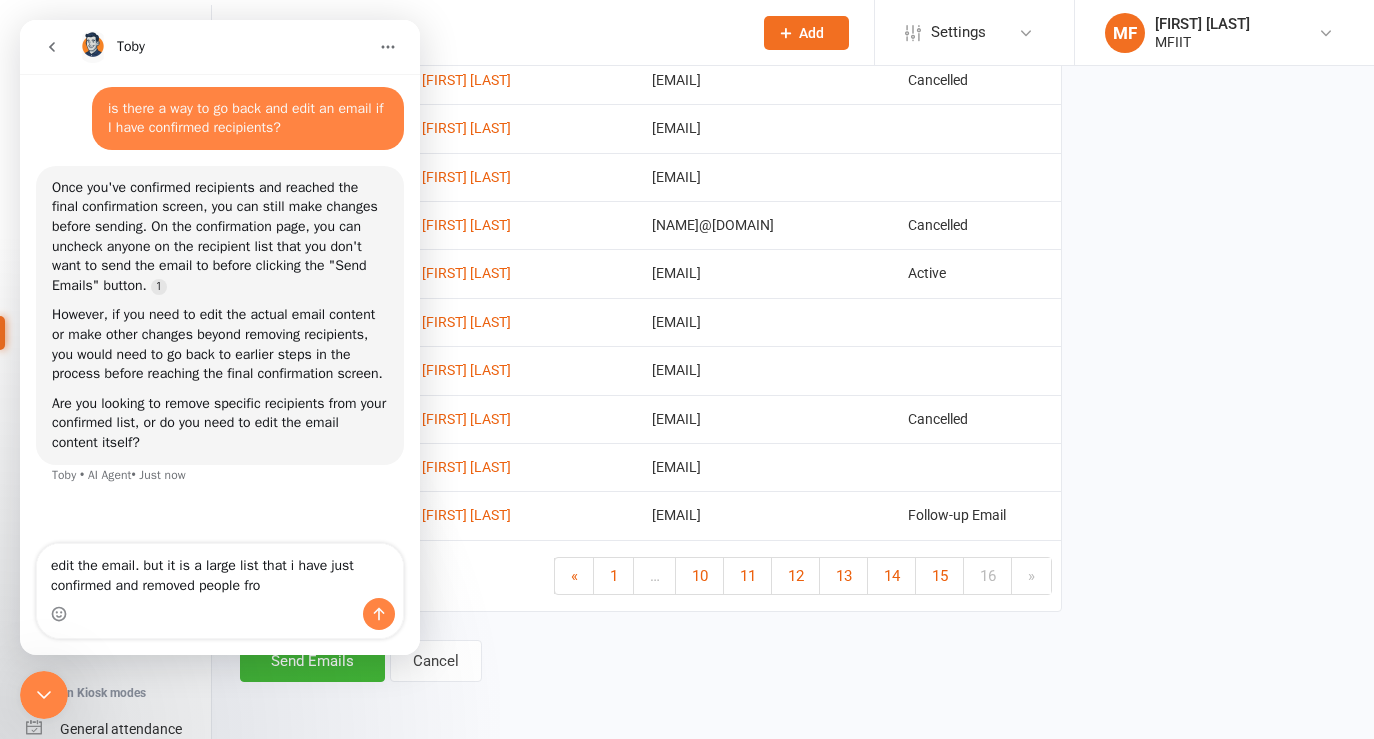 type on "edit the email. but it is a large list that i have just confirmed and removed people from" 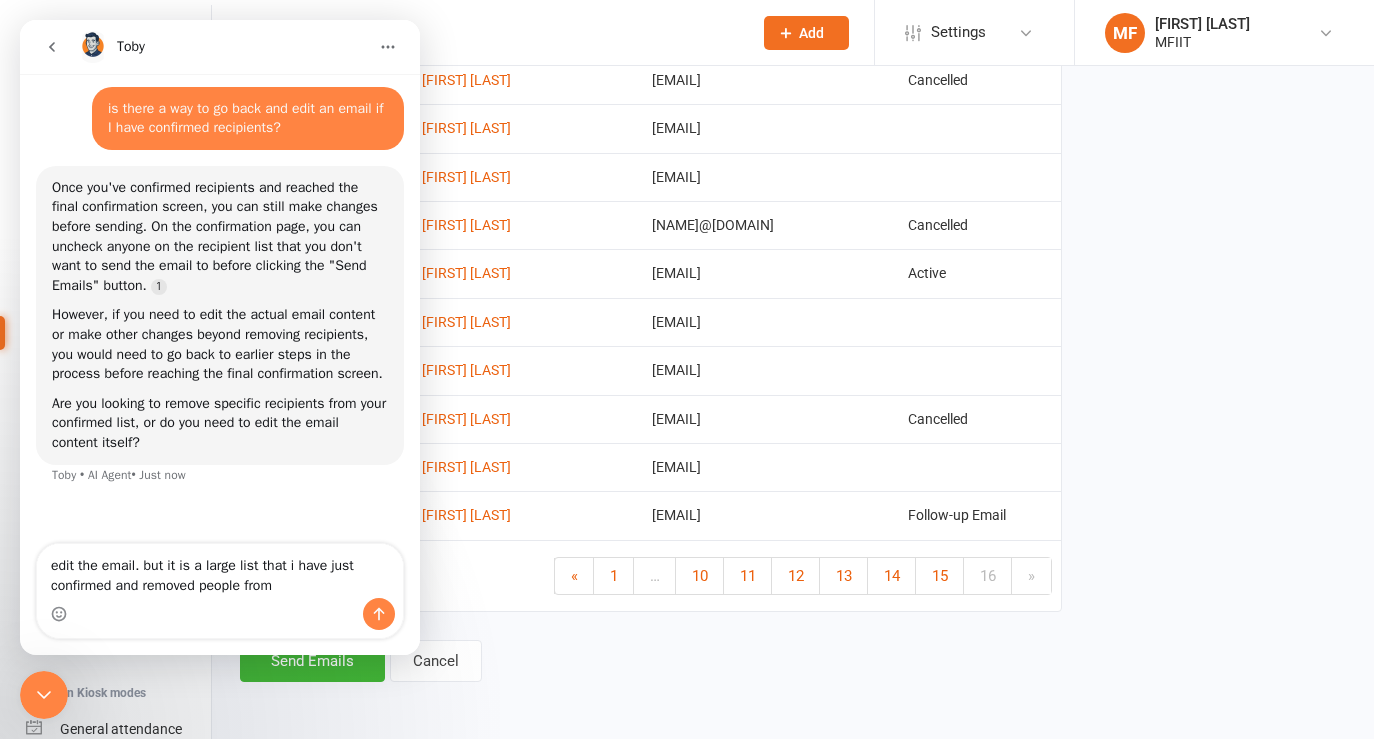 type 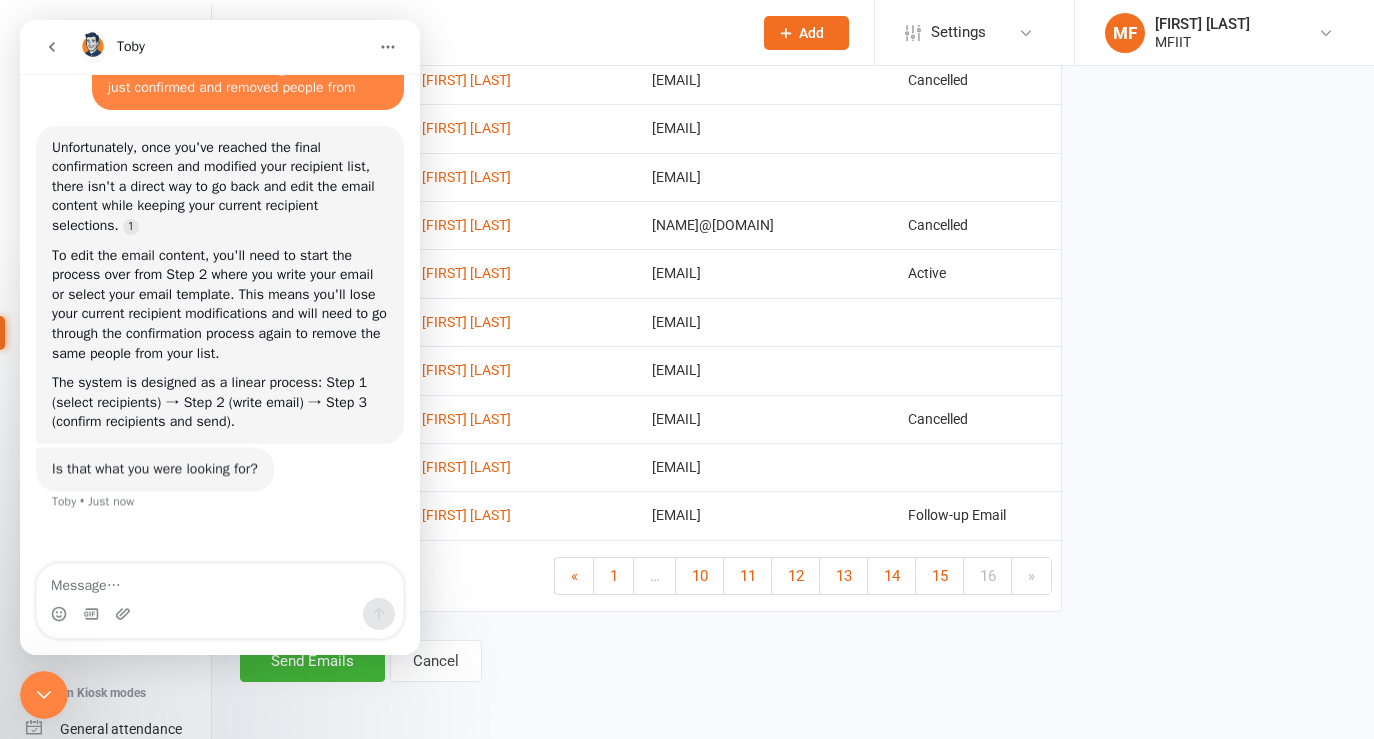 scroll, scrollTop: 512, scrollLeft: 0, axis: vertical 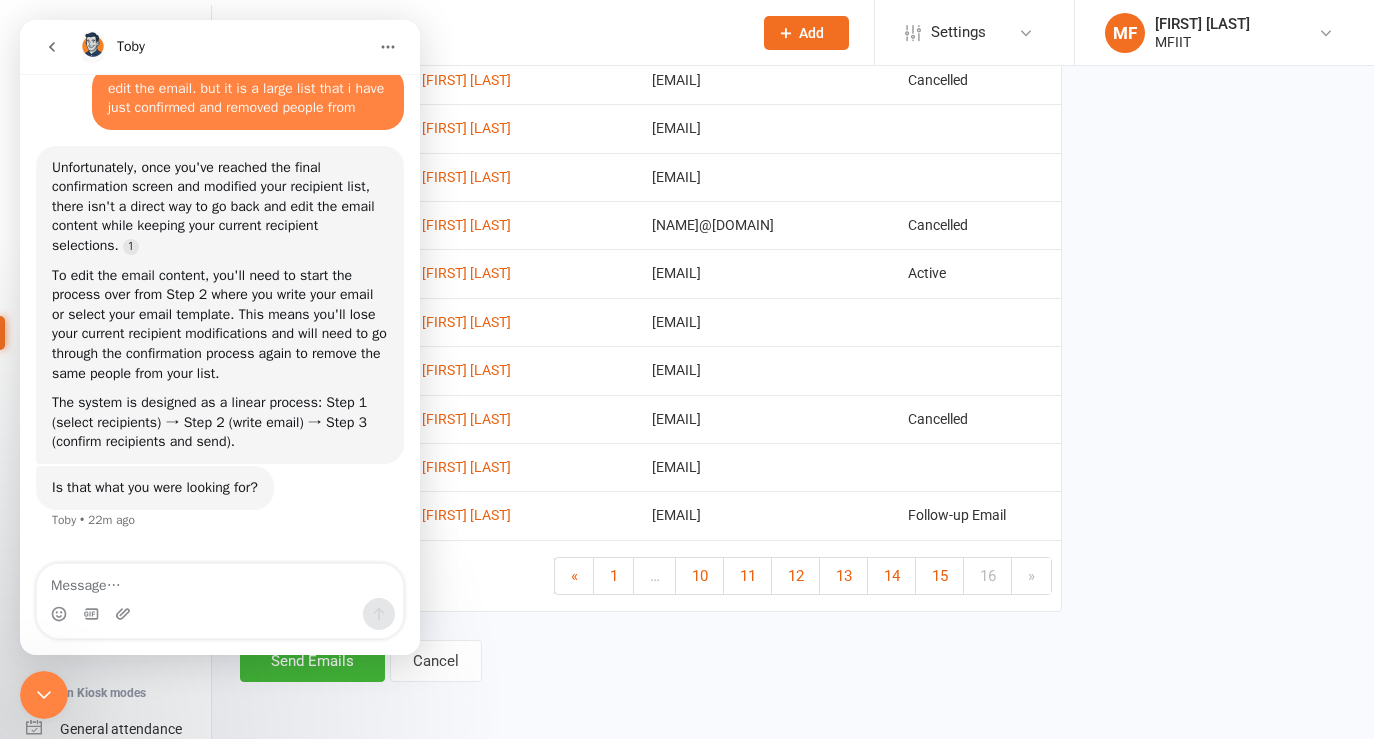 click on "Send Emails Cancel" at bounding box center (651, 661) 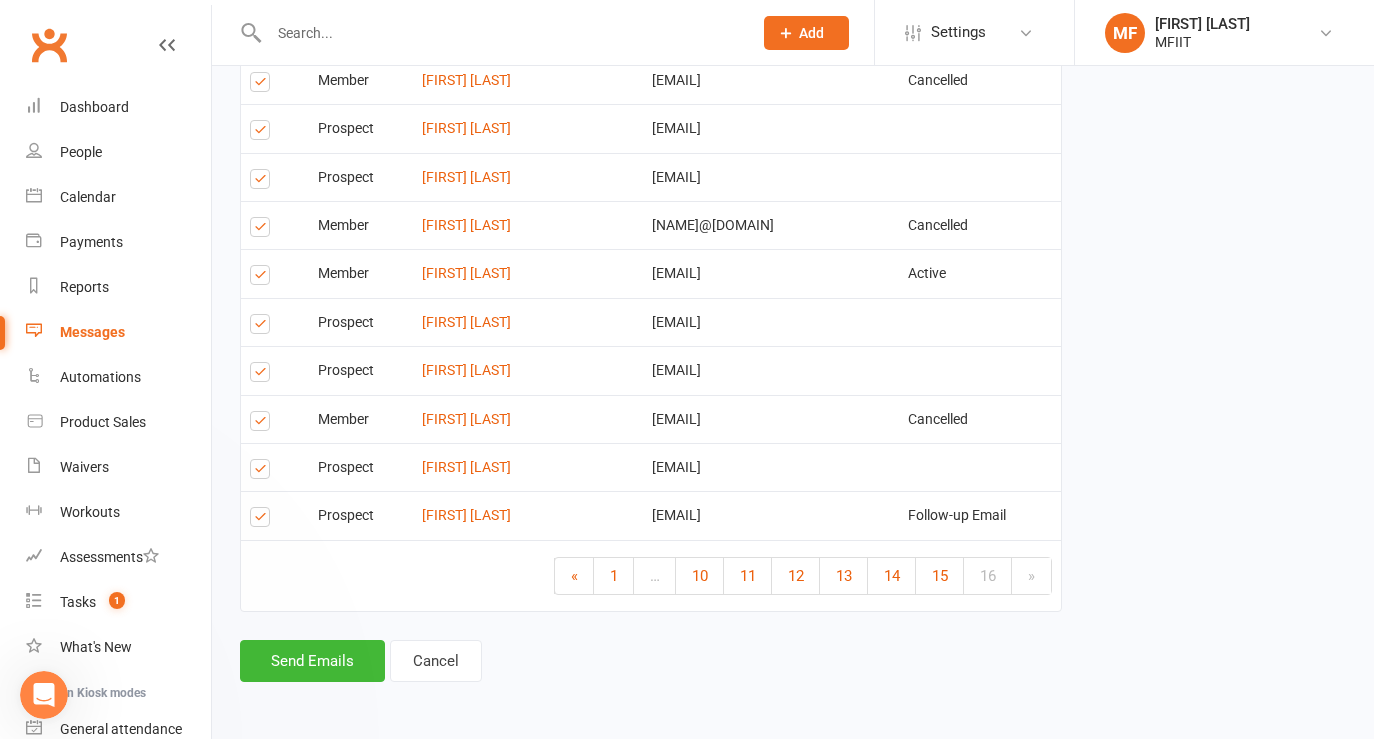 scroll, scrollTop: 0, scrollLeft: 0, axis: both 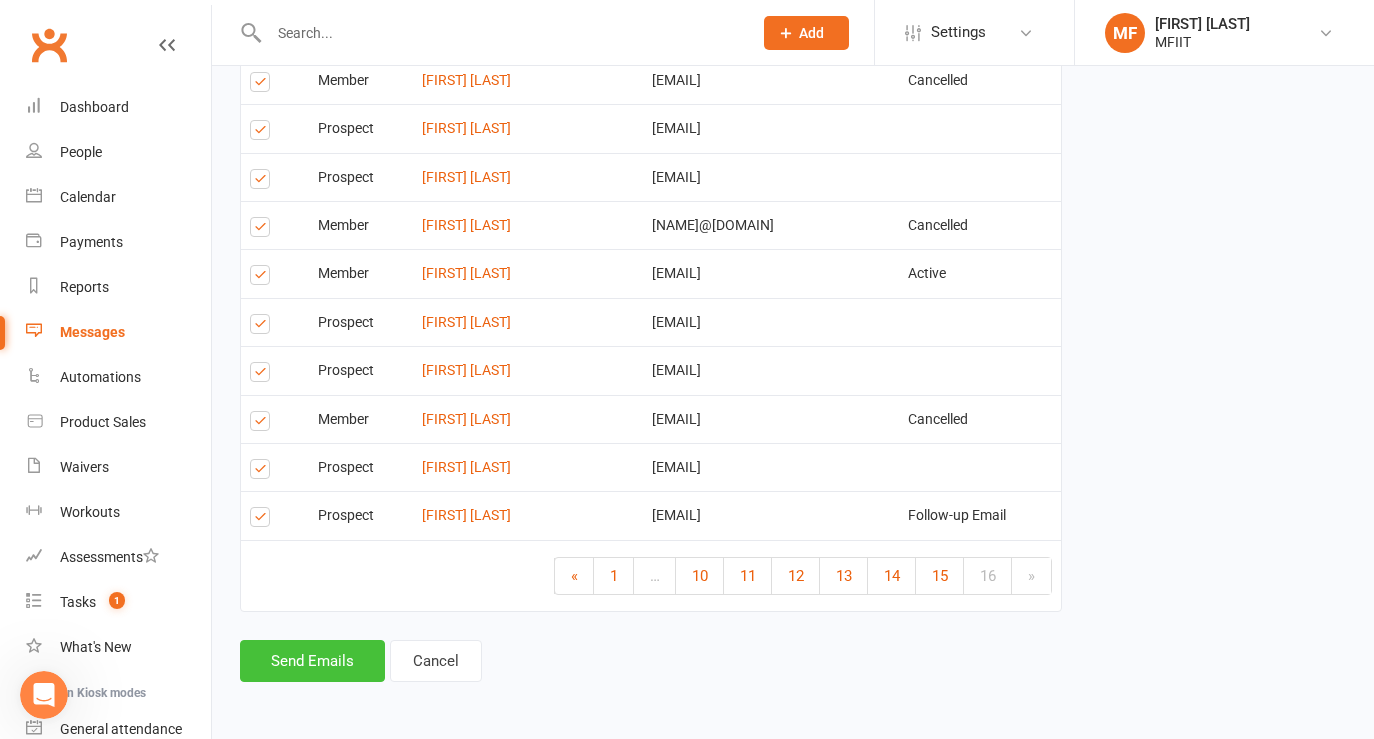 click on "Send Emails" at bounding box center (312, 661) 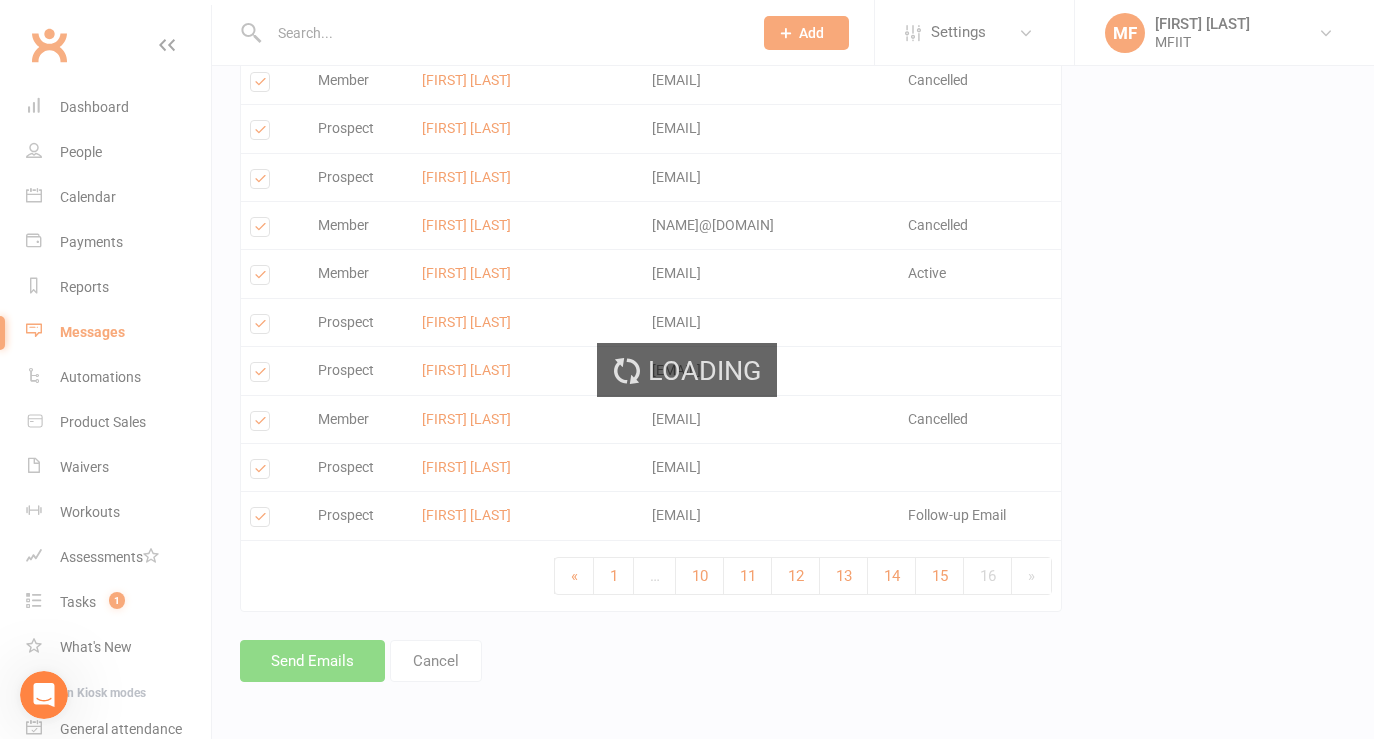 scroll, scrollTop: 2996, scrollLeft: 0, axis: vertical 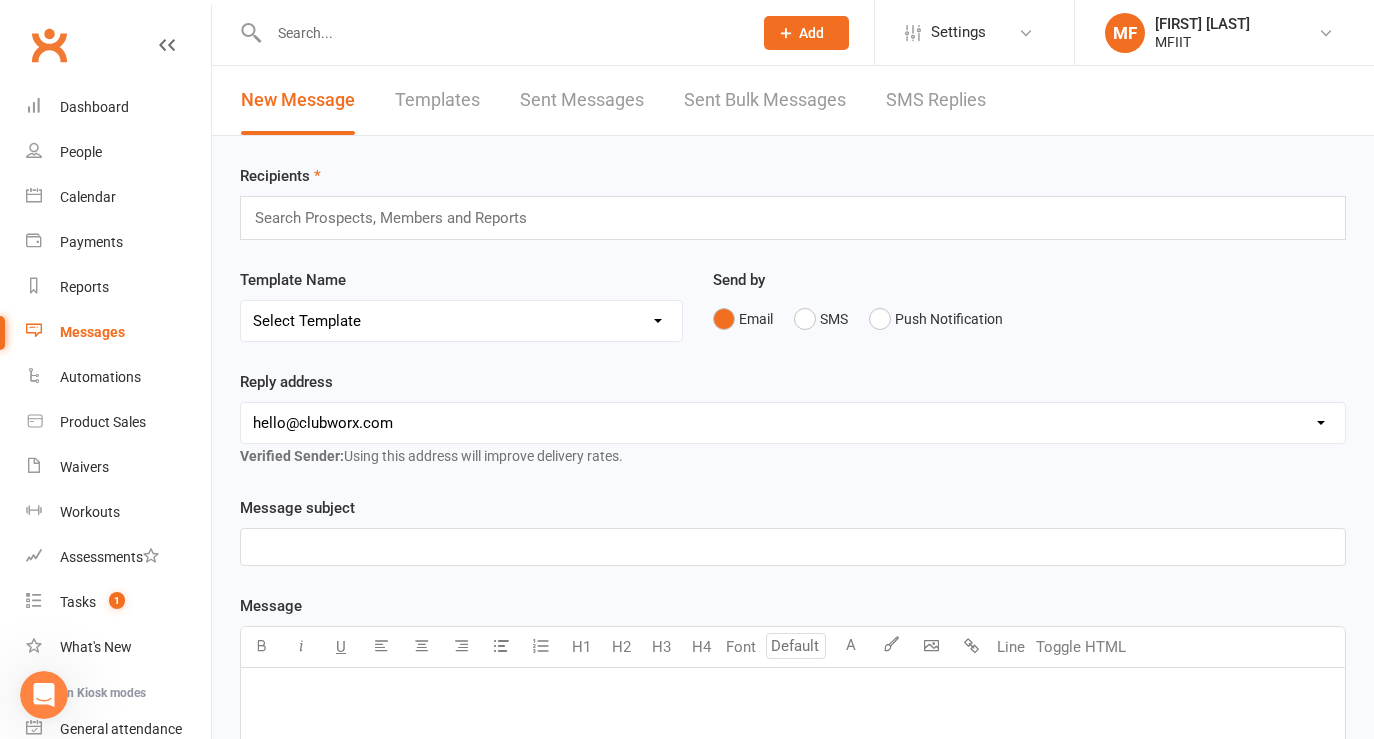 click on "Sent Bulk Messages" at bounding box center (765, 100) 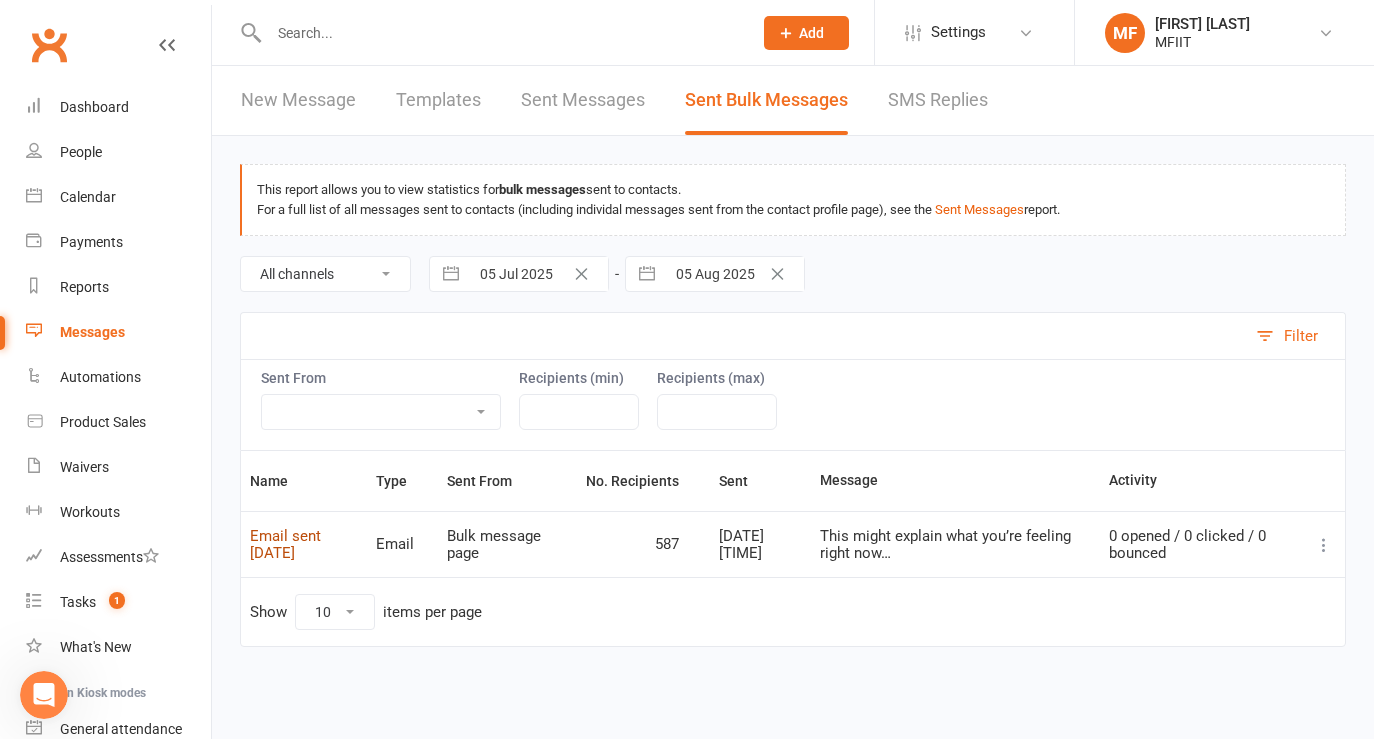 click on "Email sent [DATE]" at bounding box center (285, 544) 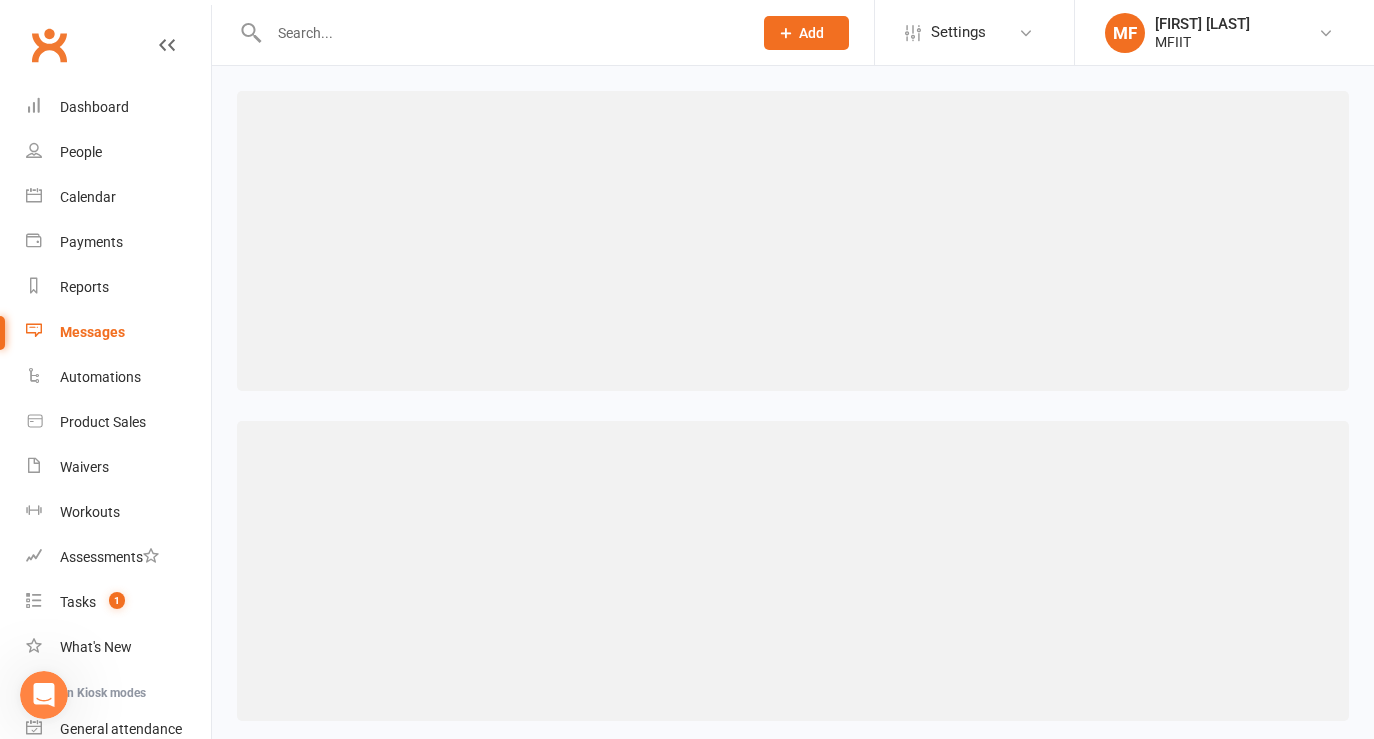 select on "100" 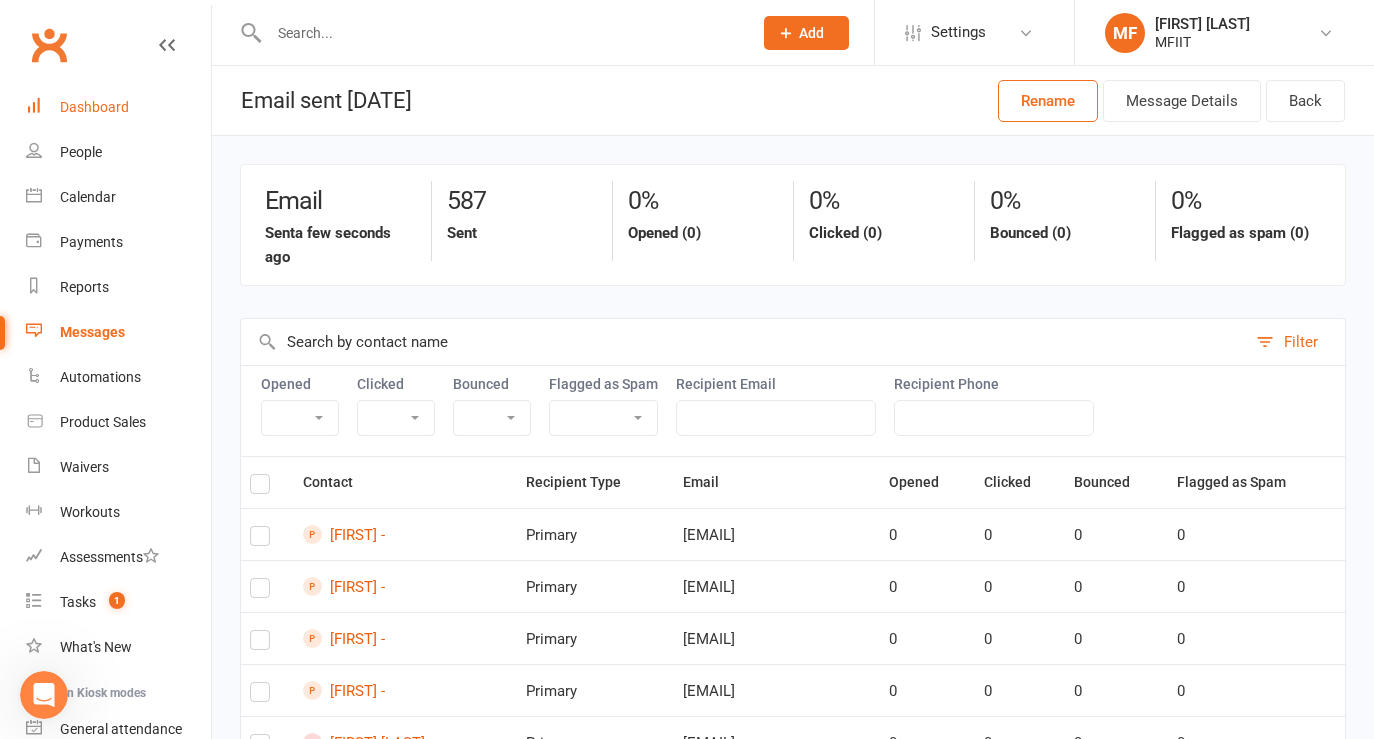click on "Dashboard" at bounding box center (94, 107) 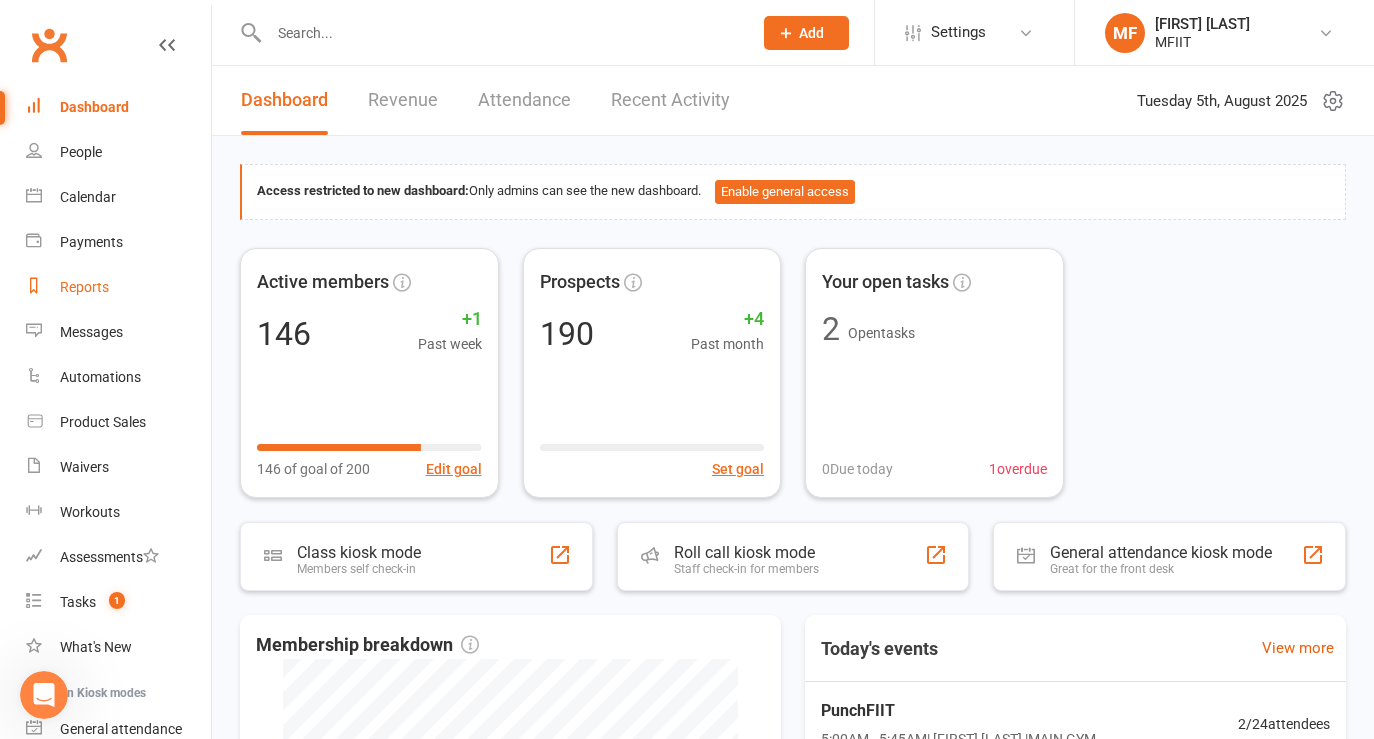 scroll, scrollTop: 564, scrollLeft: 0, axis: vertical 